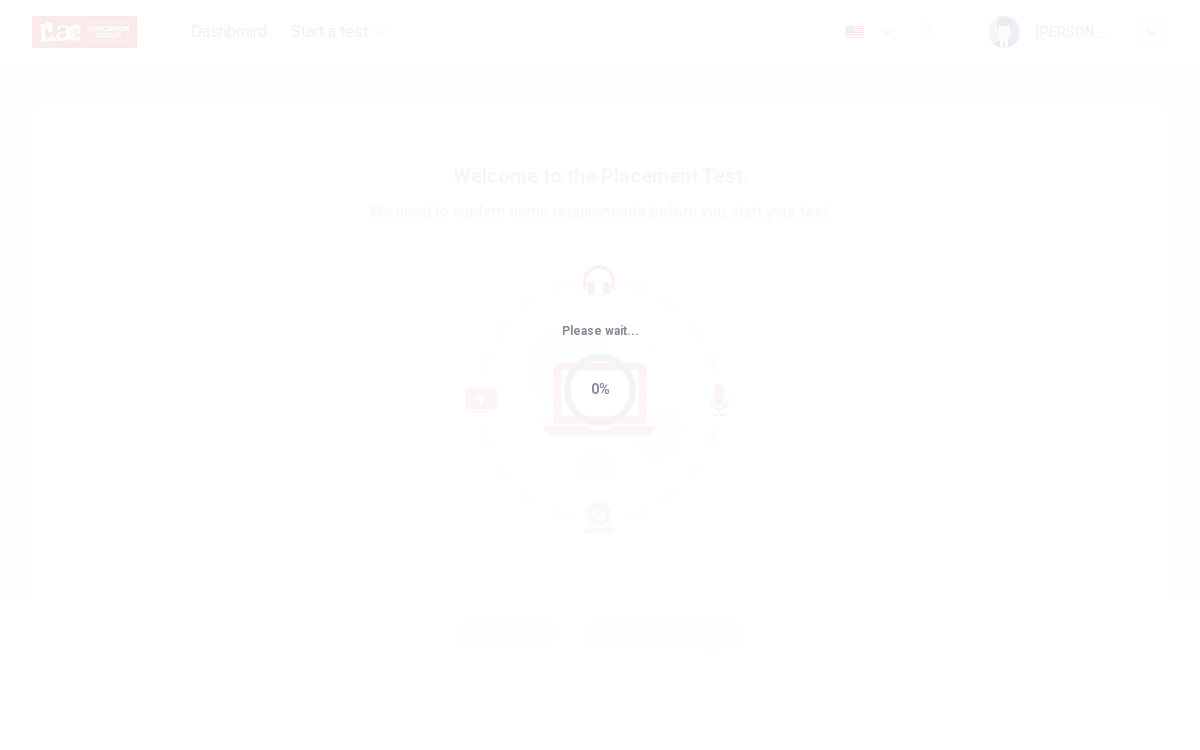scroll, scrollTop: 0, scrollLeft: 0, axis: both 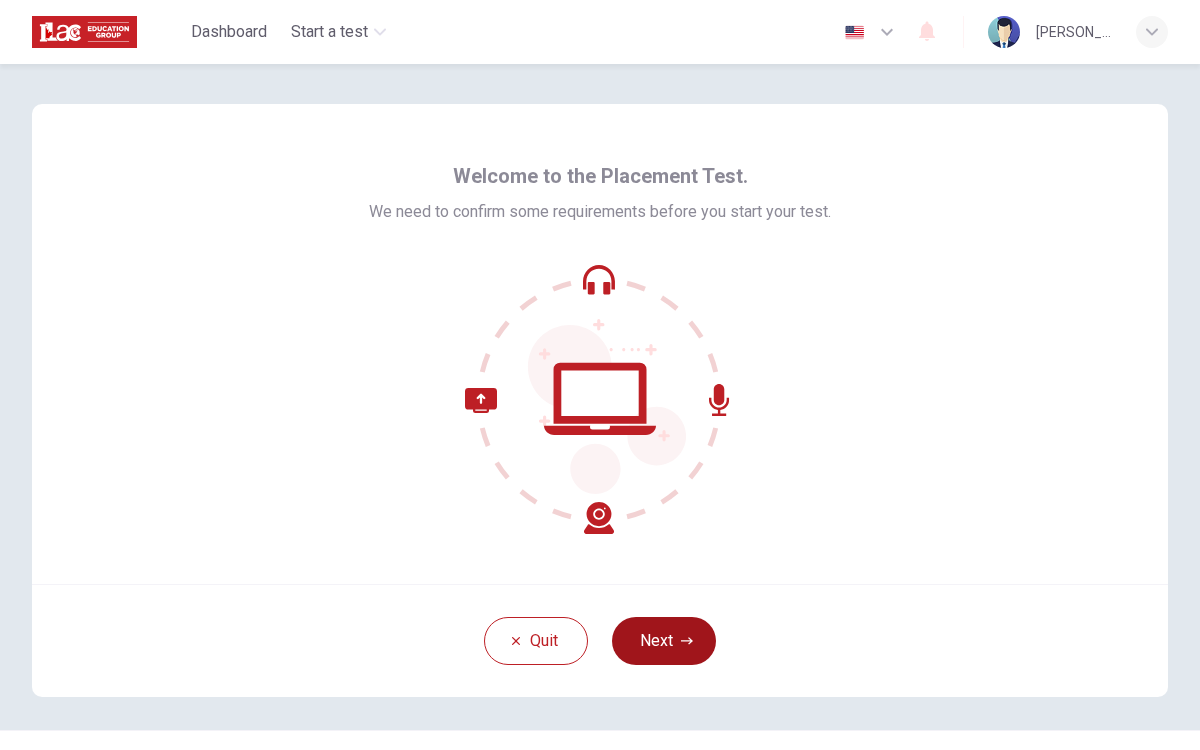 click 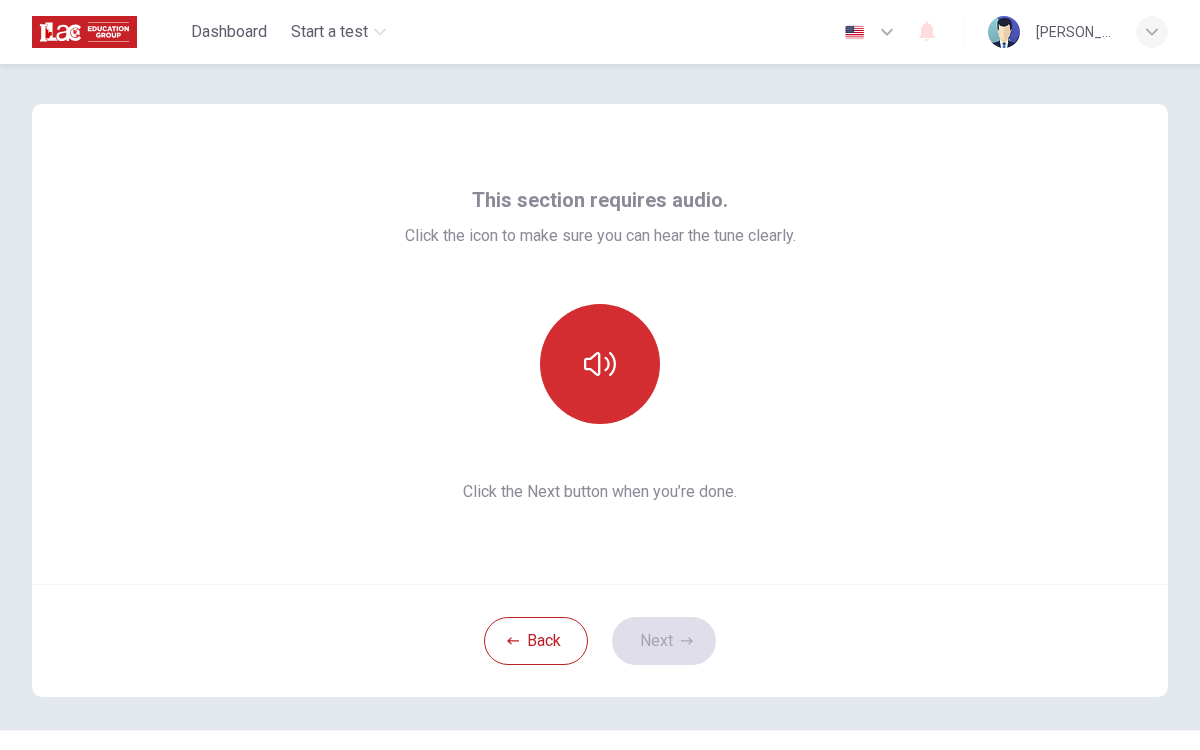 click 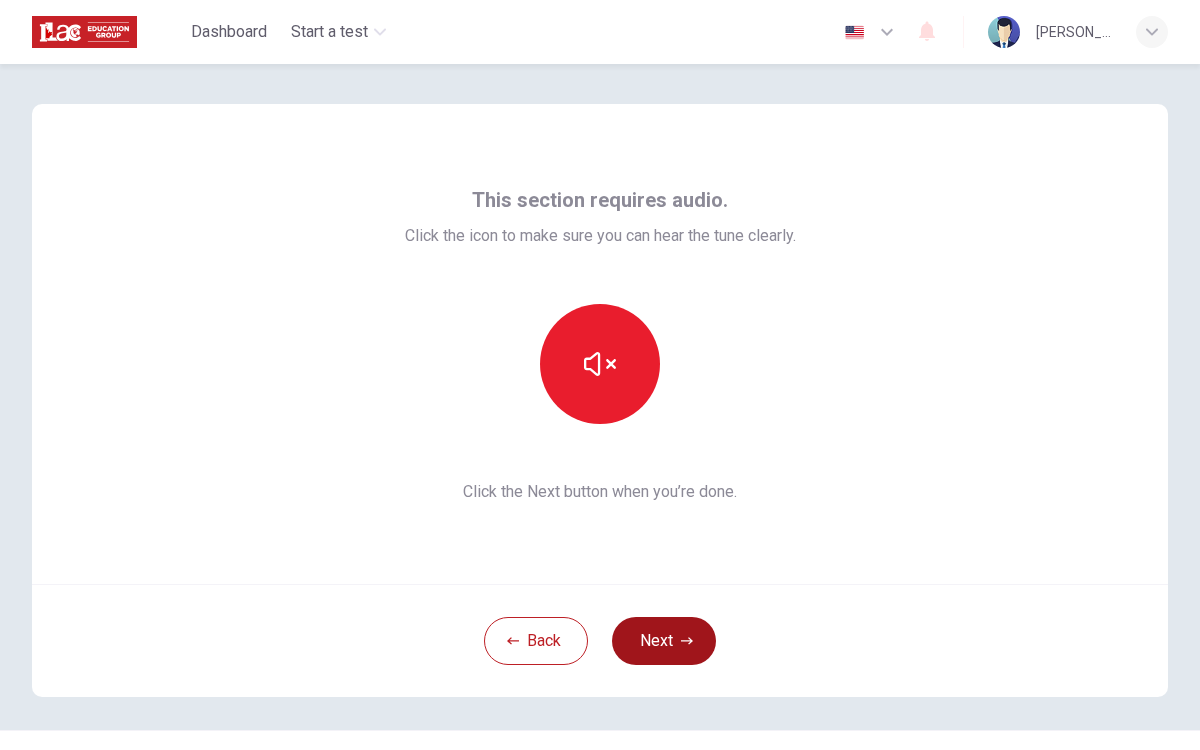 click on "Next" at bounding box center [664, 641] 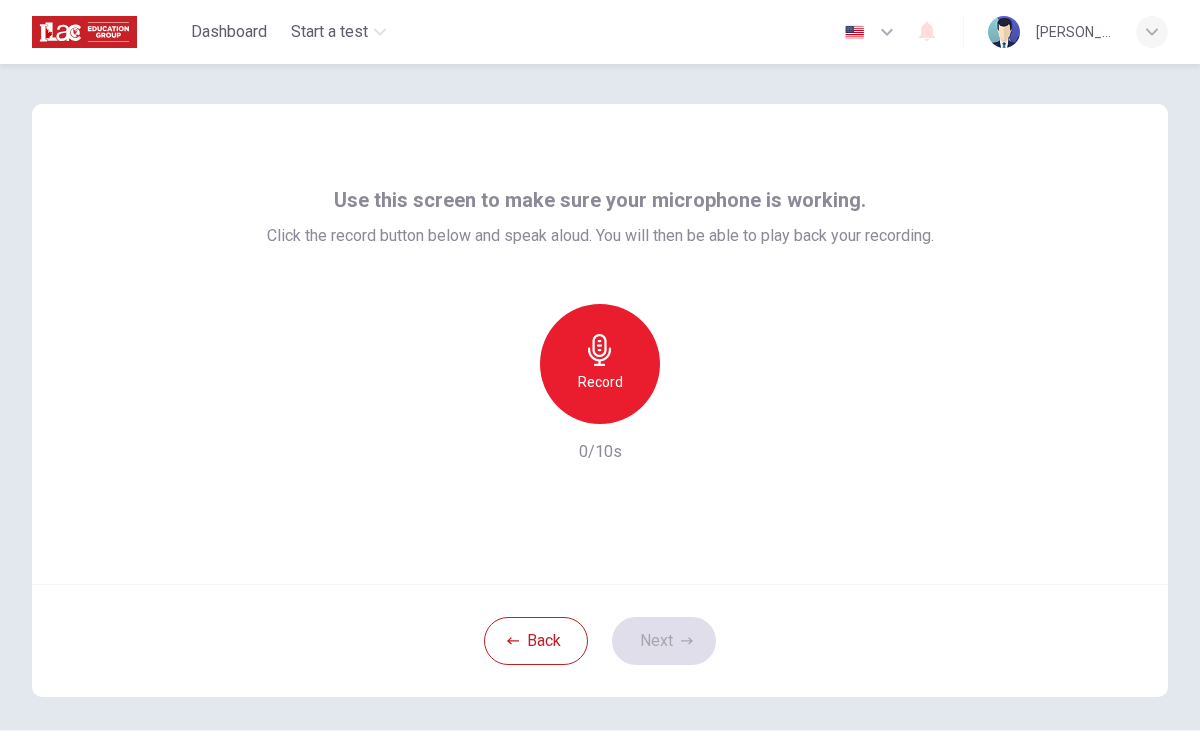 click on "Record" at bounding box center [600, 364] 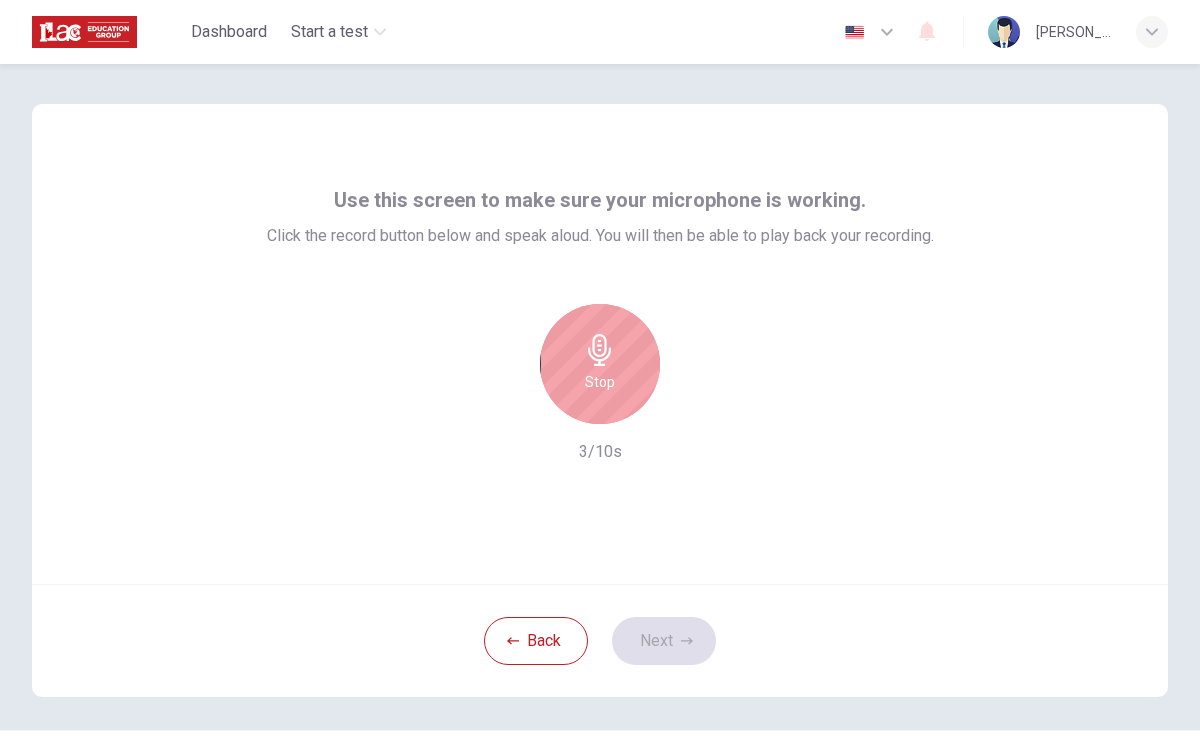 click on "Stop" at bounding box center (600, 382) 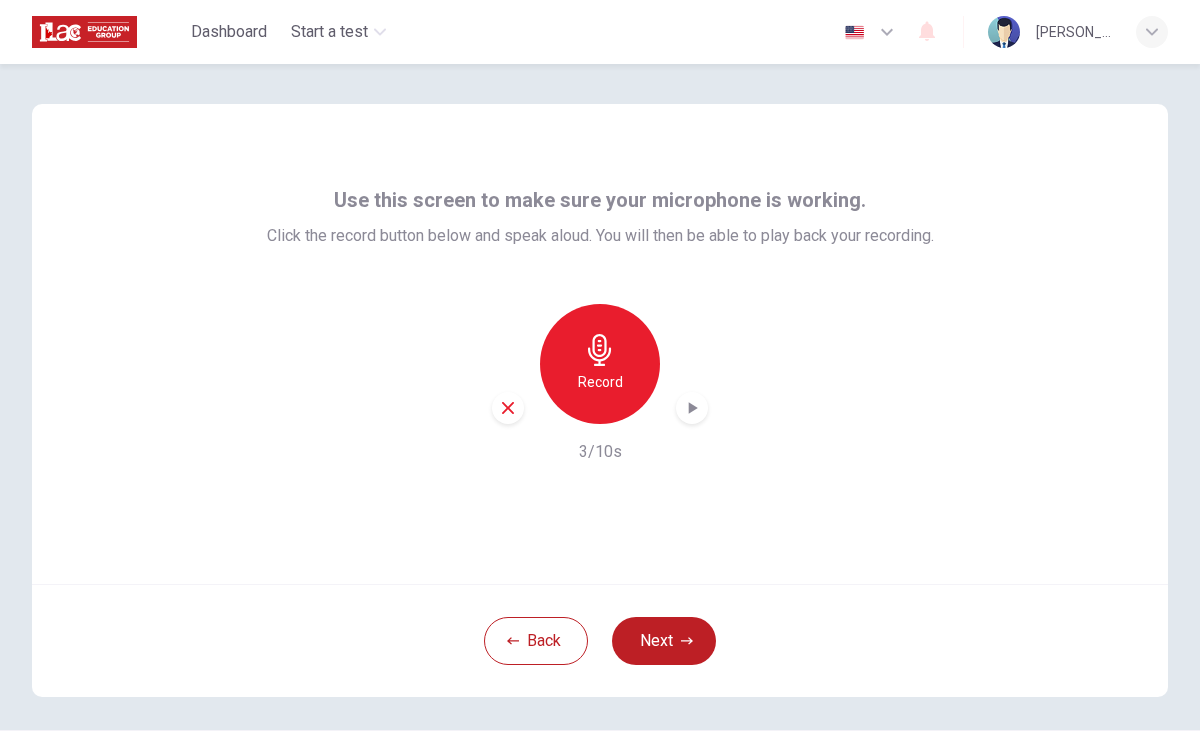 click 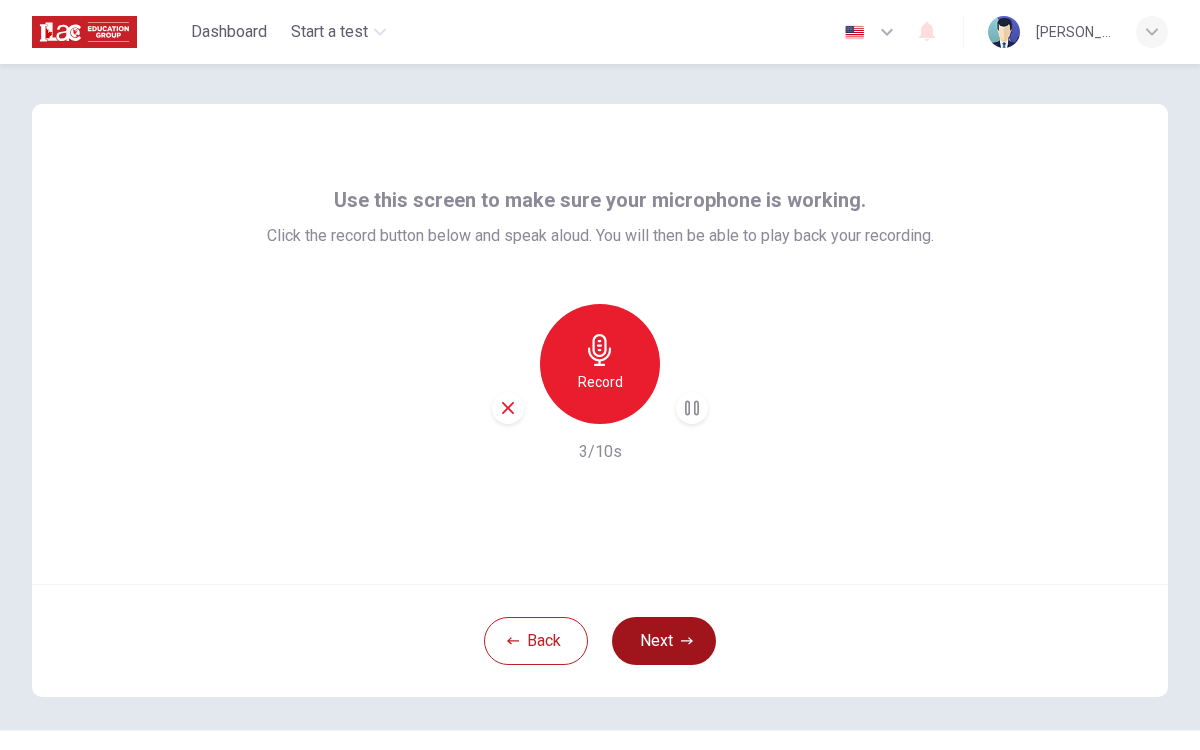click on "Next" at bounding box center [664, 641] 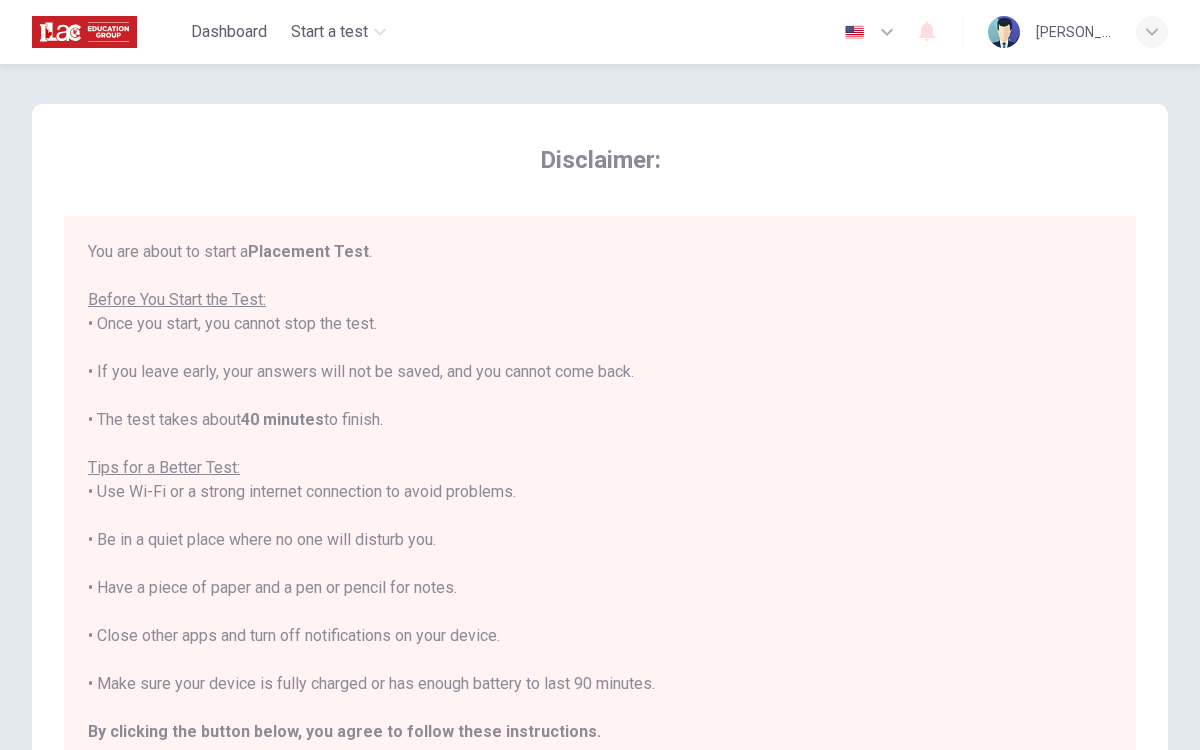 scroll, scrollTop: 22, scrollLeft: 0, axis: vertical 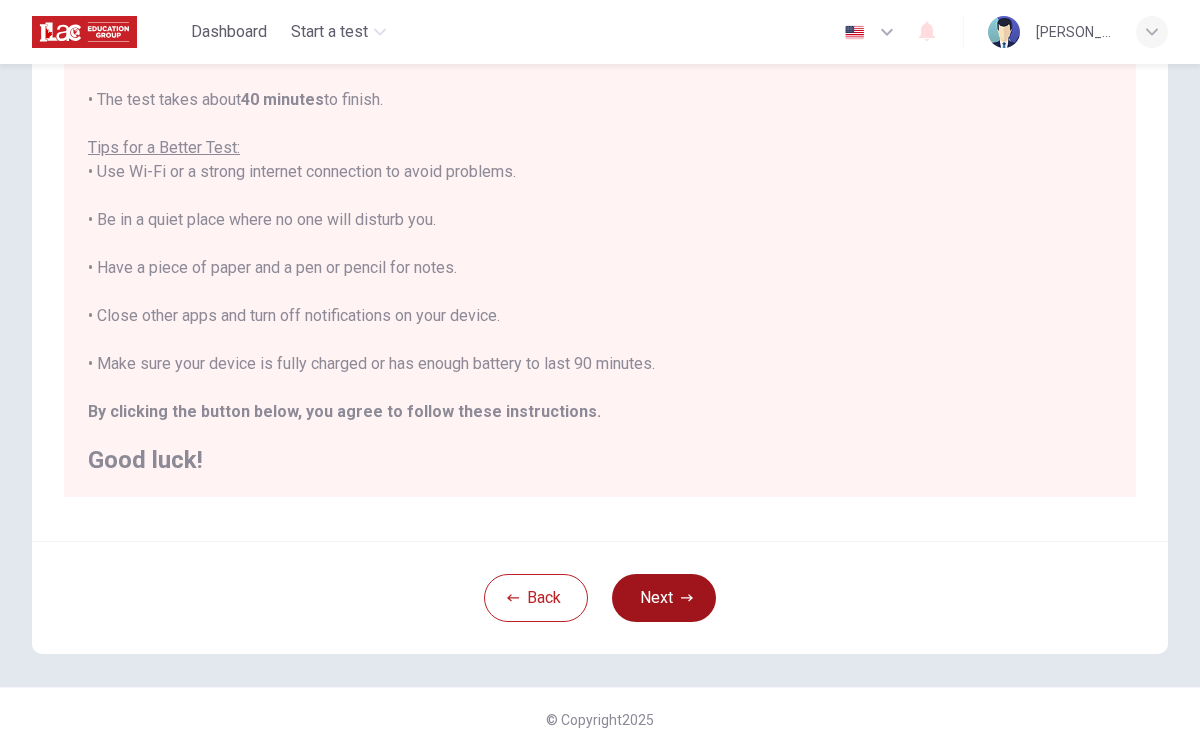 click on "Next" at bounding box center (664, 598) 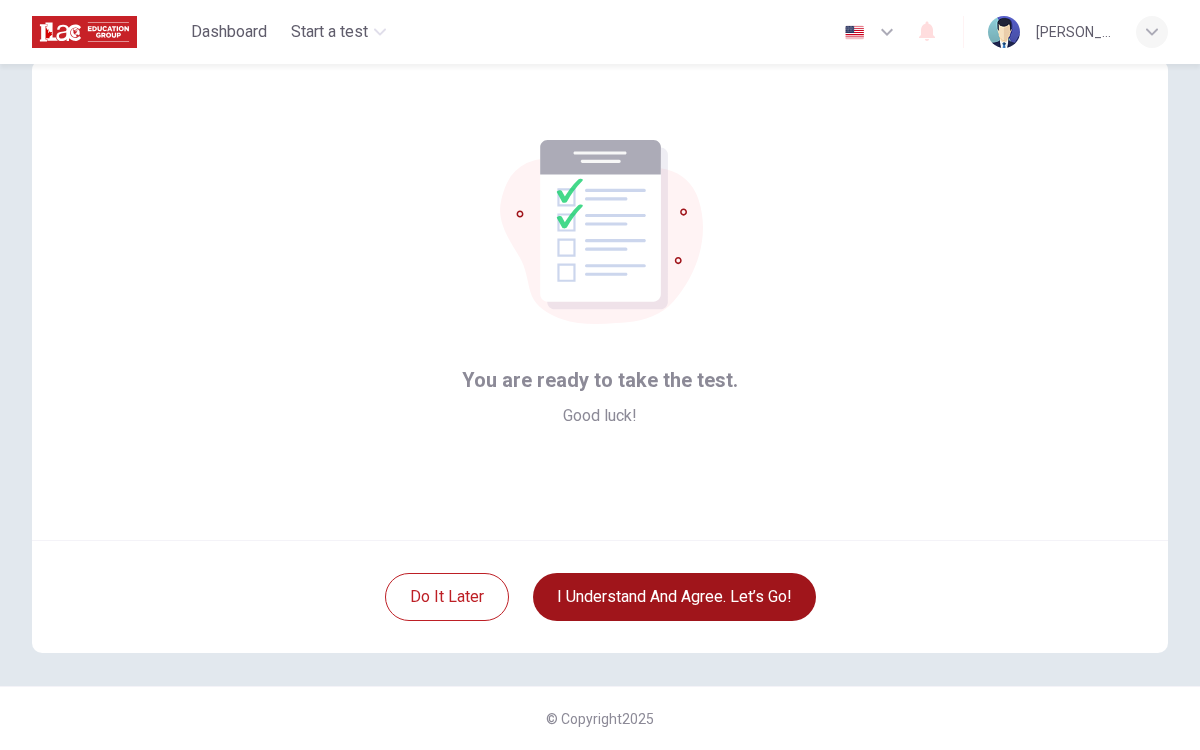 scroll, scrollTop: 43, scrollLeft: 0, axis: vertical 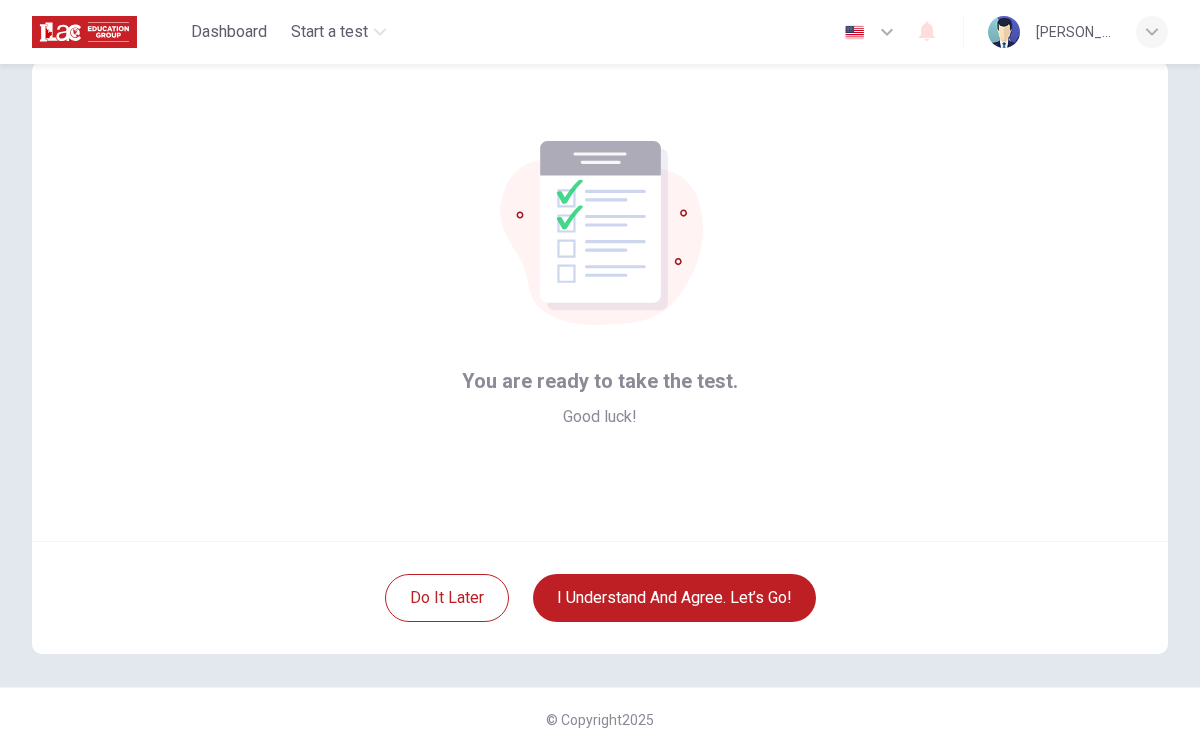 click at bounding box center [854, 32] 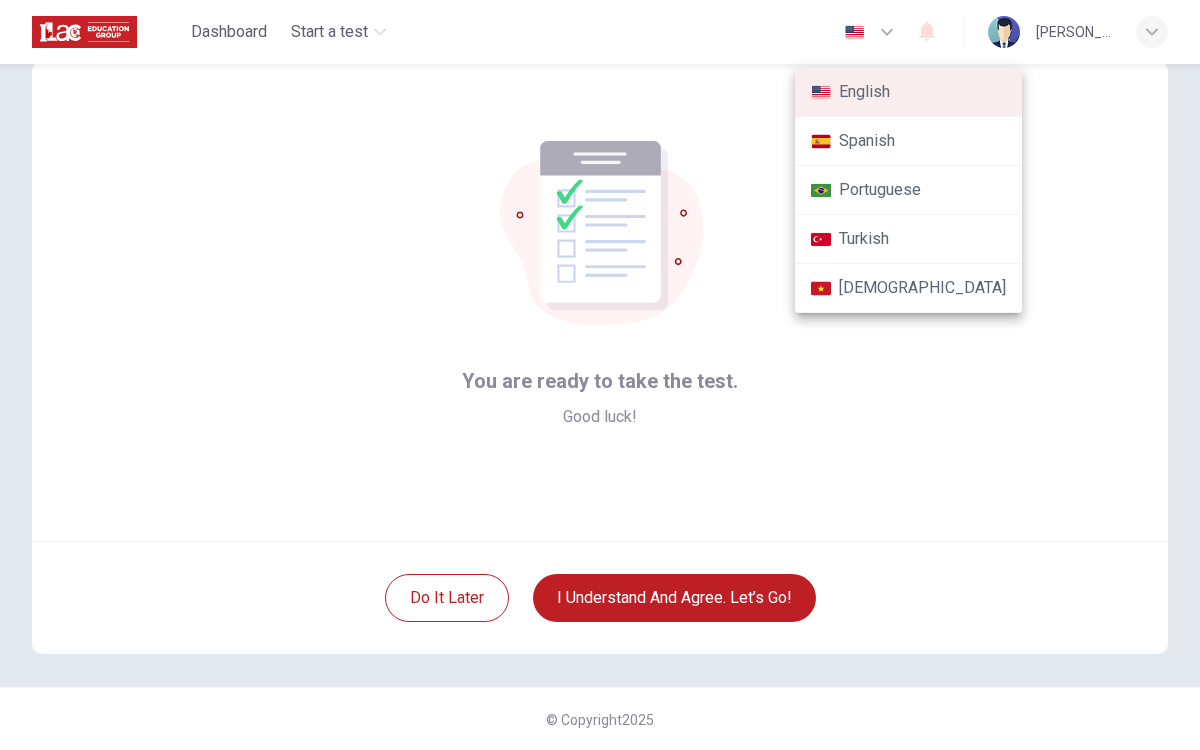 click at bounding box center (600, 375) 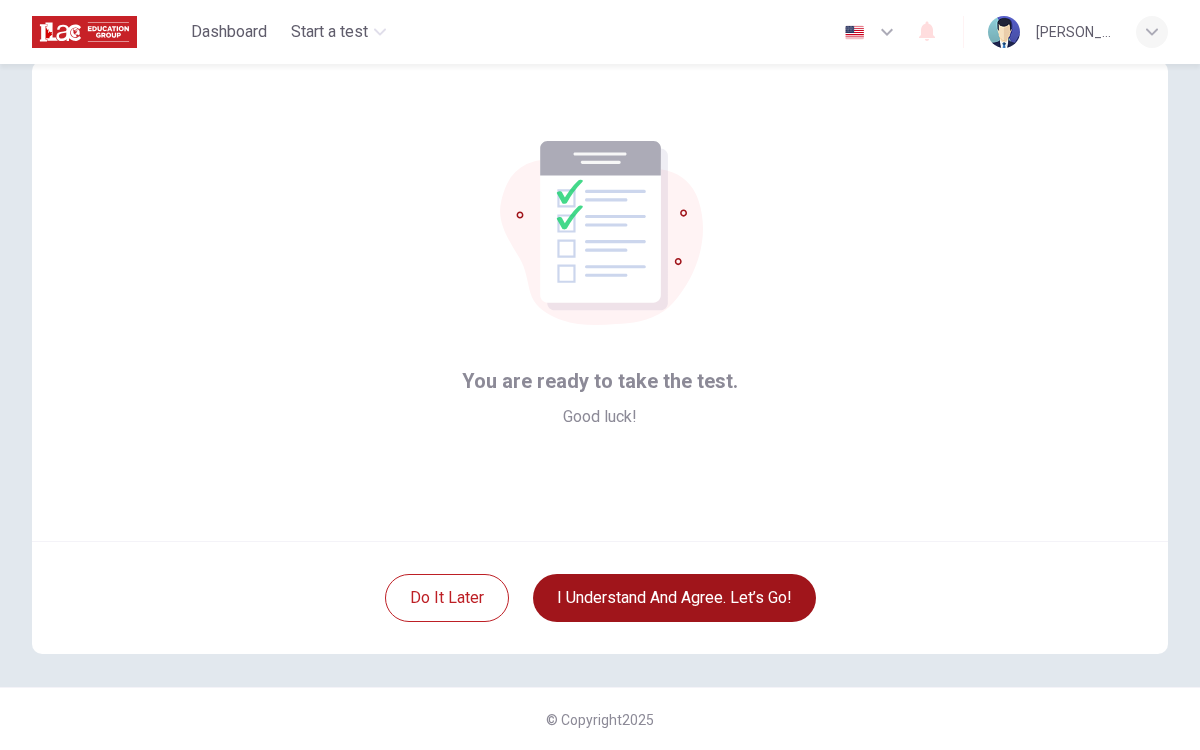click on "I understand and agree. Let’s go!" at bounding box center [674, 598] 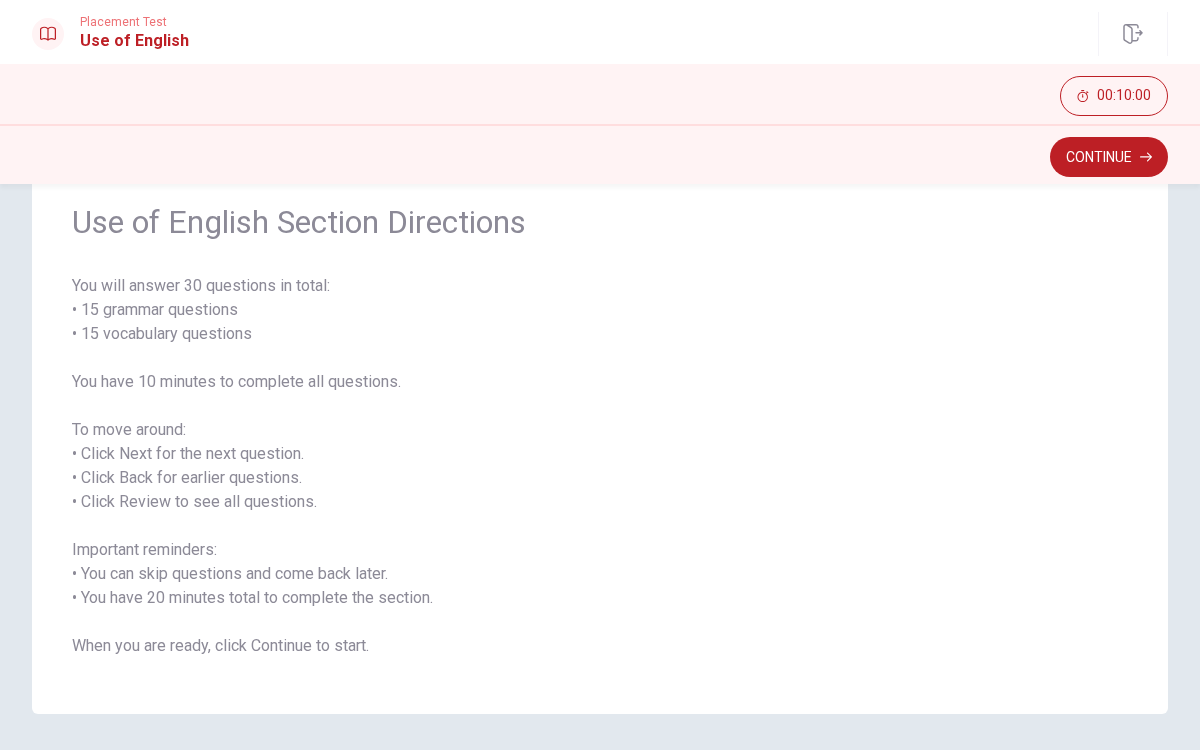 scroll, scrollTop: 85, scrollLeft: 0, axis: vertical 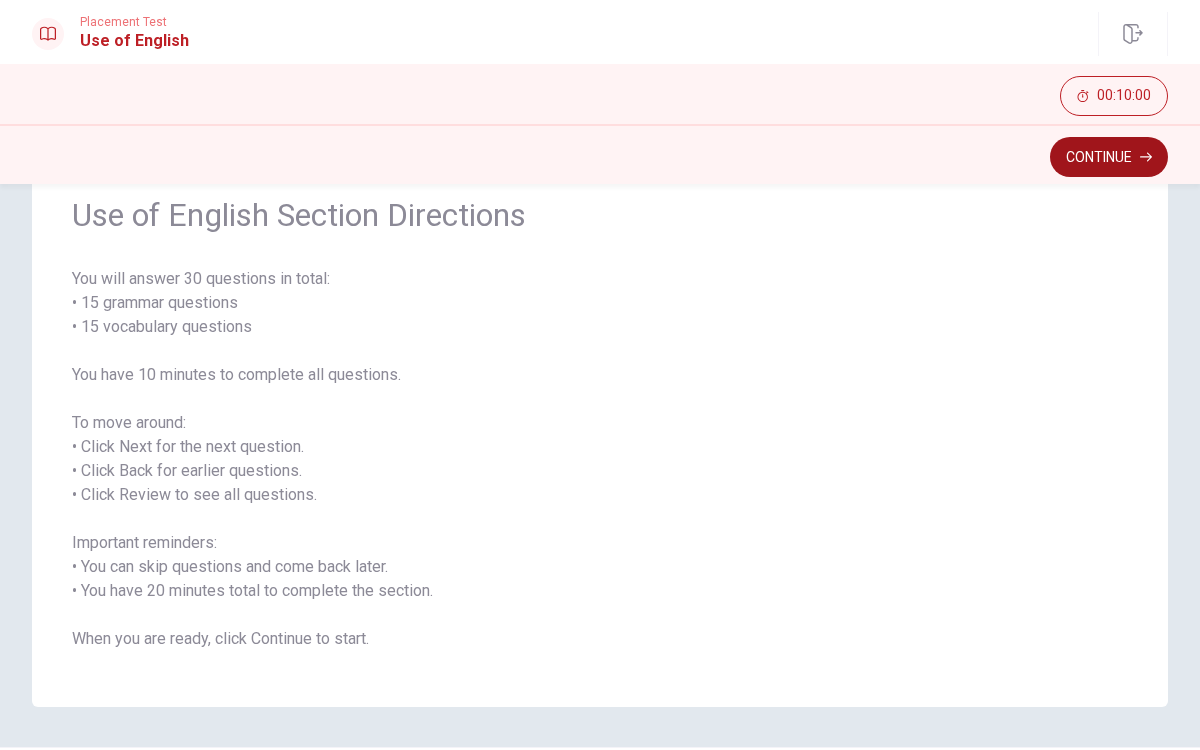 click on "Continue" at bounding box center (1109, 157) 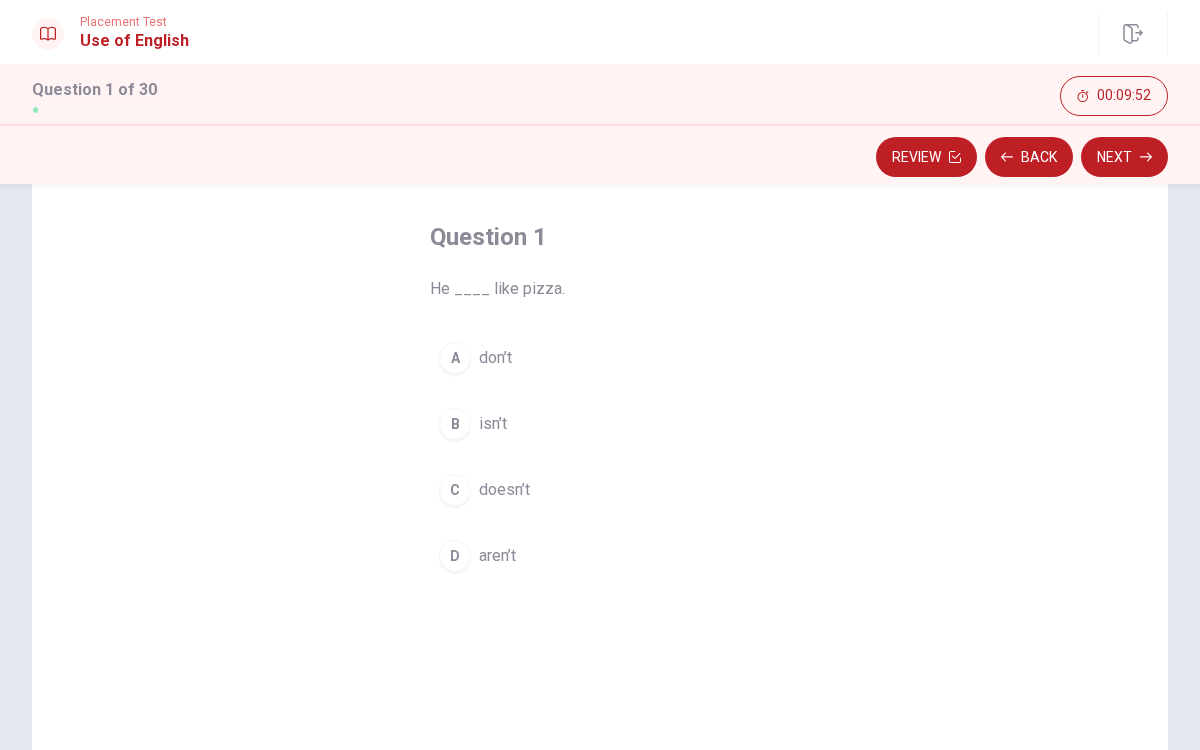click on "doesn’t" at bounding box center [504, 490] 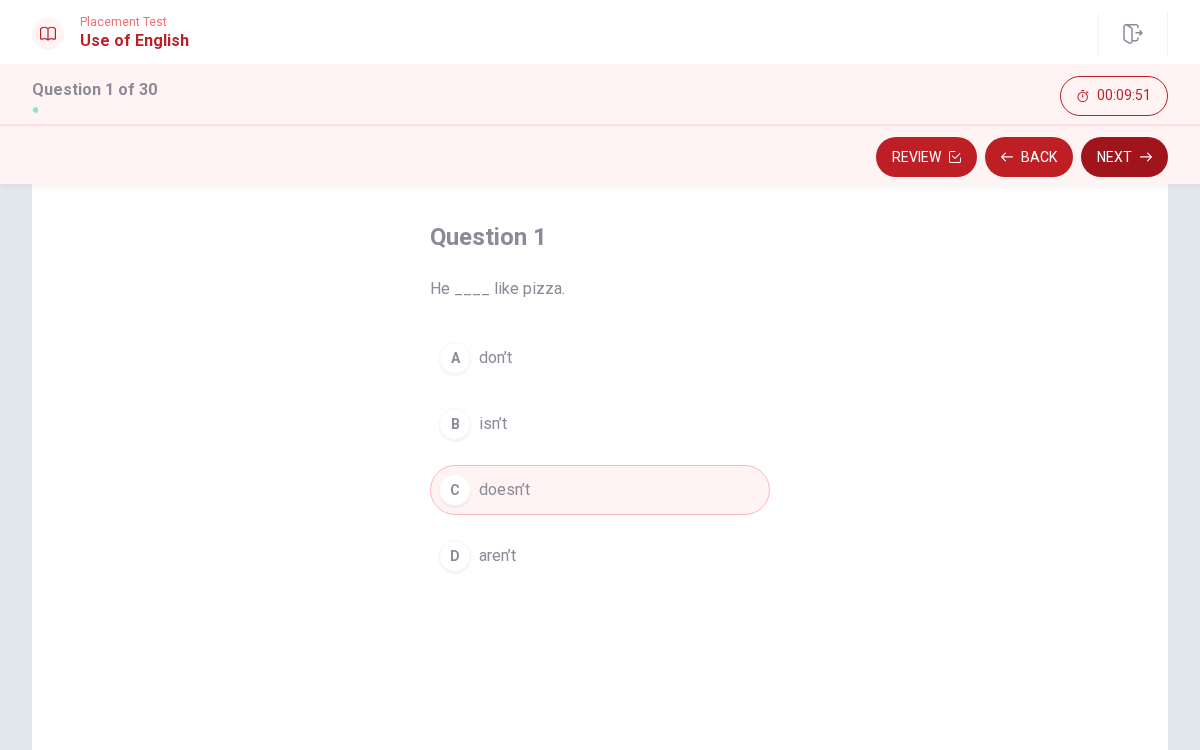 click on "Next" at bounding box center (1124, 157) 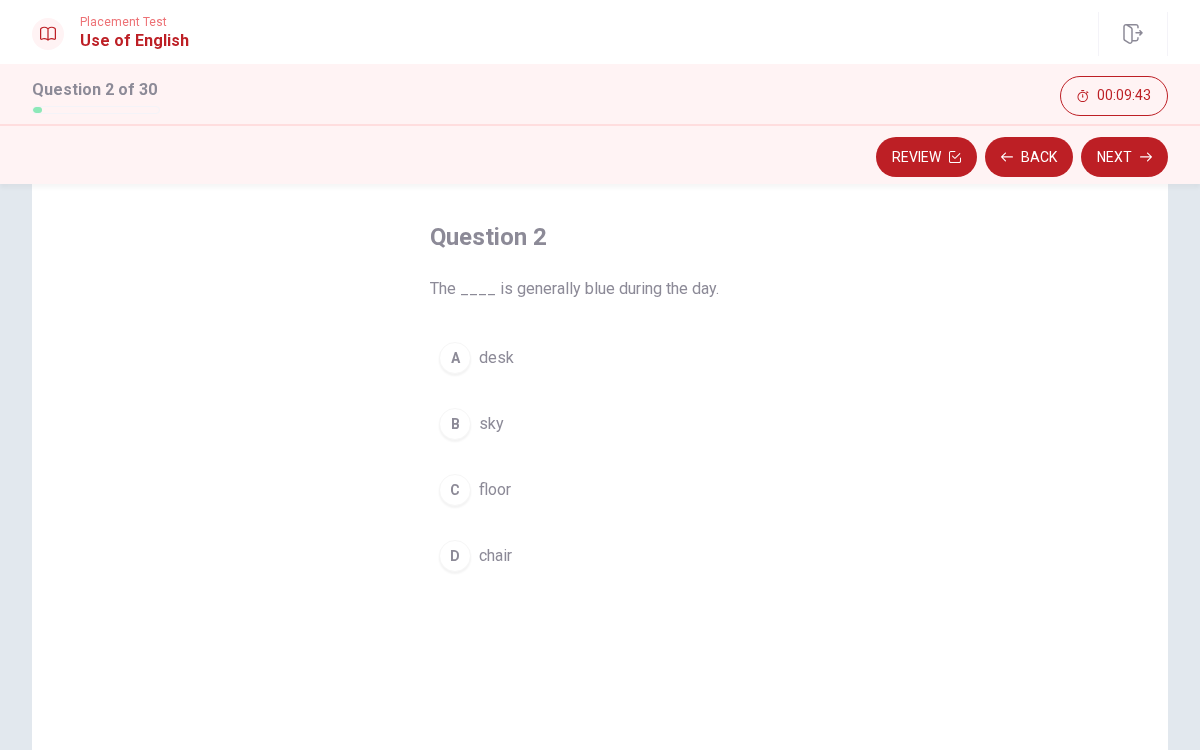 click on "sky" at bounding box center [491, 424] 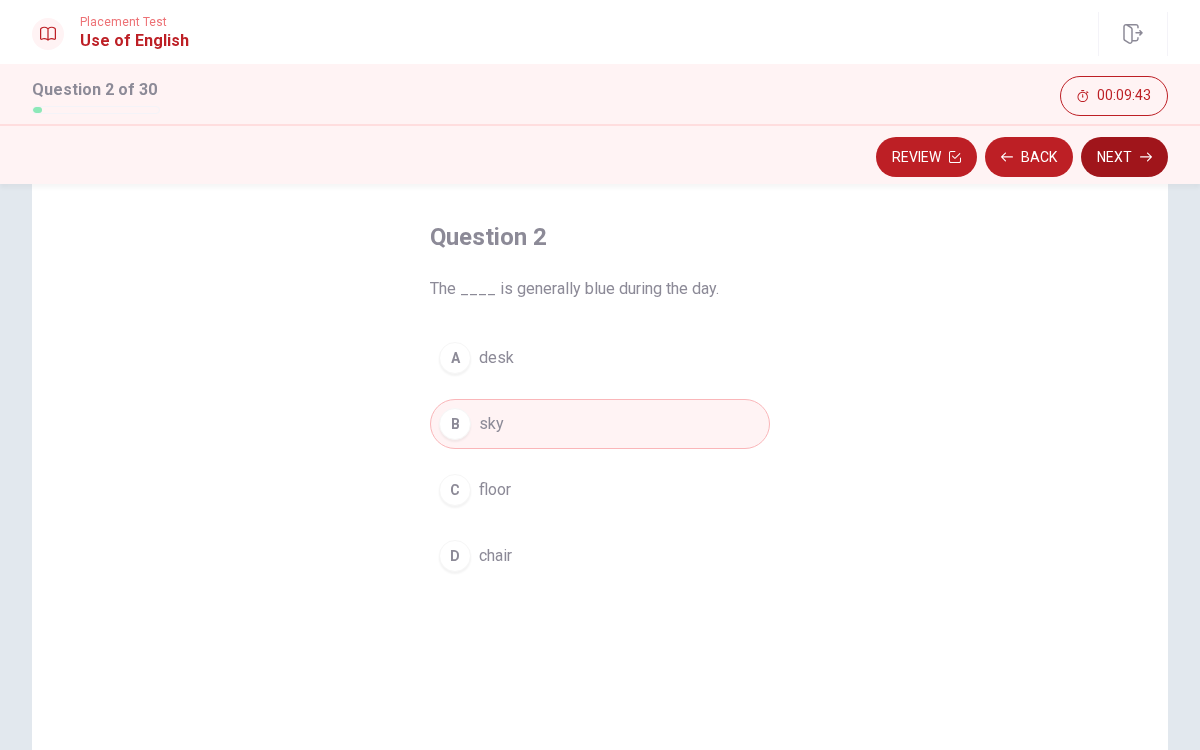 click on "Next" at bounding box center (1124, 157) 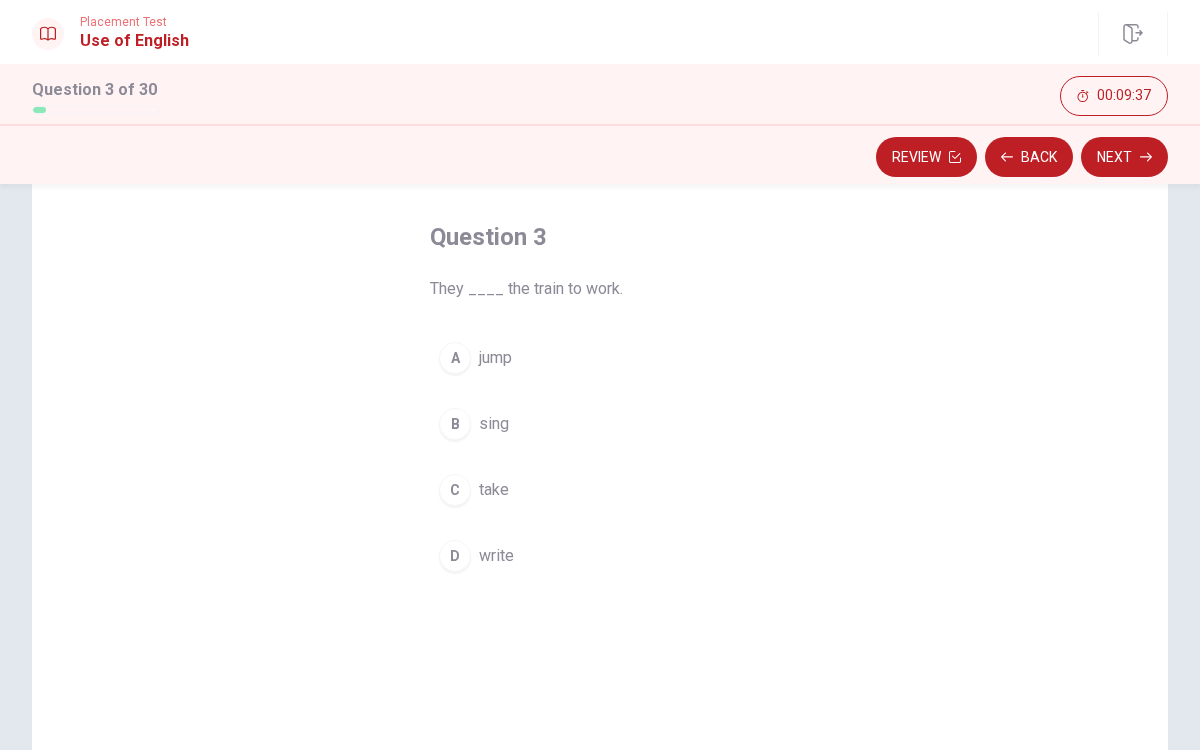 click on "take" at bounding box center (494, 490) 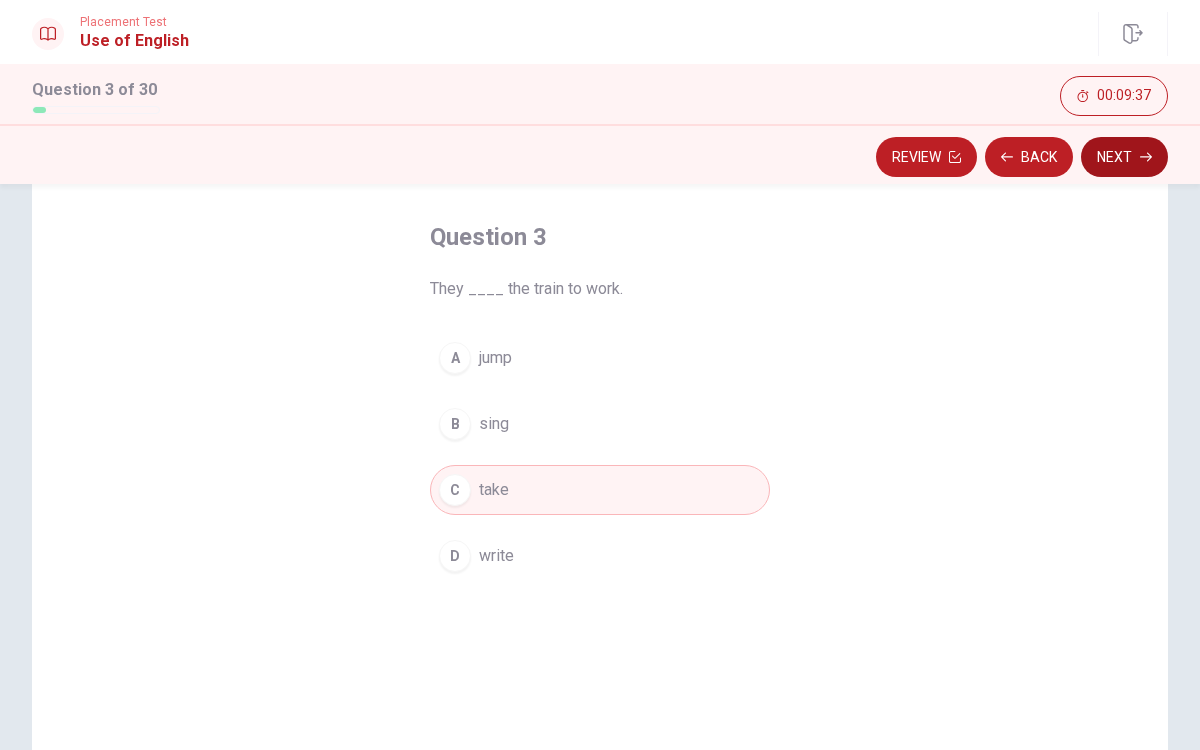 click on "Next" at bounding box center [1124, 157] 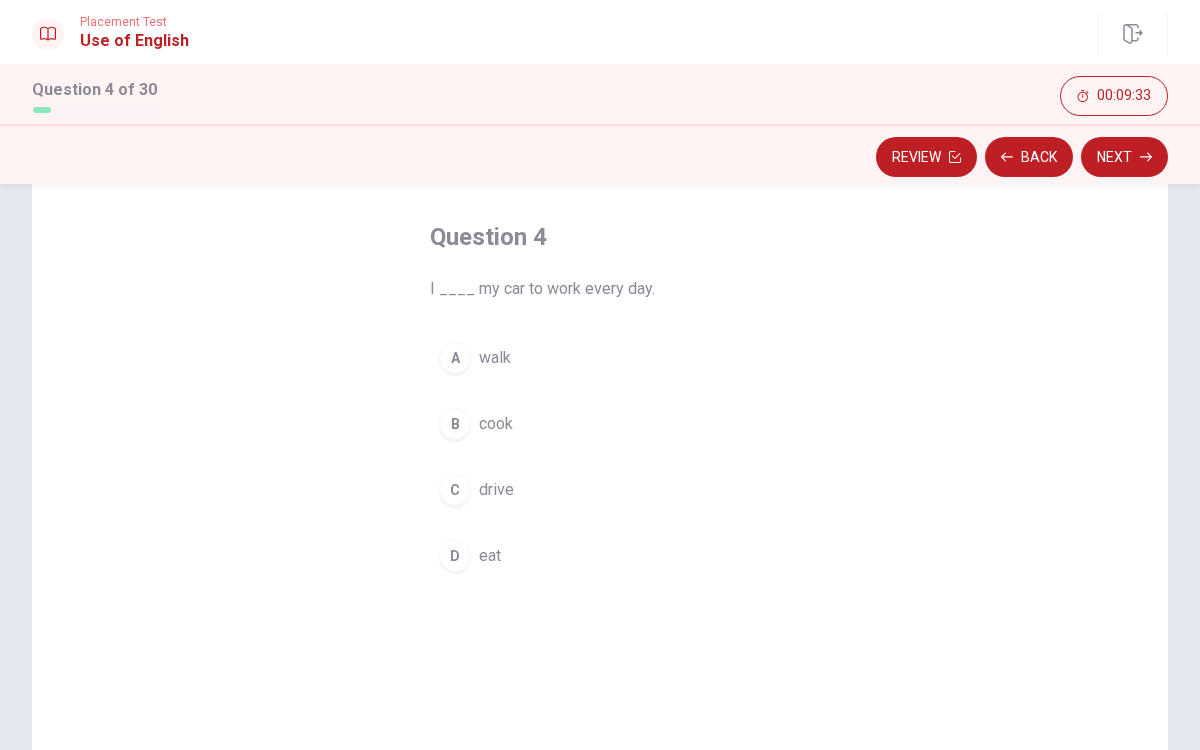 click on "drive" at bounding box center (496, 490) 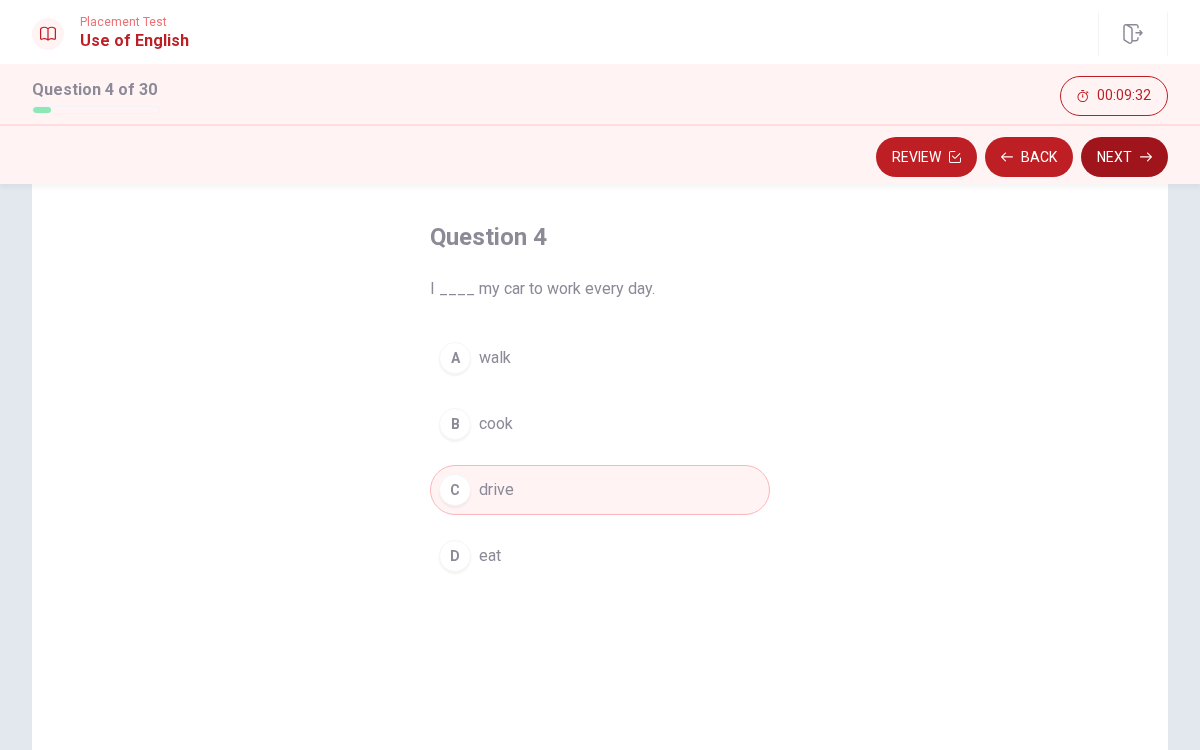 click 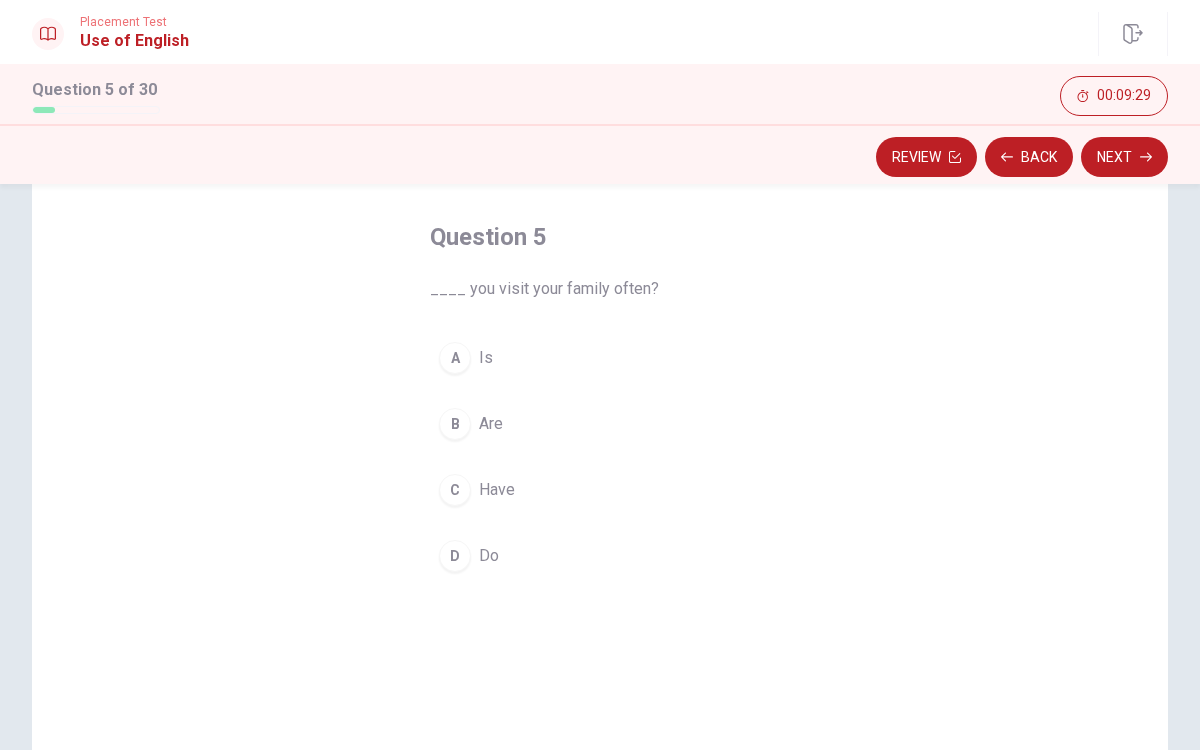 click on "C" at bounding box center [455, 490] 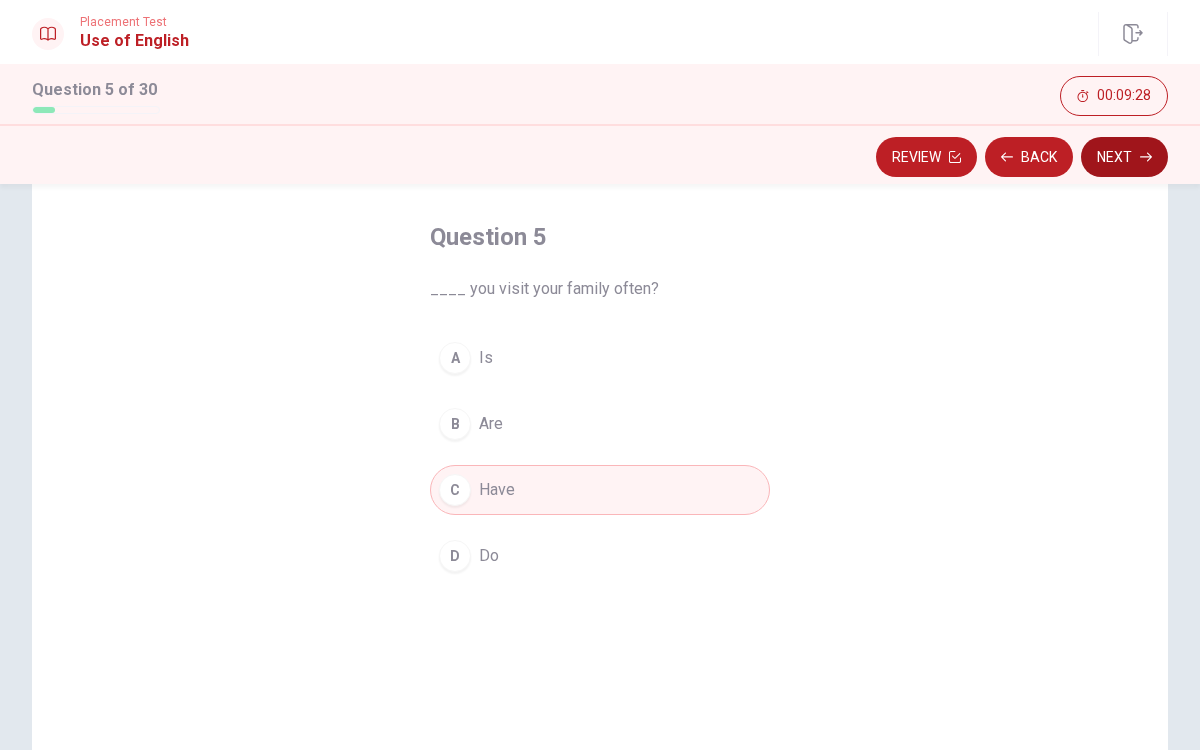 click on "Next" at bounding box center [1124, 157] 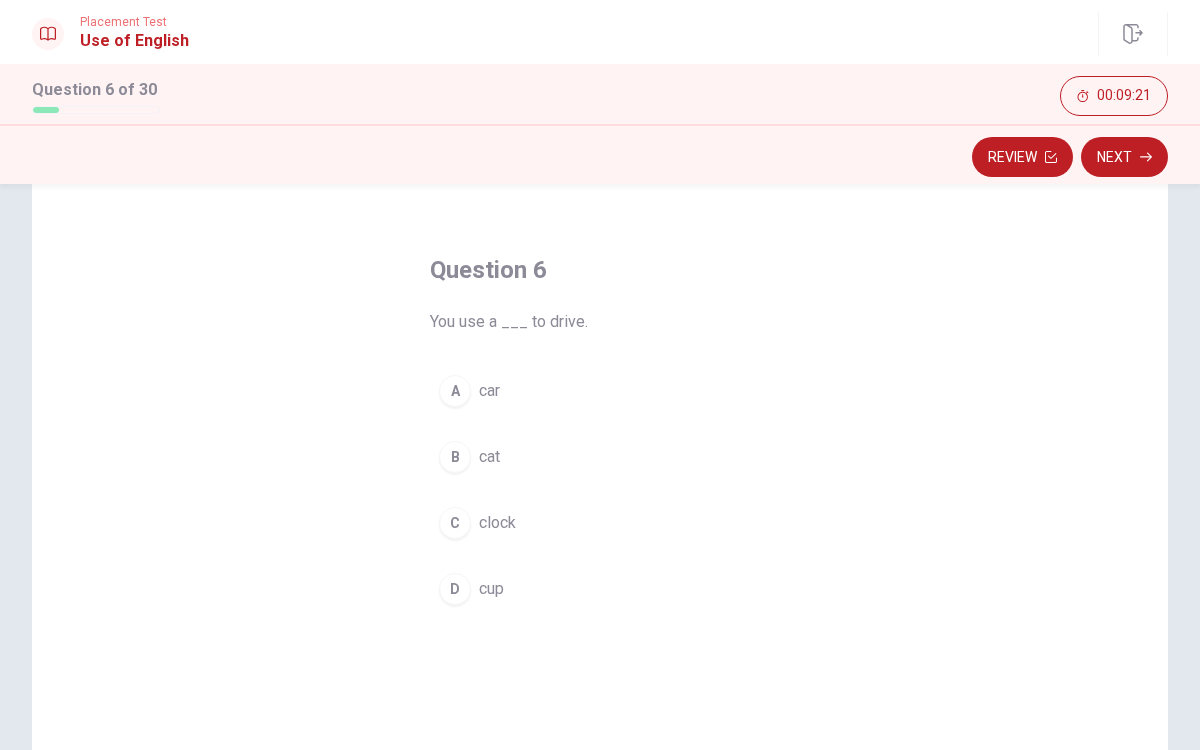 scroll, scrollTop: 58, scrollLeft: 0, axis: vertical 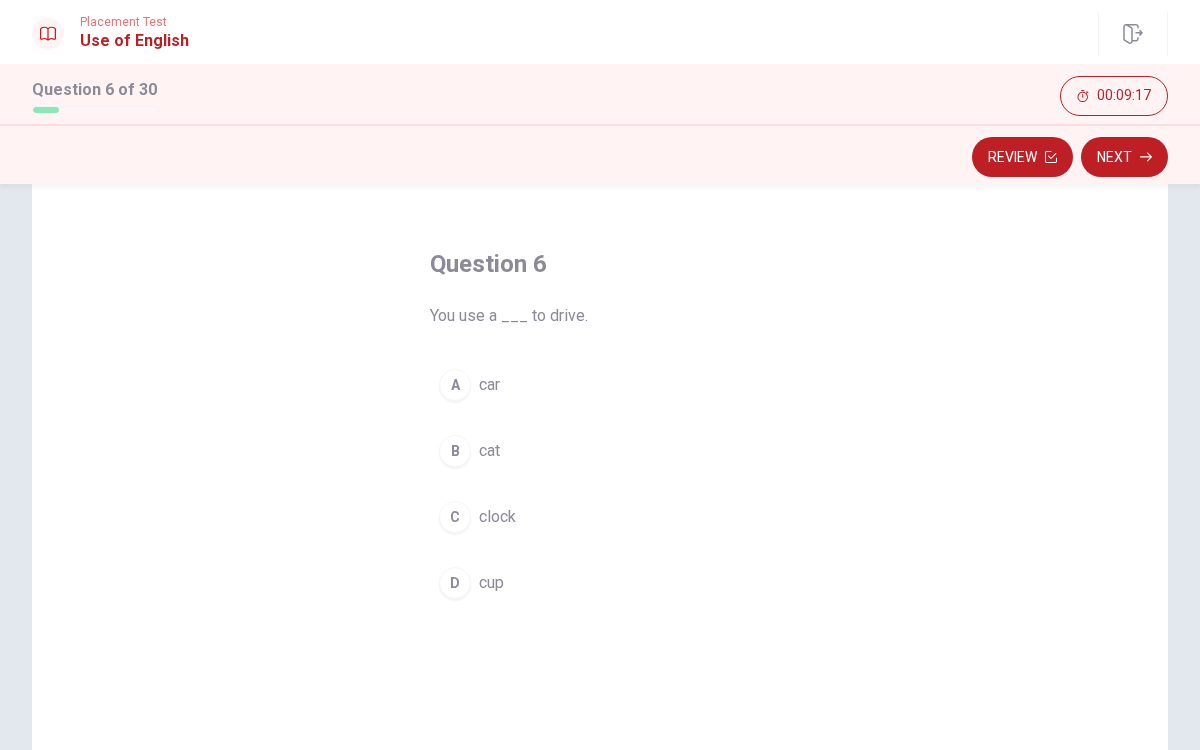 click on "A" at bounding box center (455, 385) 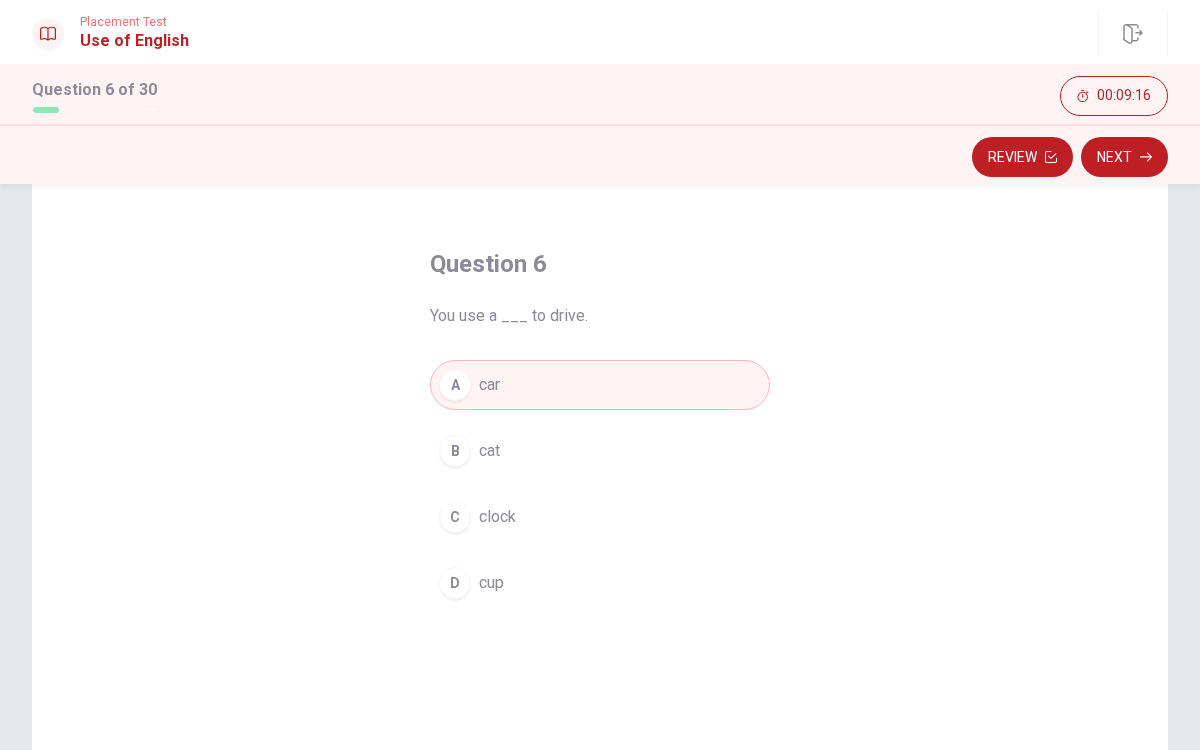 click on "Review Next" at bounding box center [600, 154] 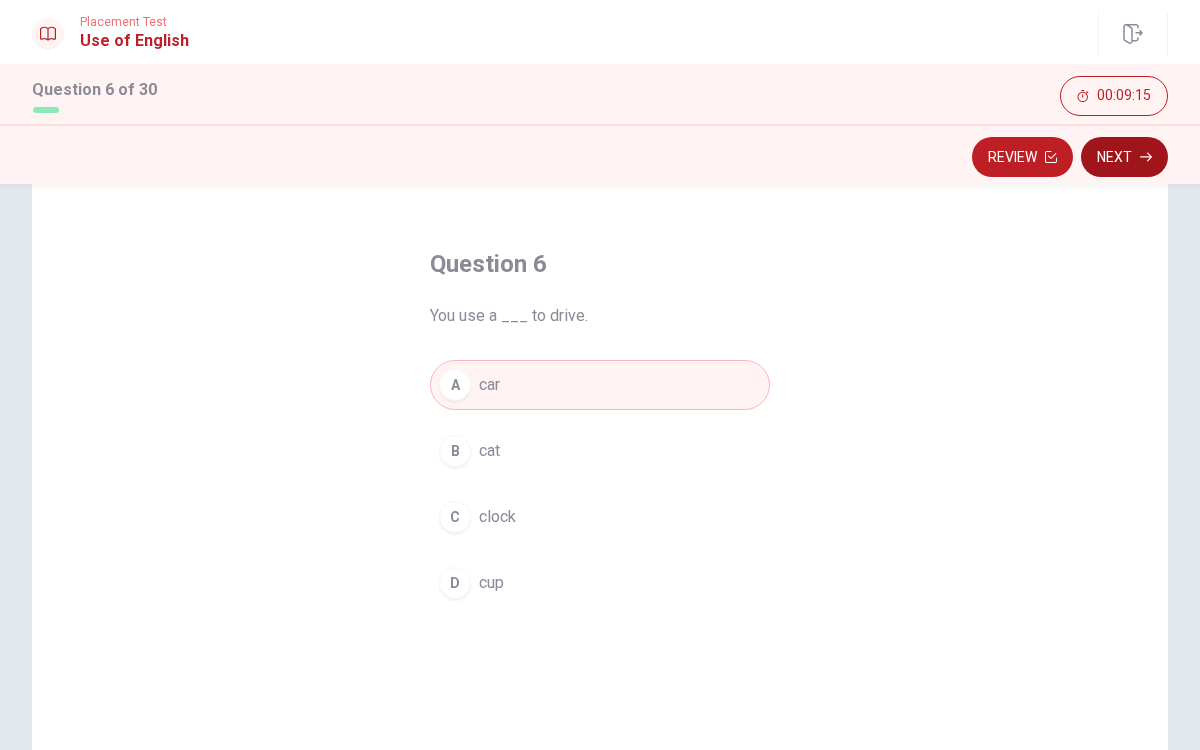 click 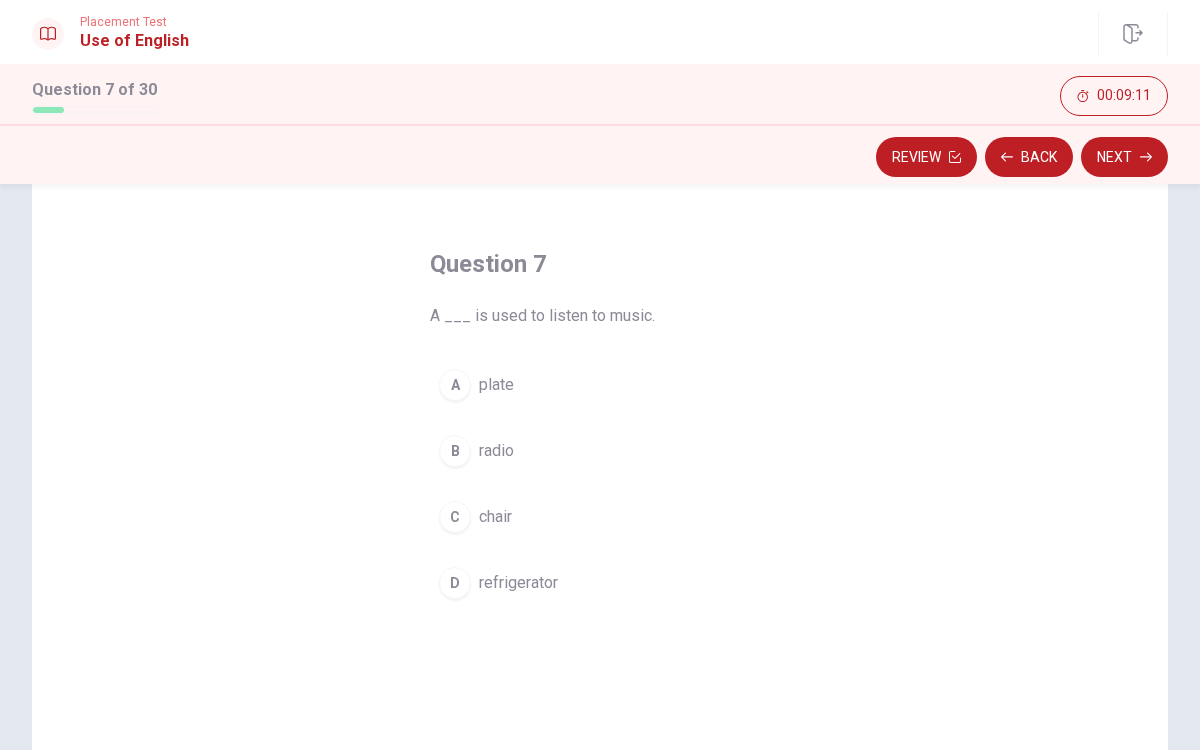 click on "radio" at bounding box center (496, 451) 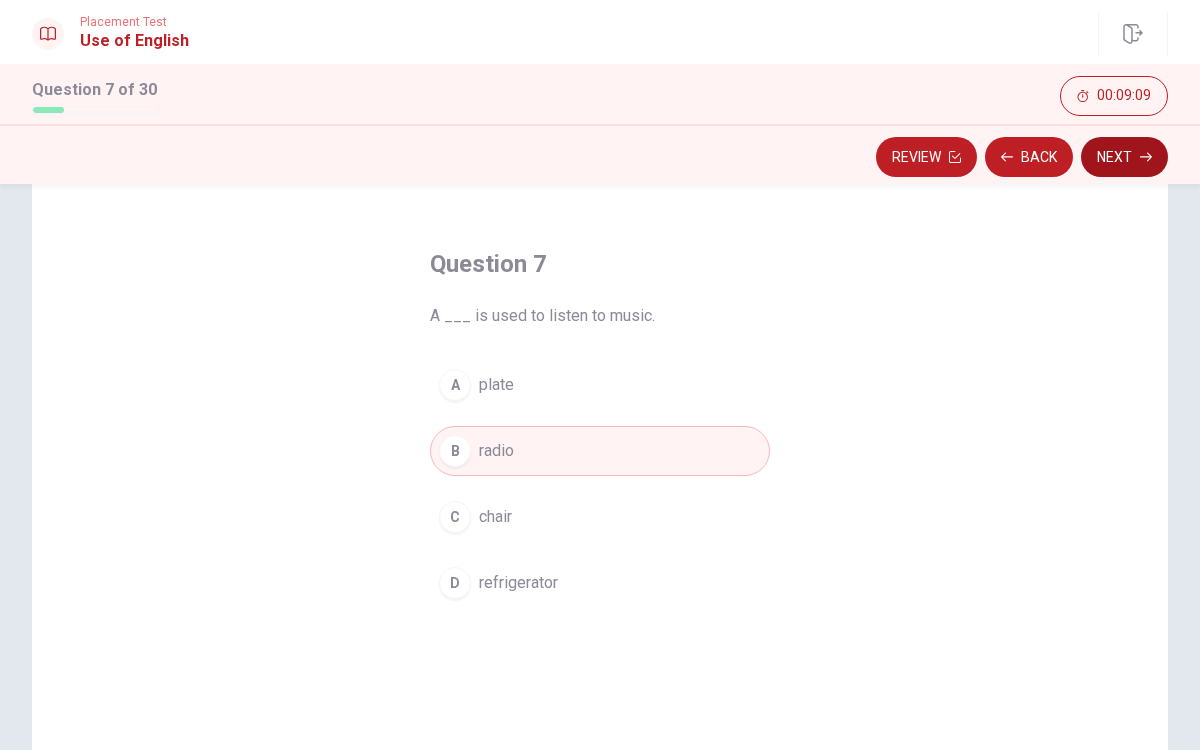 click 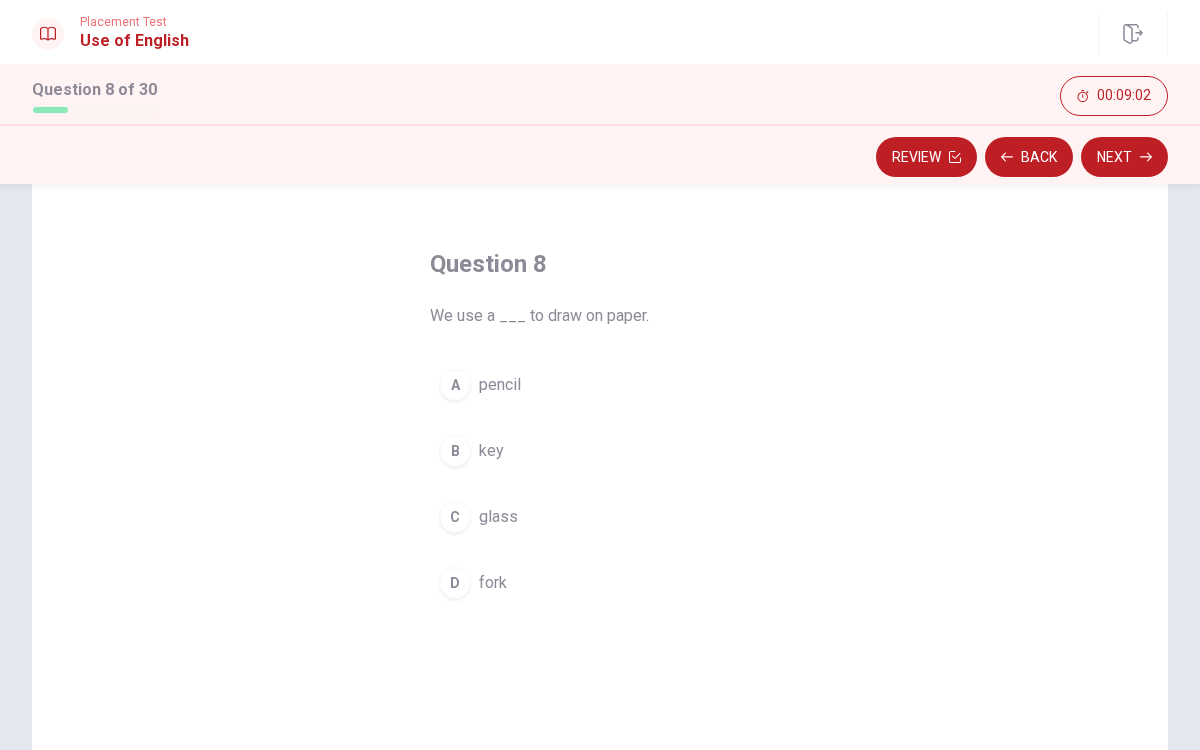click on "pencil" at bounding box center (500, 385) 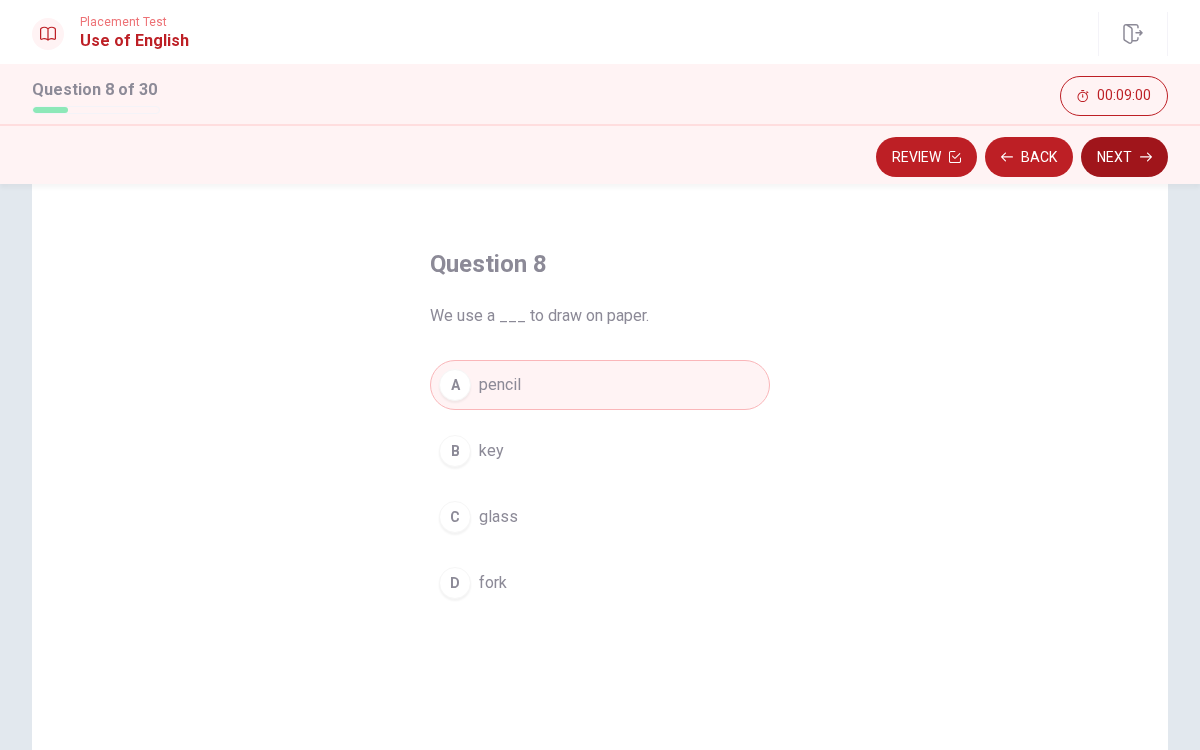 click 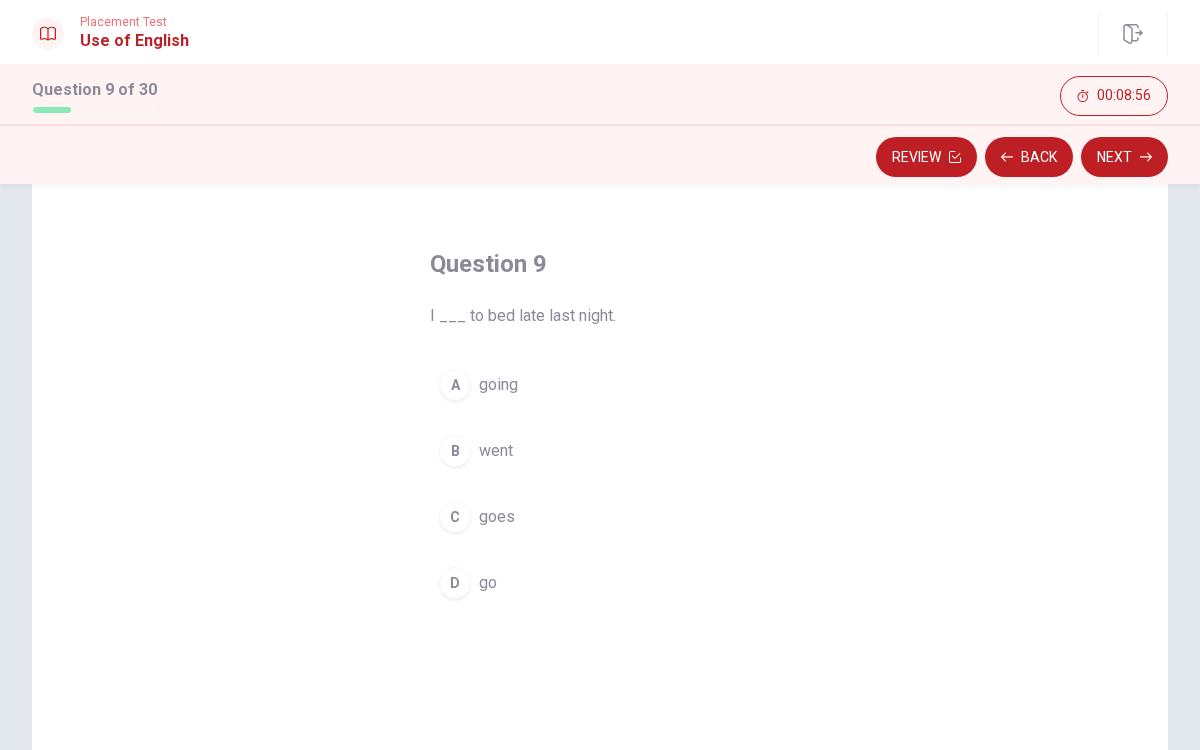 click on "going" at bounding box center (498, 385) 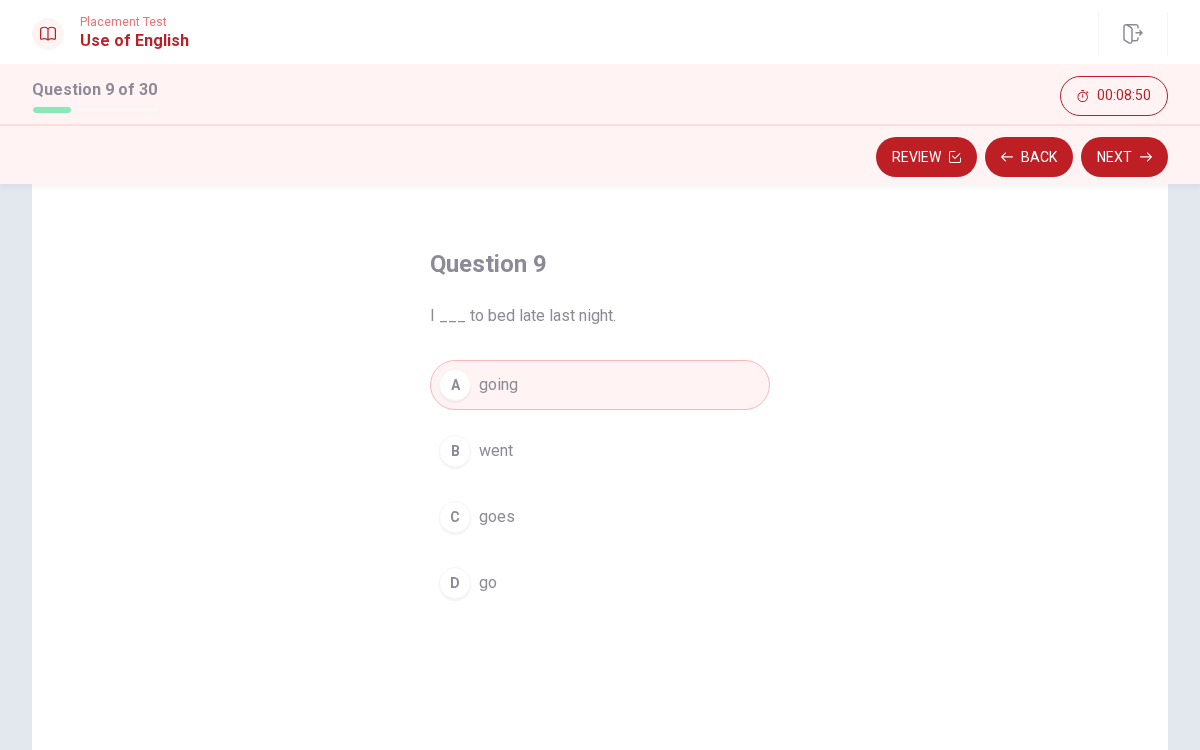click on "B went" at bounding box center (600, 451) 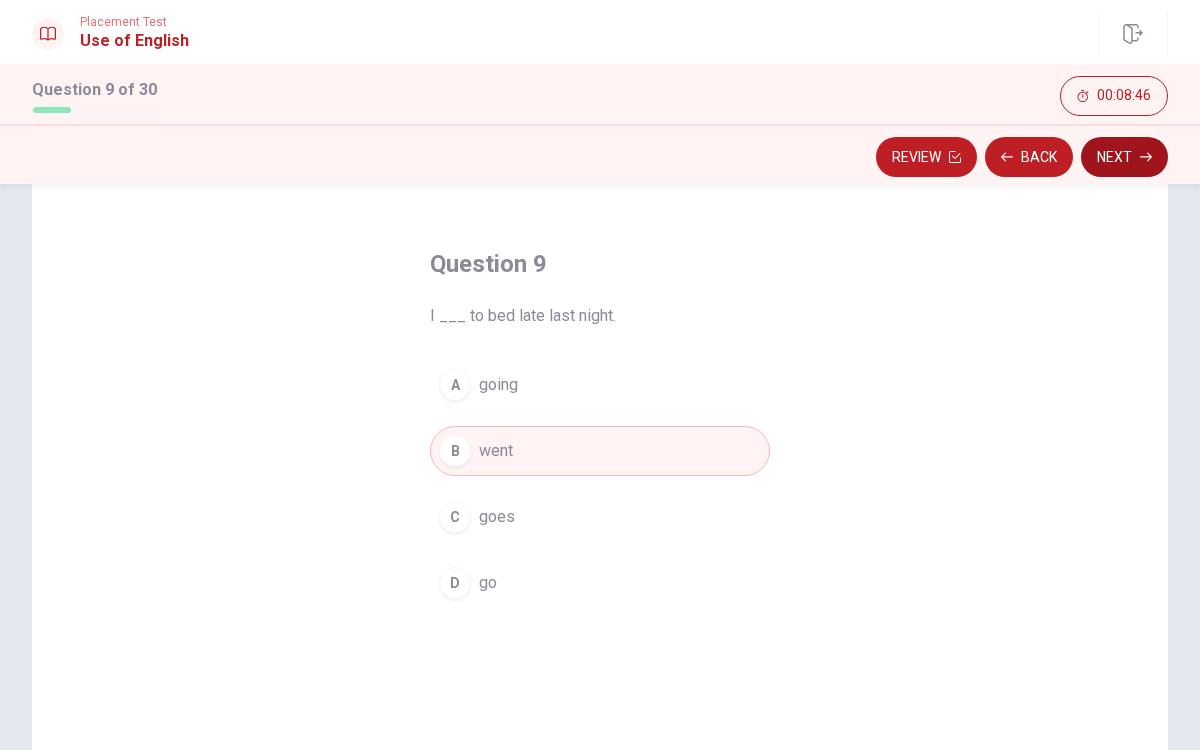 click on "Next" at bounding box center [1124, 157] 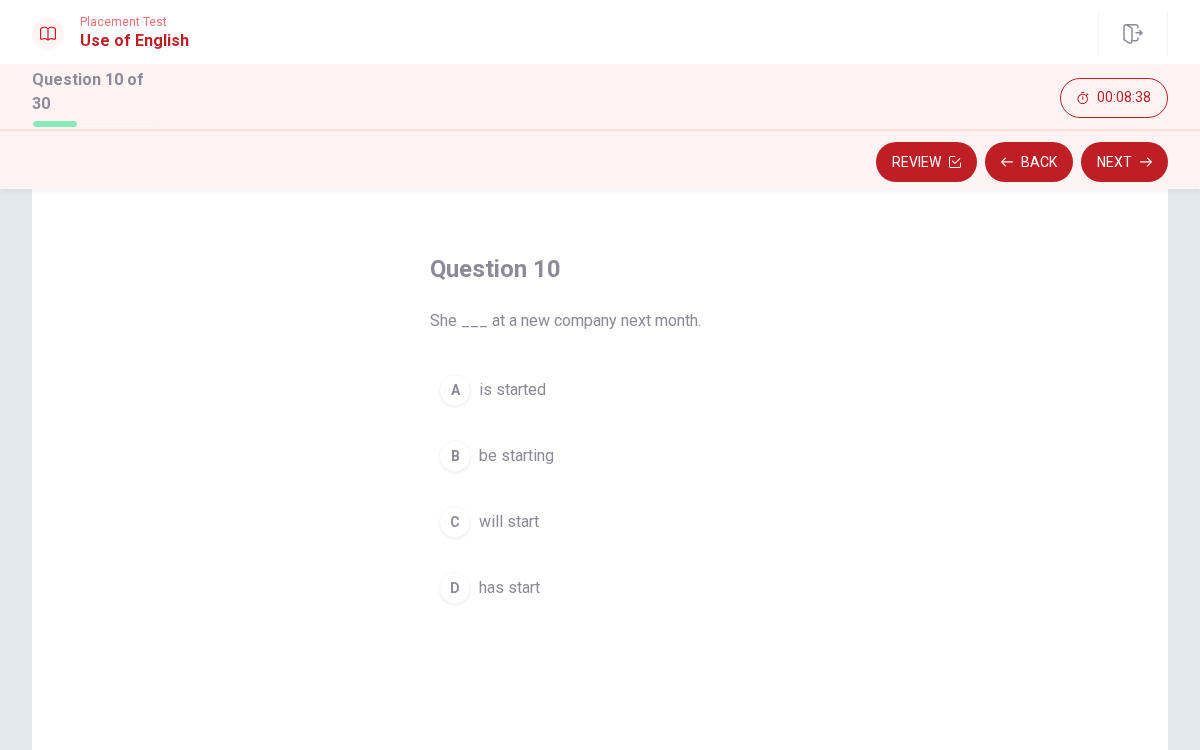 click on "will start" at bounding box center (509, 522) 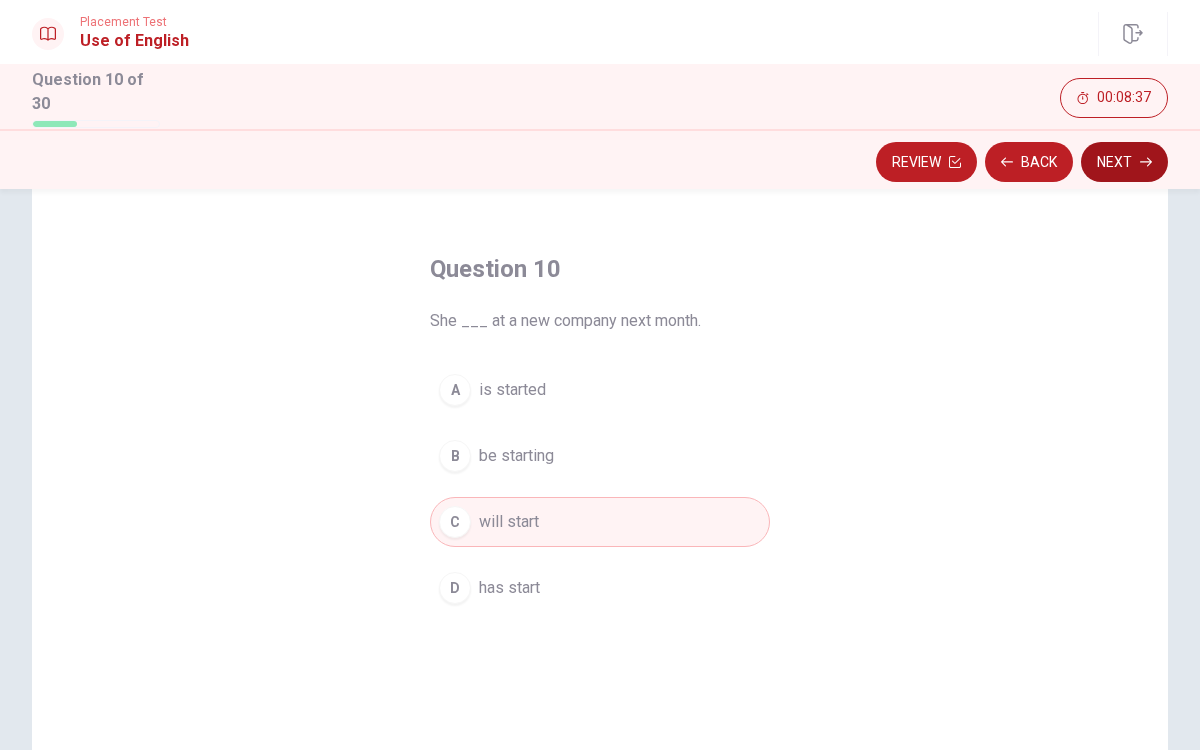 click 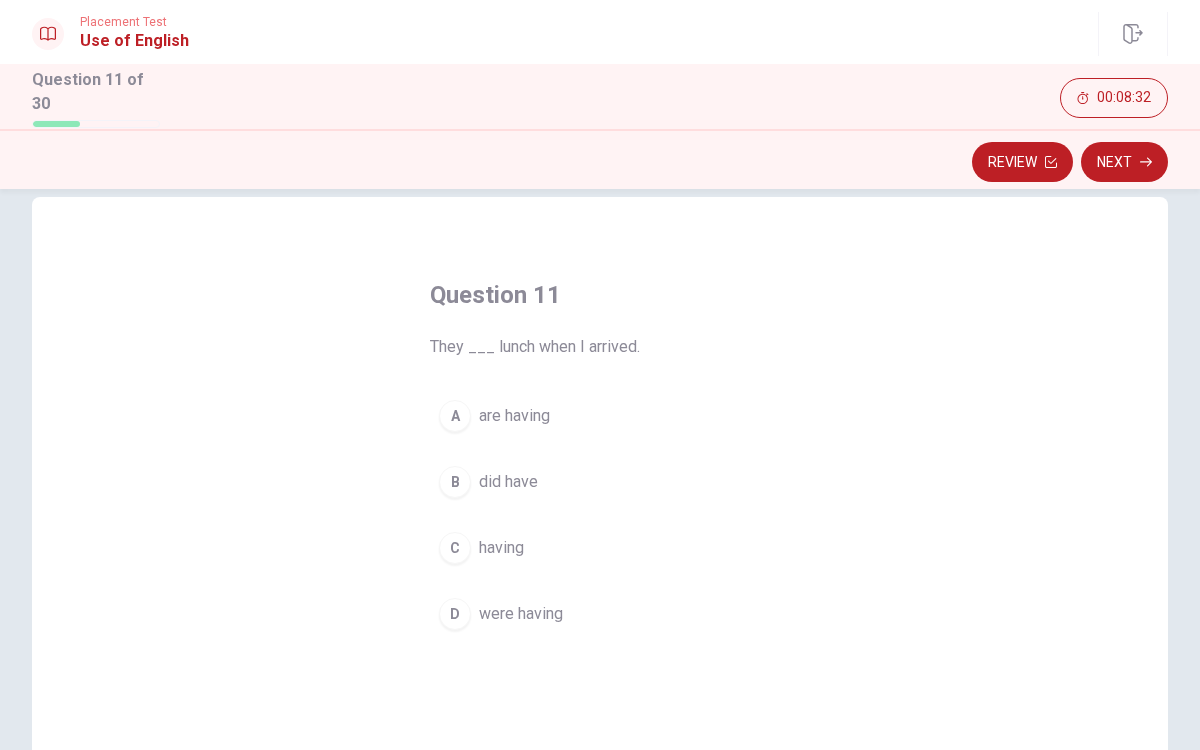 scroll, scrollTop: 33, scrollLeft: 0, axis: vertical 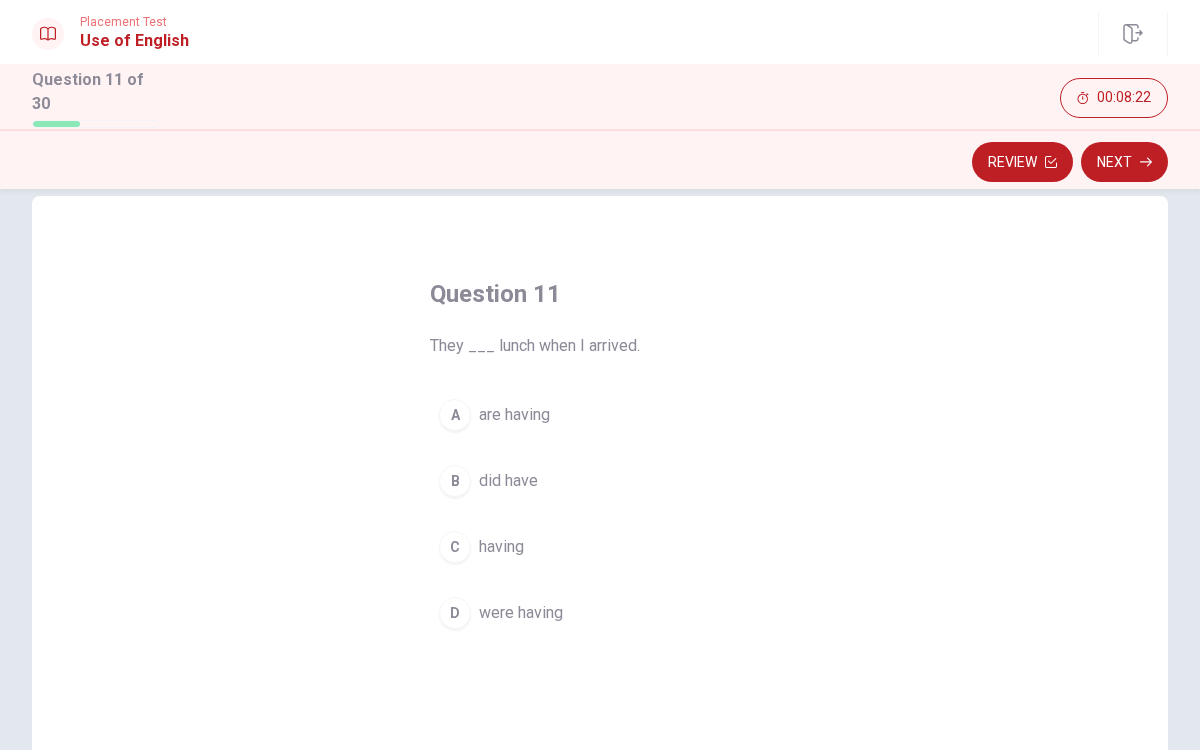 click on "were having" at bounding box center [521, 613] 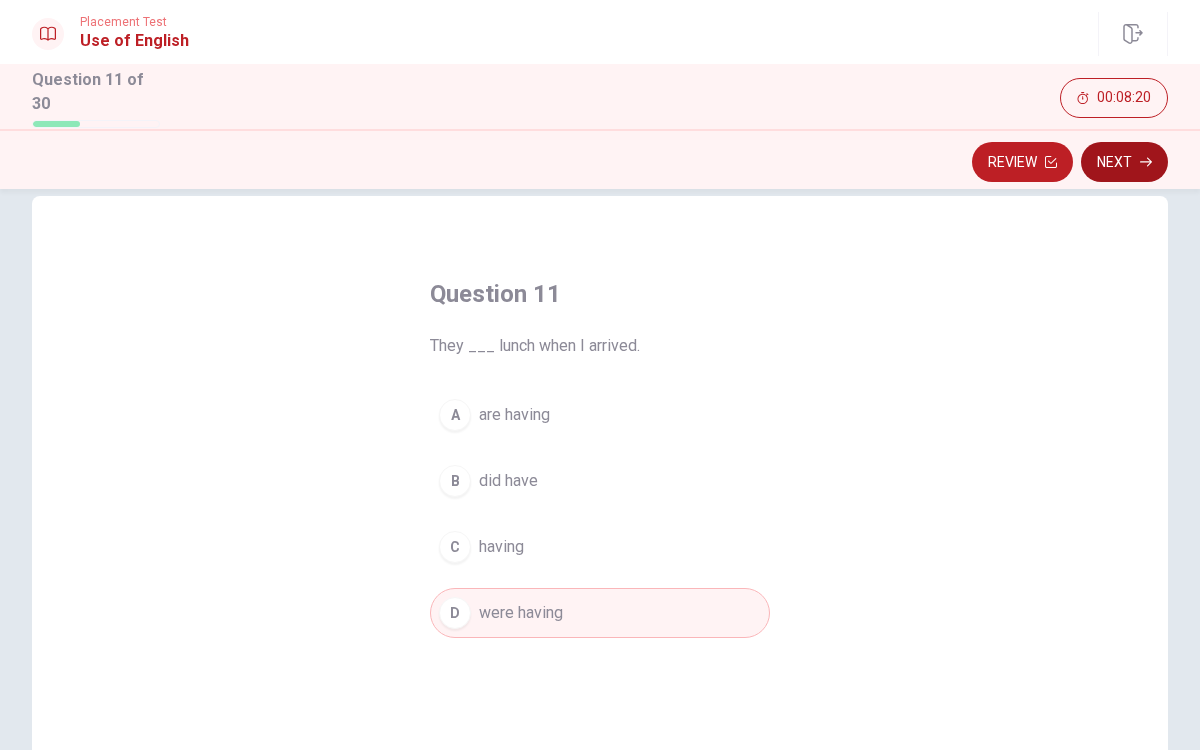 click on "Next" at bounding box center (1124, 162) 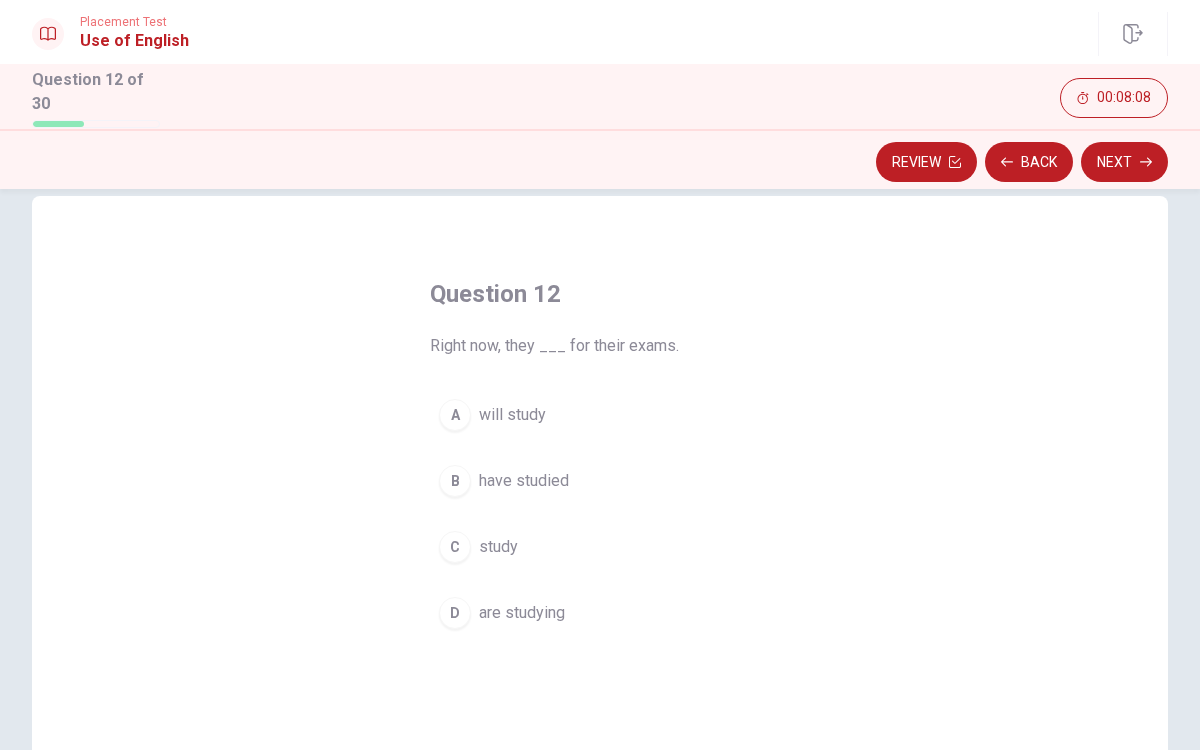 click on "are studying" at bounding box center (522, 613) 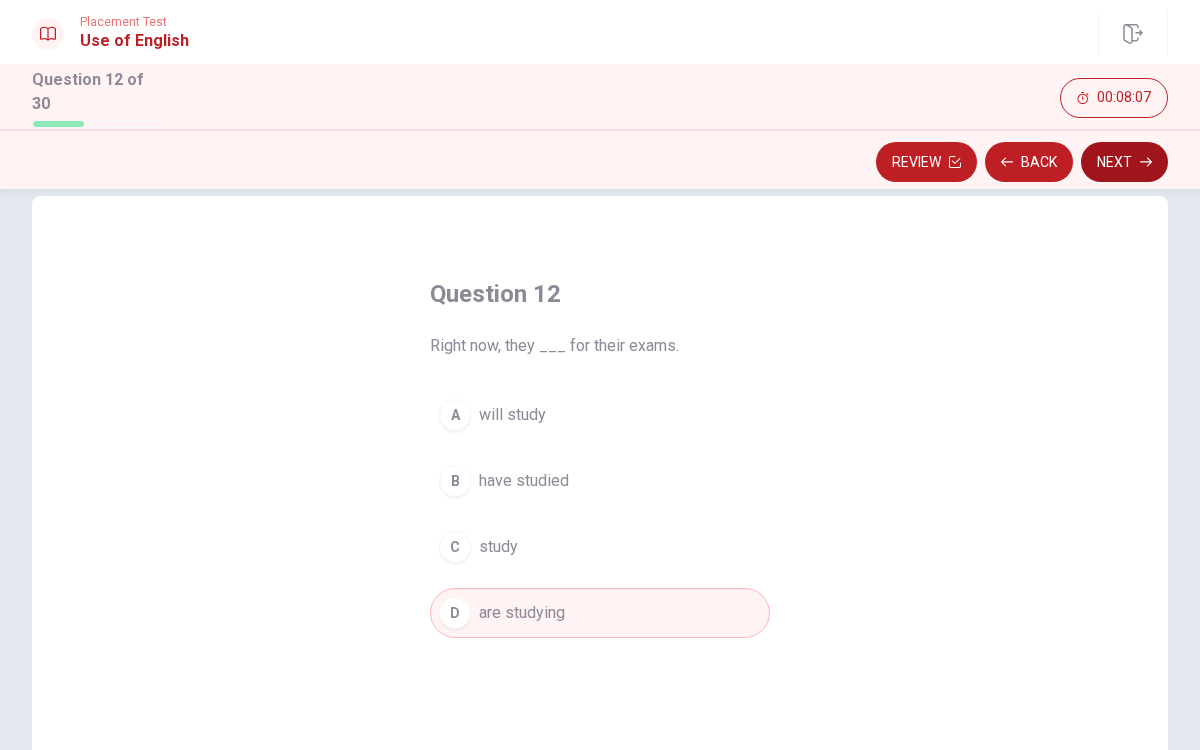 click on "Next" at bounding box center [1124, 162] 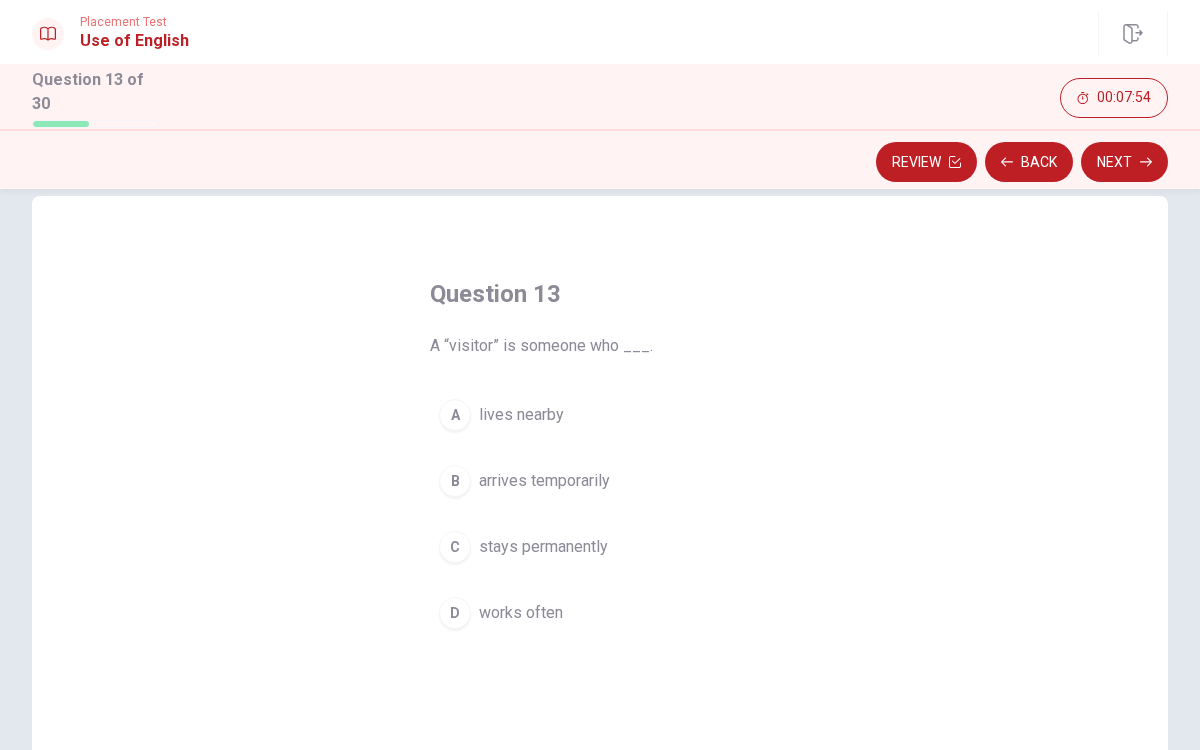 click on "arrives temporarily" at bounding box center (544, 481) 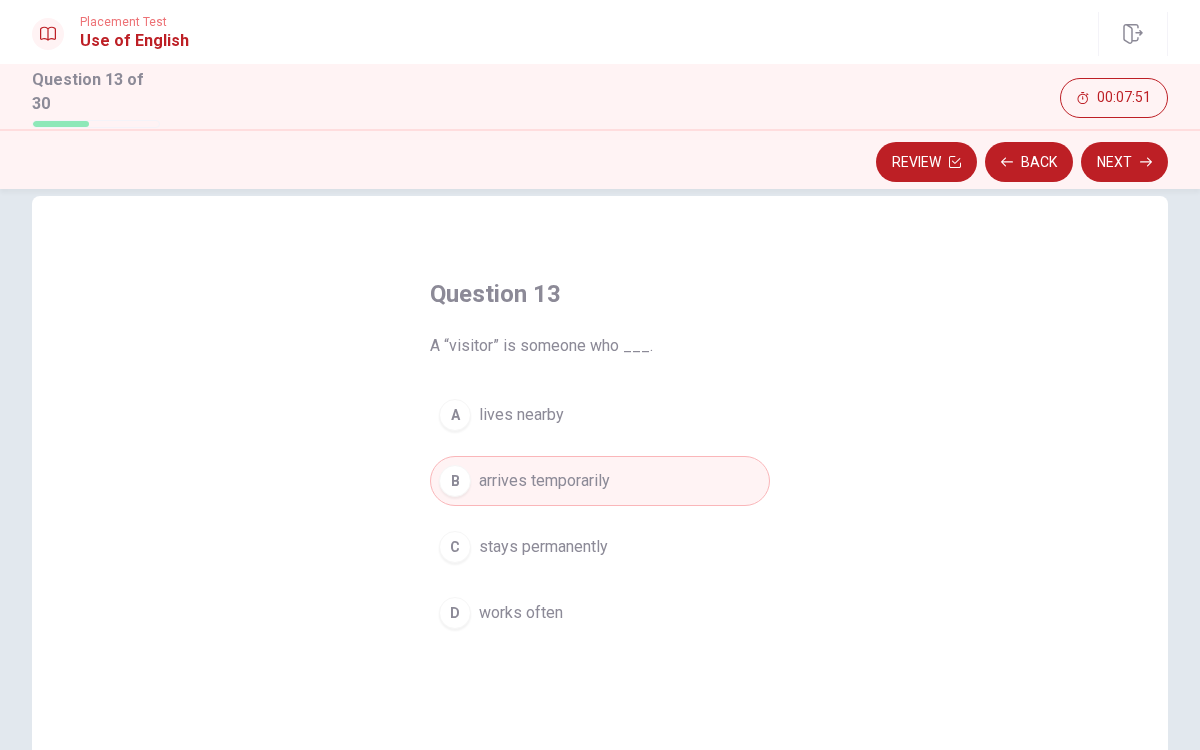 click on "Question 13 A “visitor” is someone who ___. A lives nearby B arrives temporarily C stays permanently D works often © Copyright  2025" at bounding box center (600, 469) 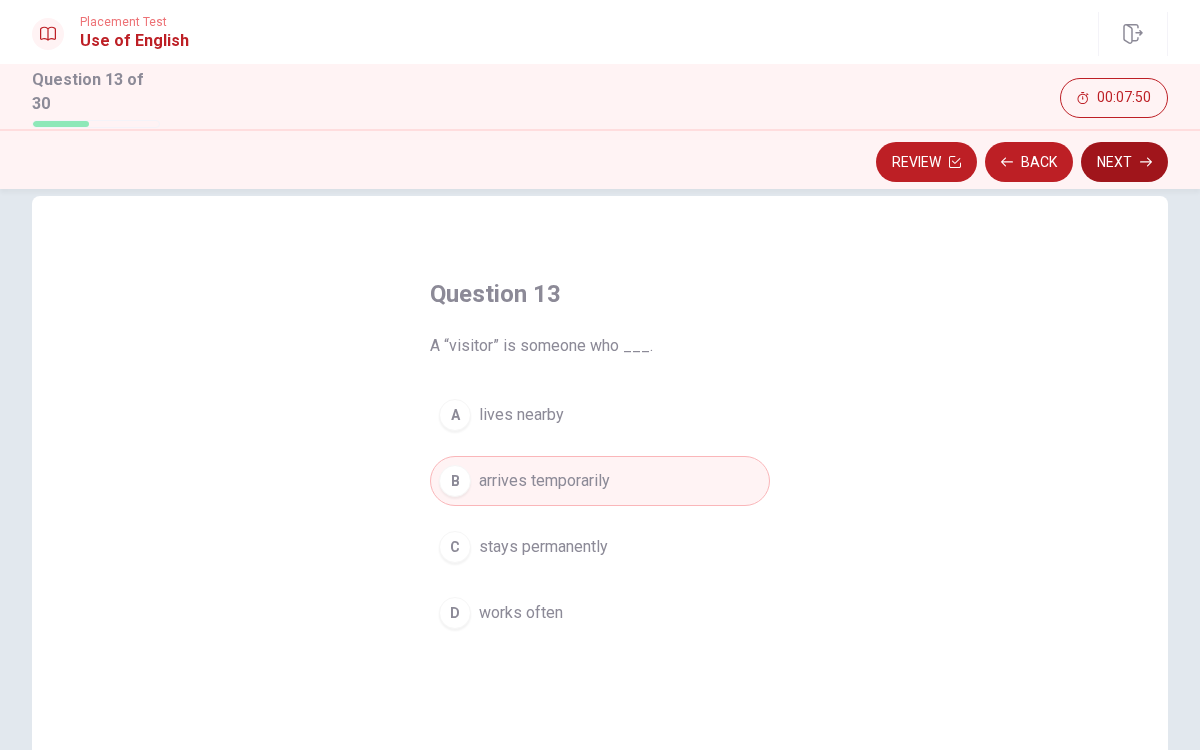 click 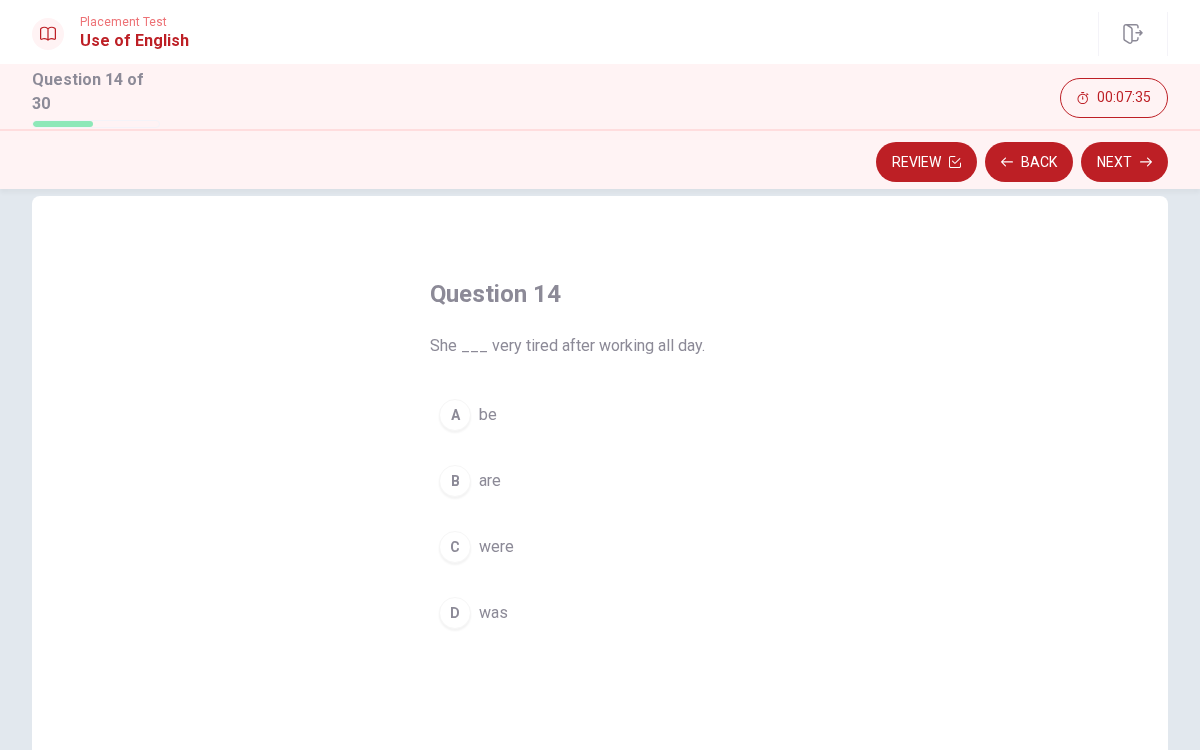 click on "C were" at bounding box center [600, 547] 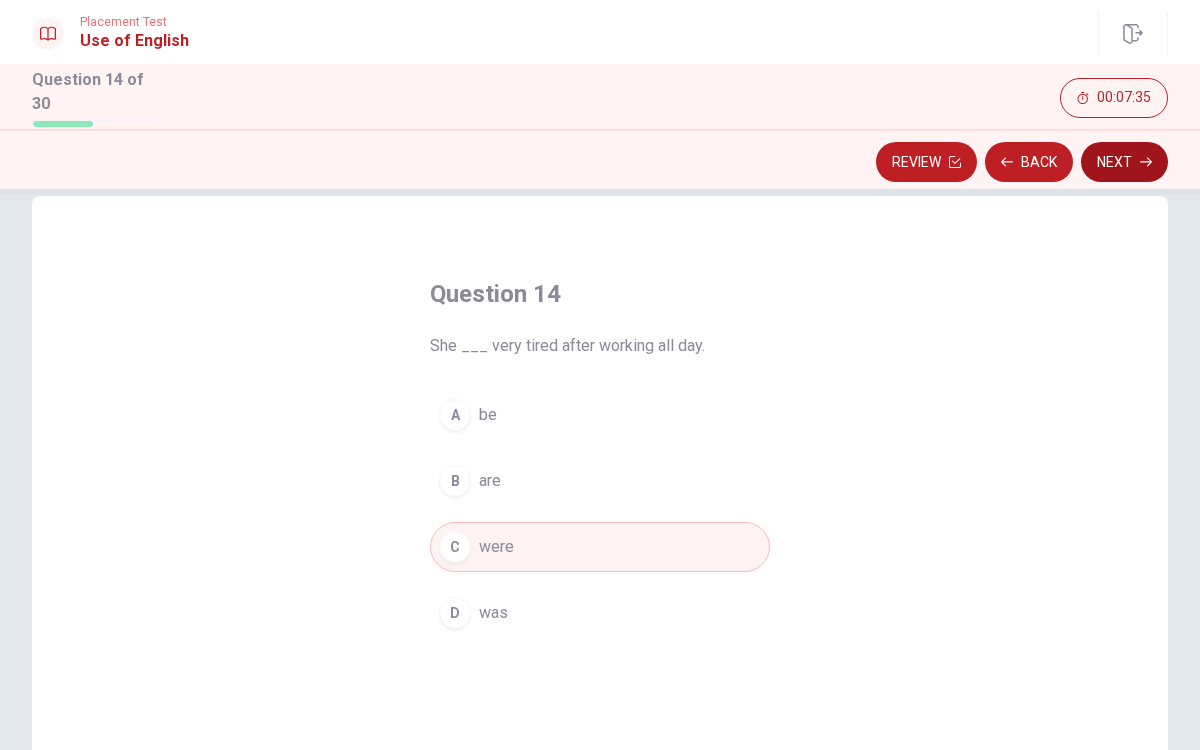 click 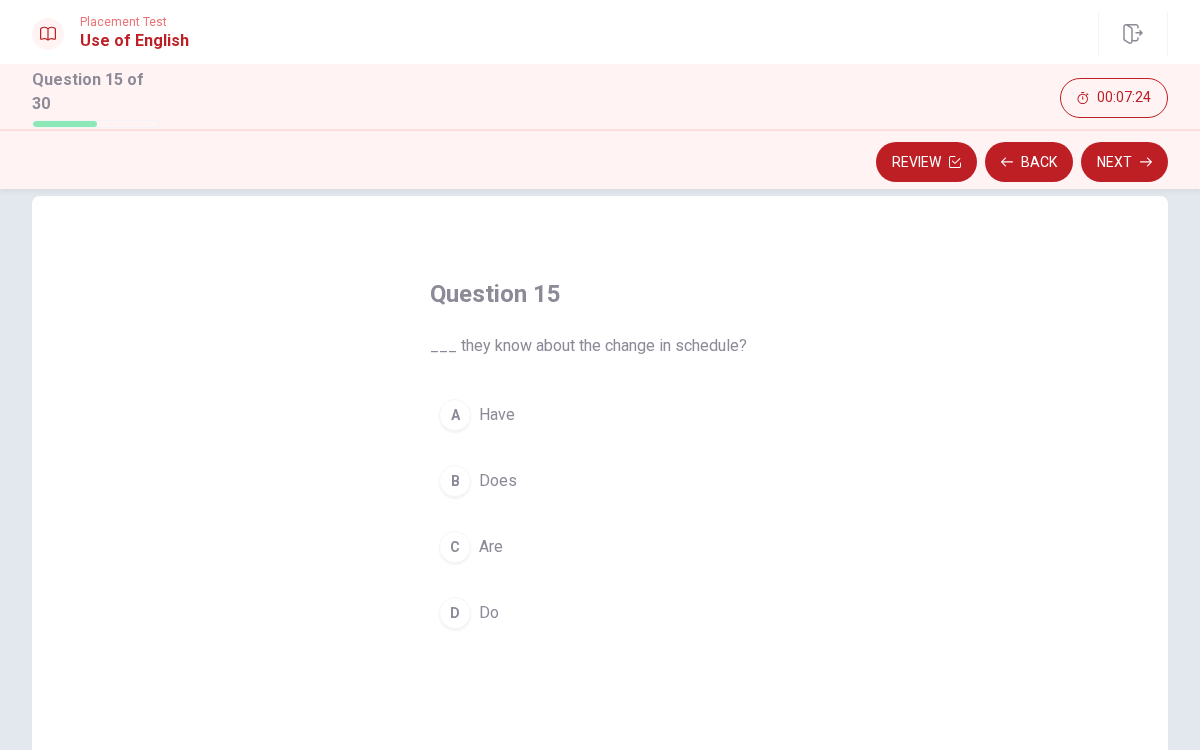click on "C Are" at bounding box center [600, 547] 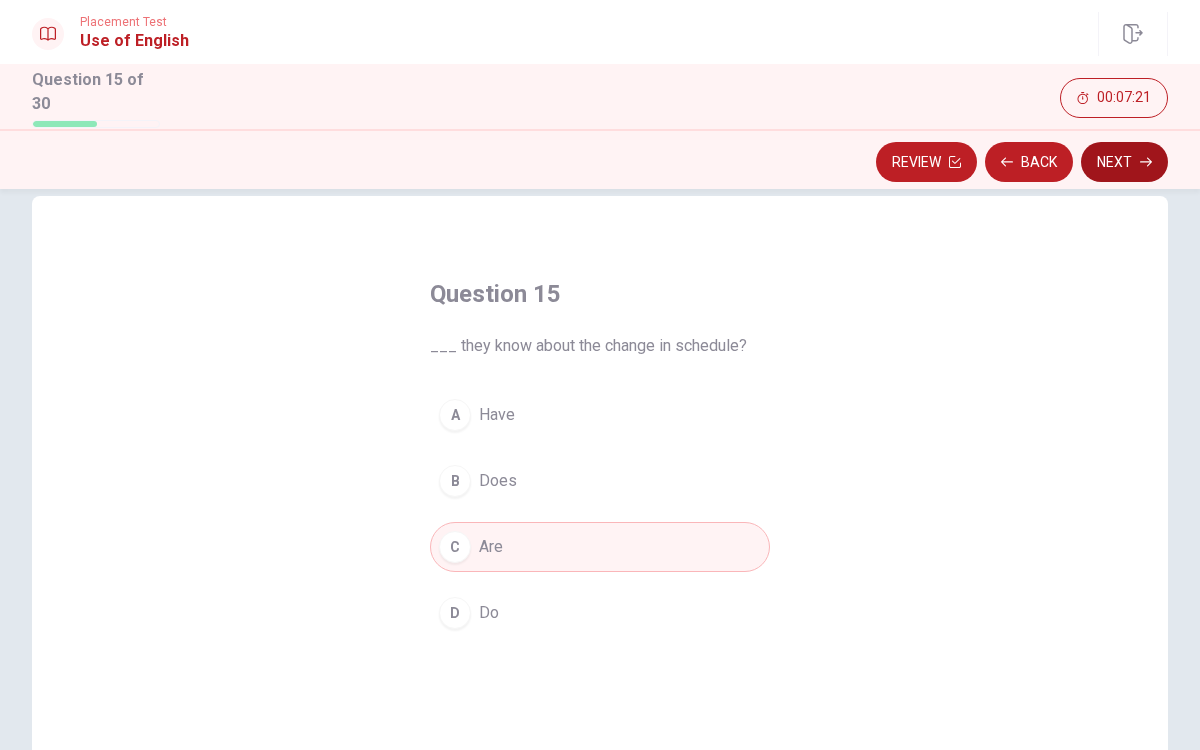 click 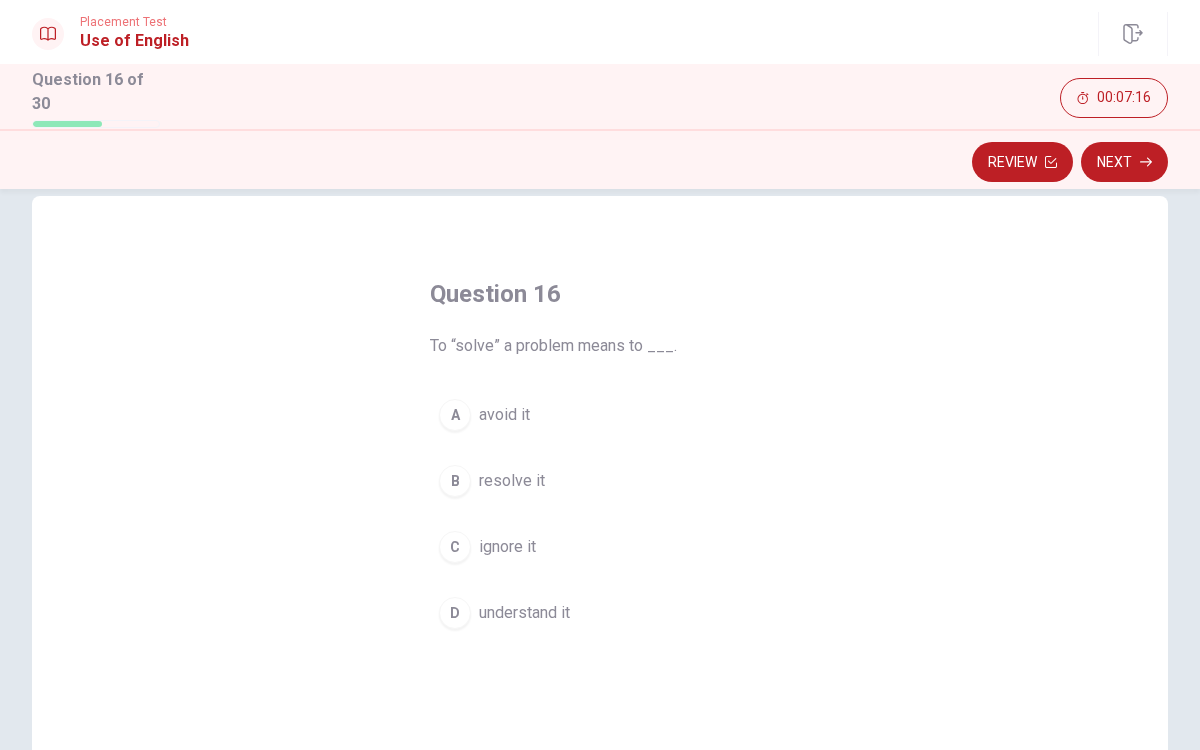 scroll, scrollTop: 35, scrollLeft: 0, axis: vertical 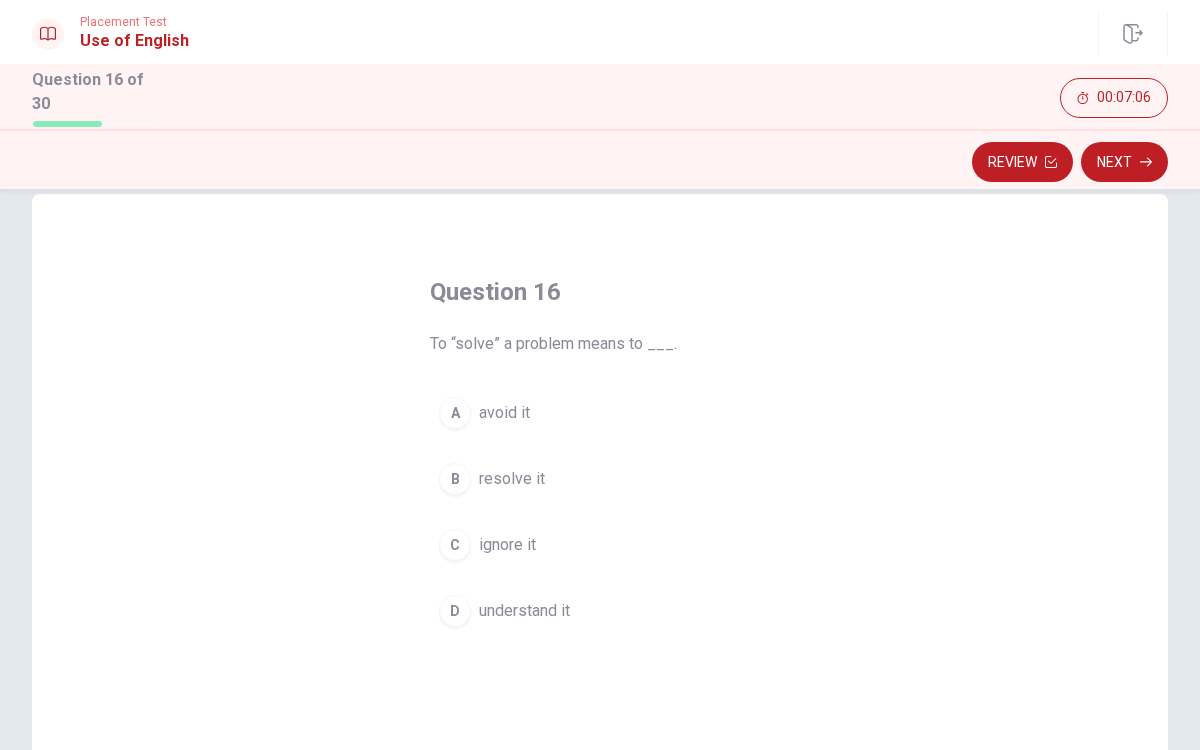 click on "resolve it" at bounding box center [512, 479] 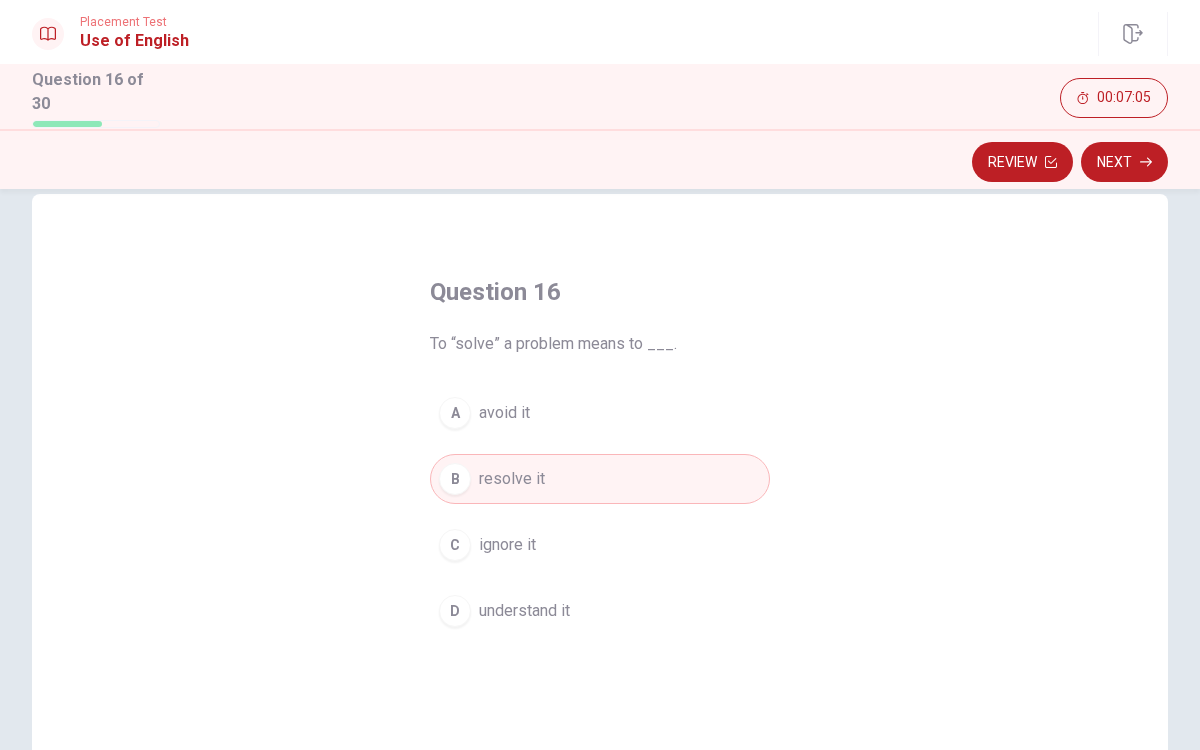 click on "Question 16 To “solve” a problem means to ___. A avoid it B resolve it C ignore it D understand it © Copyright  2025" at bounding box center (600, 469) 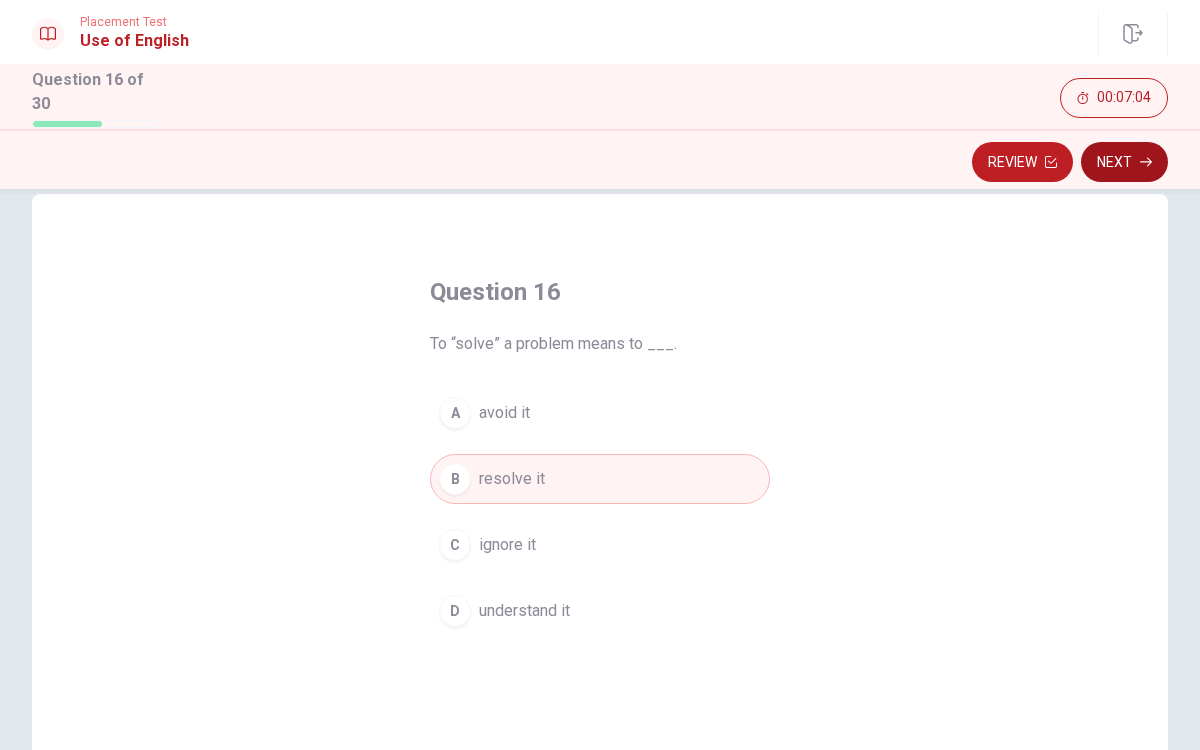 click 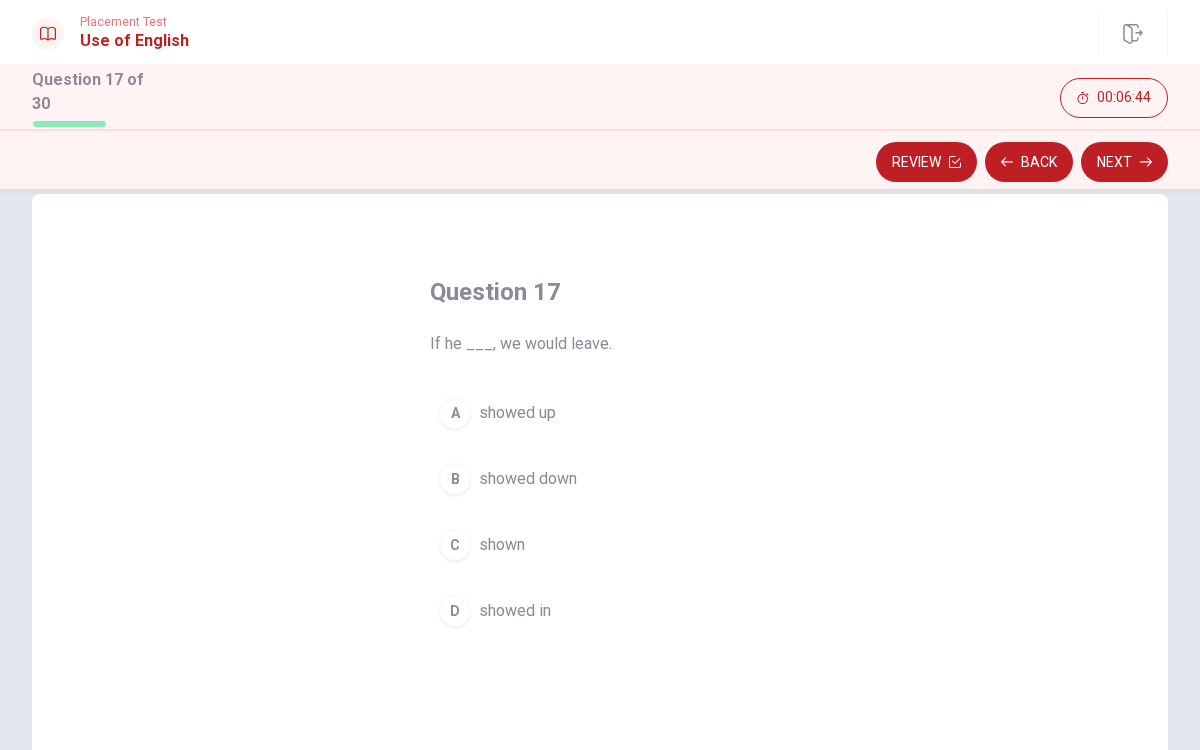 click on "showed down" at bounding box center [528, 479] 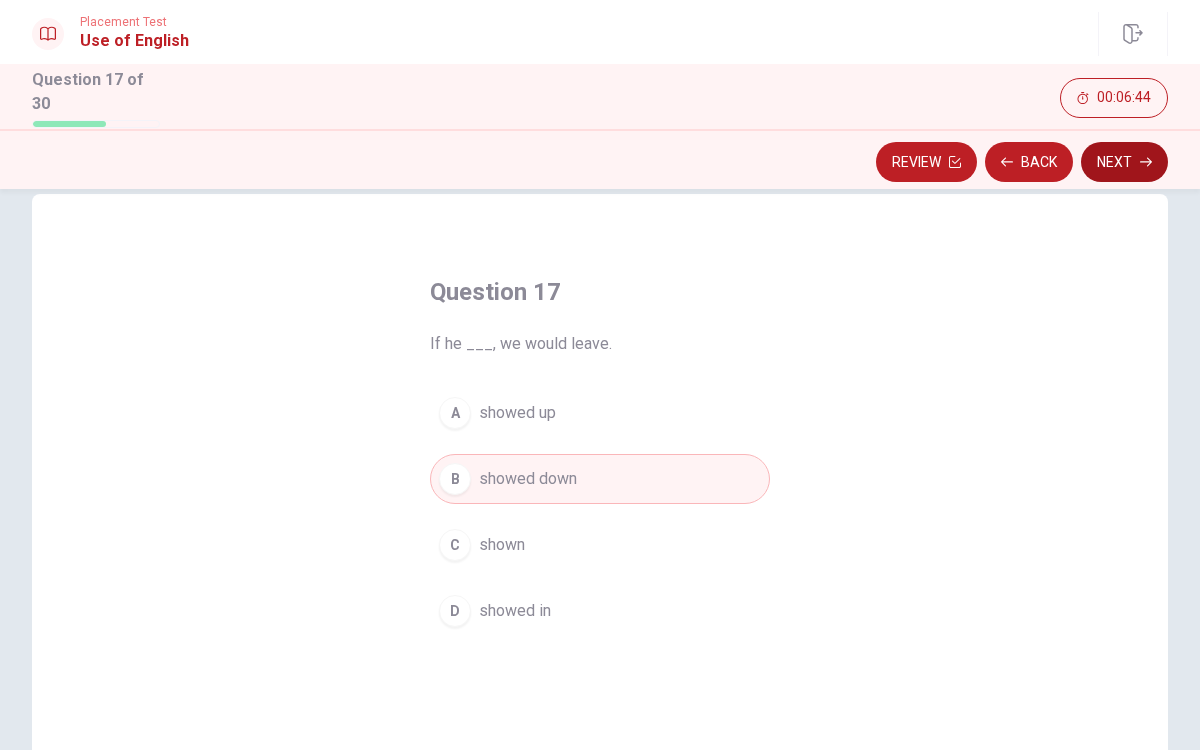 click 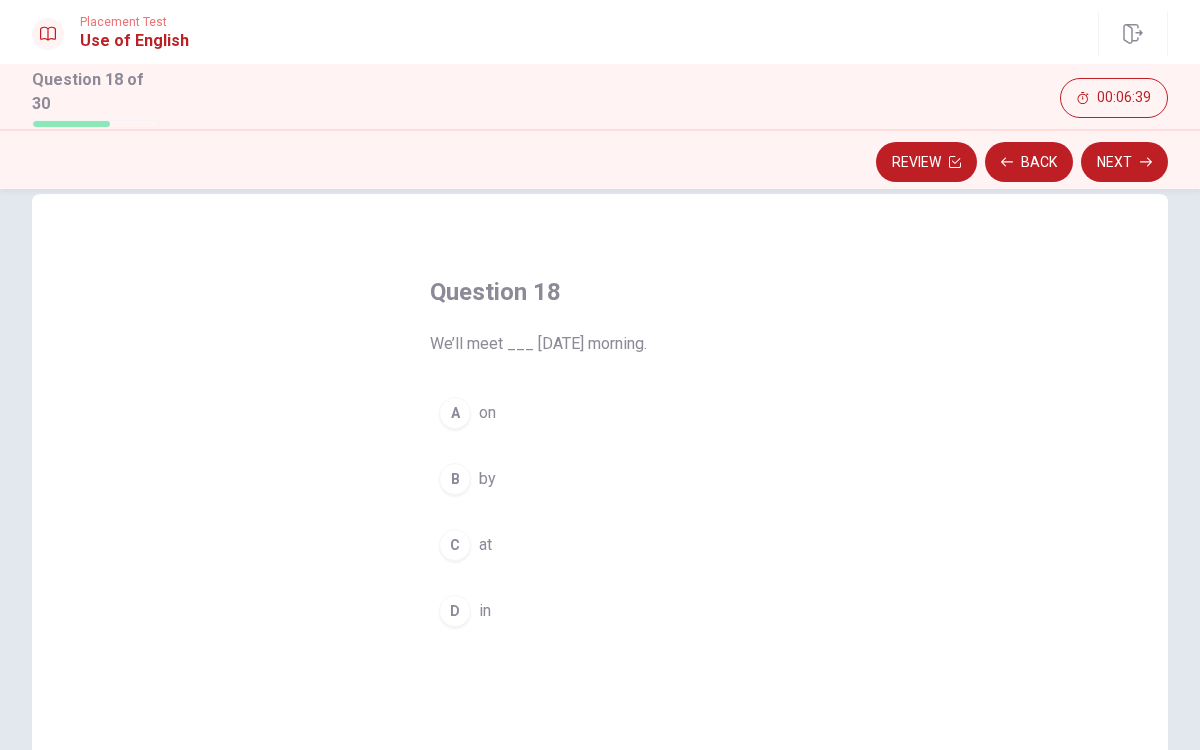 click on "on" at bounding box center (487, 413) 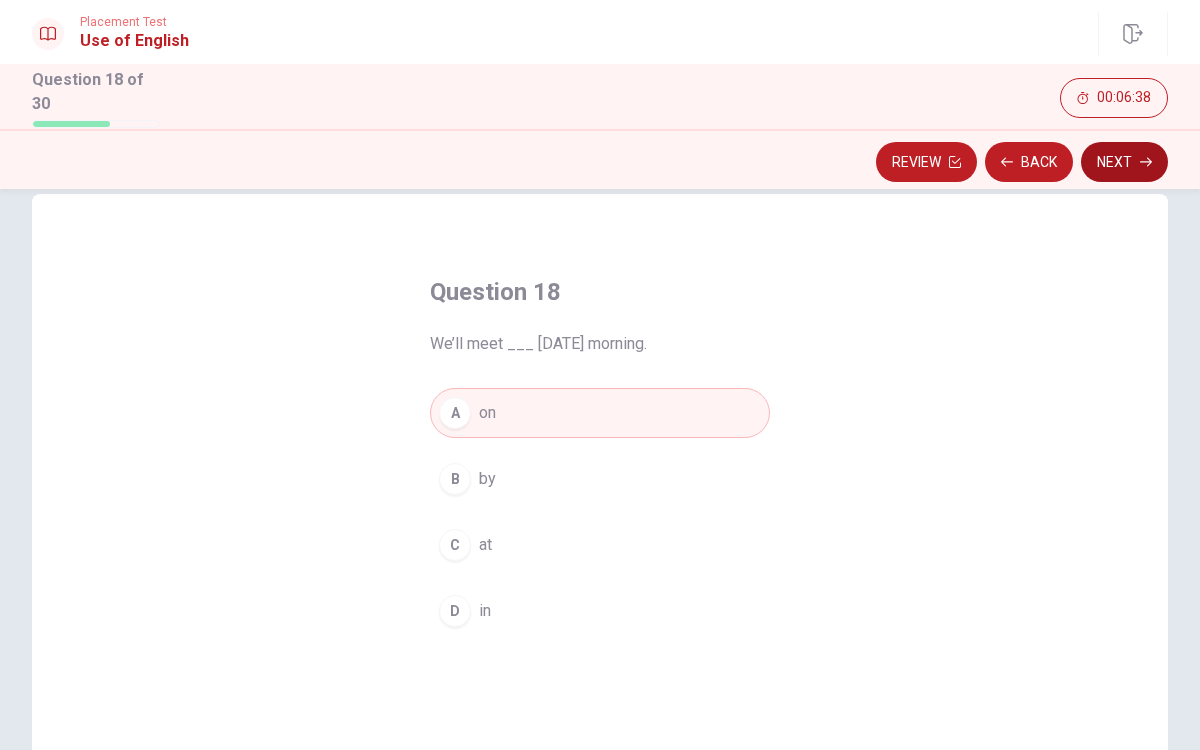 click on "Next" at bounding box center (1124, 162) 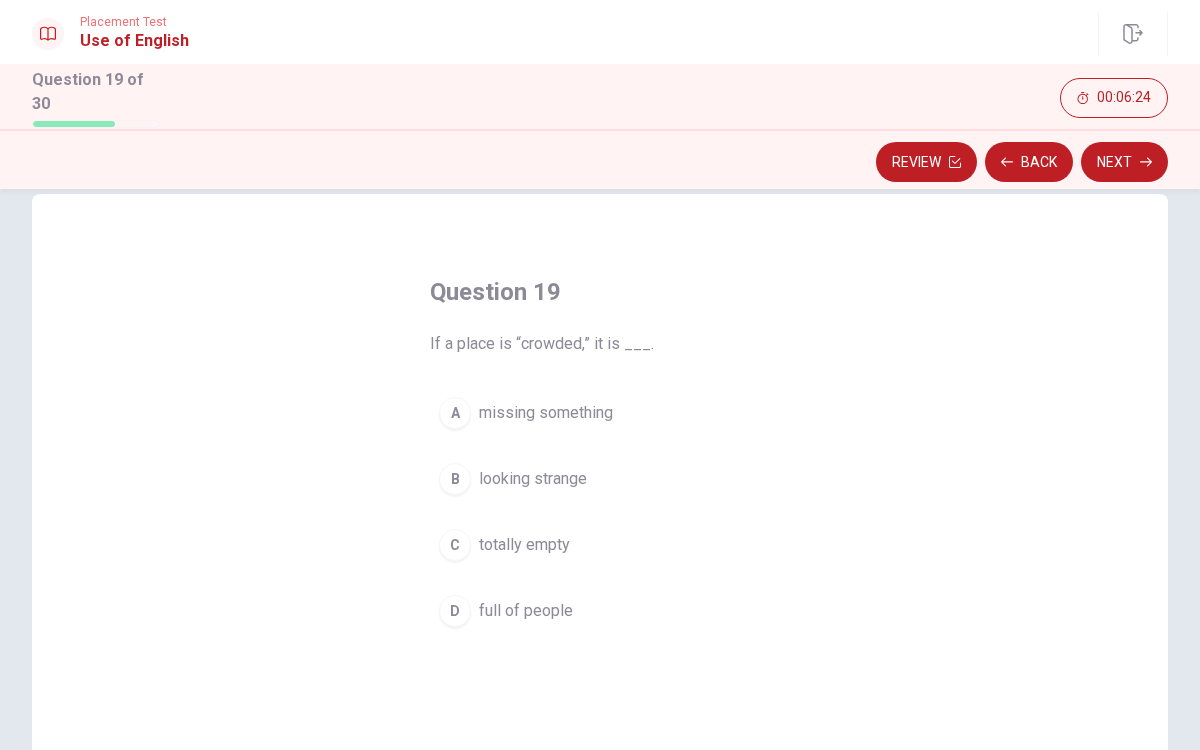click on "full of people" at bounding box center (526, 611) 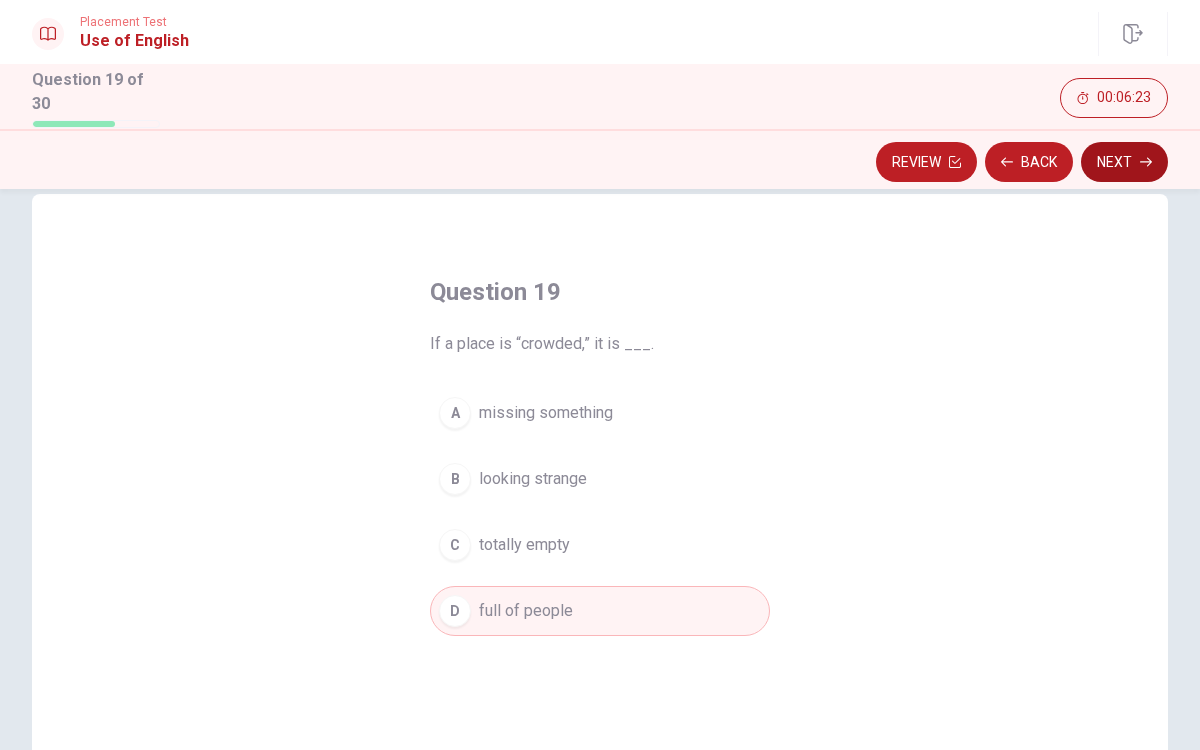 click 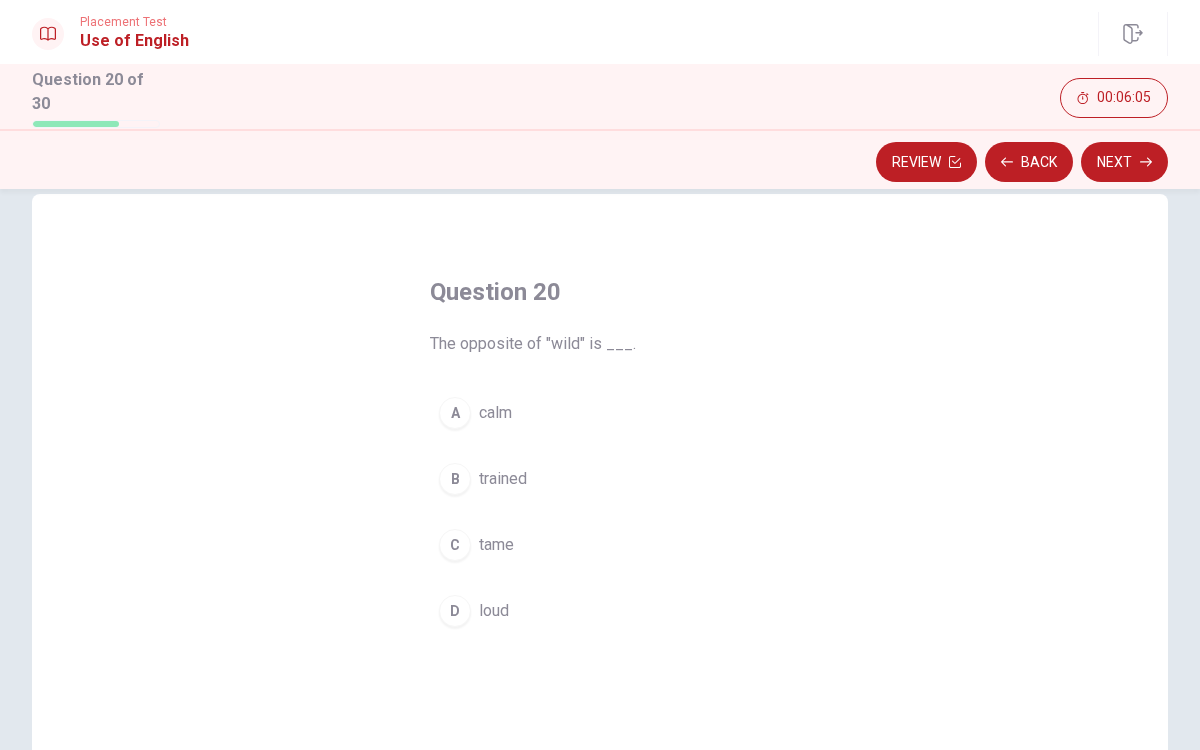 click on "tame" at bounding box center [496, 545] 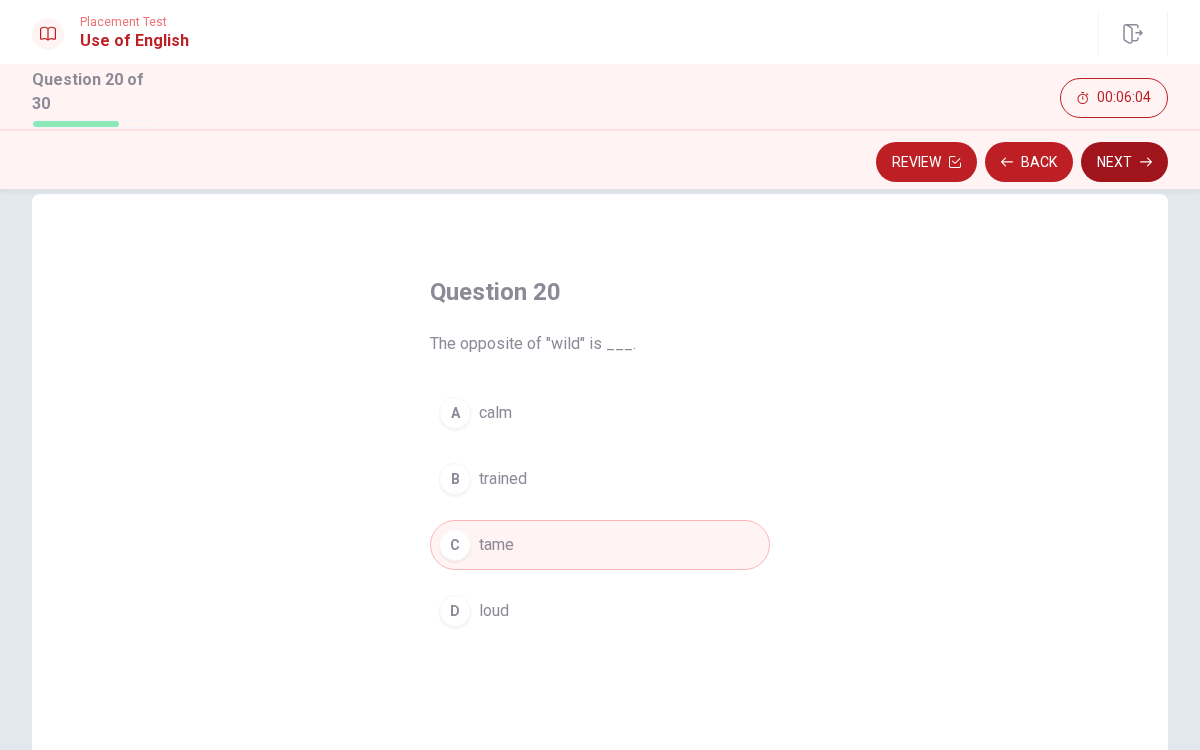 click 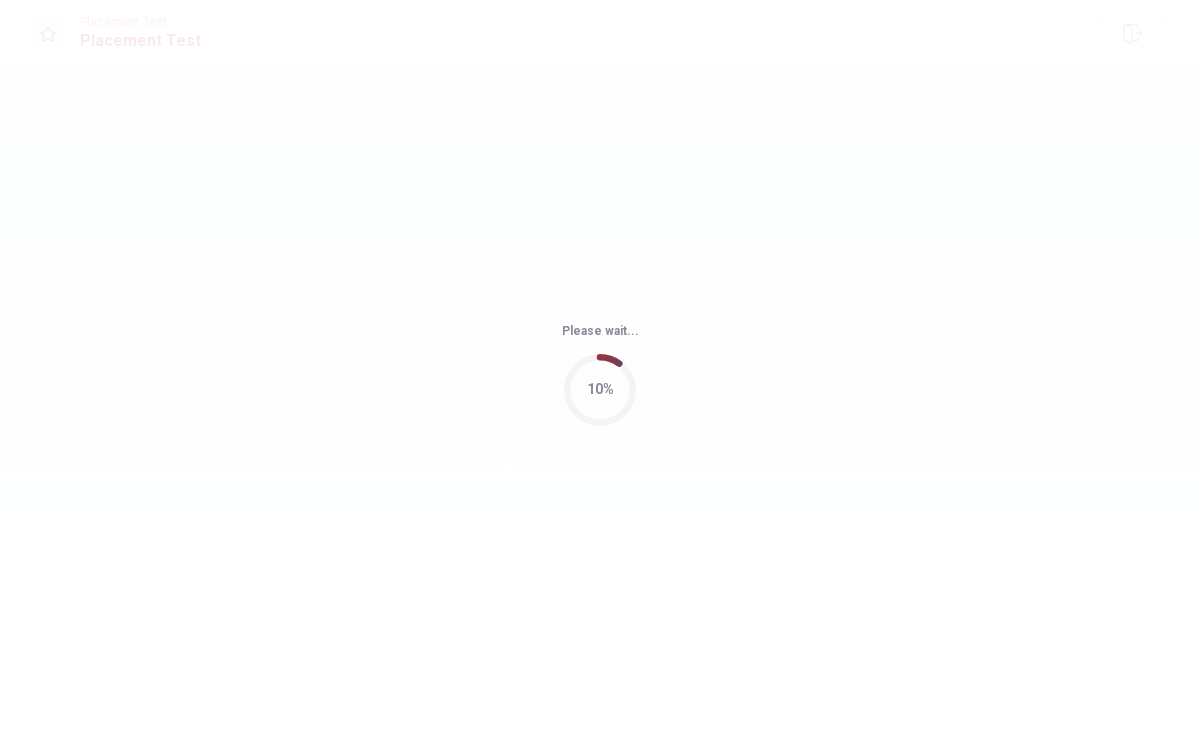 scroll, scrollTop: 0, scrollLeft: 0, axis: both 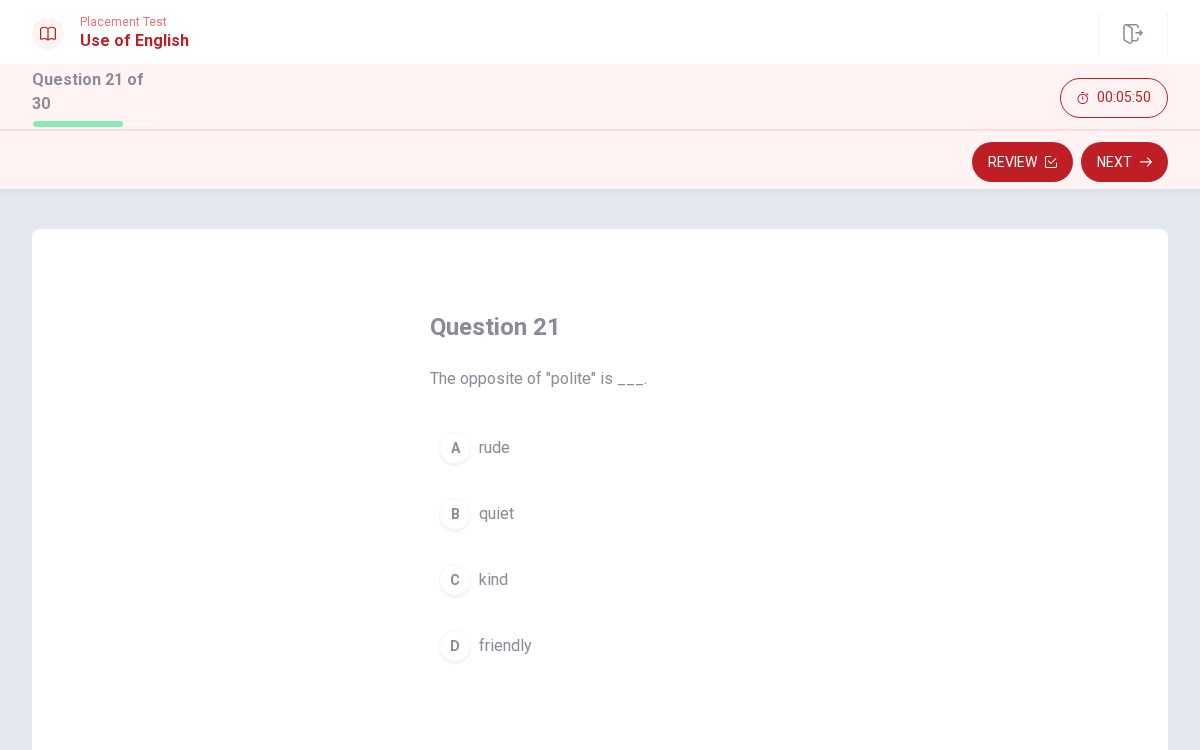 click on "rude" at bounding box center (494, 448) 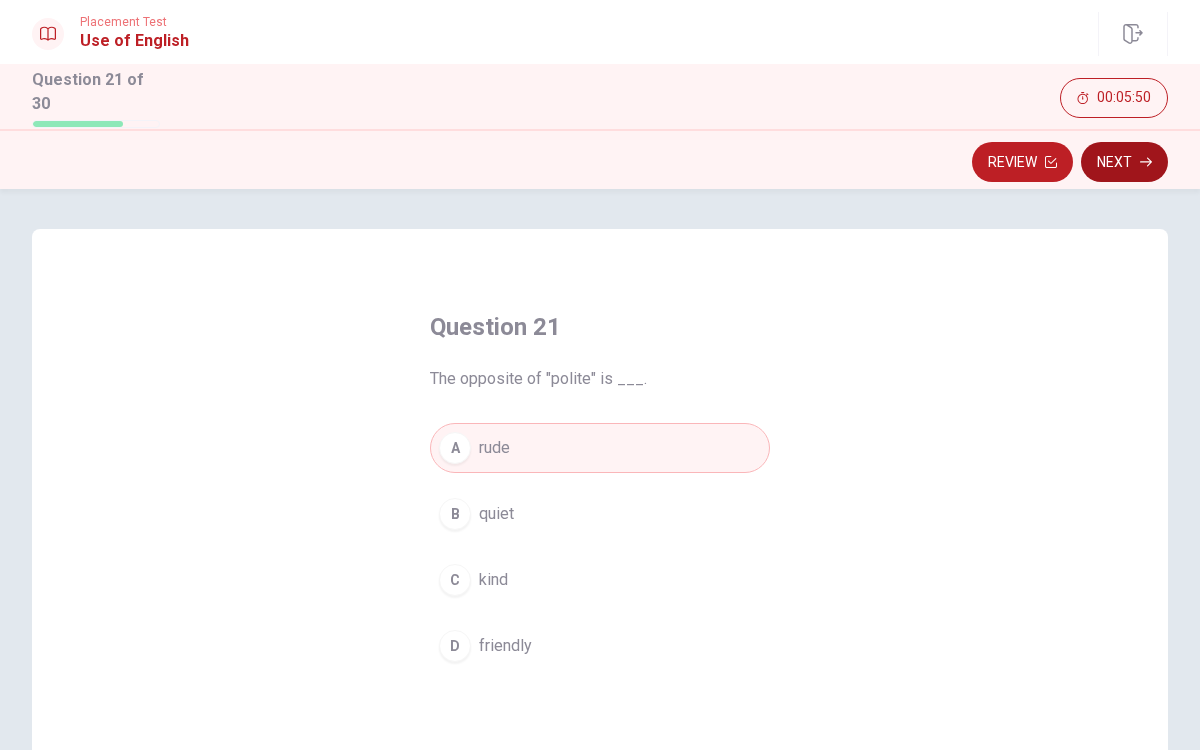 click 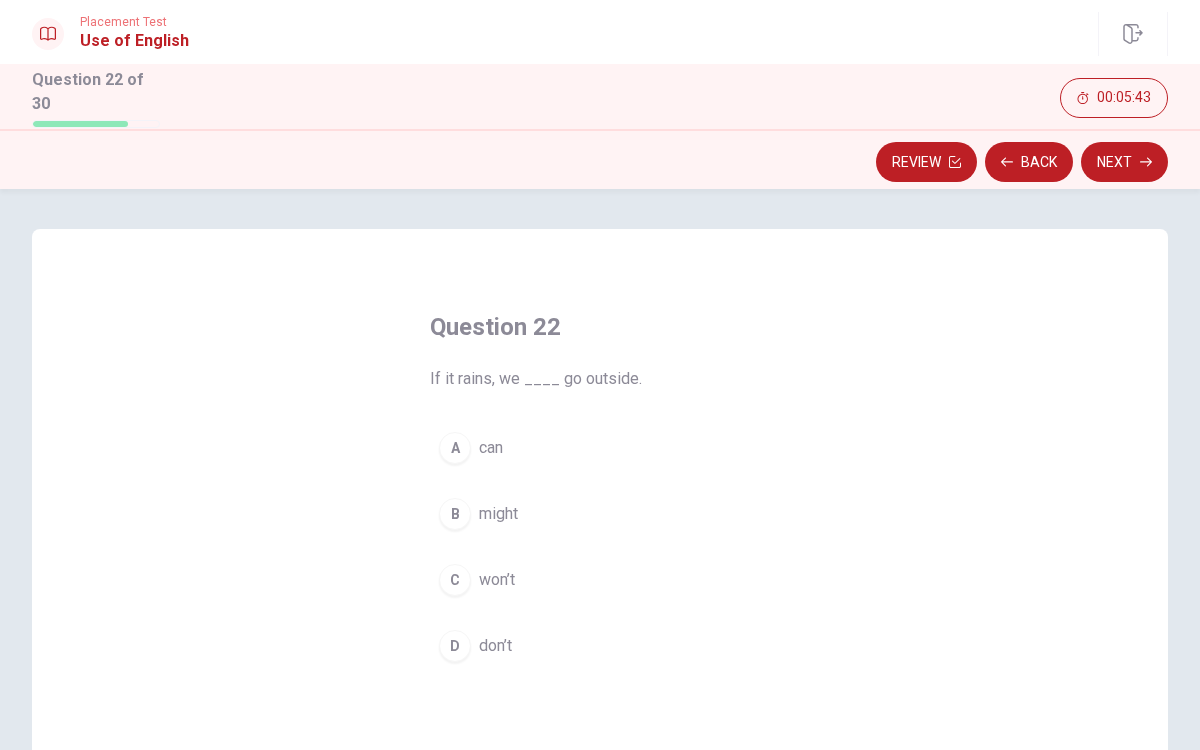 click on "D" at bounding box center [455, 646] 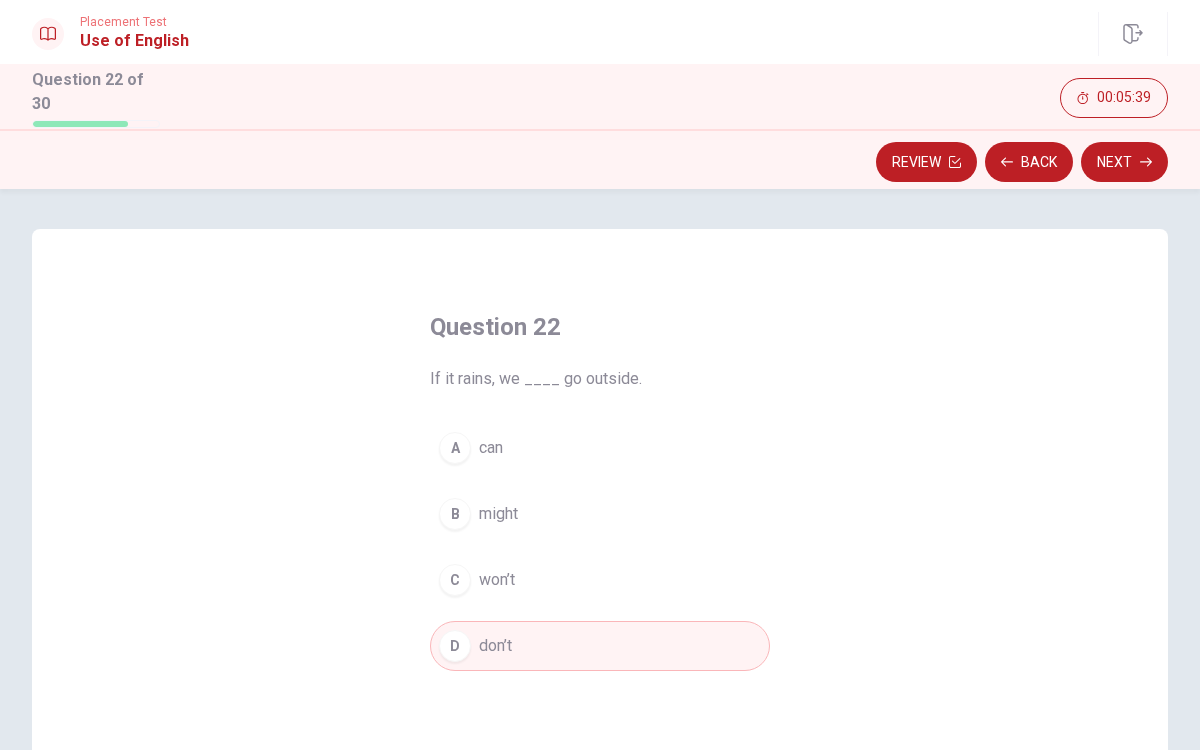 click on "C won’t" at bounding box center [600, 580] 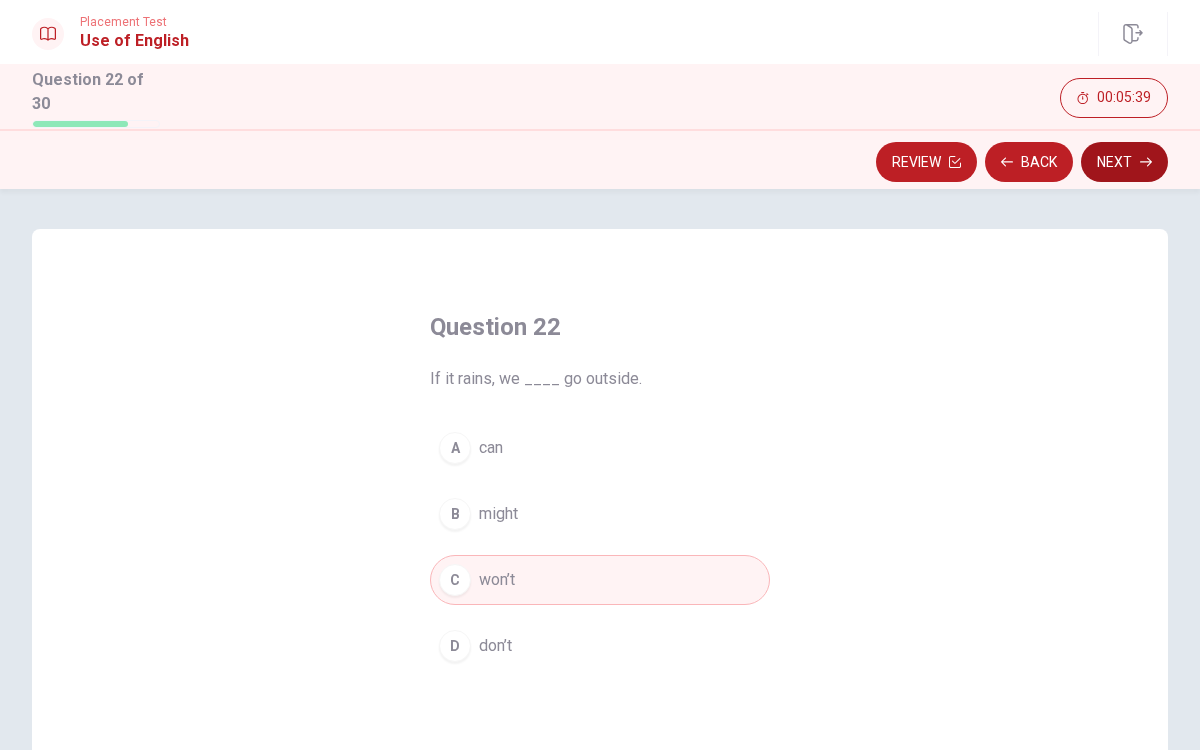 click 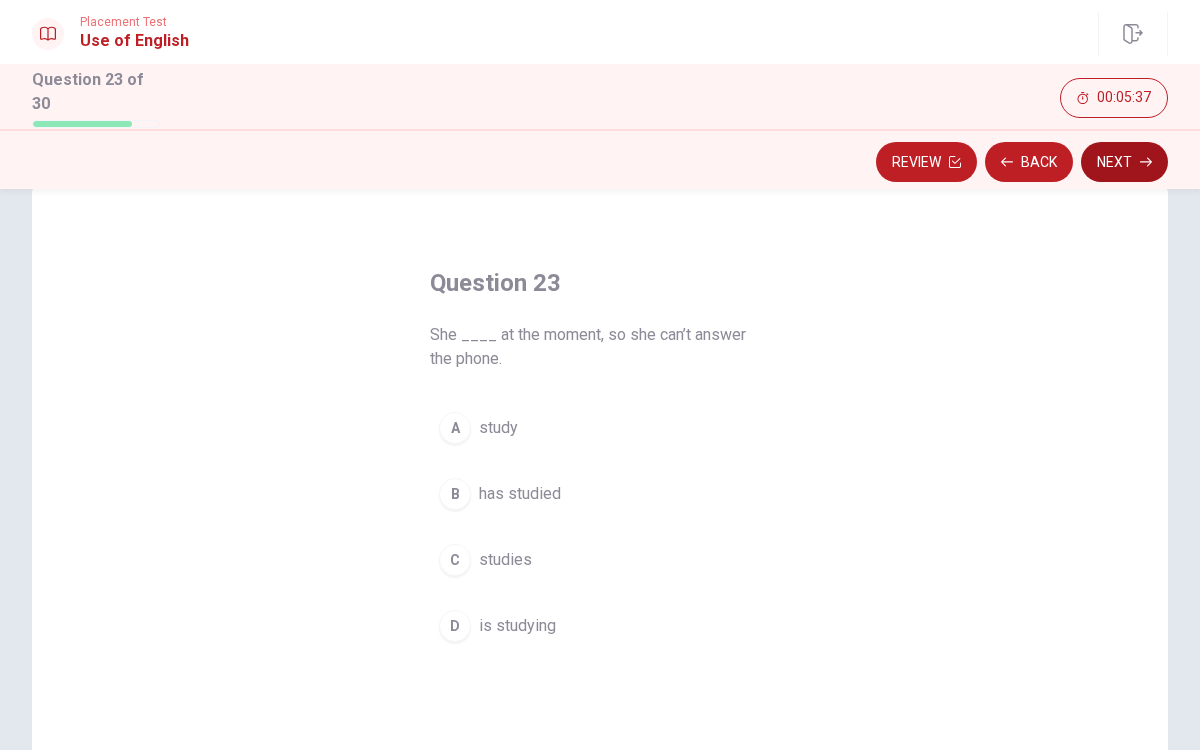 scroll, scrollTop: 56, scrollLeft: 0, axis: vertical 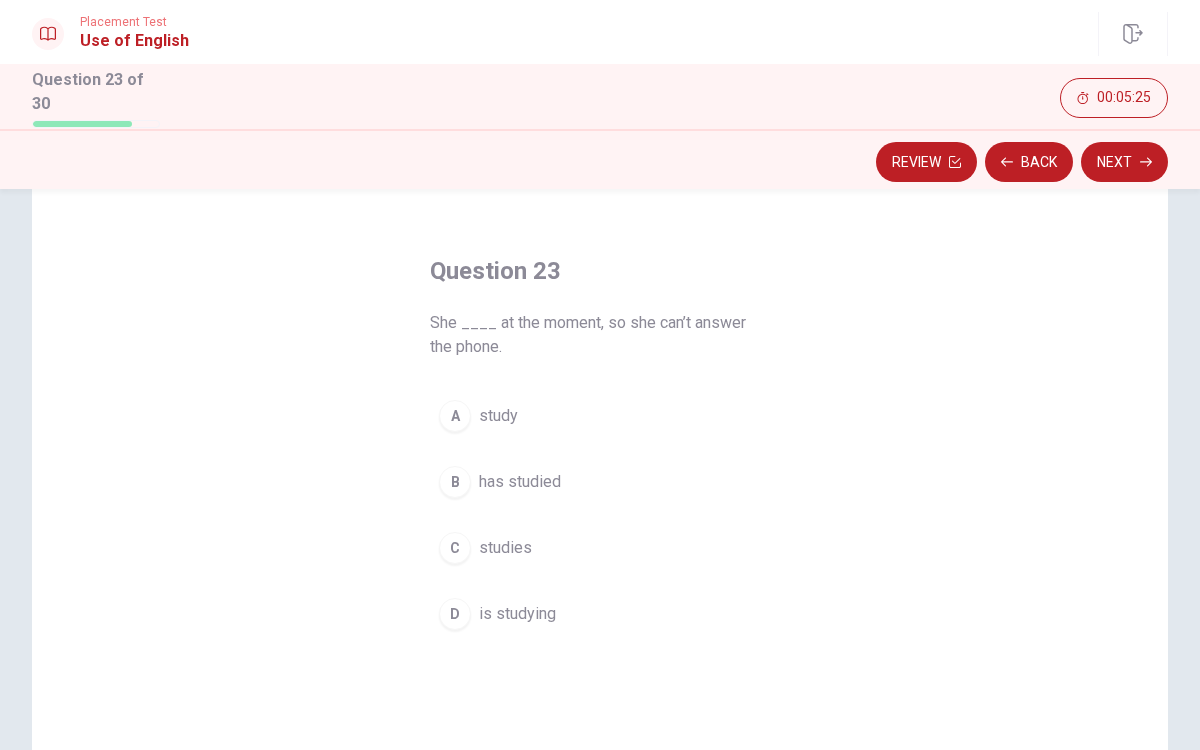 click on "Question 23 She ____ at the moment, so she can’t answer the phone. A study B has studied C studies D is studying" at bounding box center [600, 447] 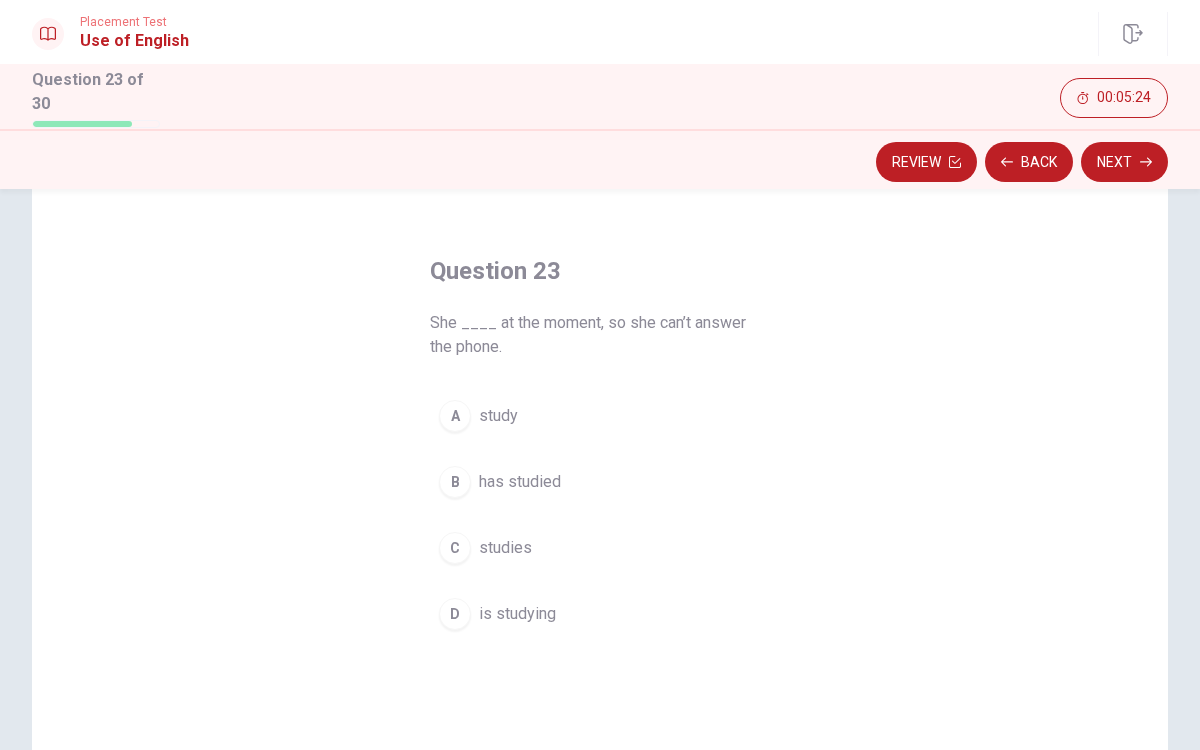 click on "has studied" at bounding box center (520, 482) 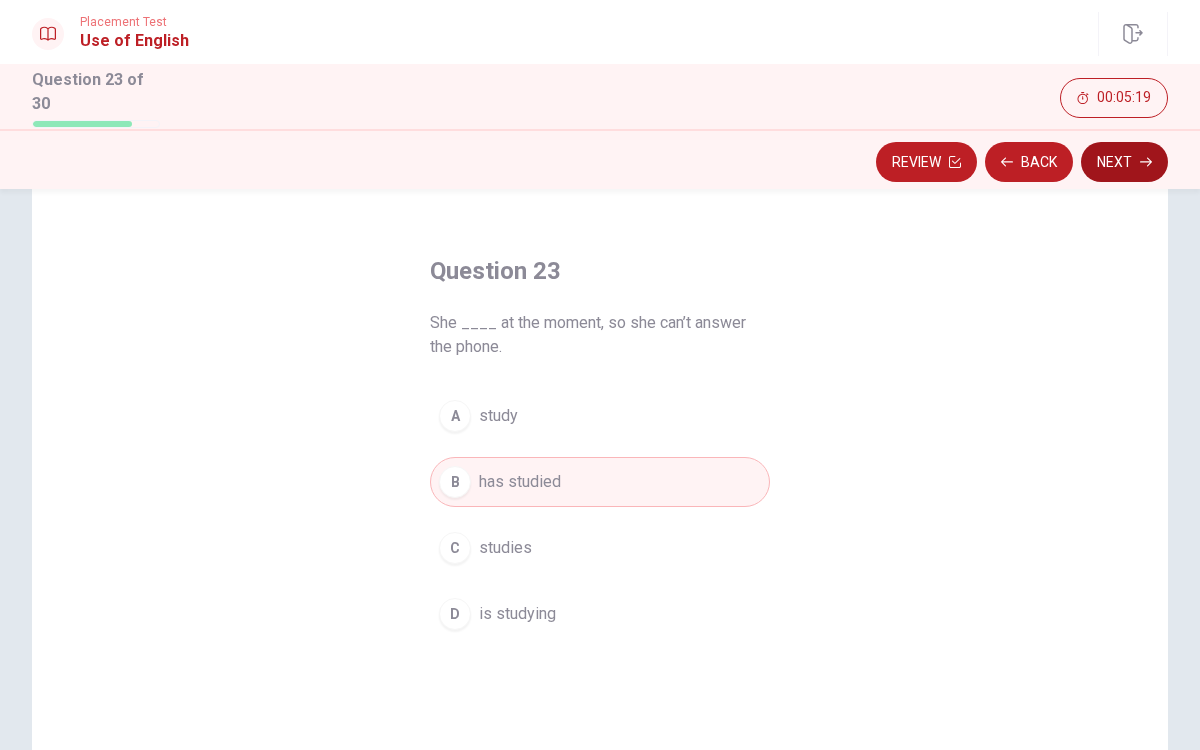 click 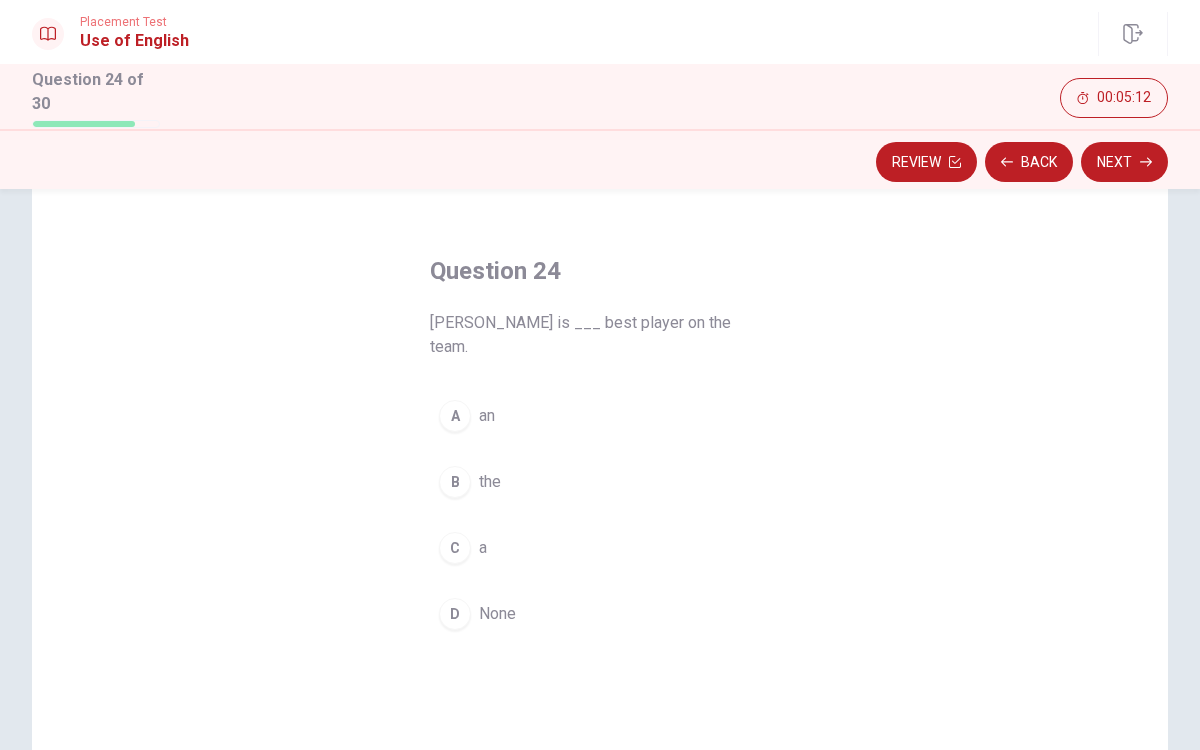 click on "B the" at bounding box center (600, 482) 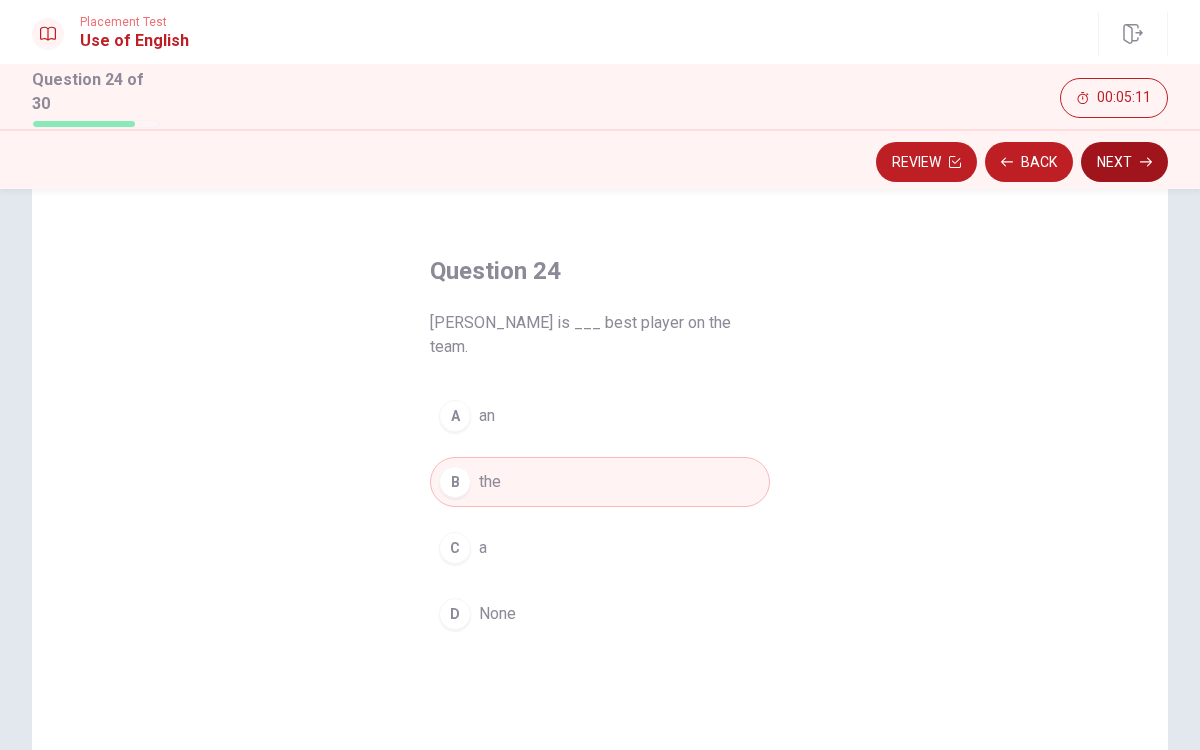 click on "Next" at bounding box center [1124, 162] 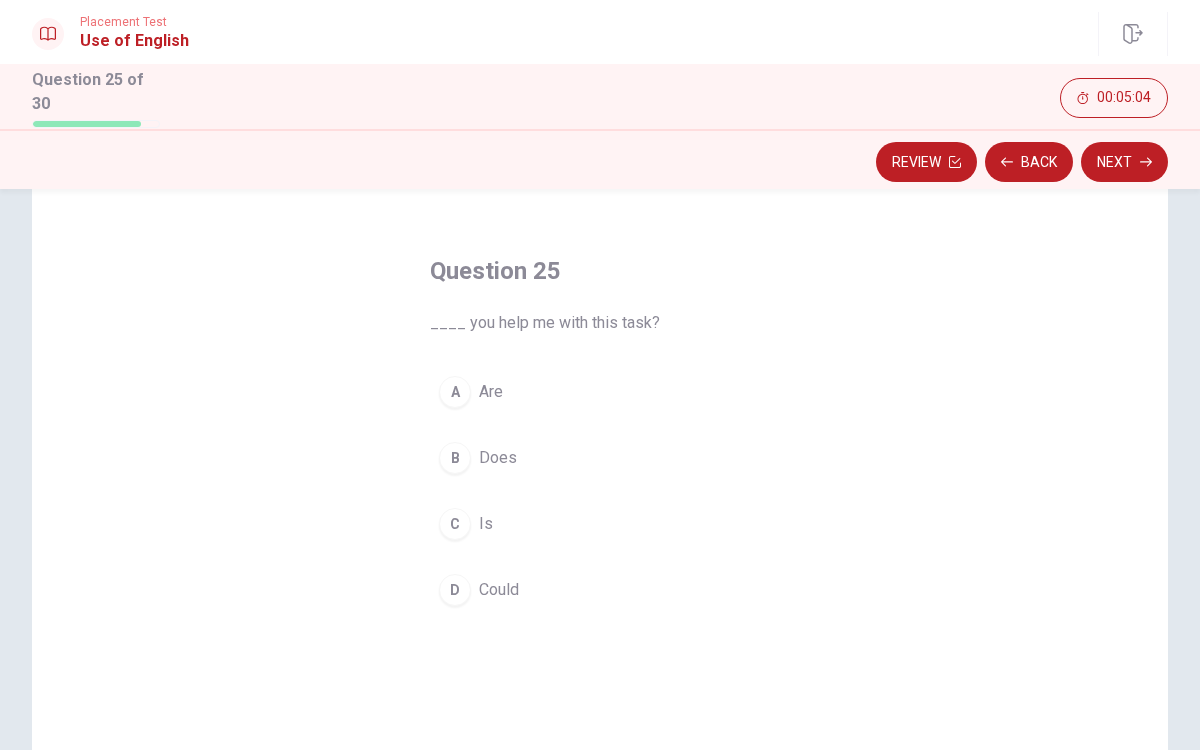click on "Could" at bounding box center [499, 590] 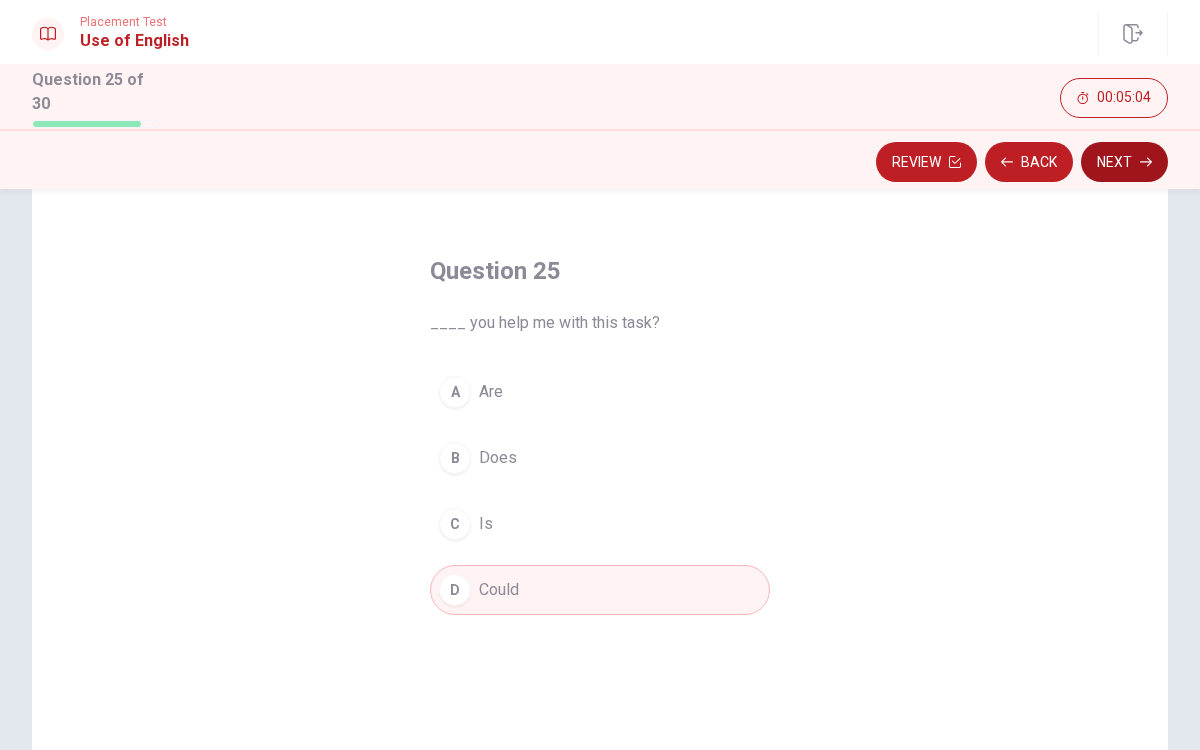 click 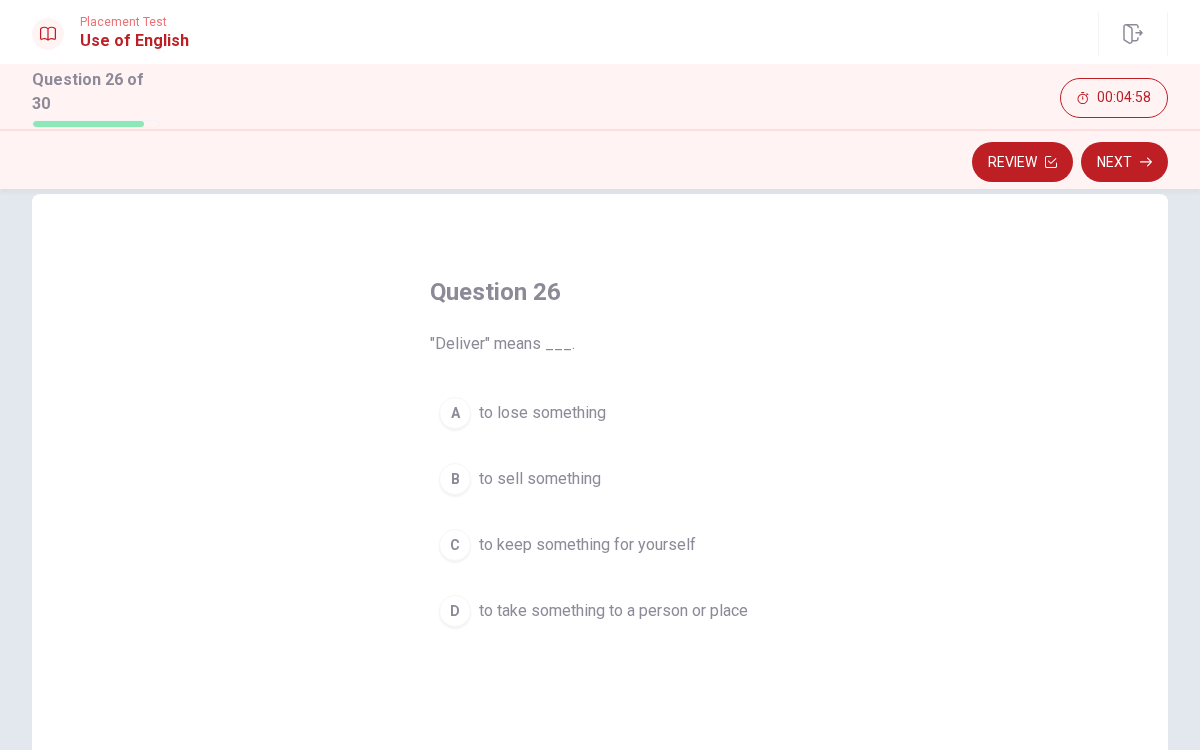 scroll, scrollTop: 41, scrollLeft: 0, axis: vertical 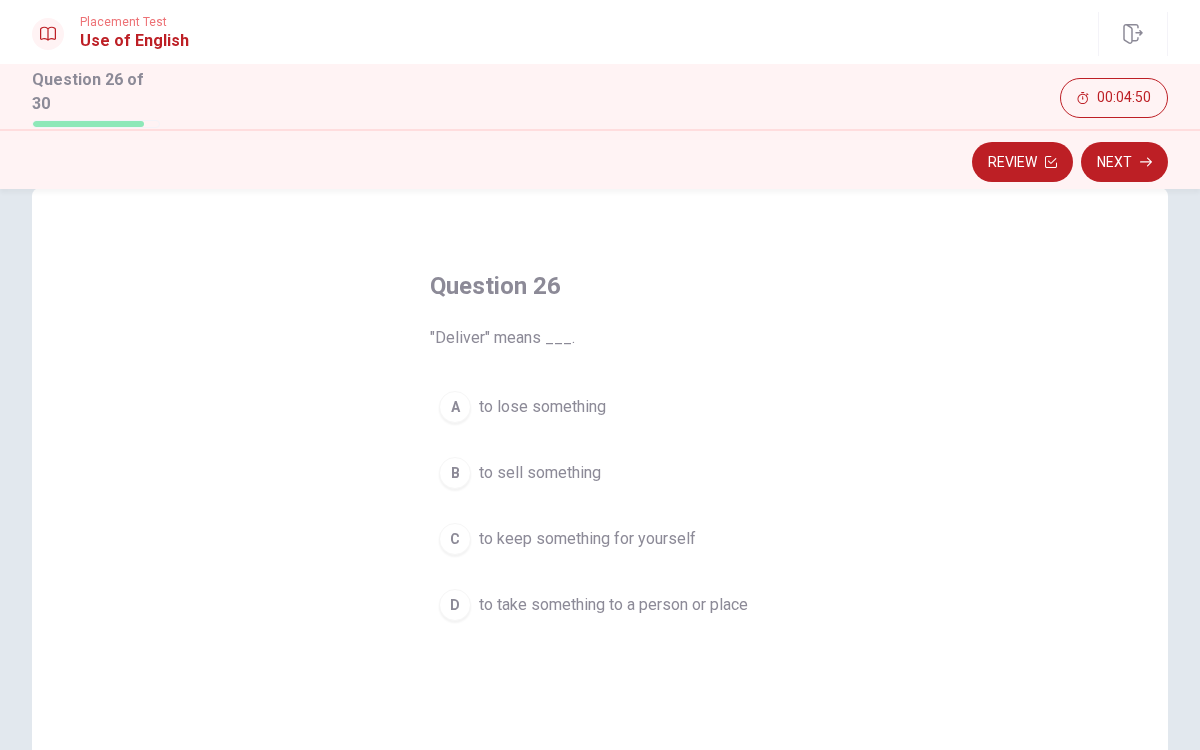 click on "to take something to a person or place" at bounding box center (613, 605) 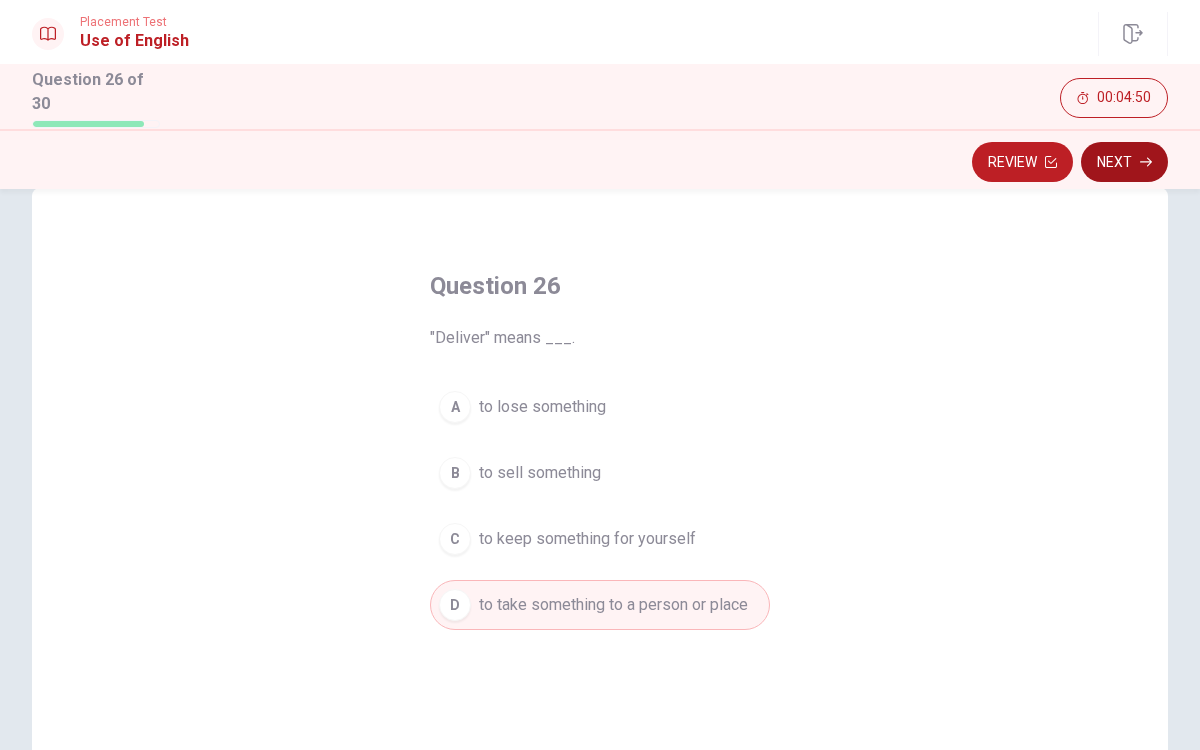 click on "Next" at bounding box center (1124, 162) 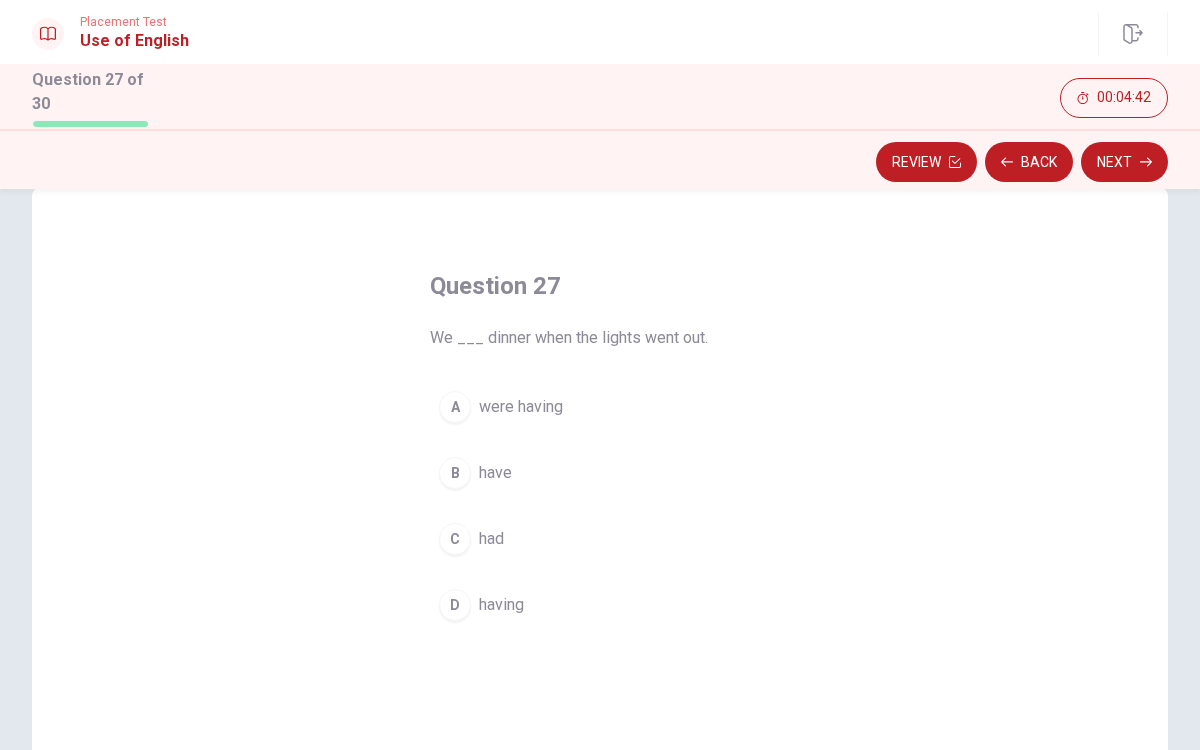 click on "A were having" at bounding box center (600, 407) 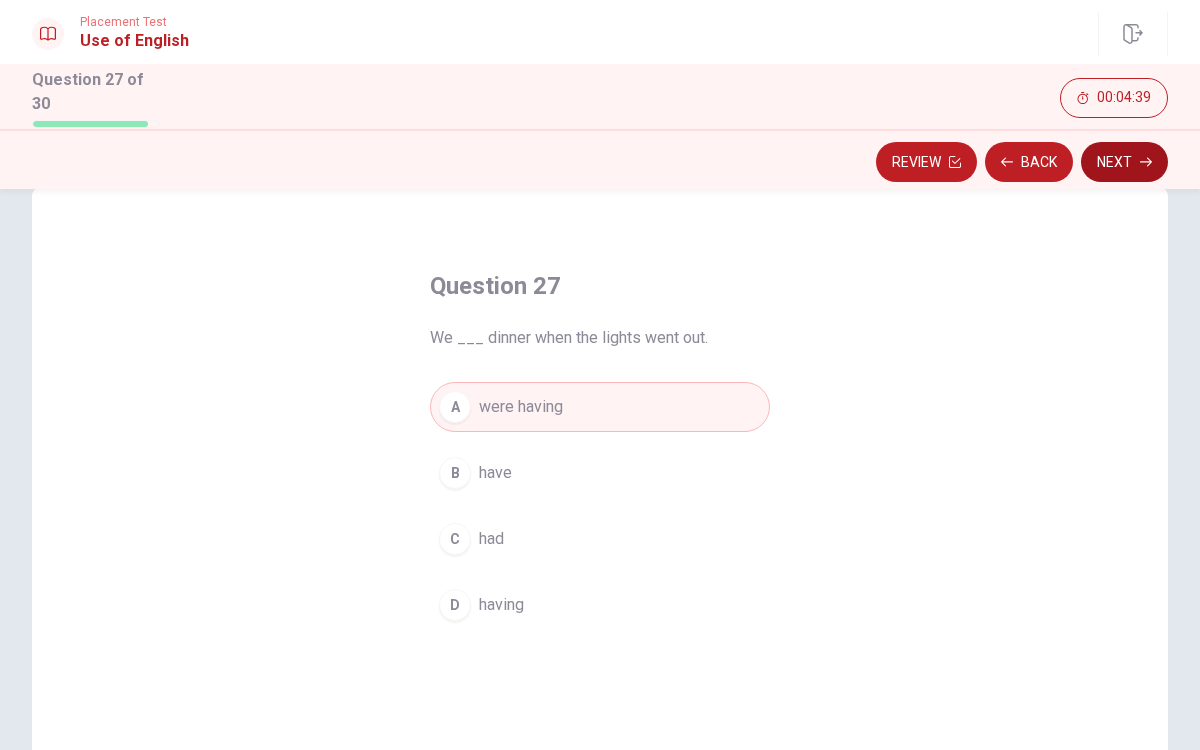click 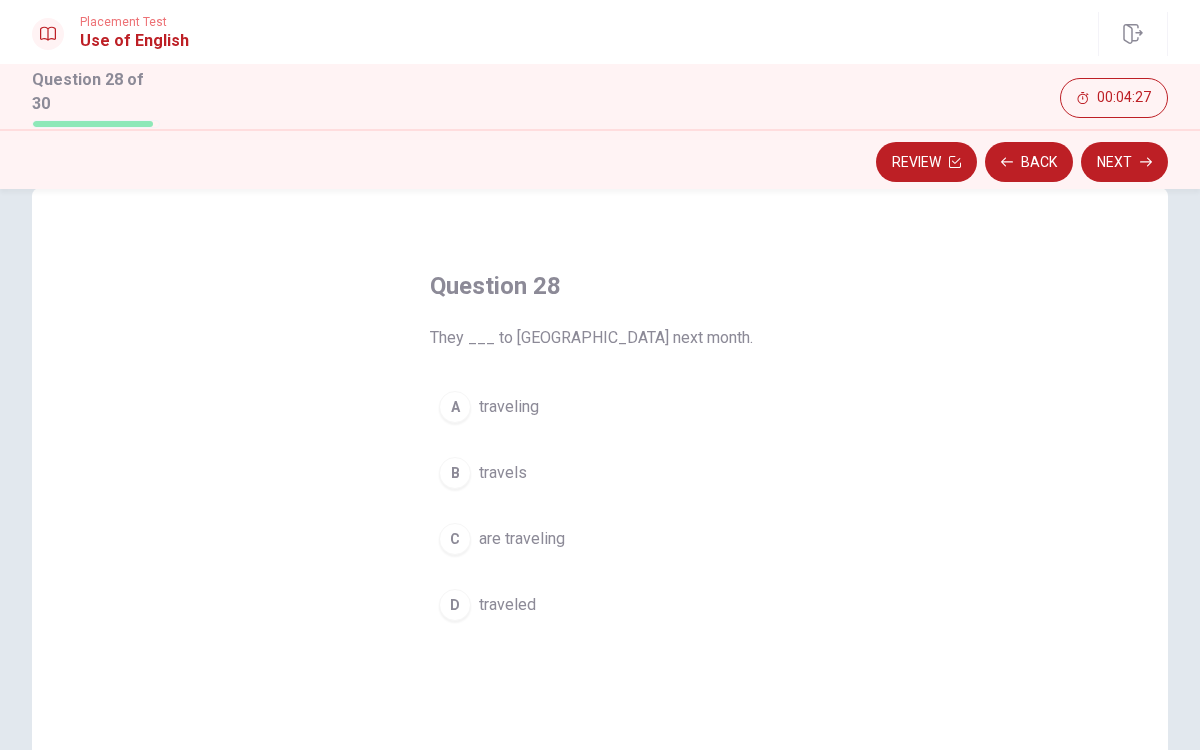 click on "B travels" at bounding box center [600, 473] 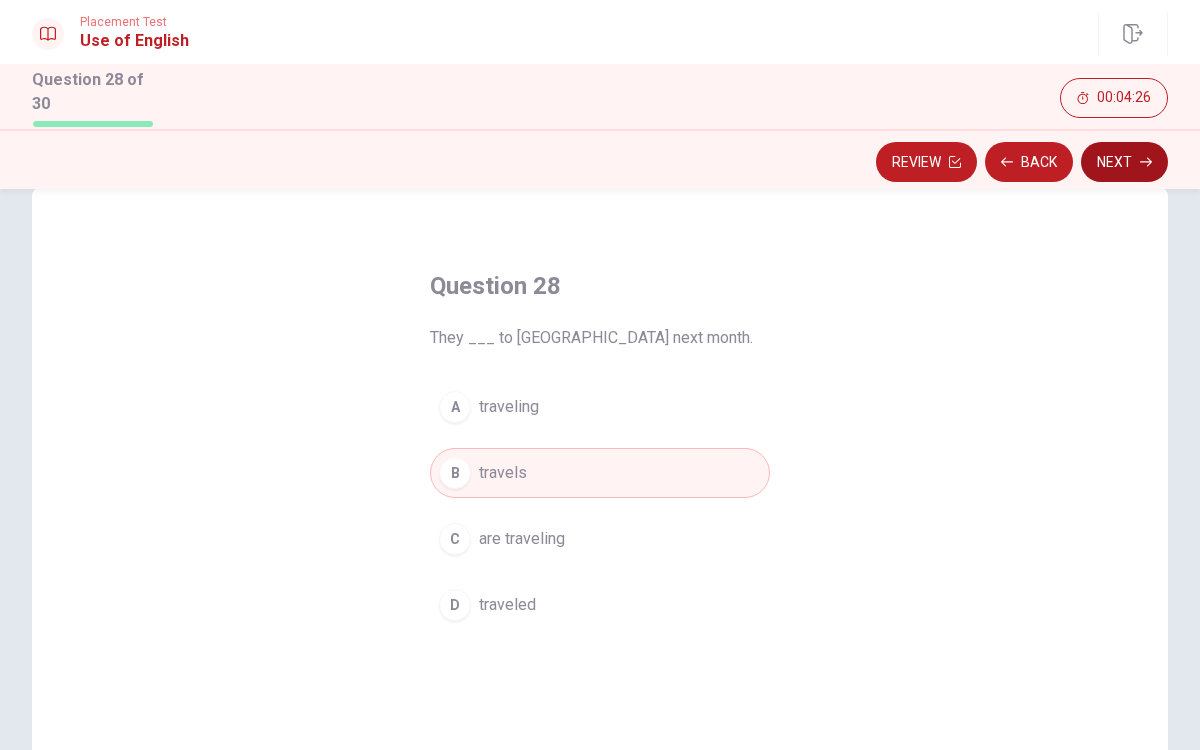 click on "Next" at bounding box center (1124, 162) 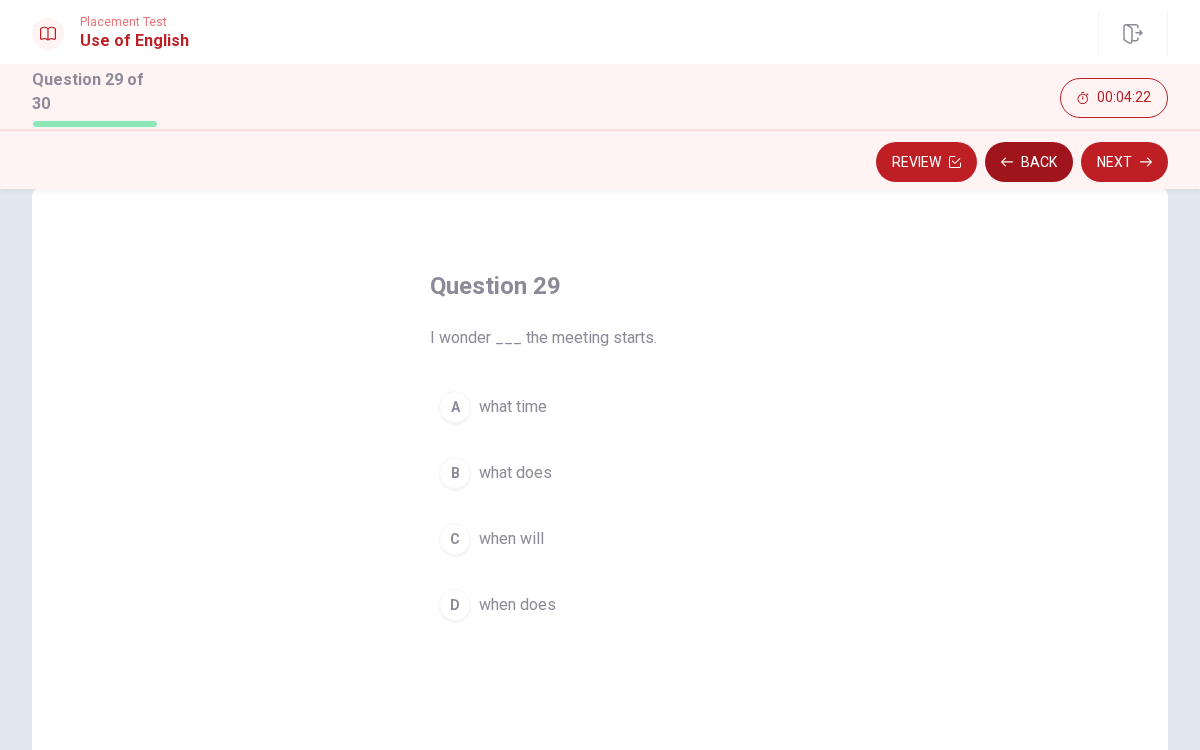 click 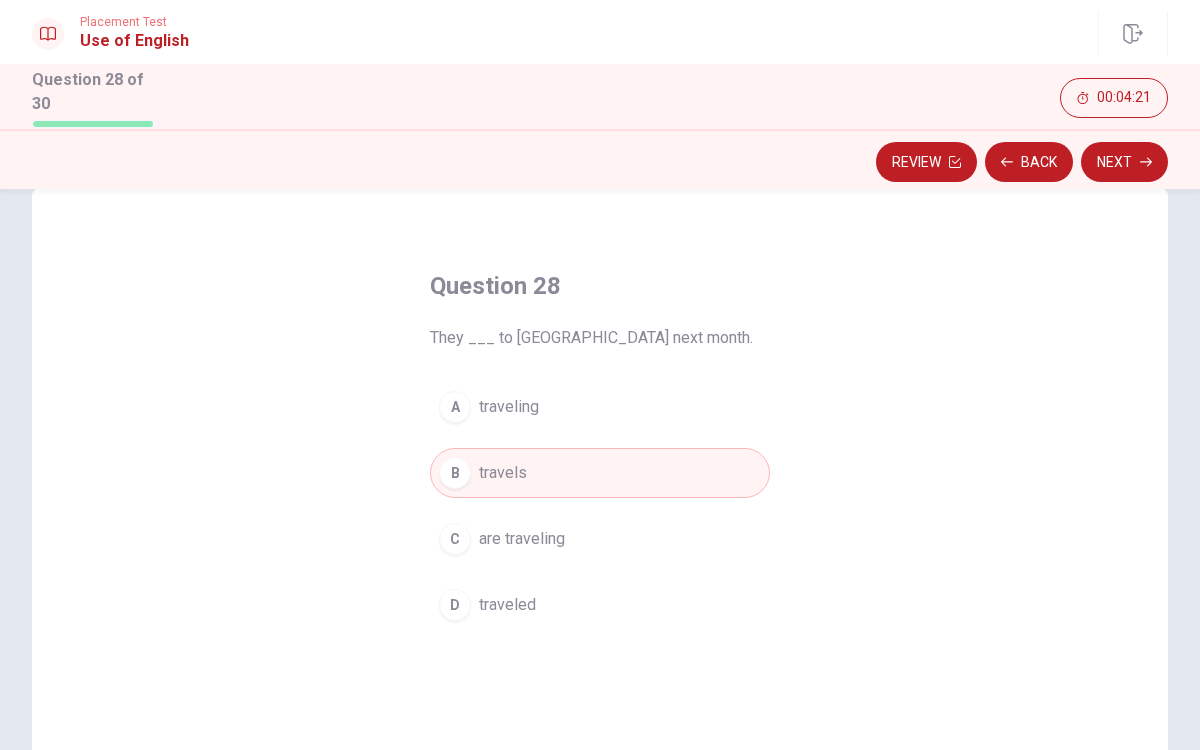 click on "A traveling" at bounding box center (600, 407) 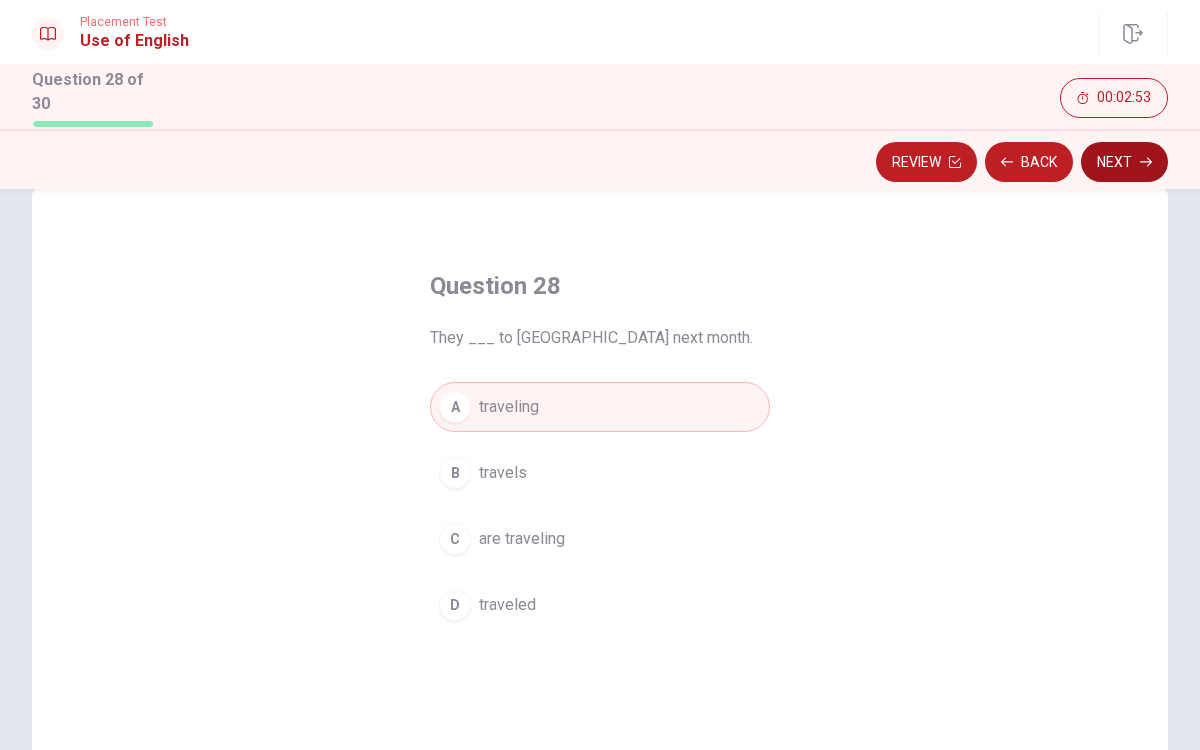 click 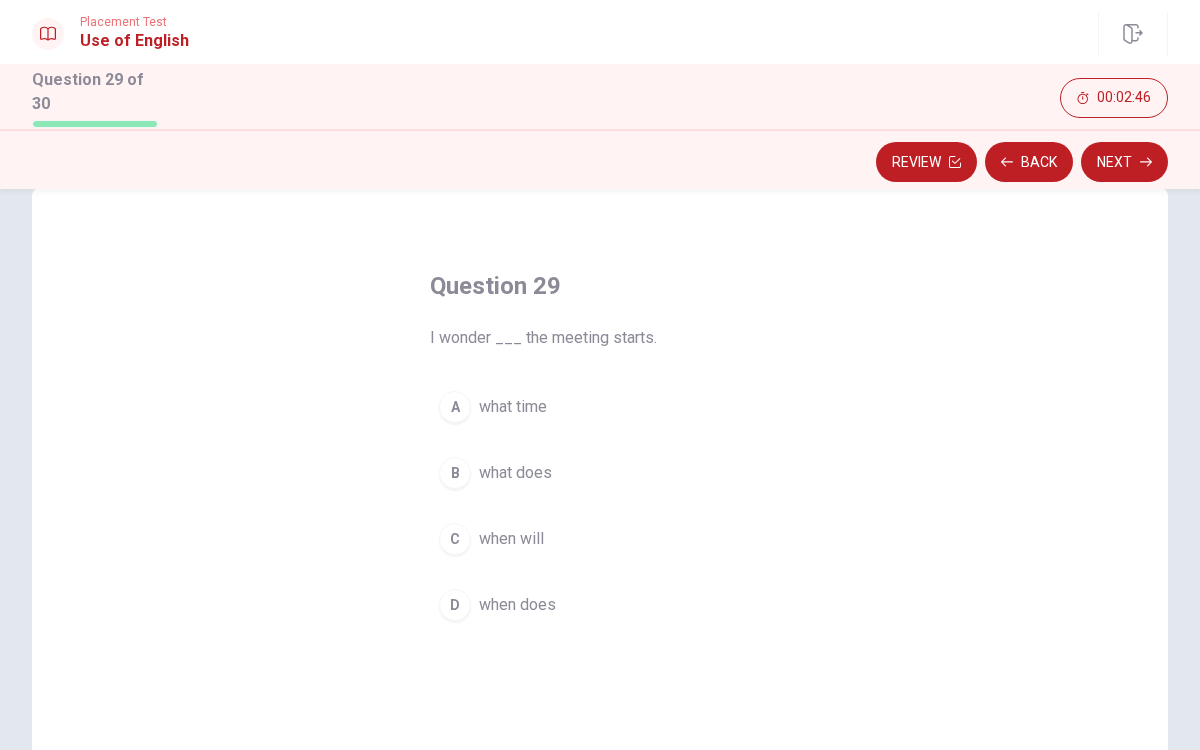 click on "C when will" at bounding box center (600, 539) 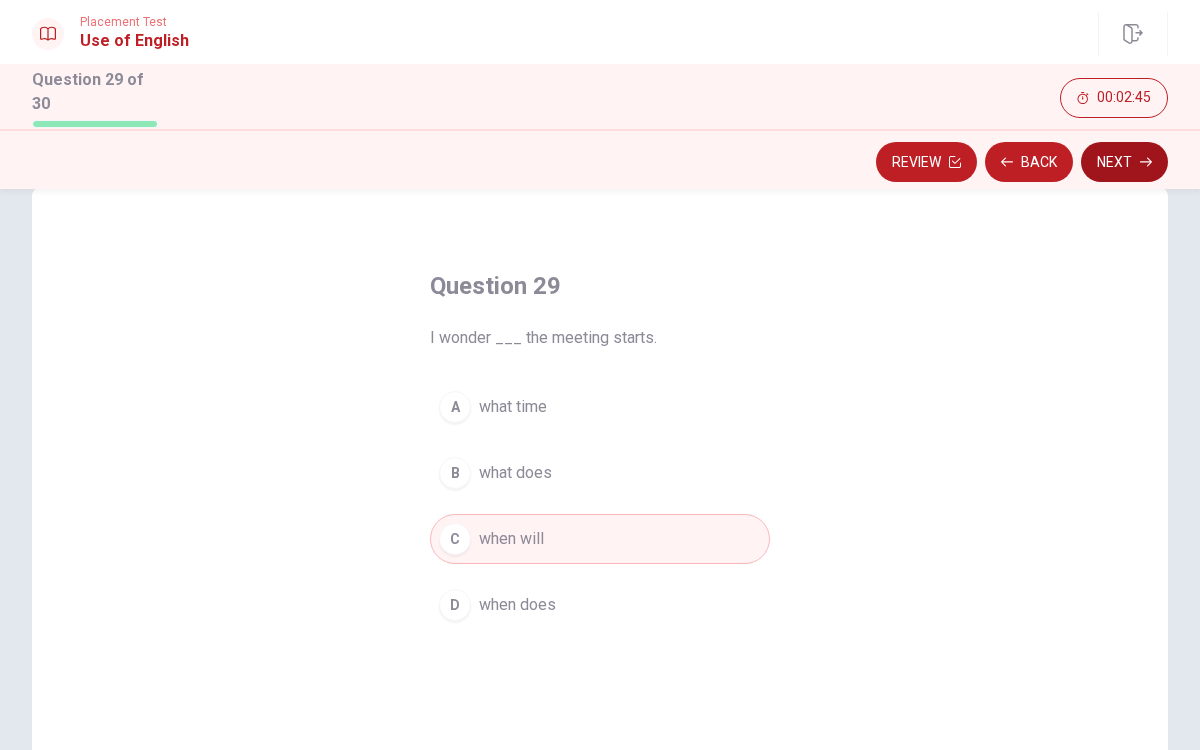 click 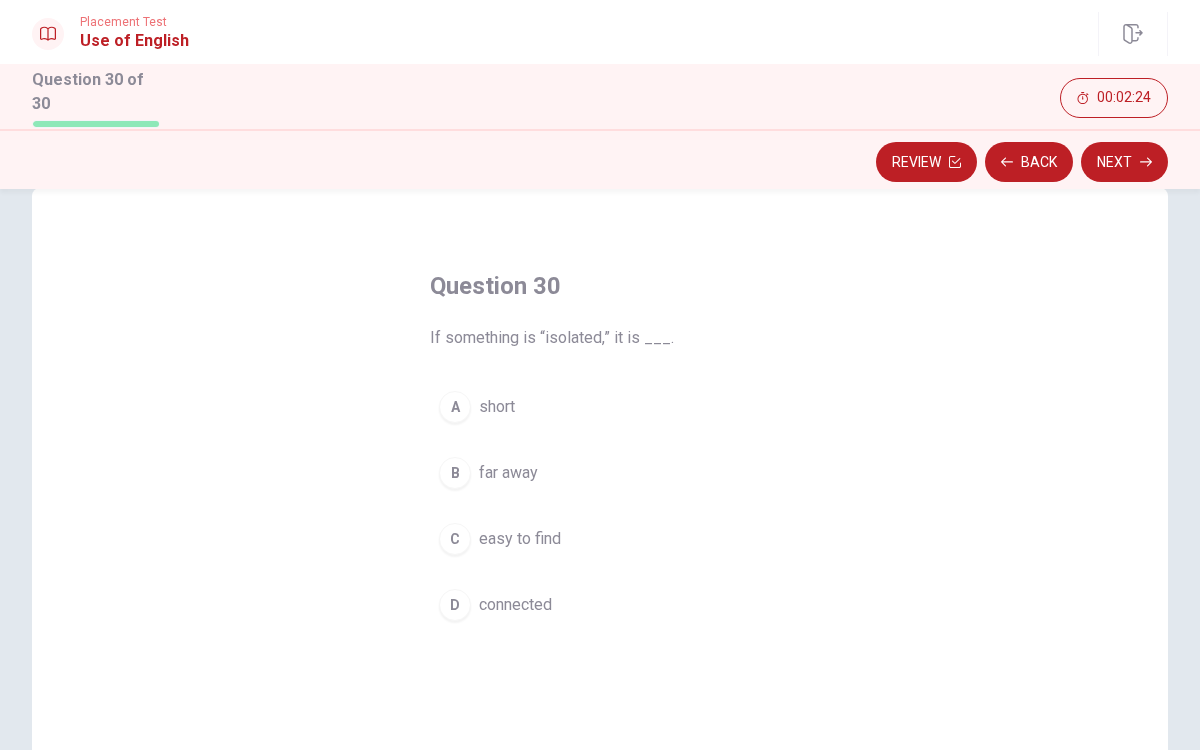 click on "easy to find" at bounding box center [520, 539] 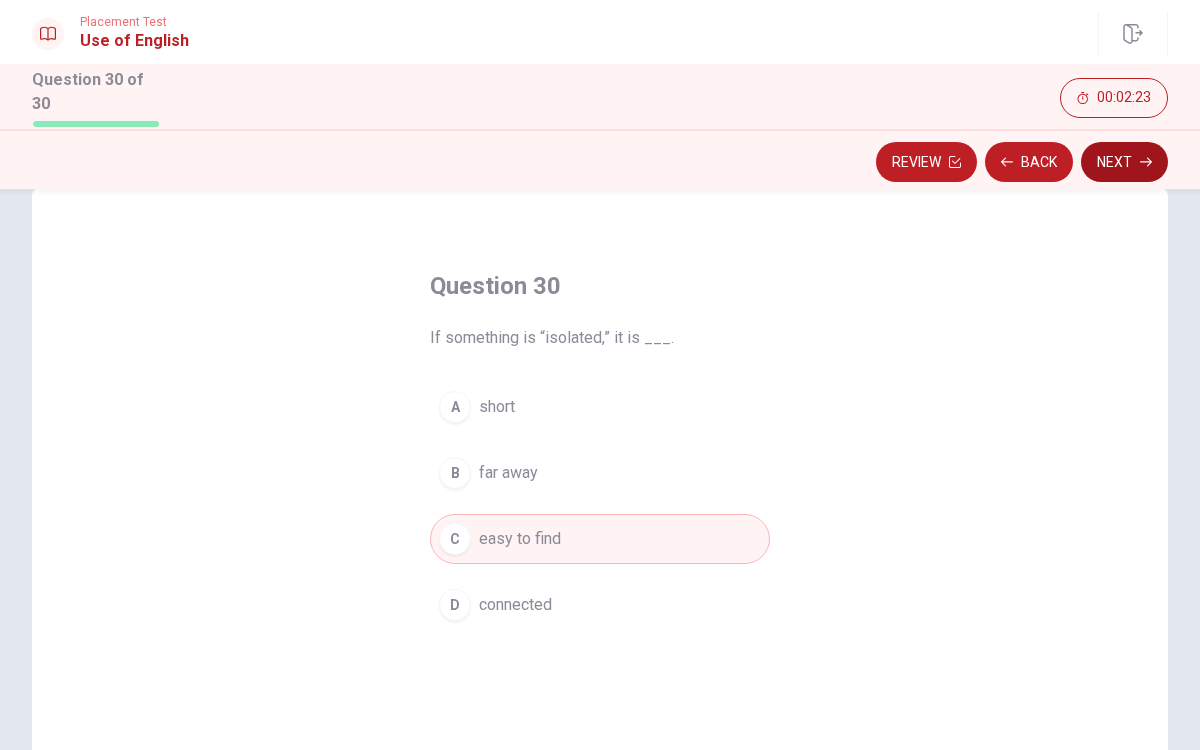 click 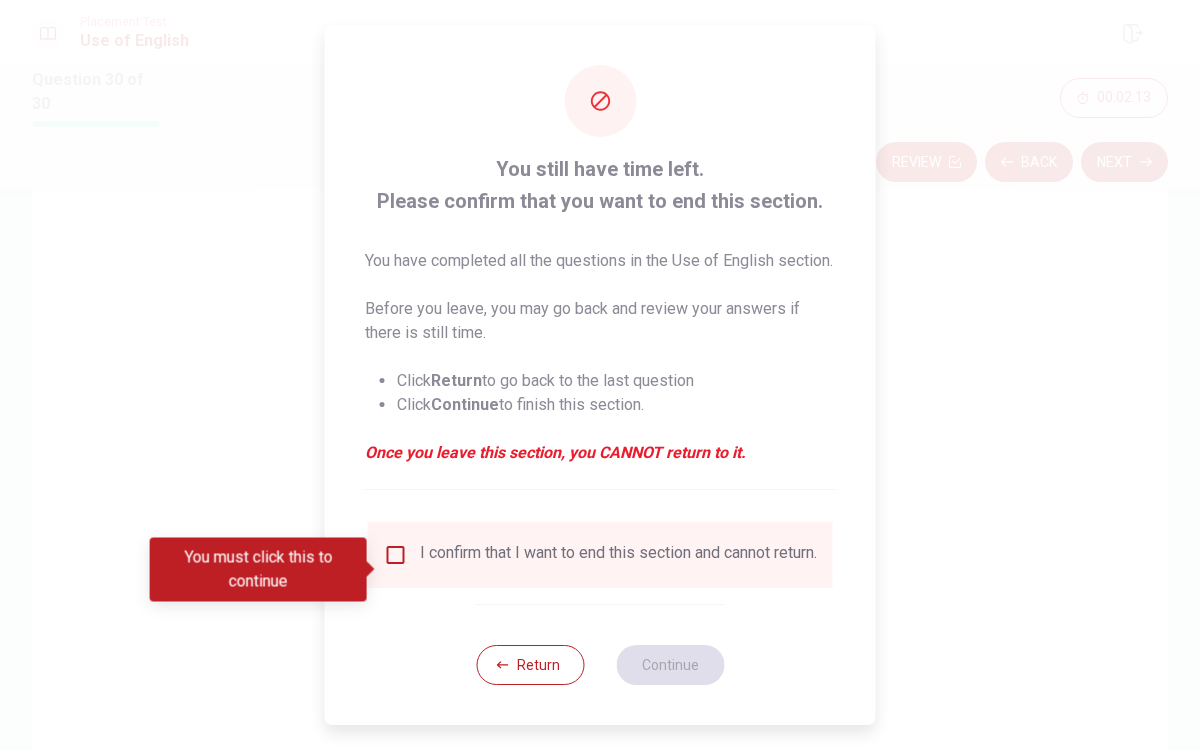 click on "I confirm that I want to end this section and cannot return." at bounding box center [618, 555] 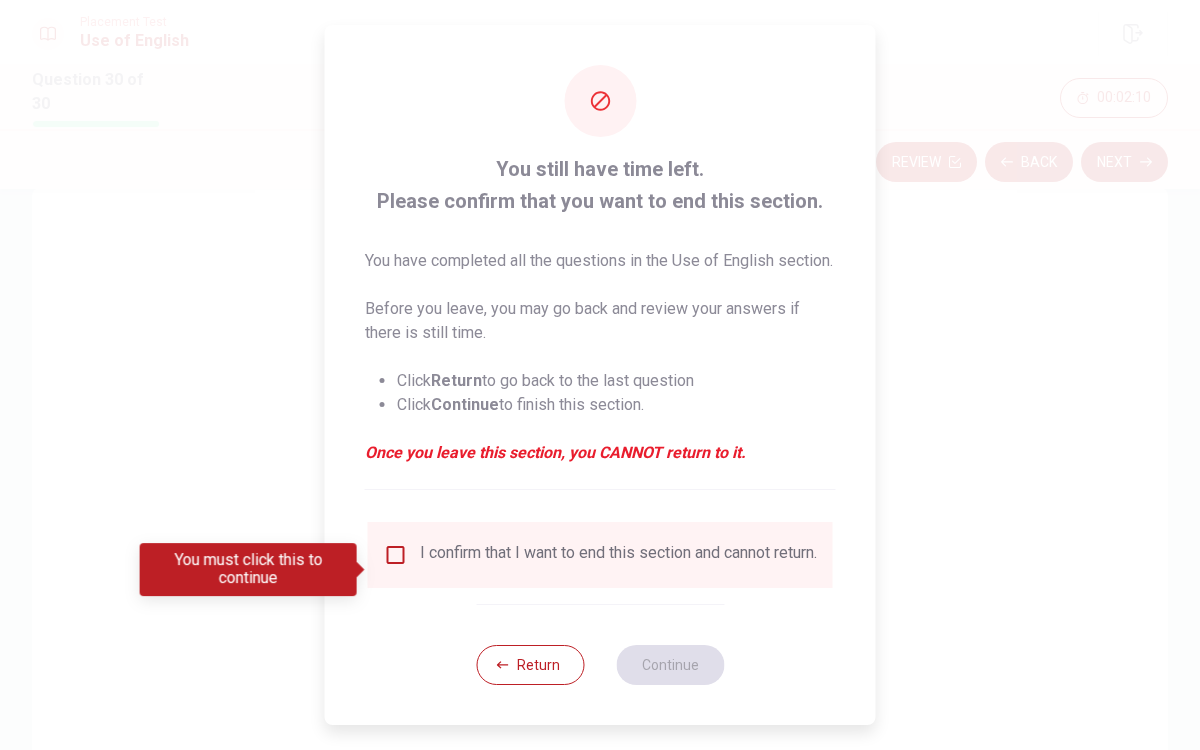 click at bounding box center (396, 555) 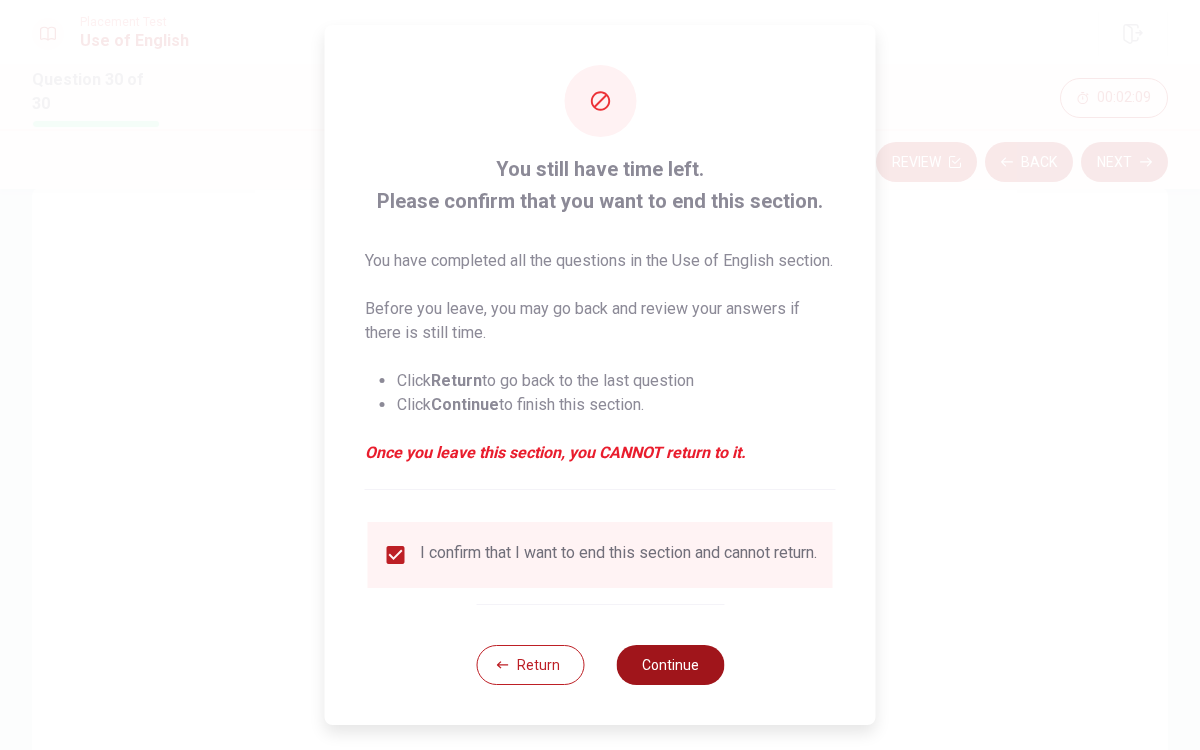 click on "Continue" at bounding box center [670, 665] 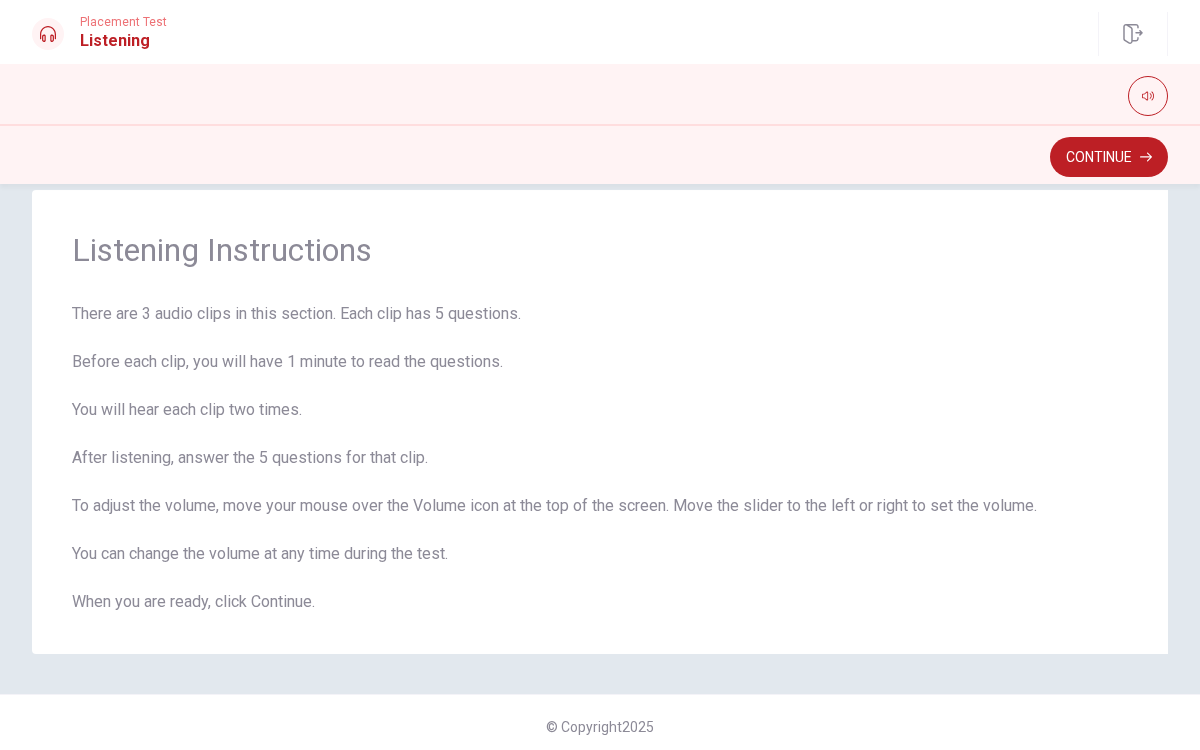 scroll, scrollTop: 40, scrollLeft: 0, axis: vertical 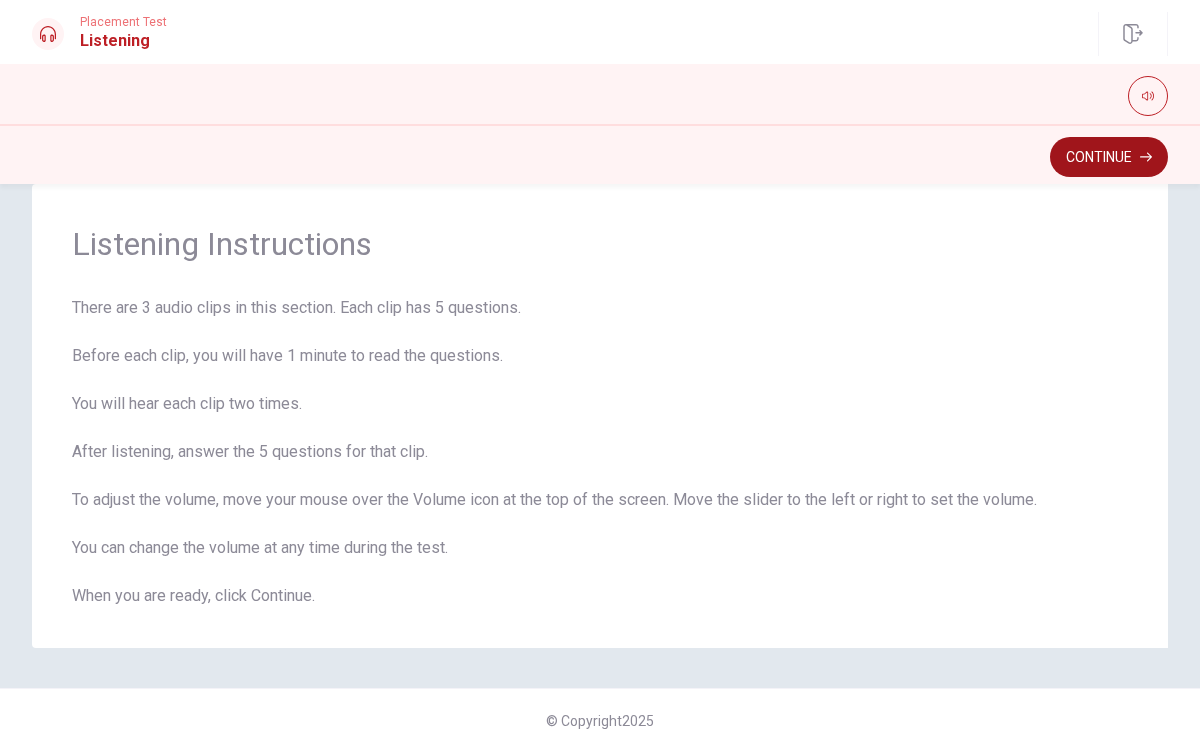 click 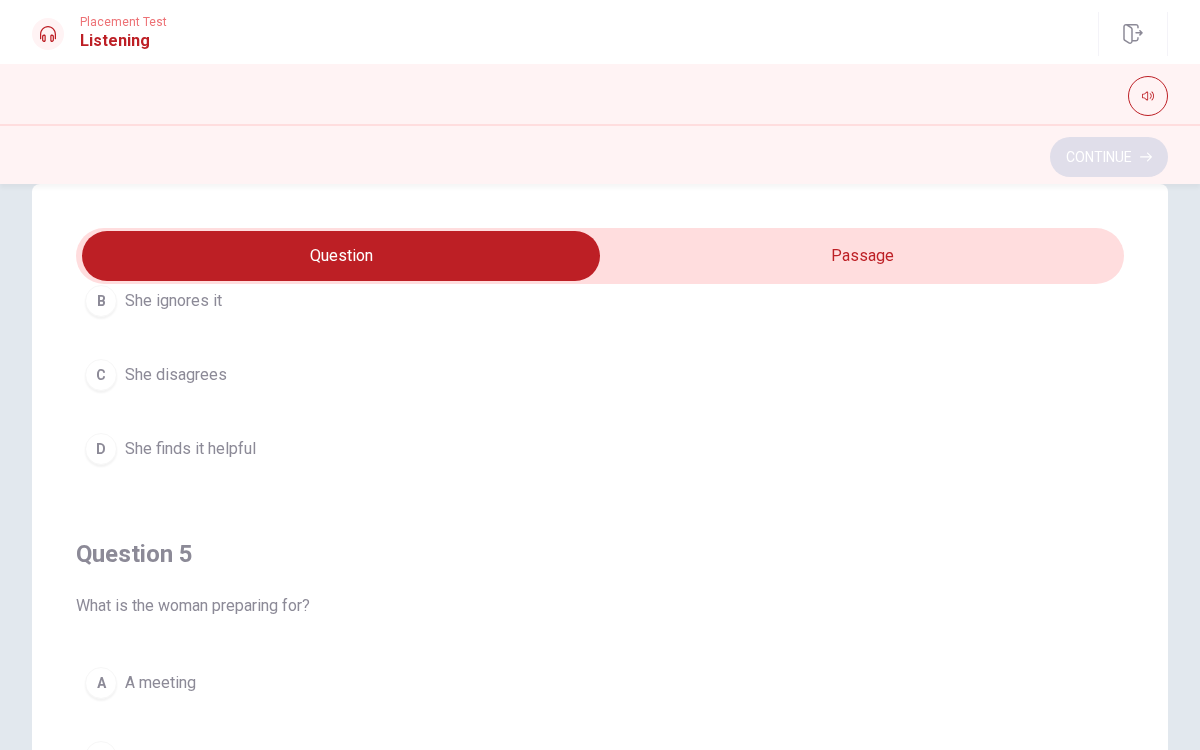 scroll, scrollTop: 1604, scrollLeft: 0, axis: vertical 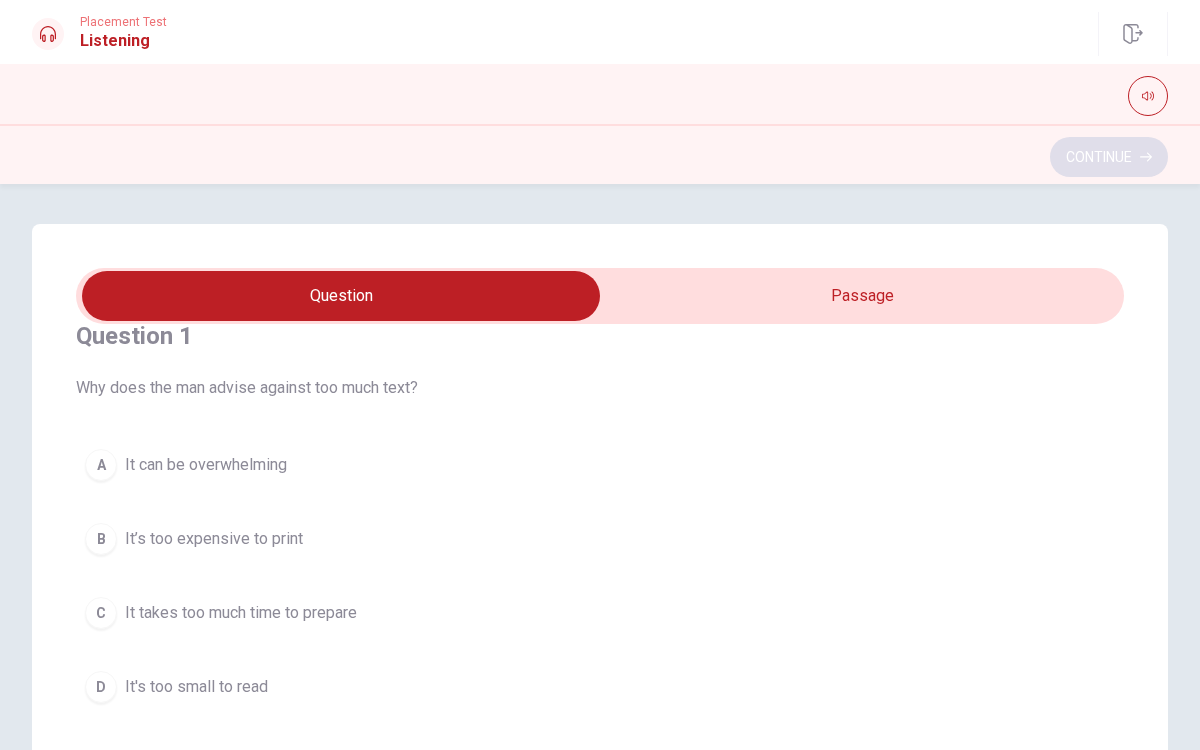 type on "16" 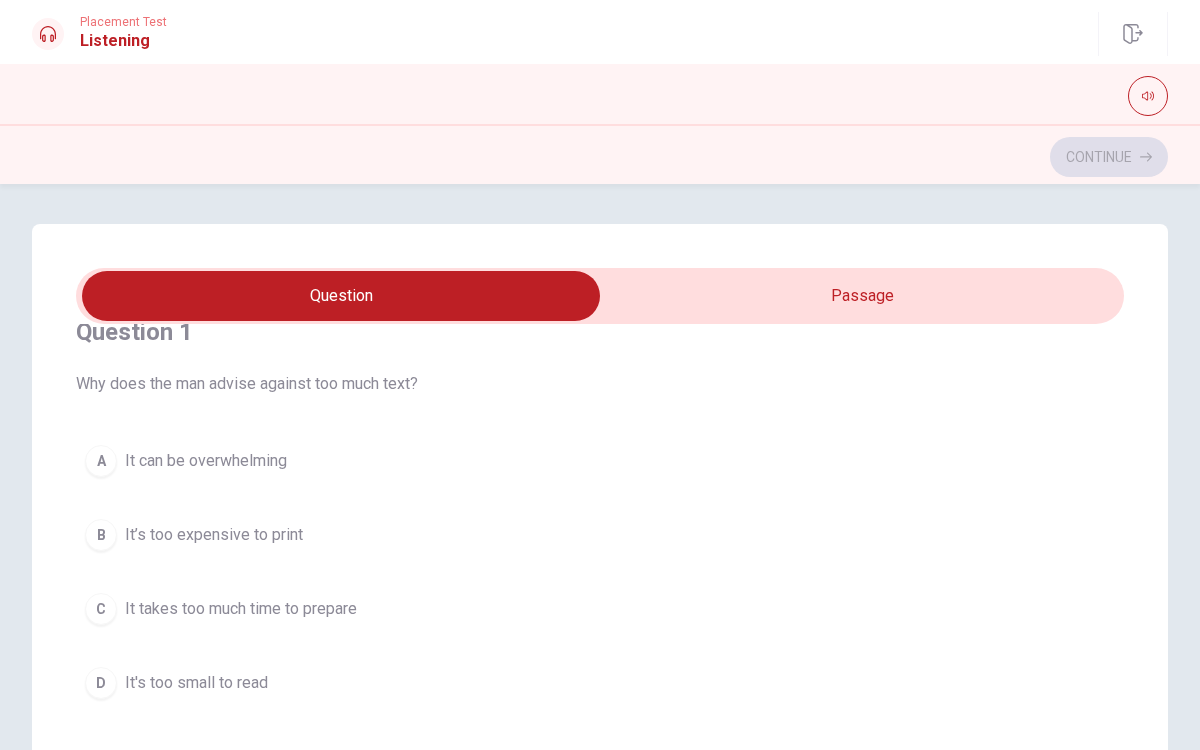 click at bounding box center (341, 296) 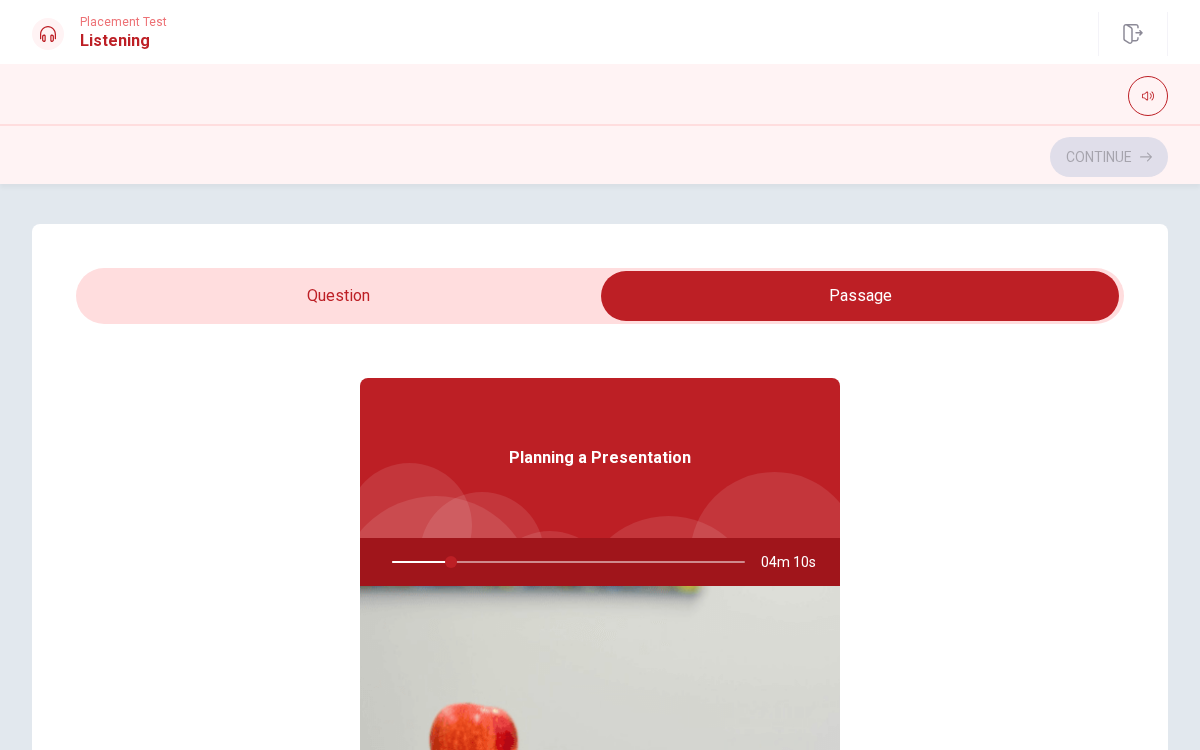 scroll, scrollTop: 111, scrollLeft: 0, axis: vertical 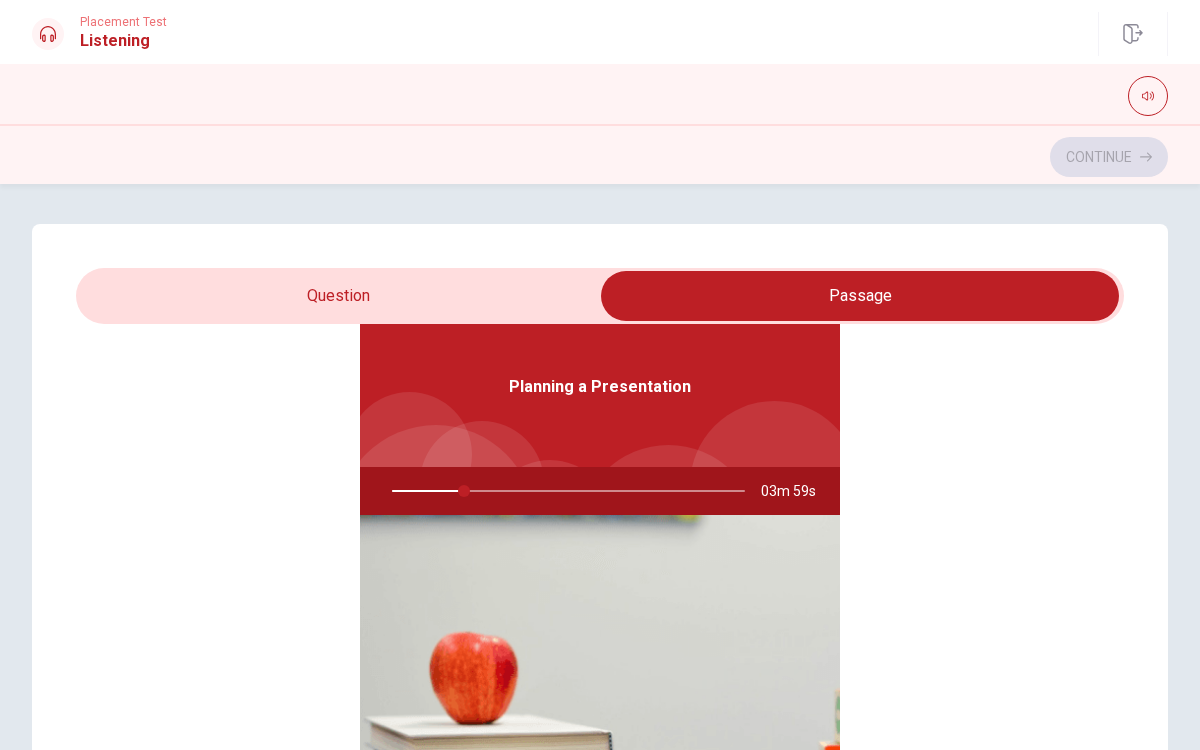 type on "20" 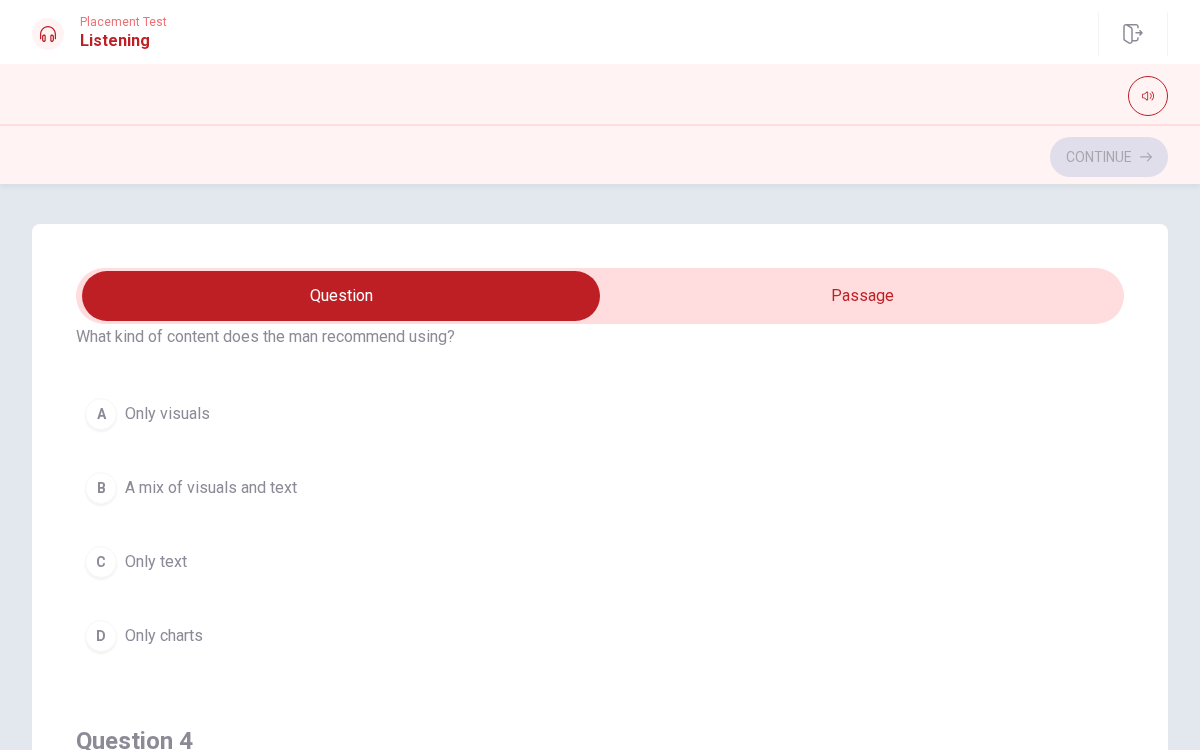 scroll, scrollTop: 1604, scrollLeft: 0, axis: vertical 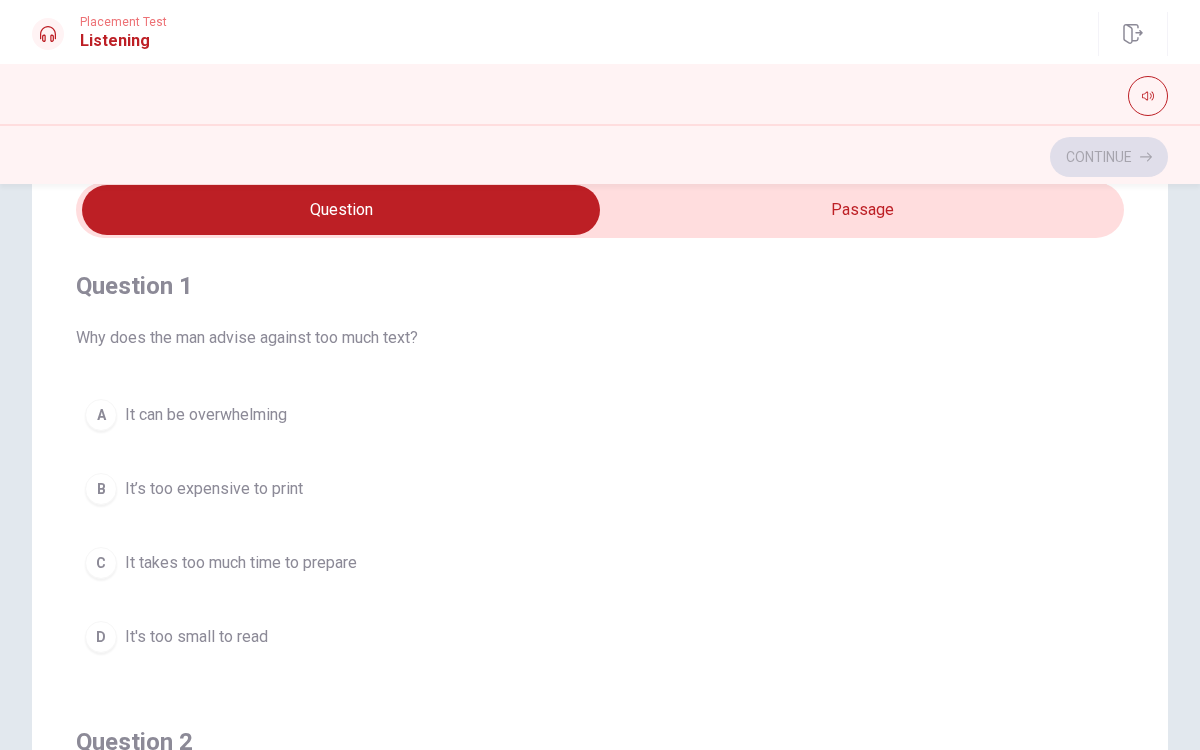 type on "23" 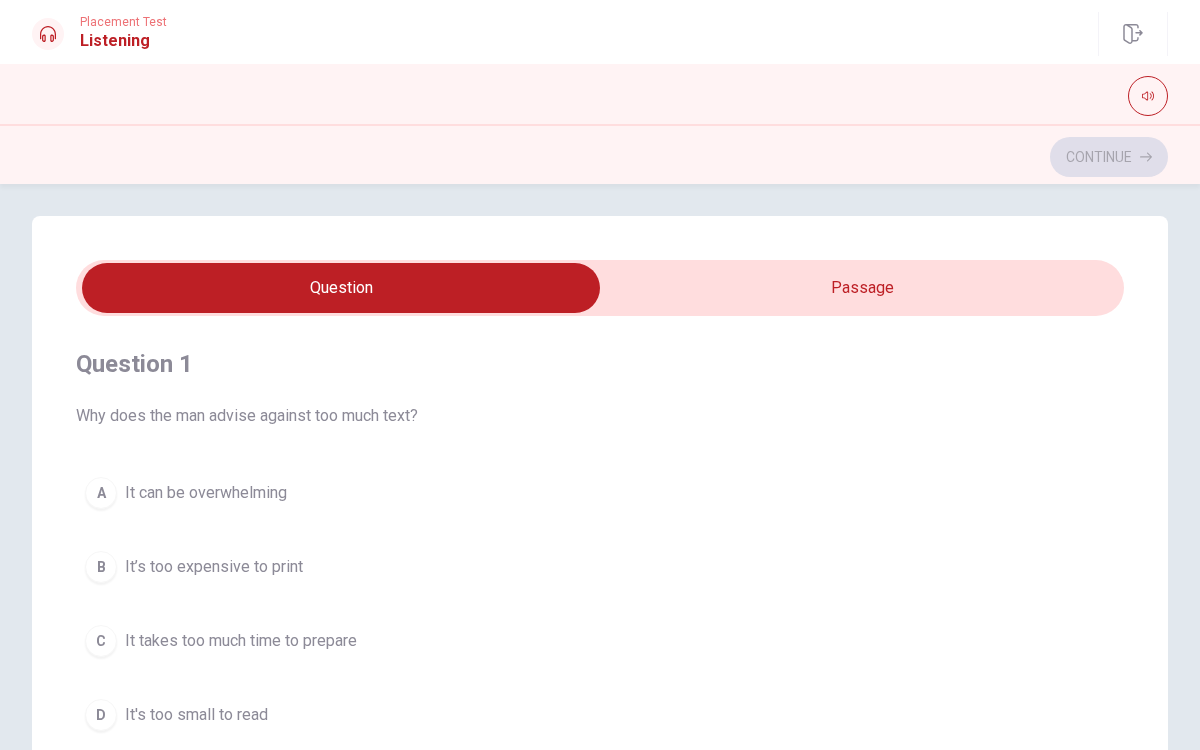 scroll, scrollTop: 5, scrollLeft: 0, axis: vertical 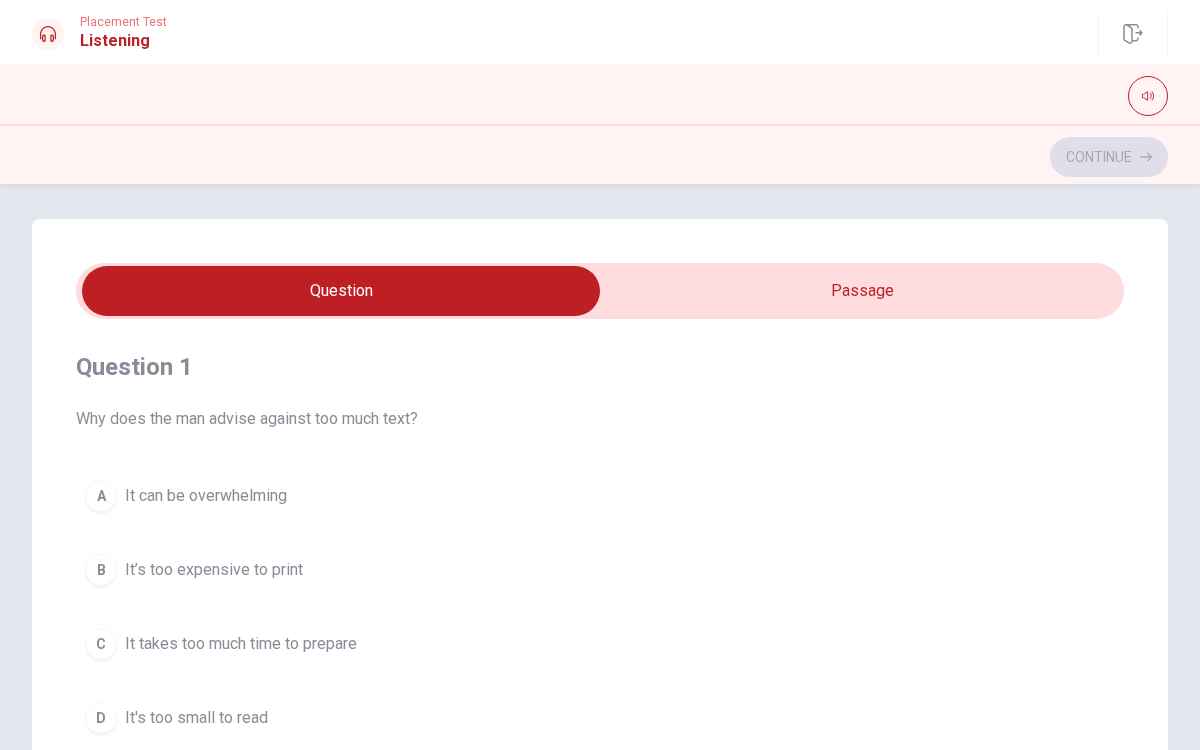 click at bounding box center [341, 291] 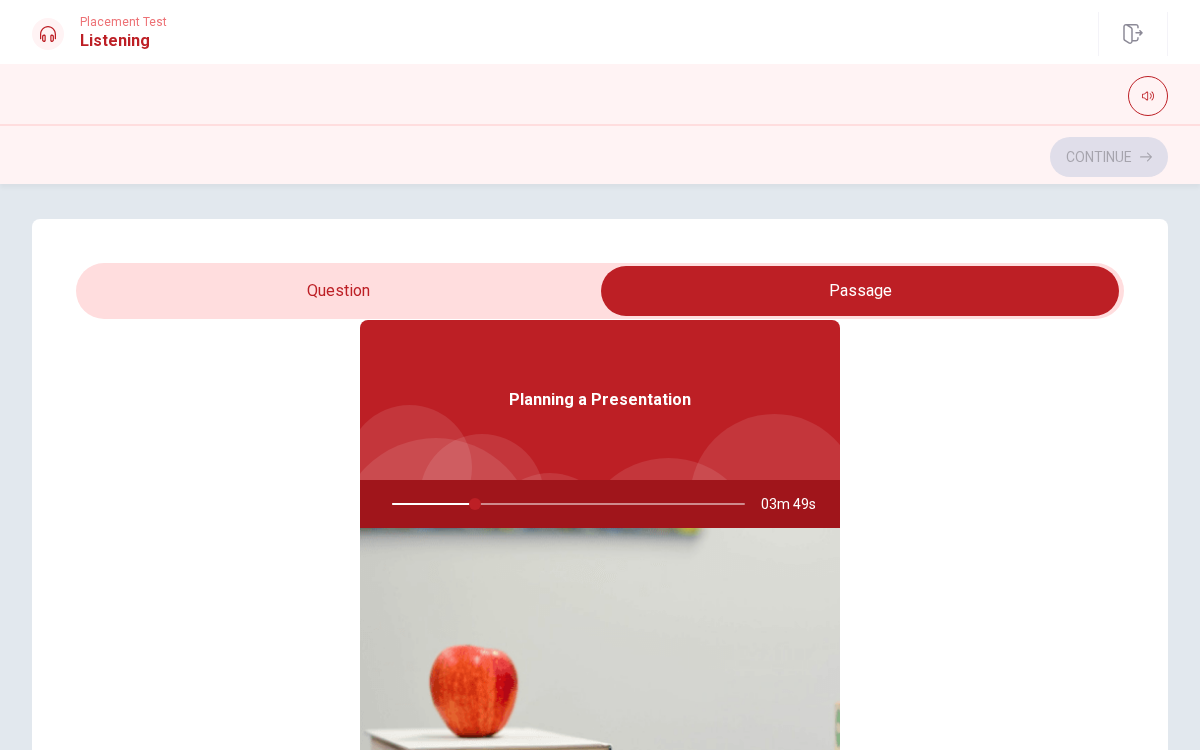 scroll, scrollTop: 111, scrollLeft: 0, axis: vertical 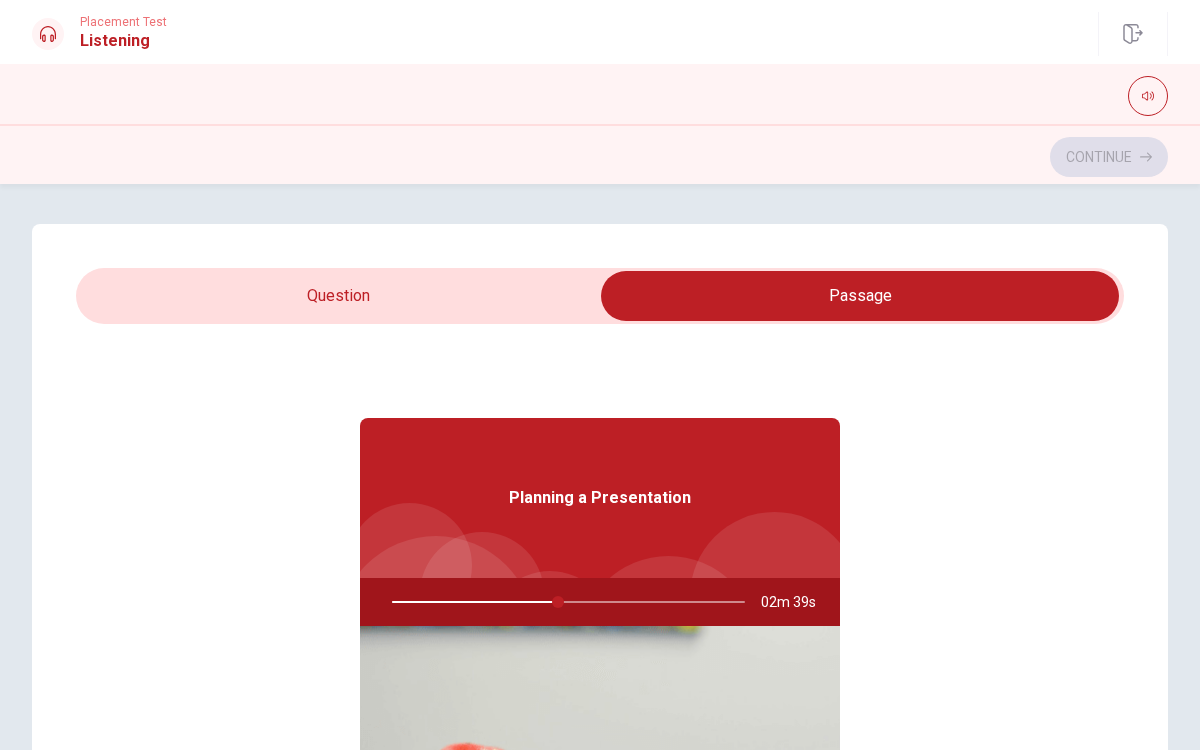 type on "47" 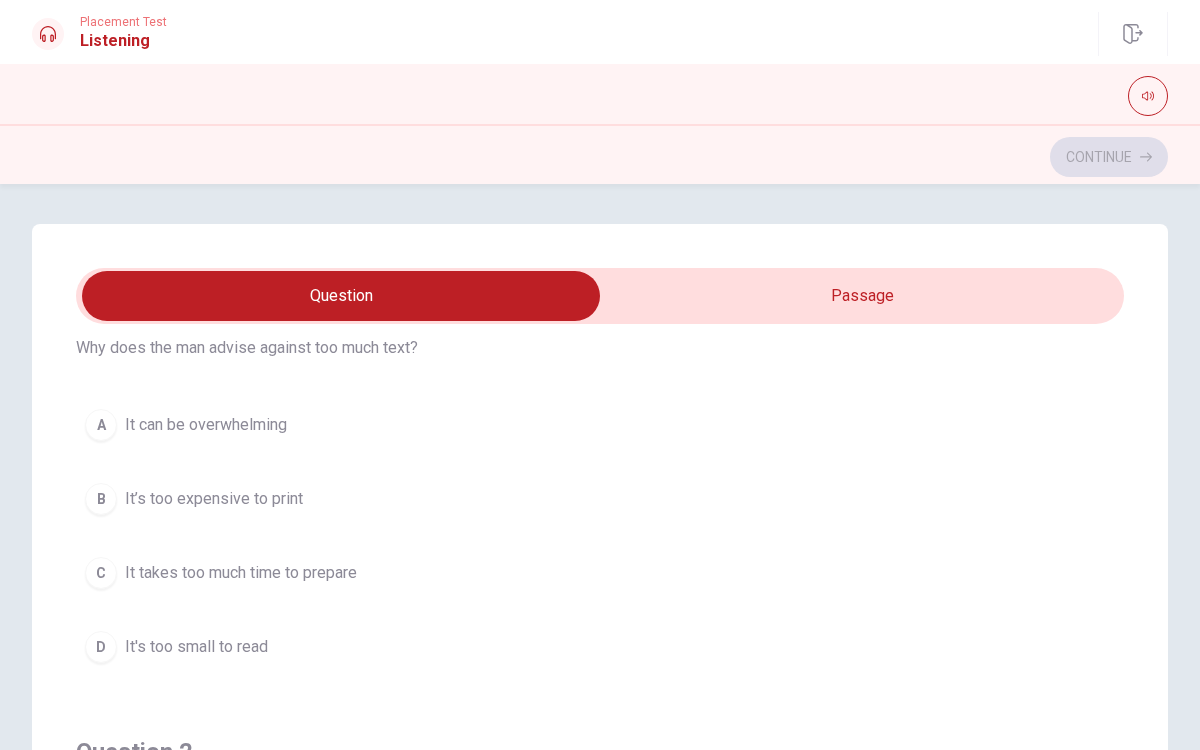 scroll, scrollTop: 73, scrollLeft: 0, axis: vertical 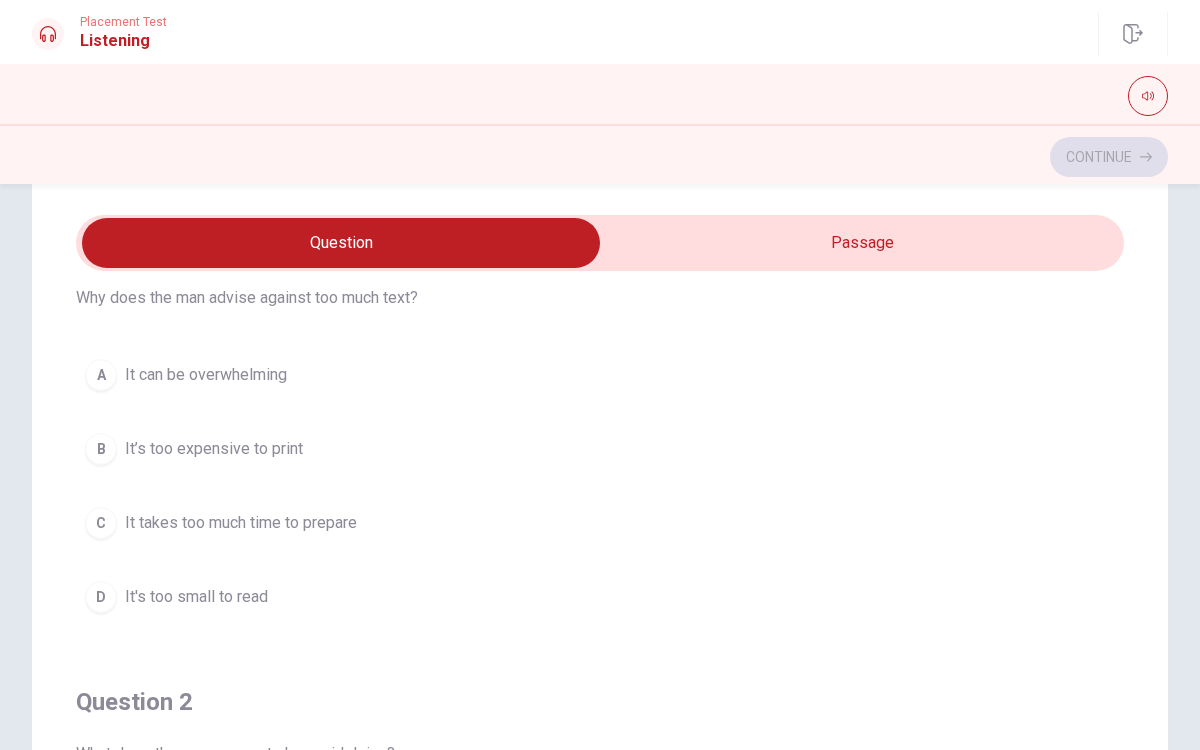 type on "72" 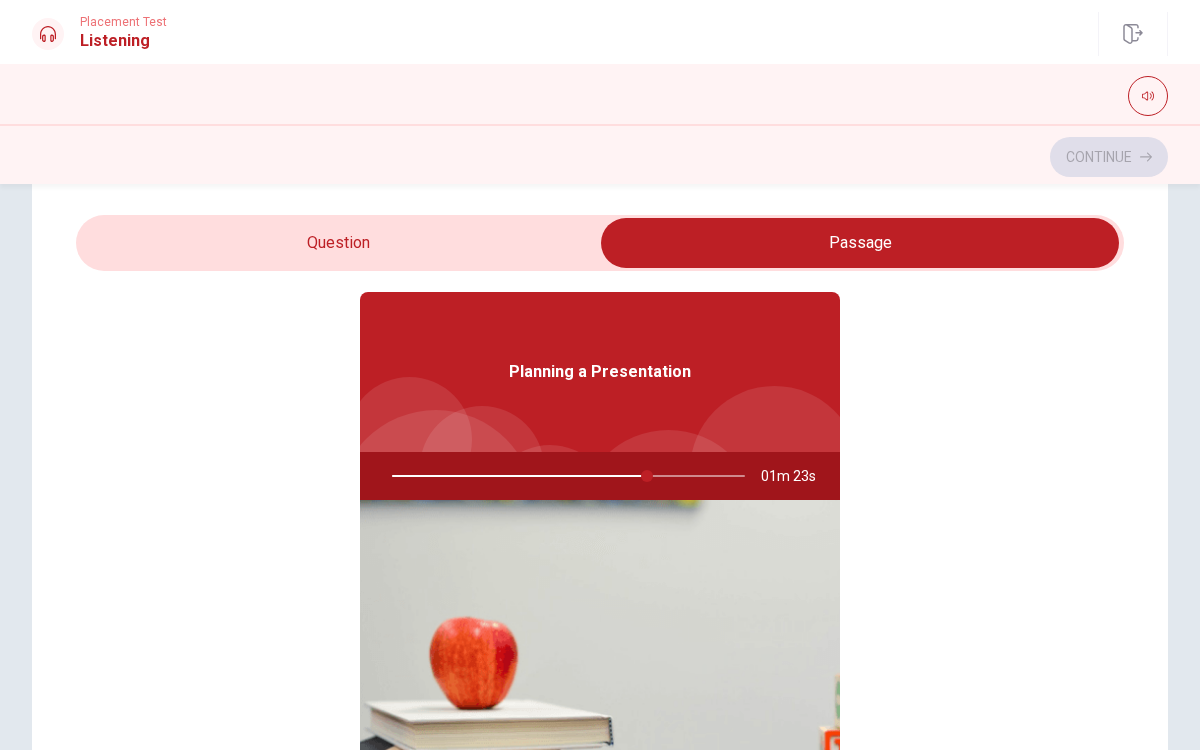 type on "72" 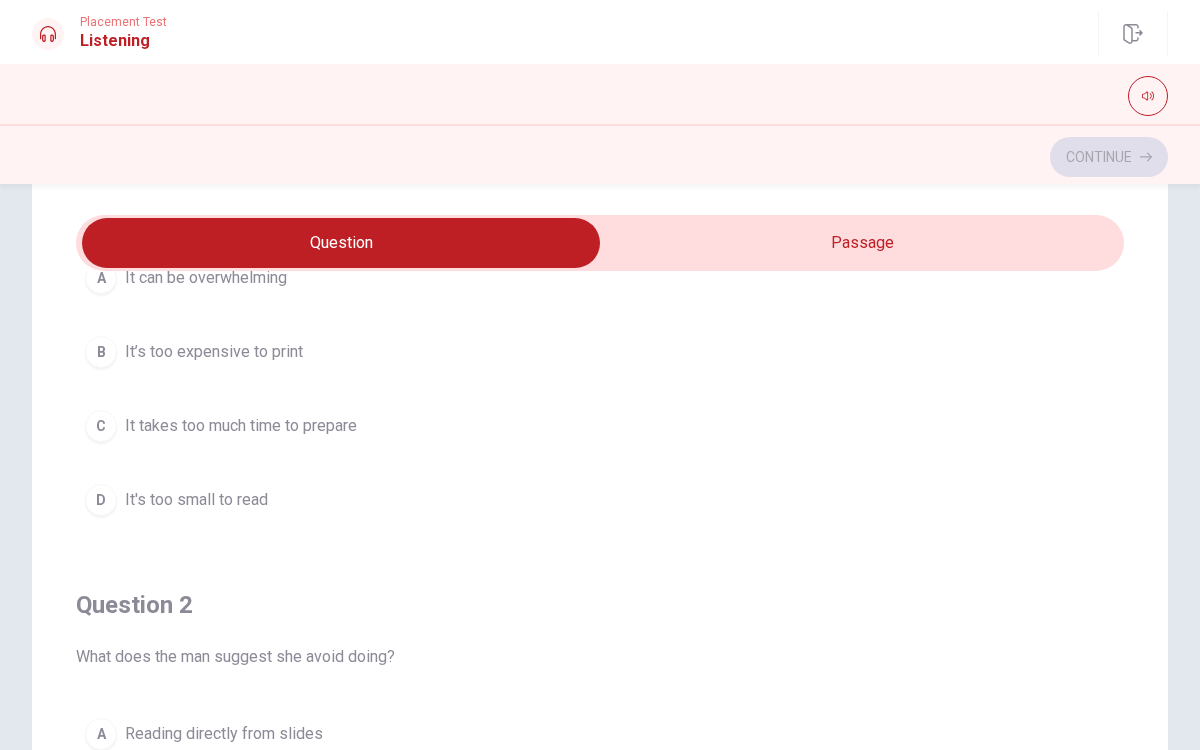 scroll, scrollTop: 174, scrollLeft: 0, axis: vertical 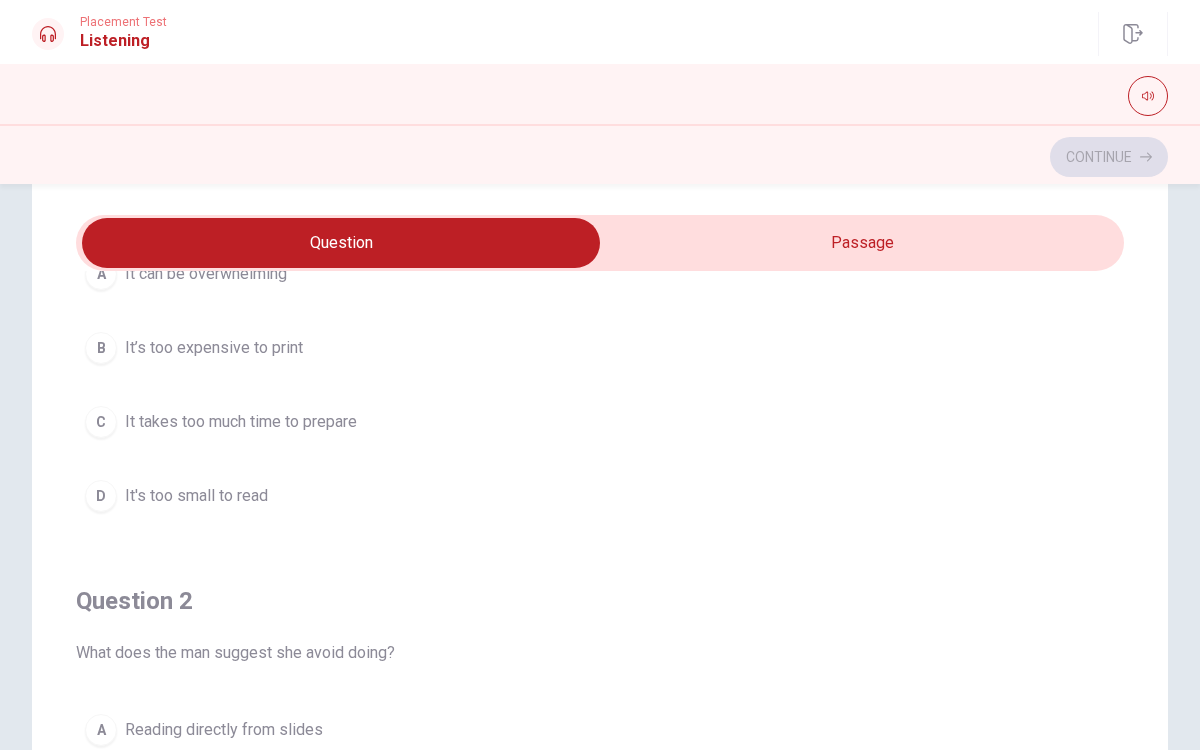 click on "D It's too small to read" at bounding box center (600, 496) 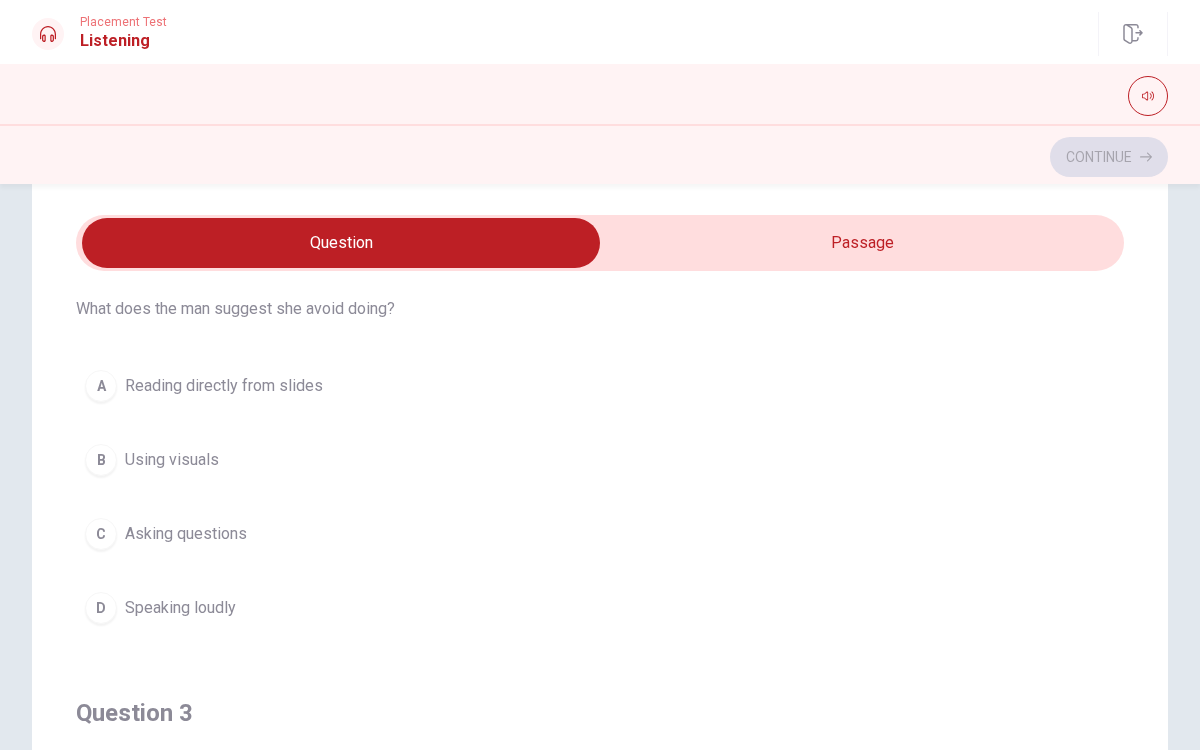scroll, scrollTop: 518, scrollLeft: 0, axis: vertical 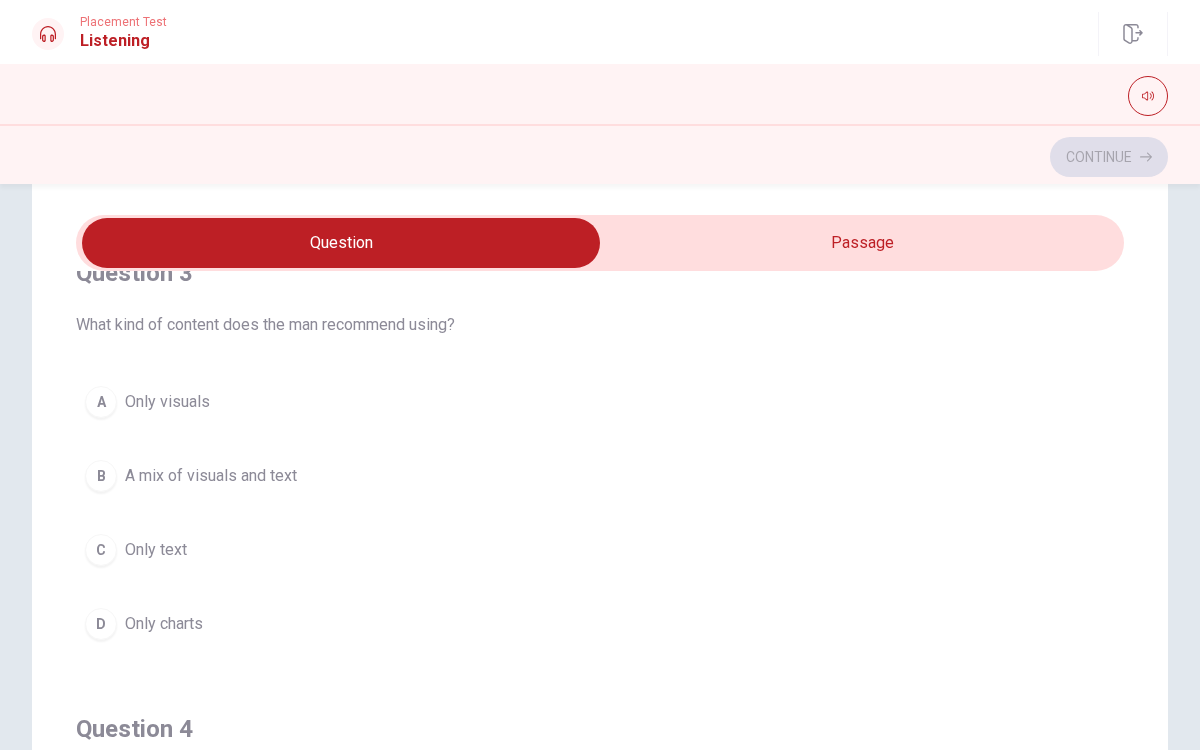 click on "B A mix of visuals and text" at bounding box center (600, 476) 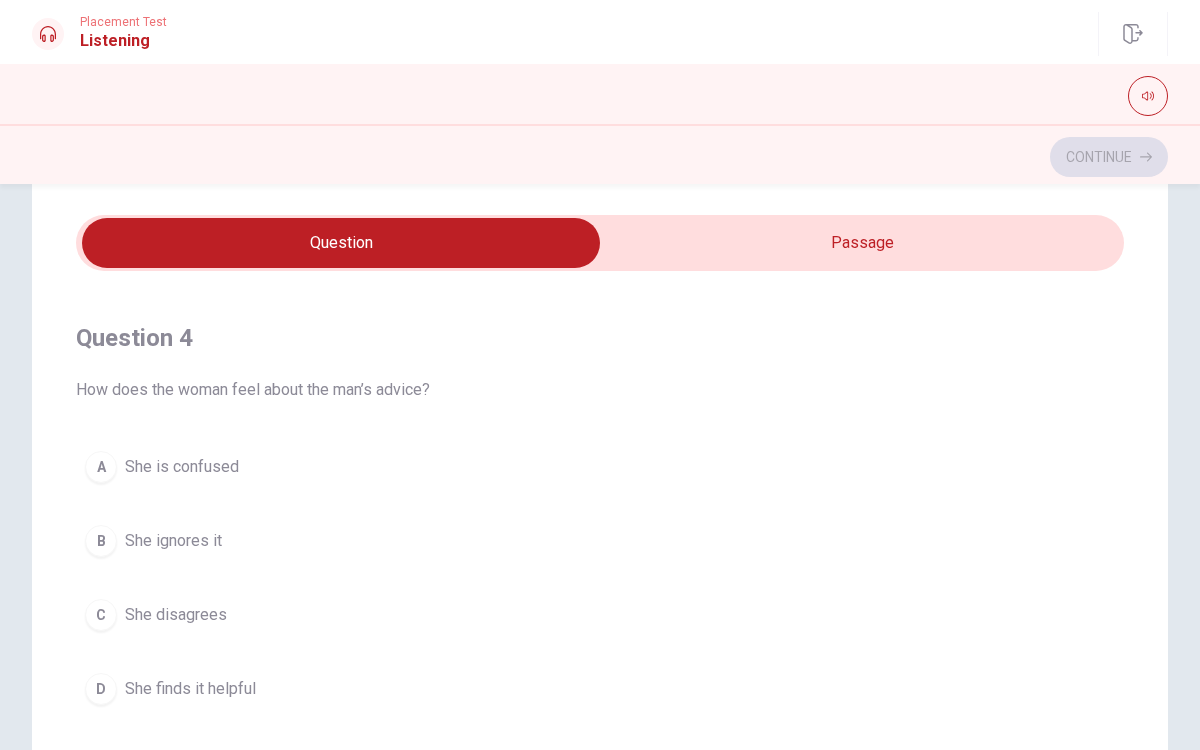 scroll, scrollTop: 1346, scrollLeft: 0, axis: vertical 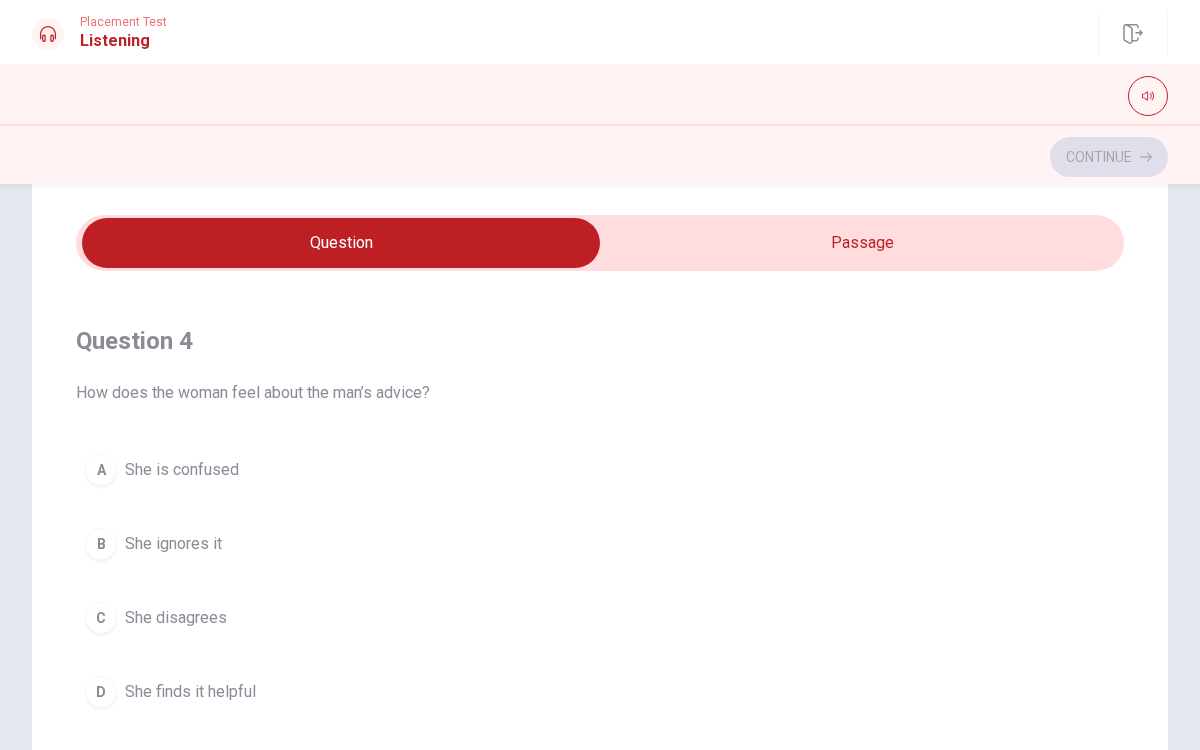 click on "B She ignores it" at bounding box center [600, 544] 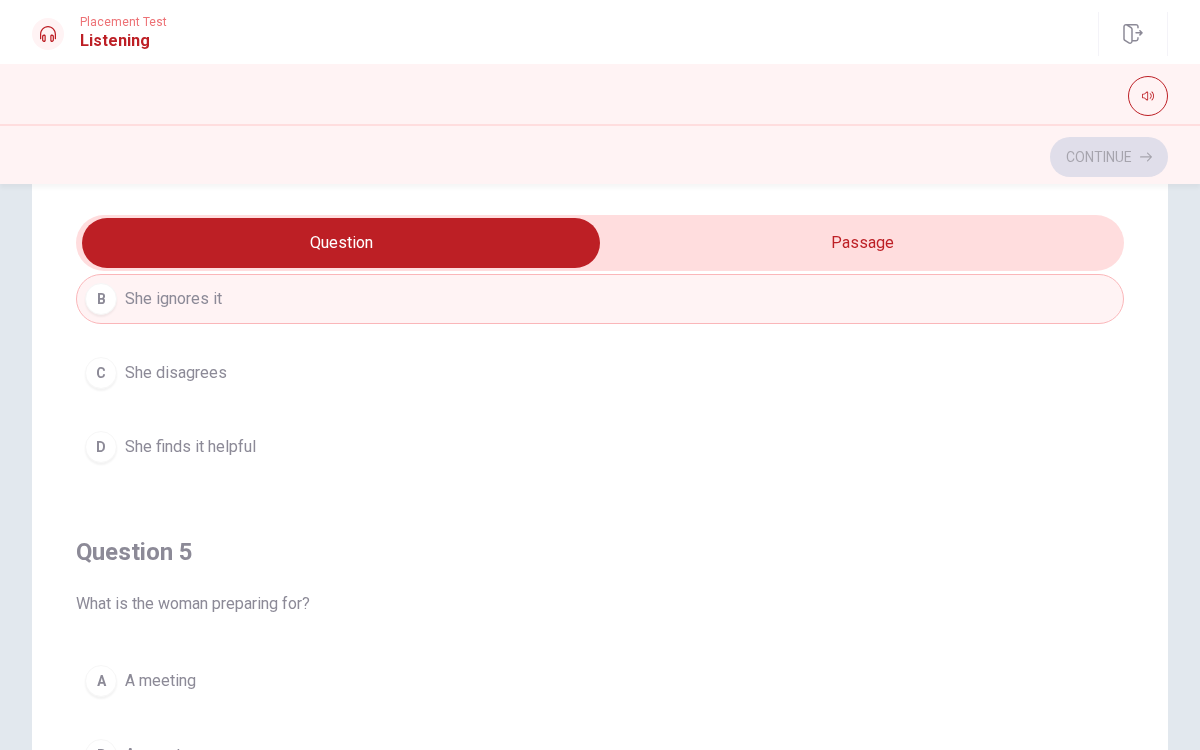 scroll, scrollTop: 1604, scrollLeft: 0, axis: vertical 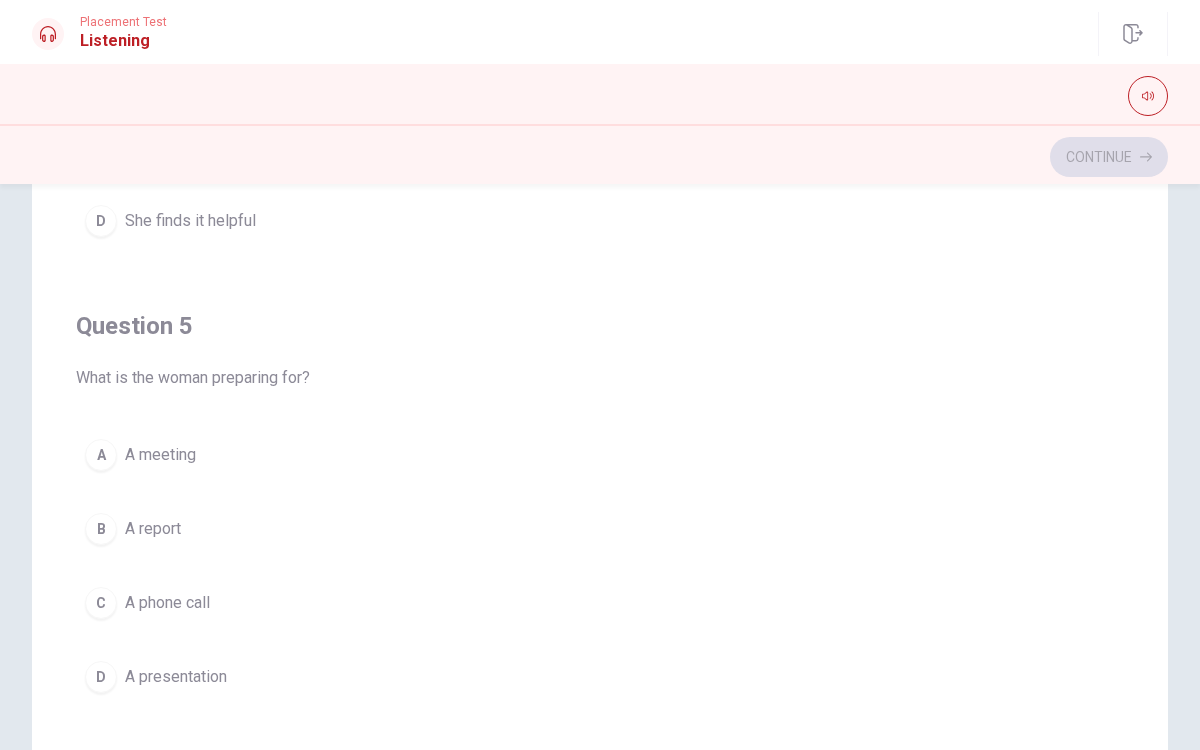 click on "D A presentation" at bounding box center [600, 677] 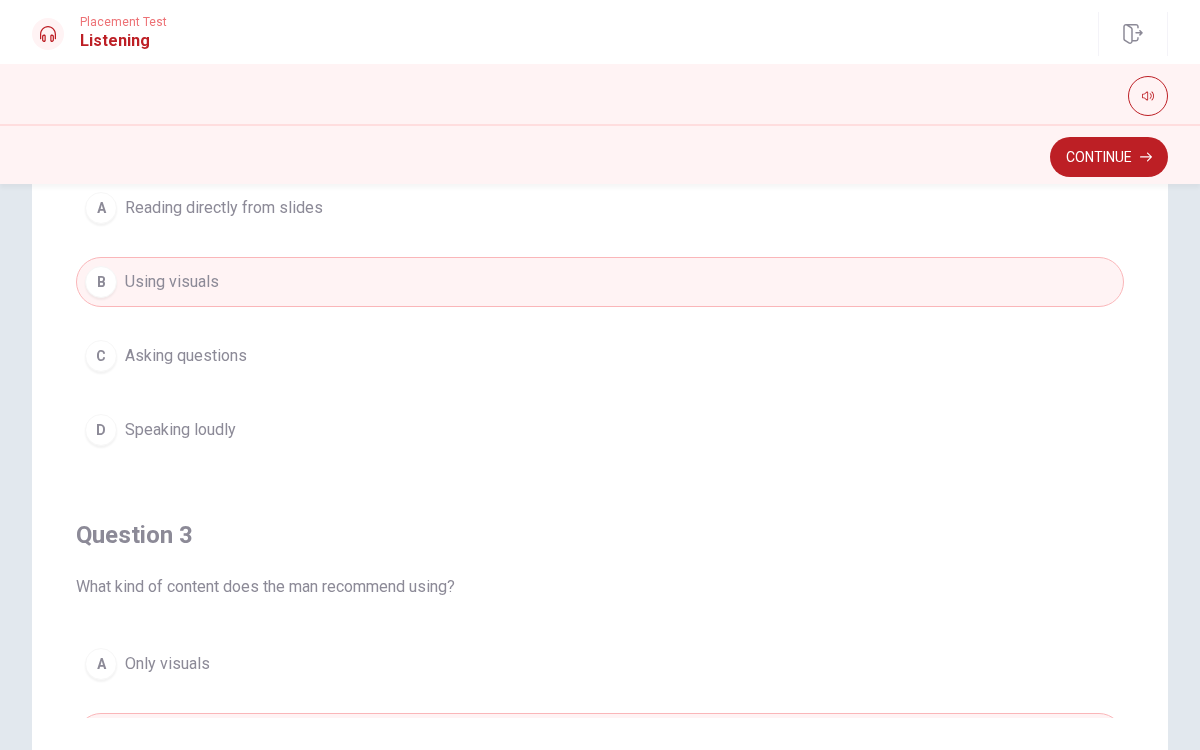 scroll, scrollTop: 0, scrollLeft: 0, axis: both 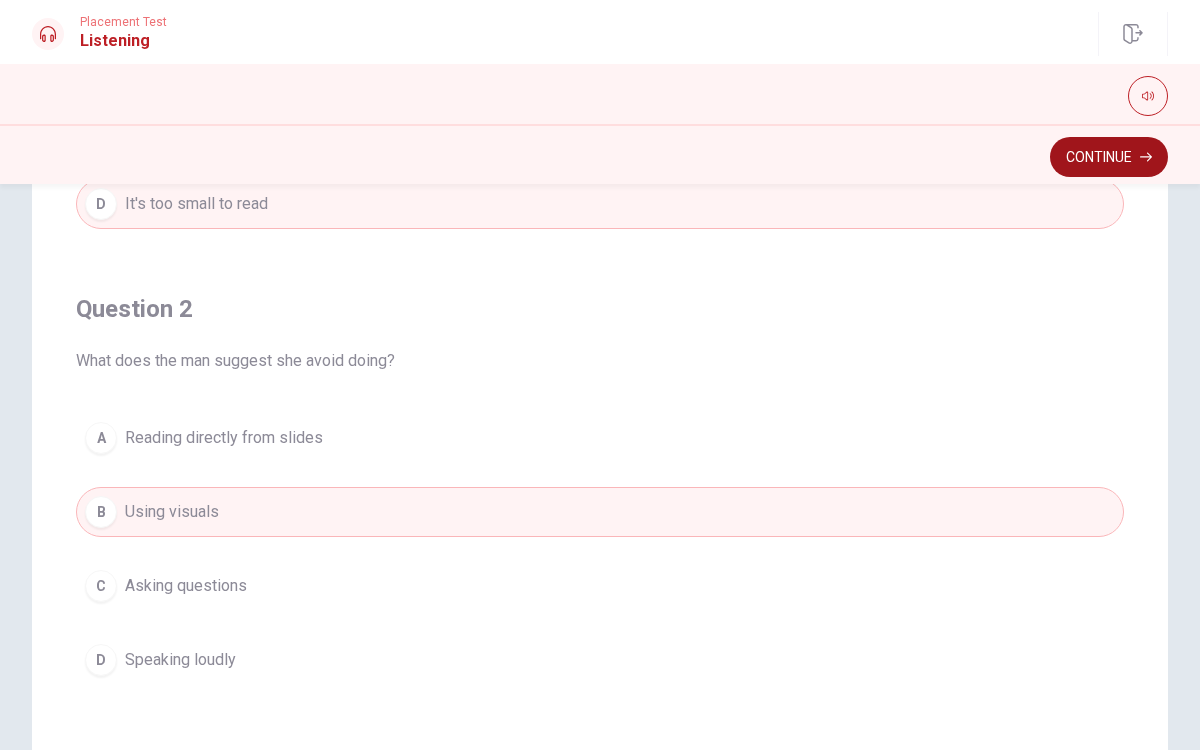 click on "Continue" at bounding box center (1109, 157) 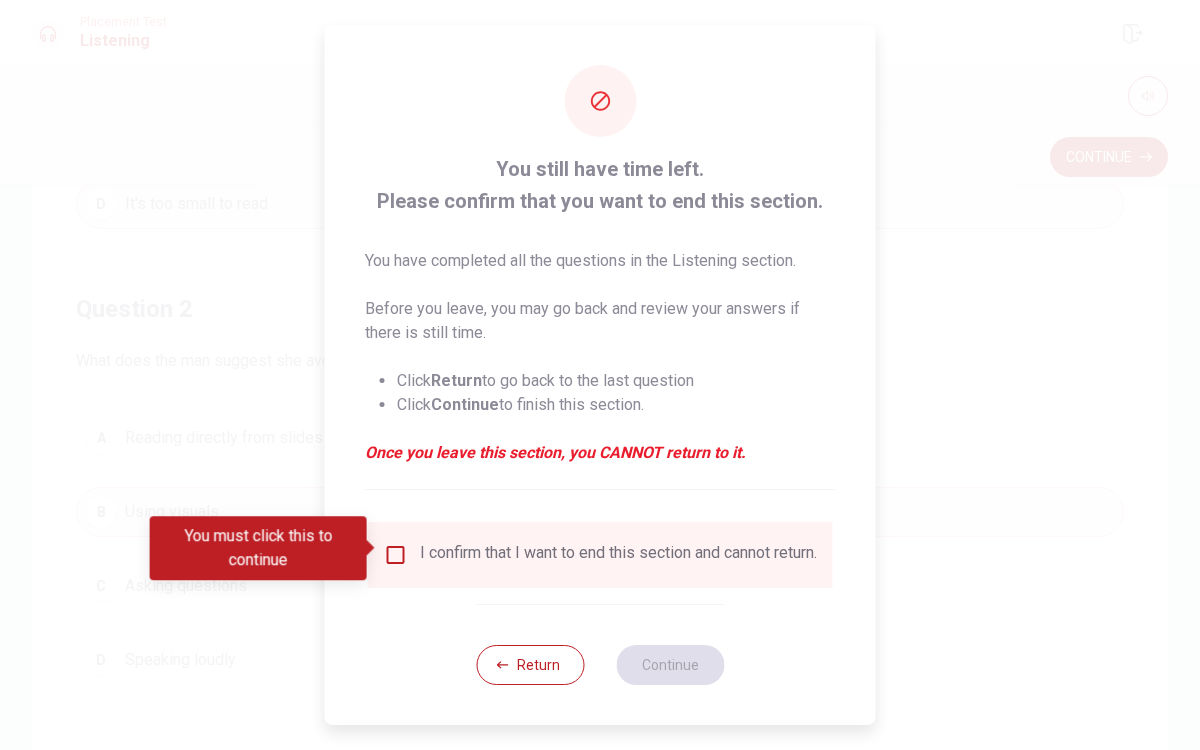click at bounding box center [396, 555] 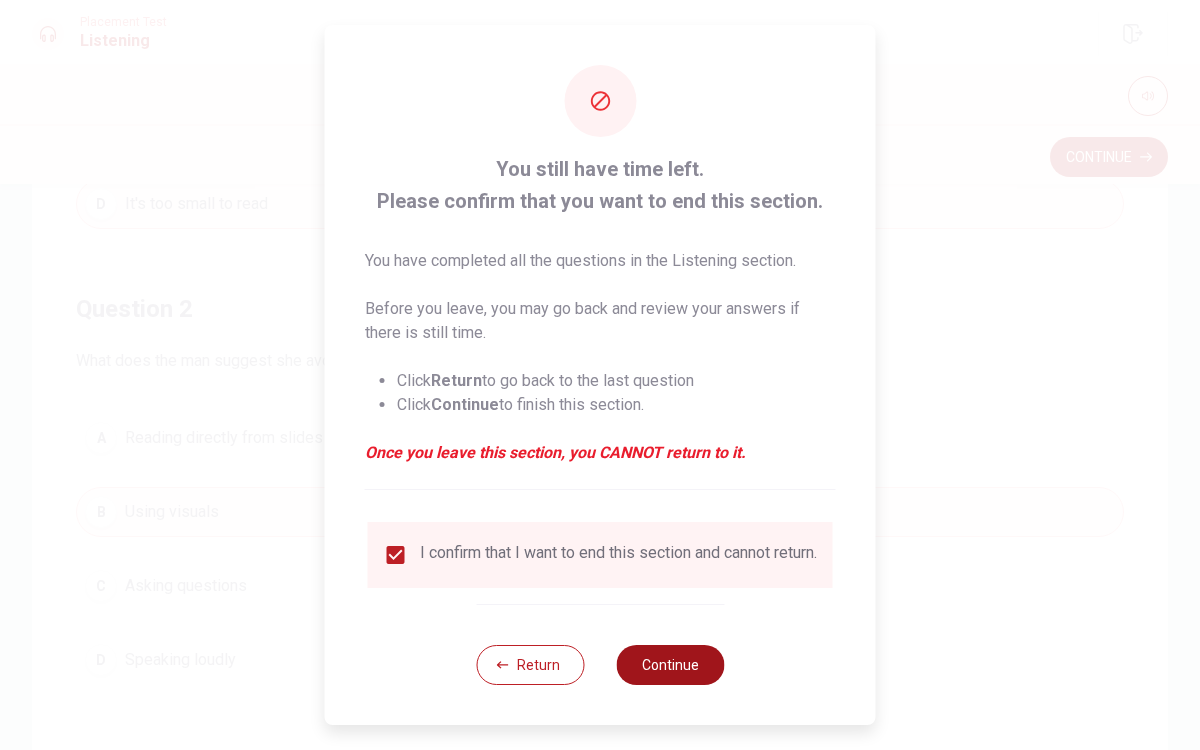 click on "Continue" at bounding box center [670, 665] 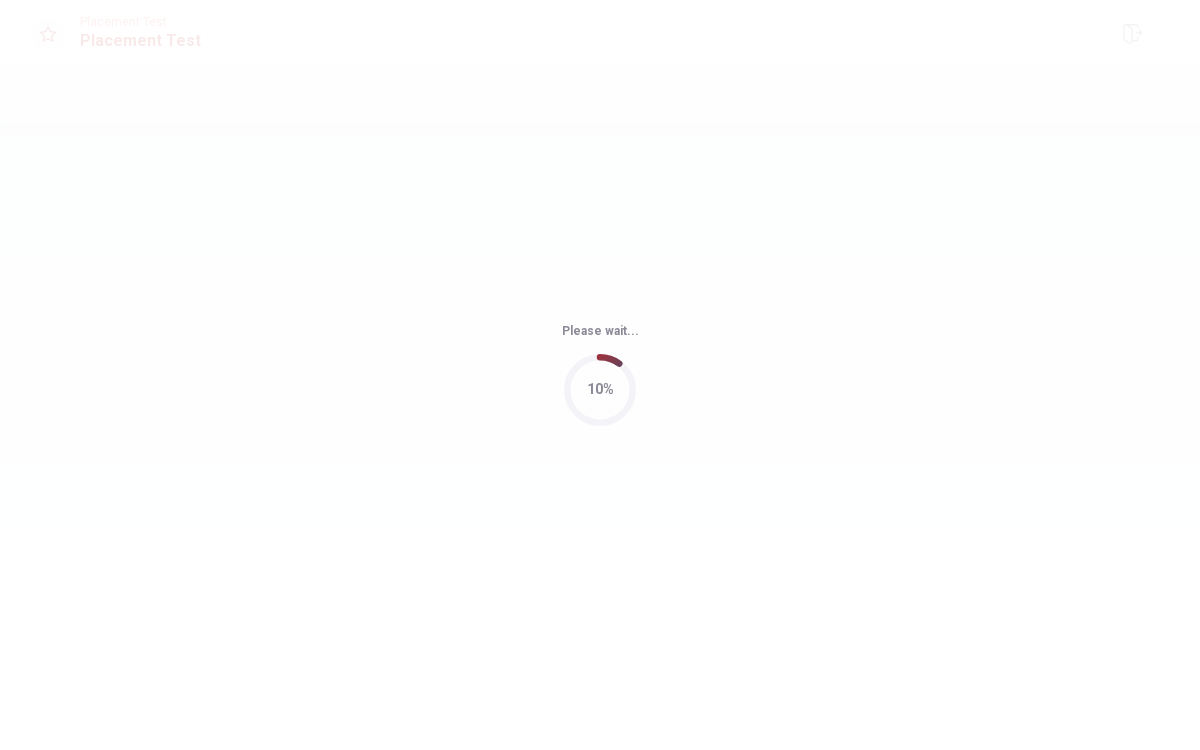 scroll, scrollTop: 0, scrollLeft: 0, axis: both 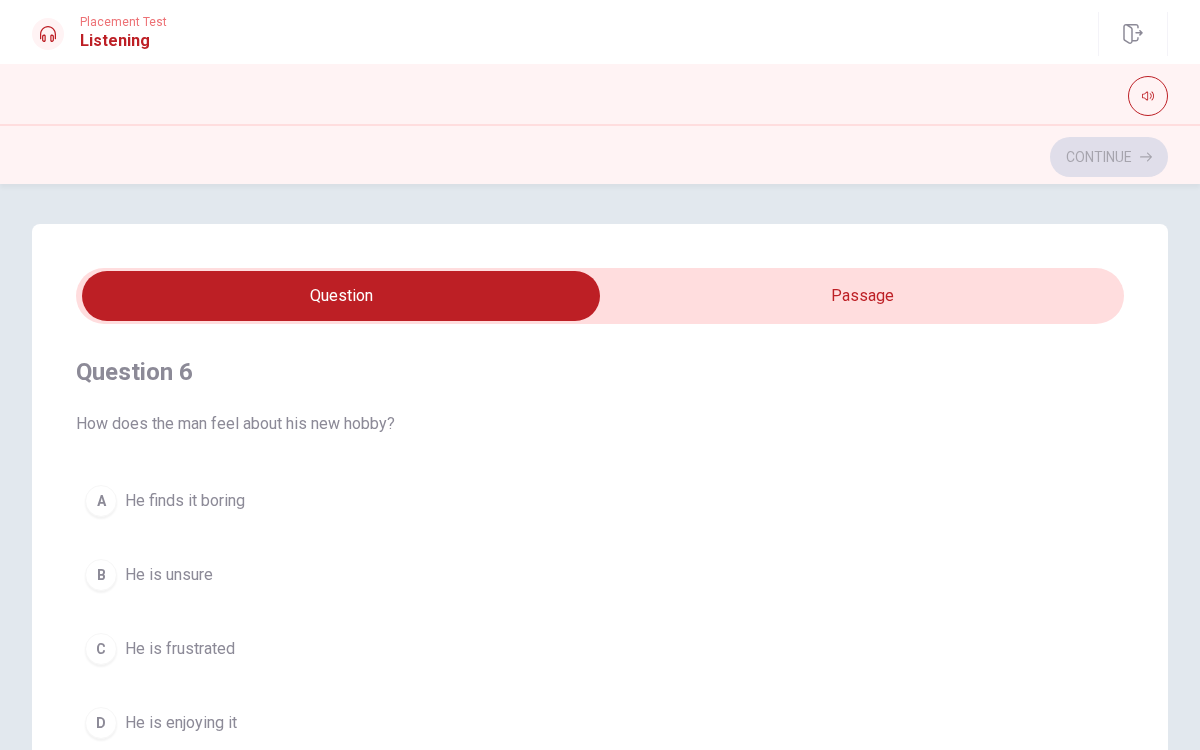 type on "2" 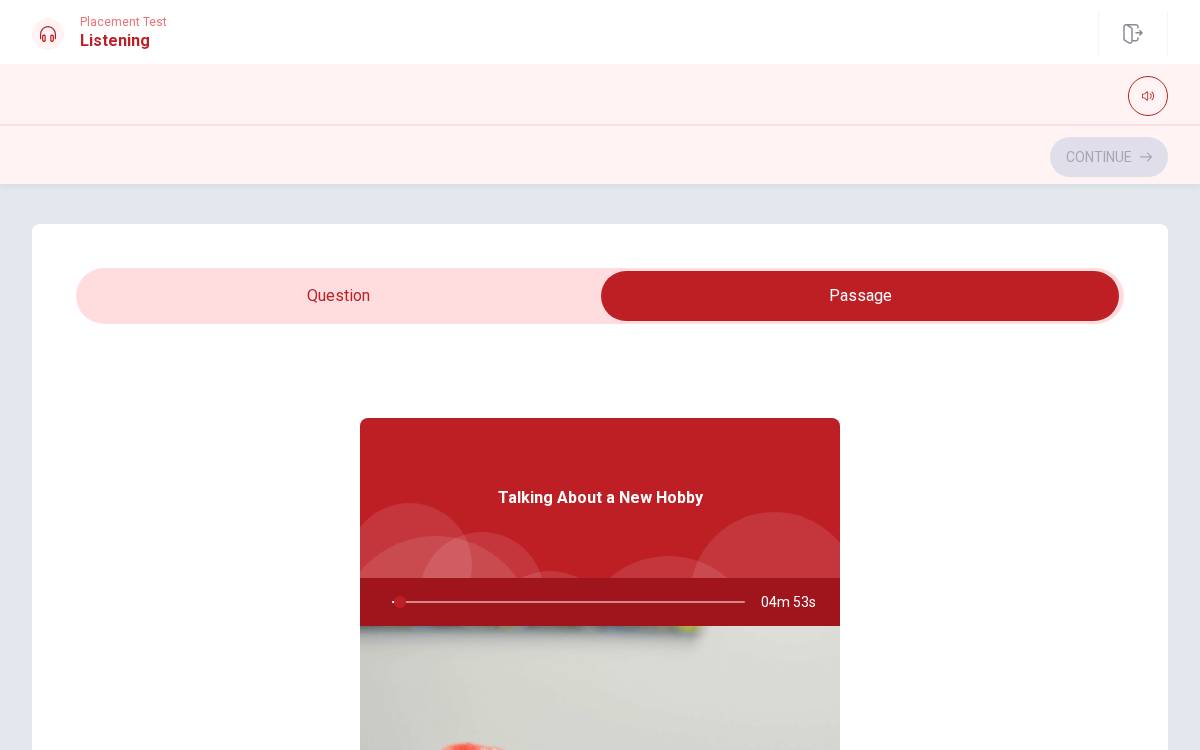 type on "2" 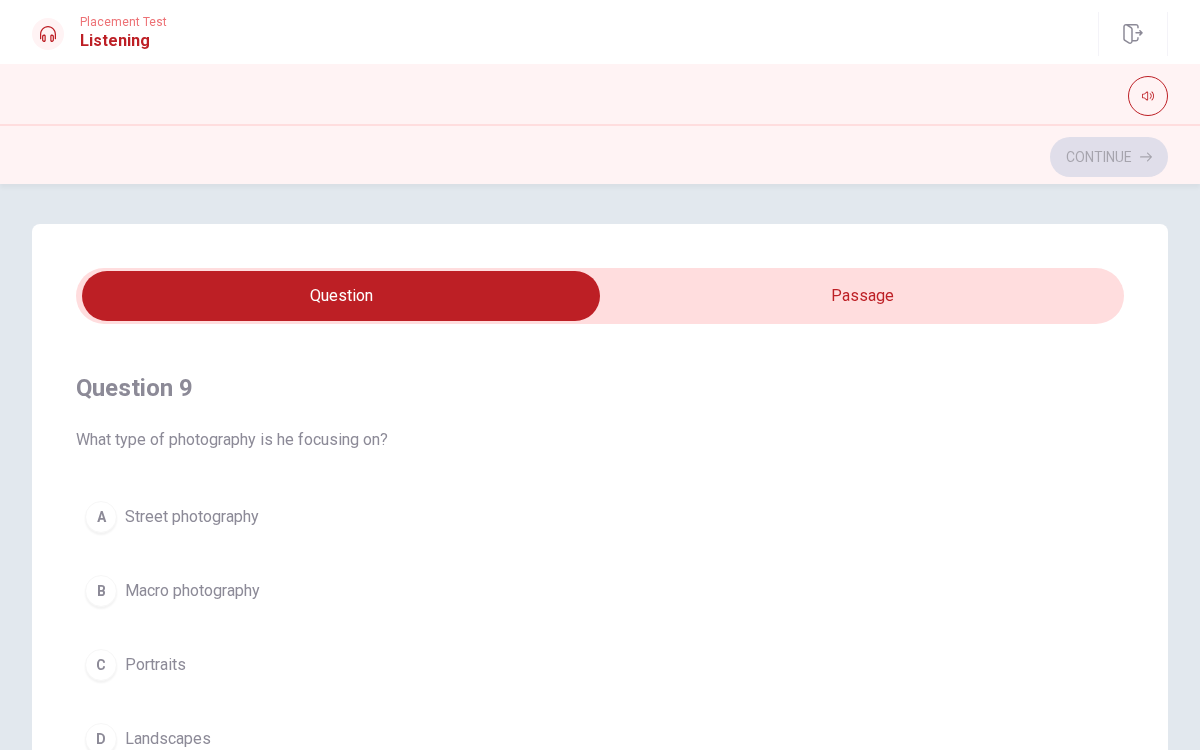 scroll, scrollTop: 1353, scrollLeft: 0, axis: vertical 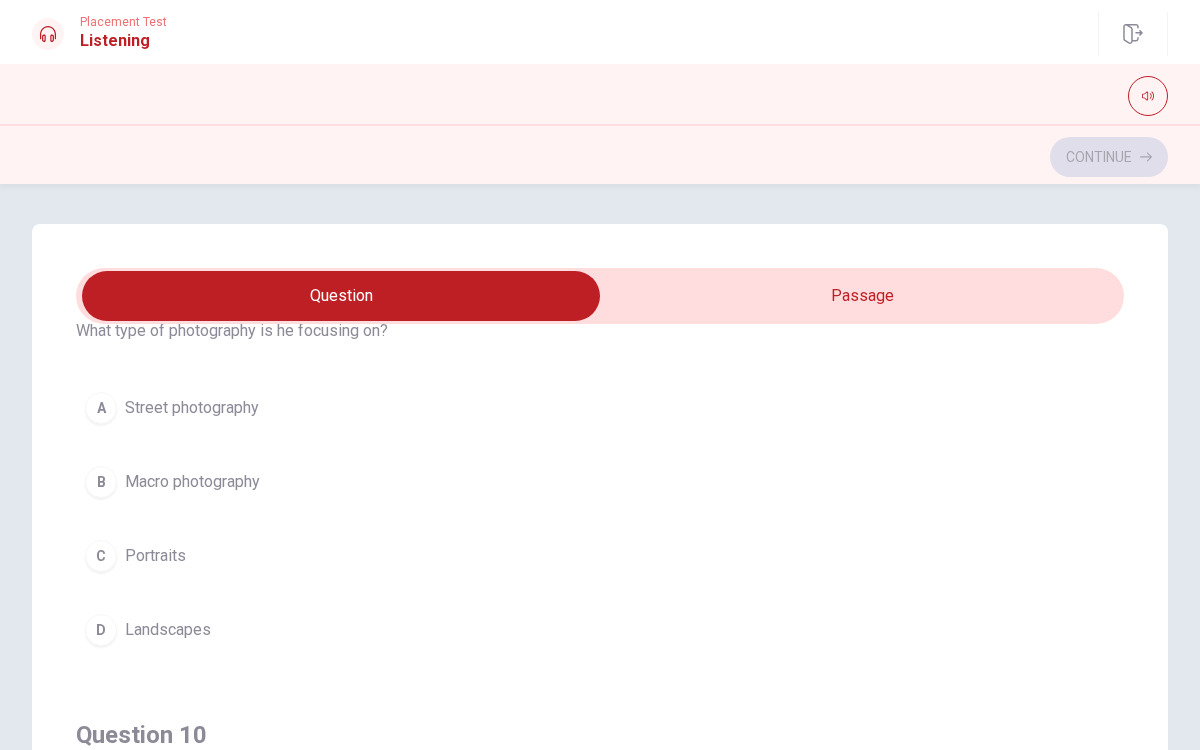 click on "Landscapes" at bounding box center [168, 630] 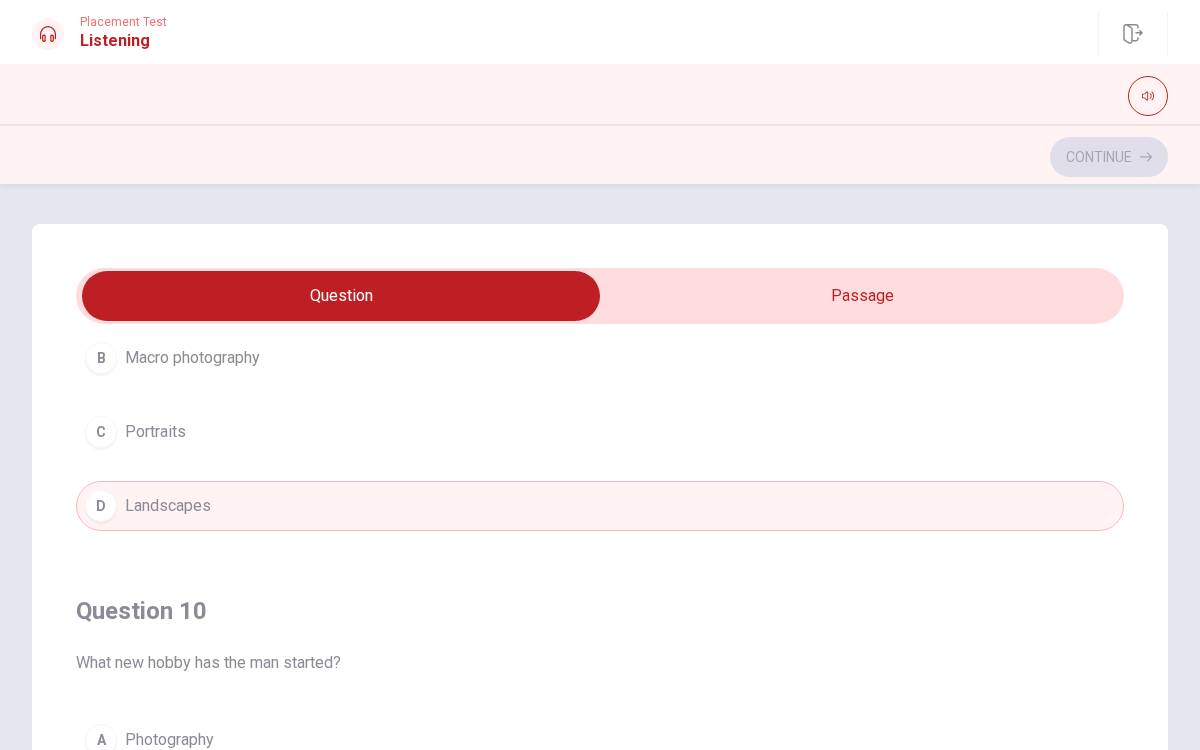 scroll, scrollTop: 1604, scrollLeft: 0, axis: vertical 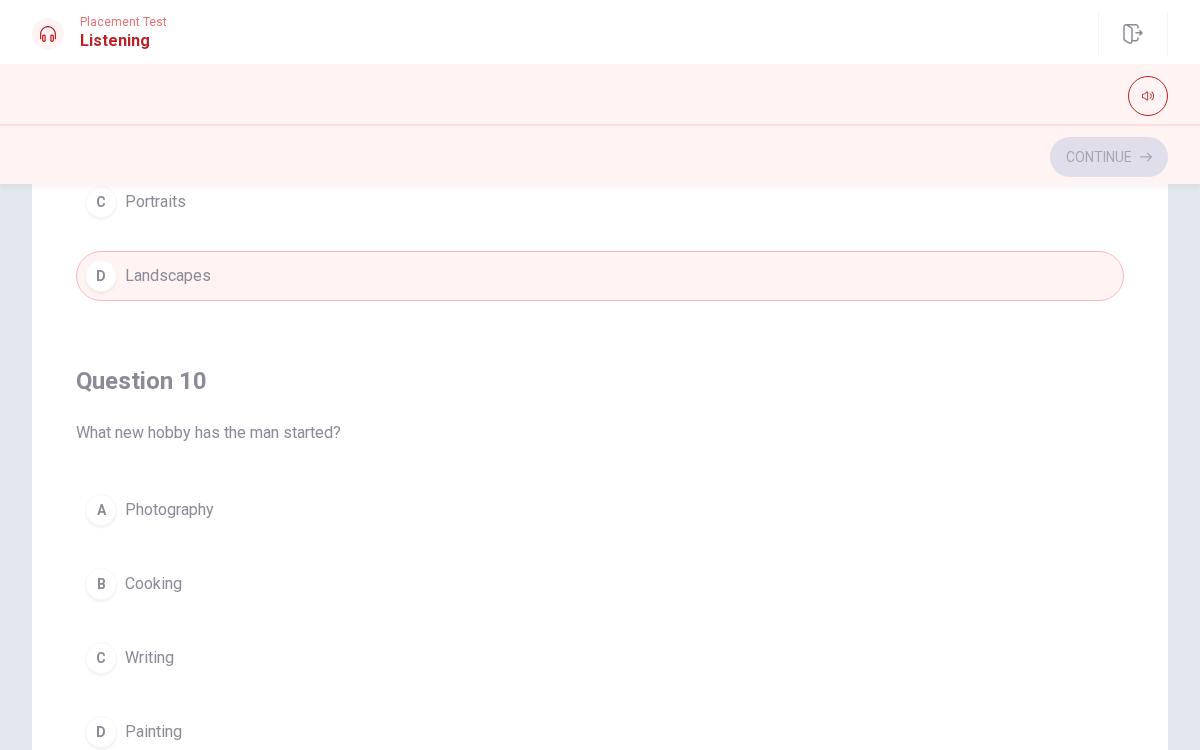 click on "A" at bounding box center [101, 510] 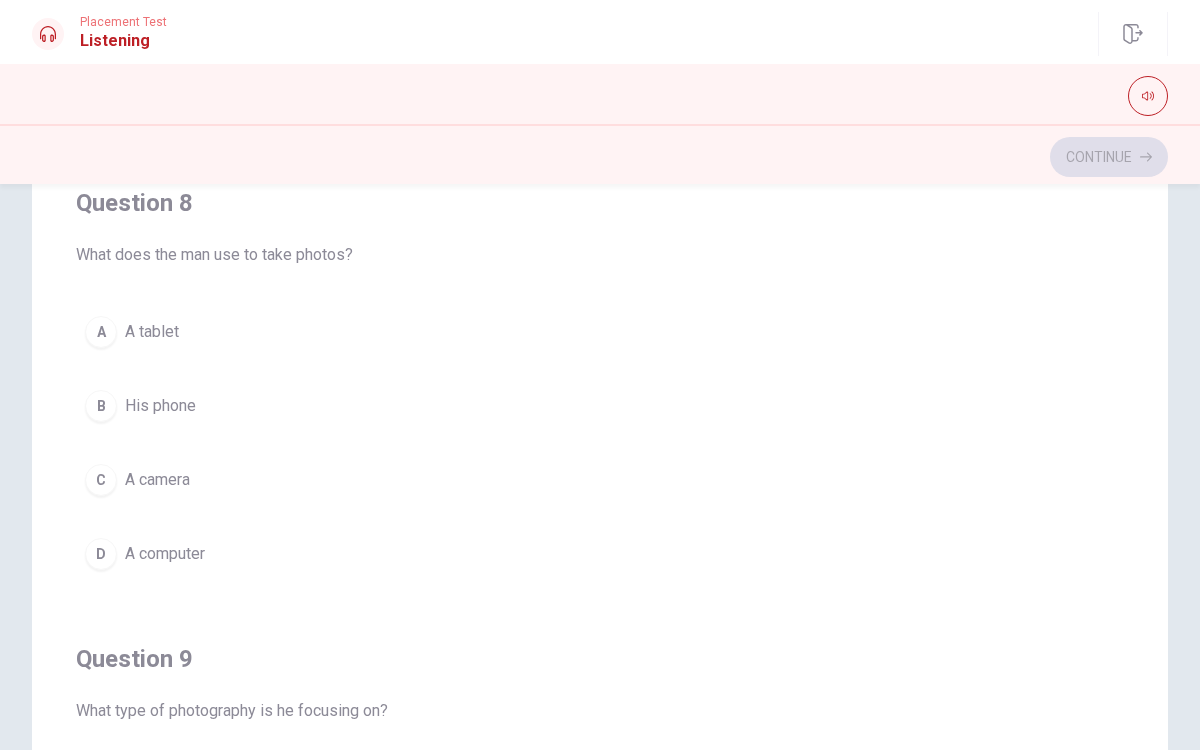 scroll, scrollTop: 848, scrollLeft: 0, axis: vertical 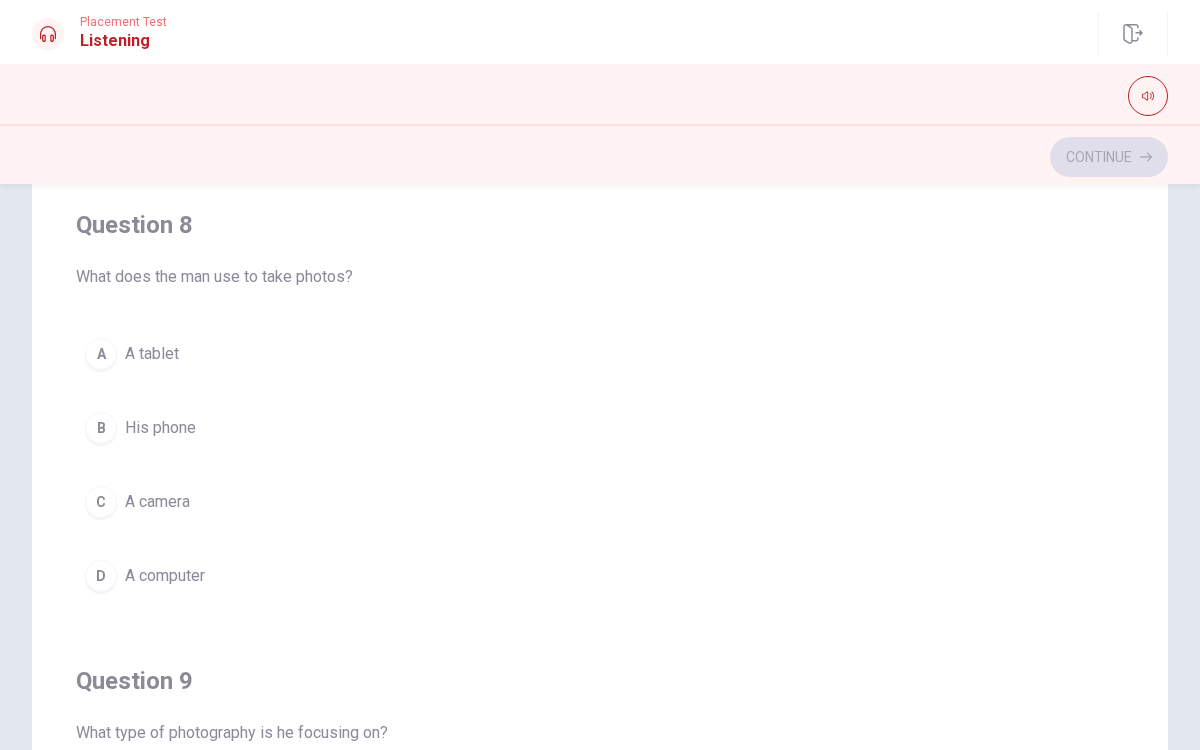 click on "A camera" at bounding box center (157, 502) 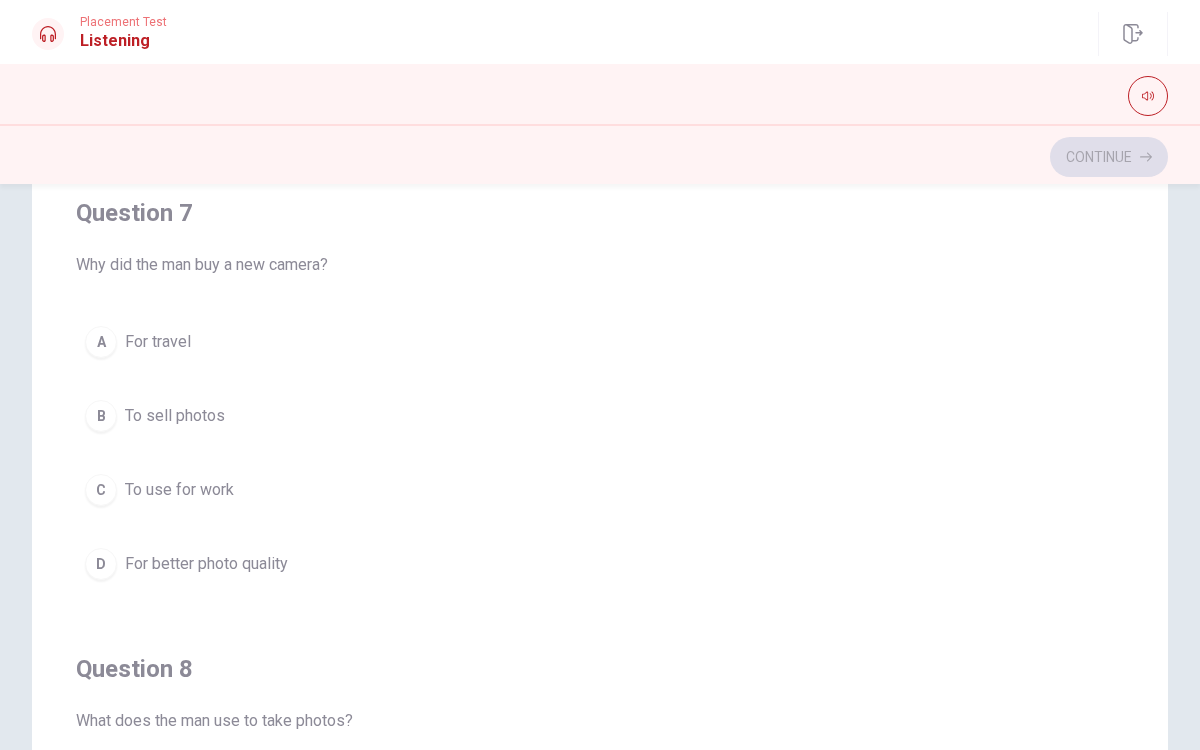 scroll, scrollTop: 400, scrollLeft: 0, axis: vertical 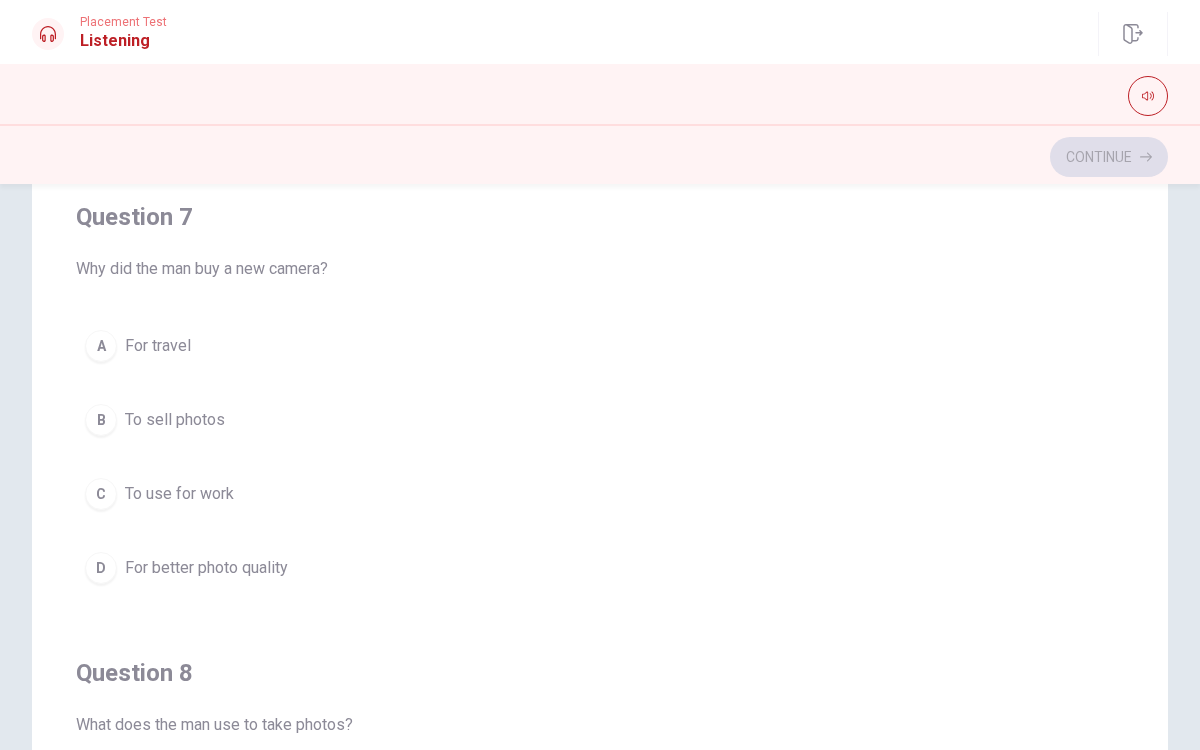 click on "For better photo quality" at bounding box center [206, 568] 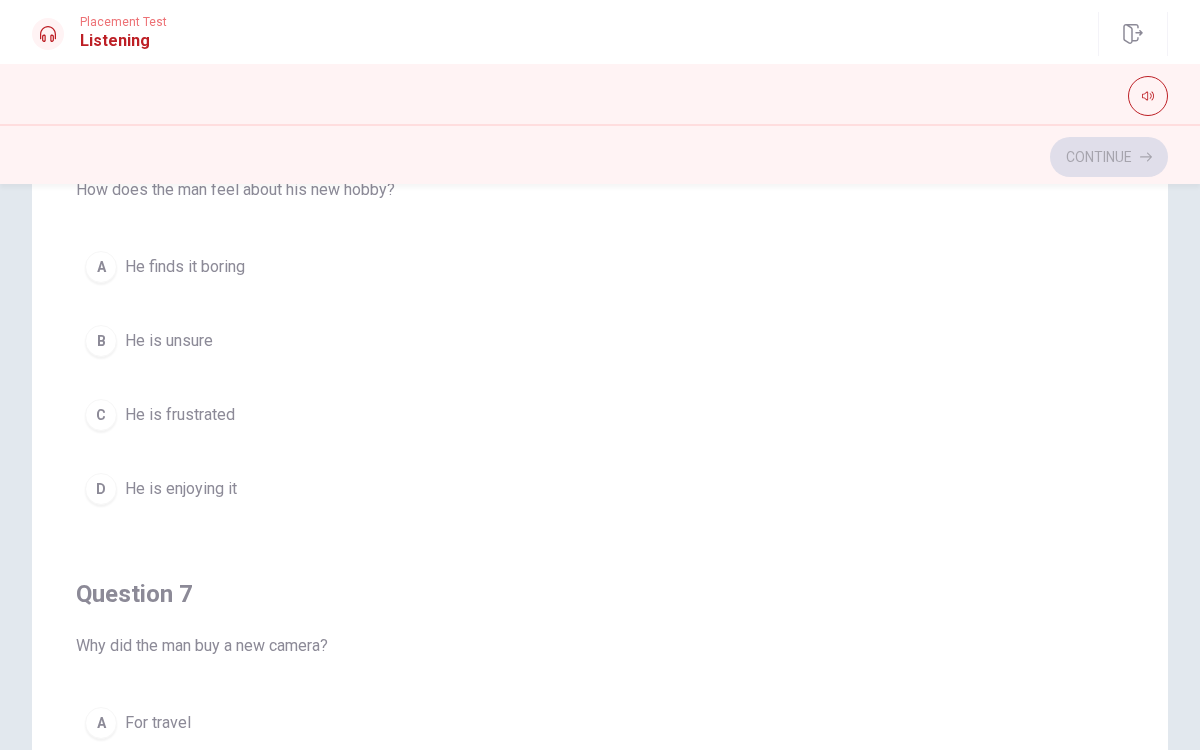 scroll, scrollTop: 0, scrollLeft: 0, axis: both 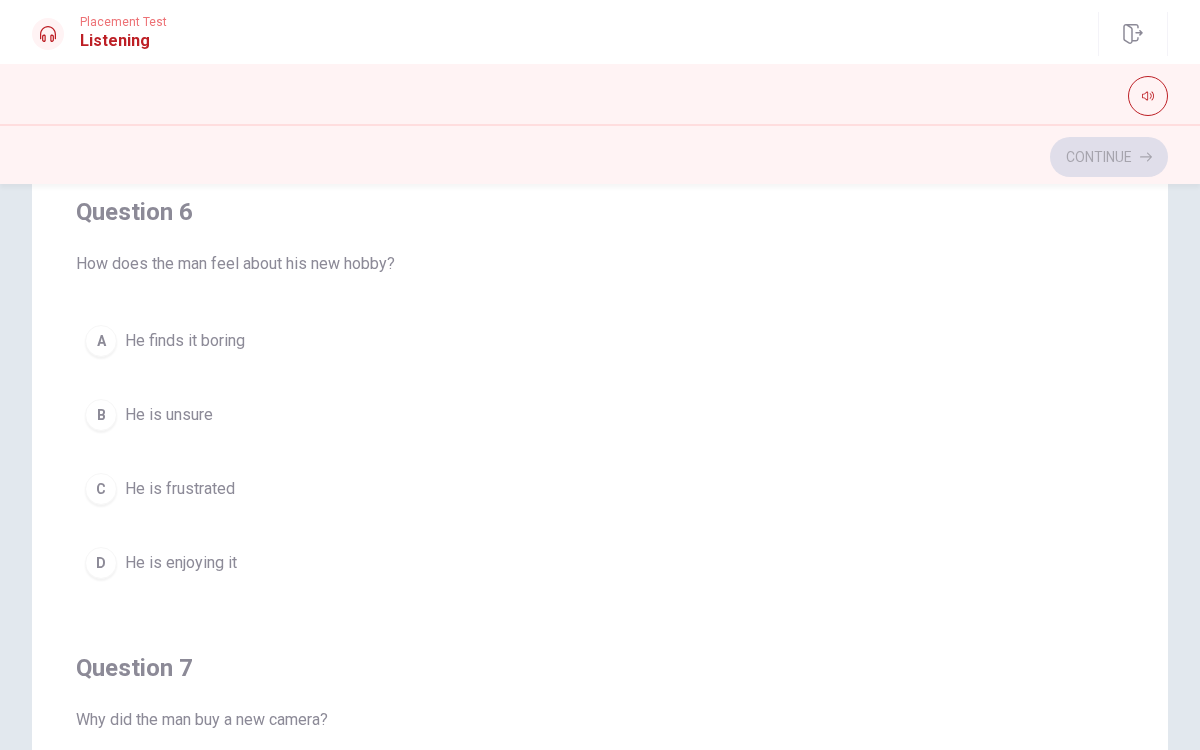 click on "D He is enjoying it" at bounding box center (600, 563) 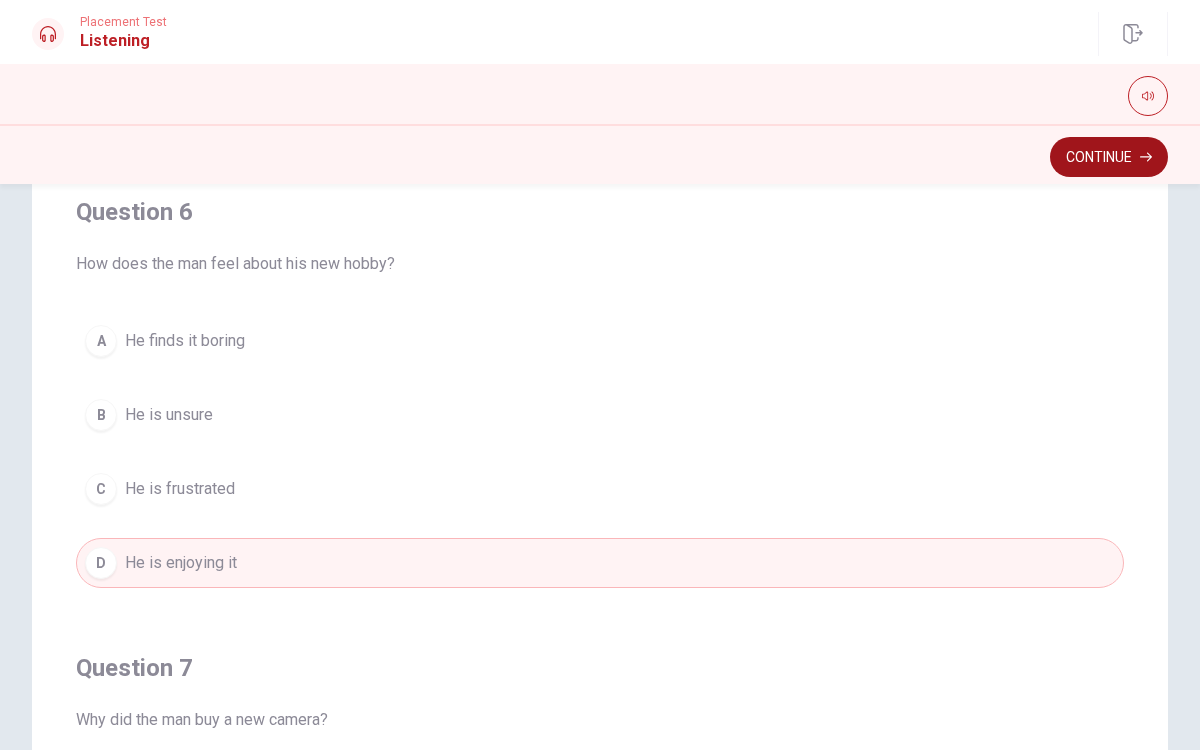 click on "Continue" at bounding box center (1109, 157) 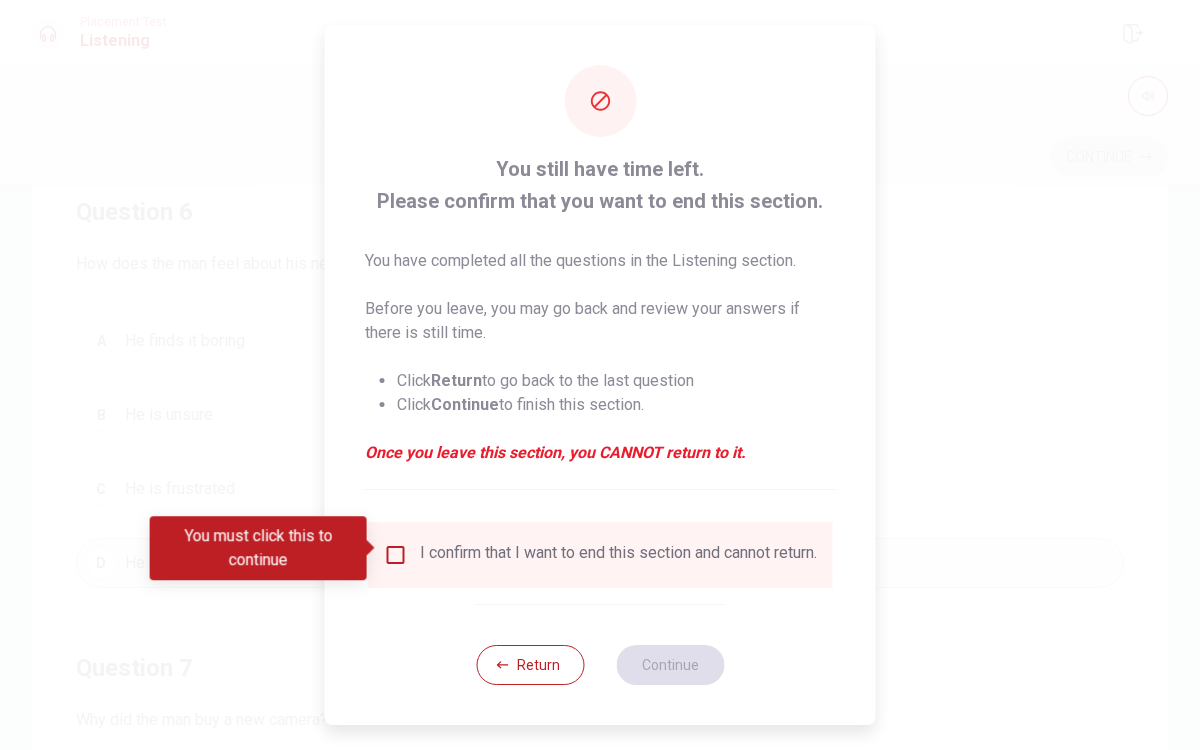 click at bounding box center (396, 555) 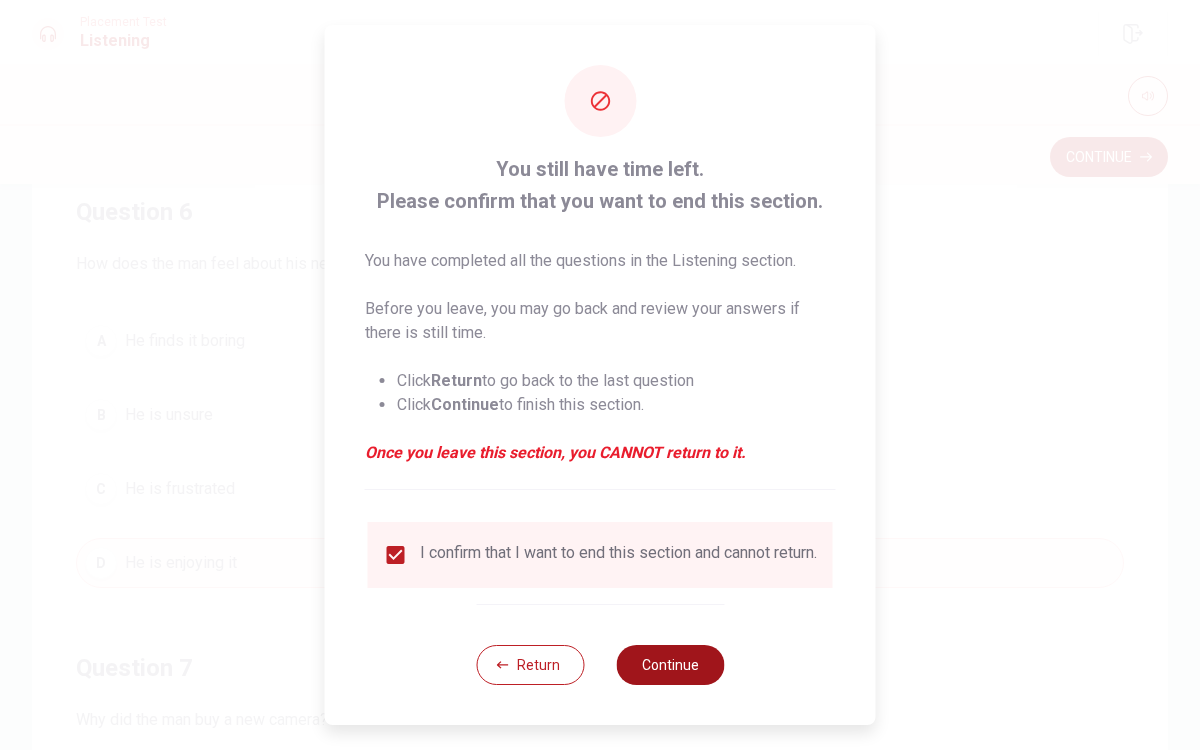 click on "Continue" at bounding box center (670, 665) 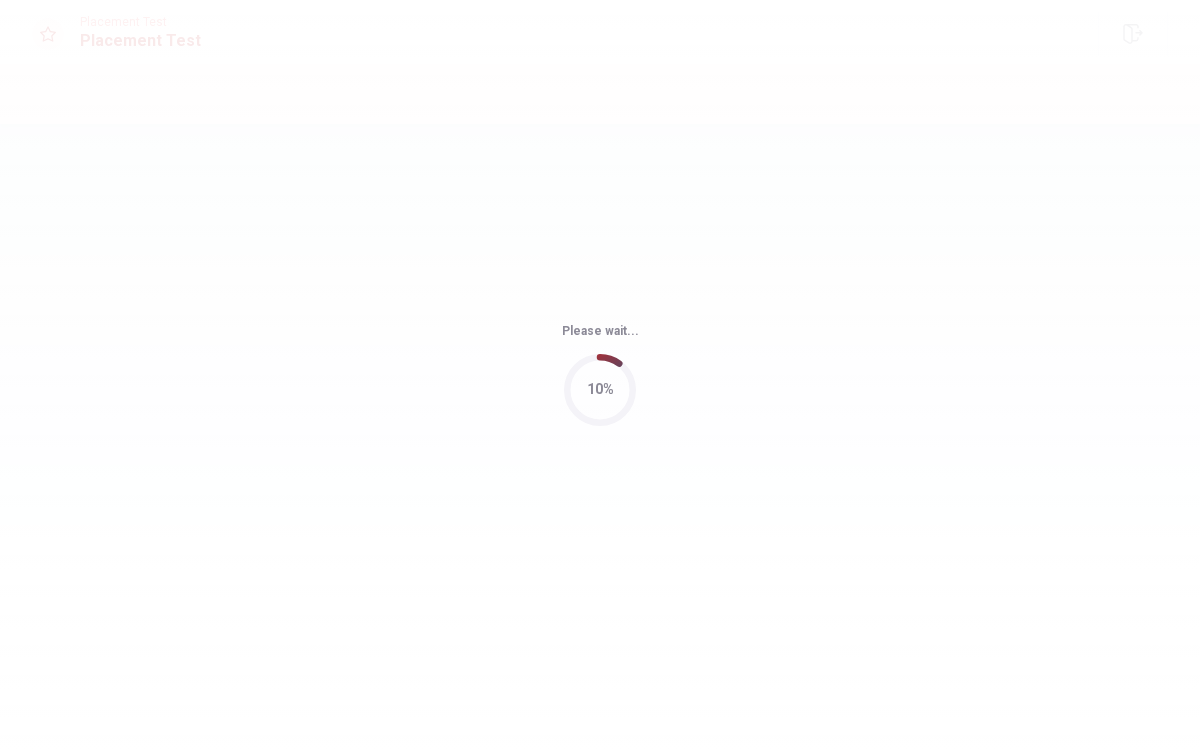 scroll, scrollTop: 0, scrollLeft: 0, axis: both 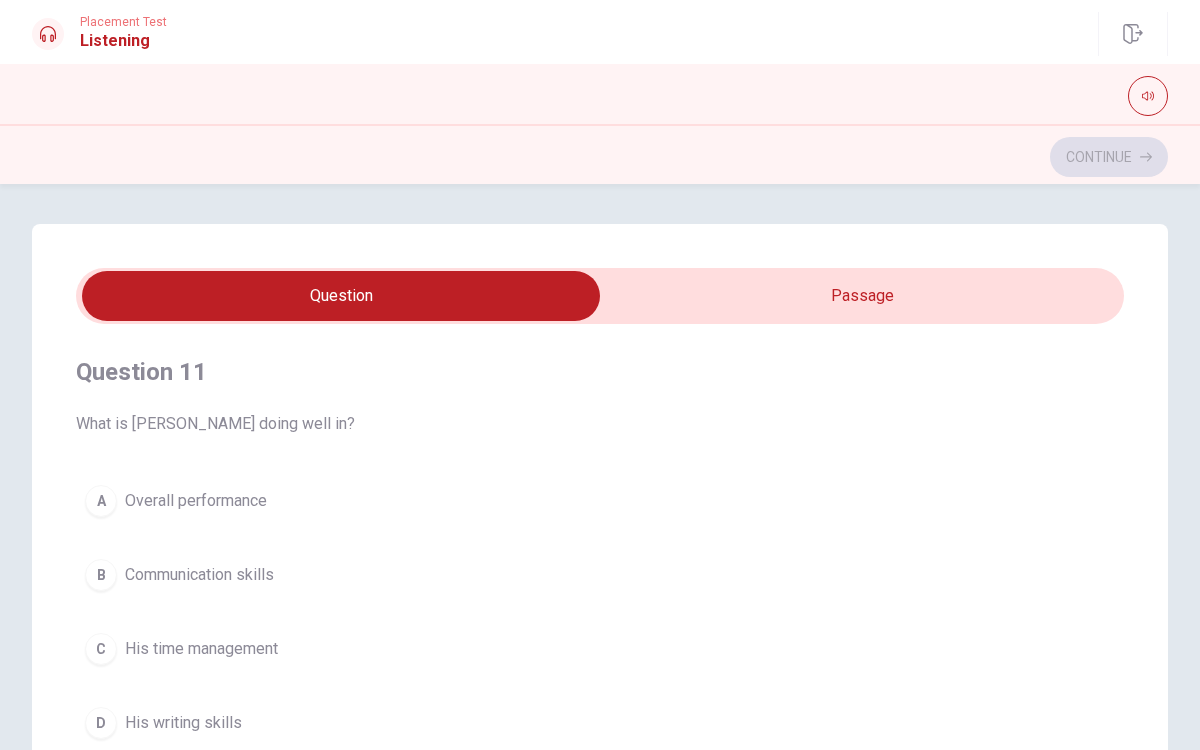 click at bounding box center (341, 296) 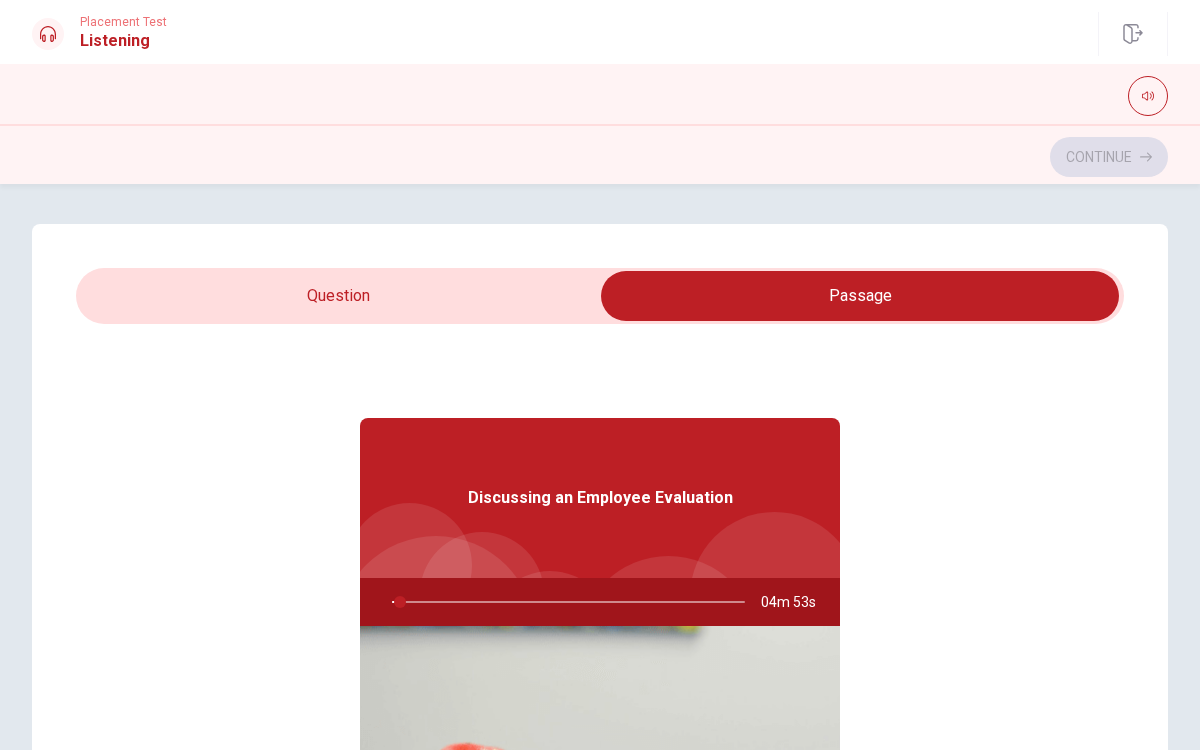 type on "2" 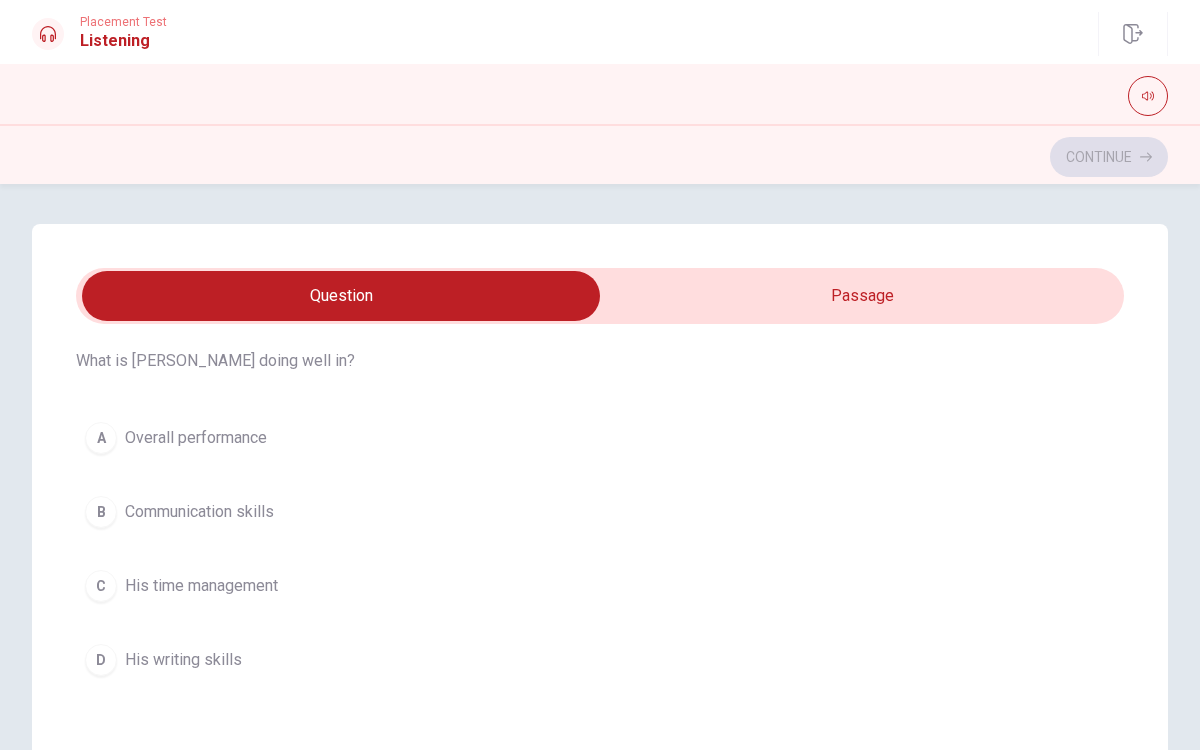 scroll, scrollTop: 64, scrollLeft: 0, axis: vertical 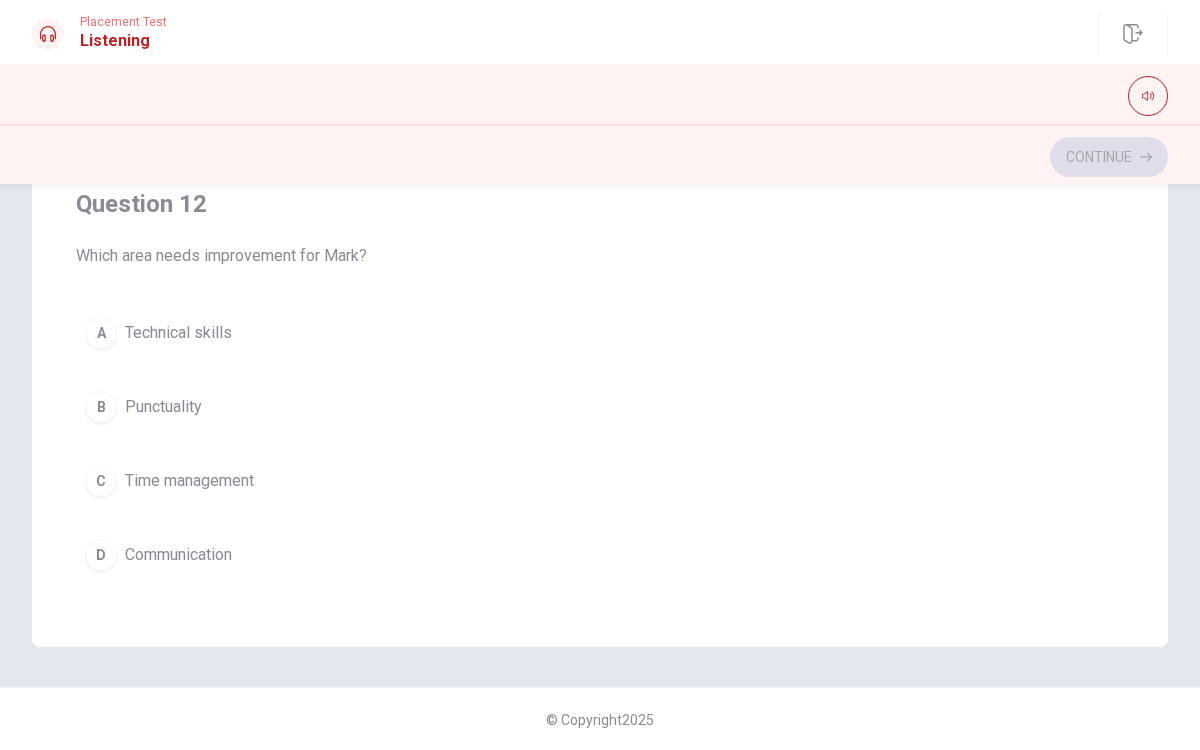 click on "Time management" at bounding box center [189, 481] 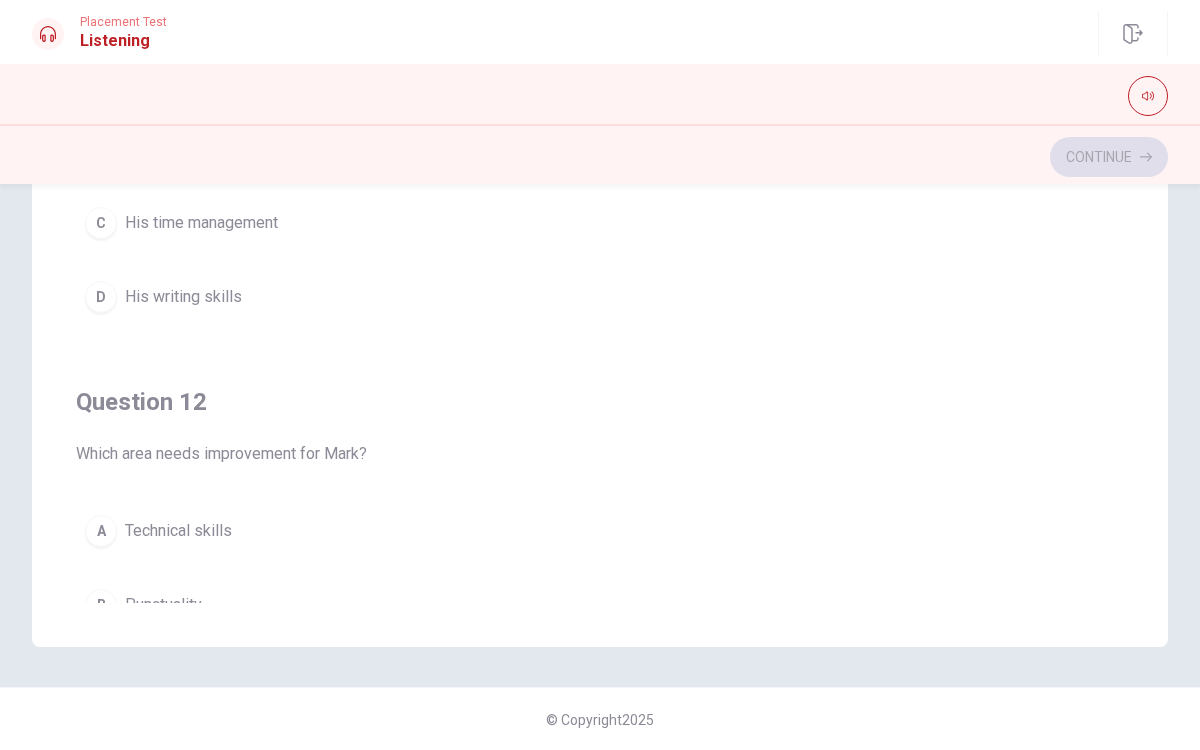 scroll, scrollTop: 0, scrollLeft: 0, axis: both 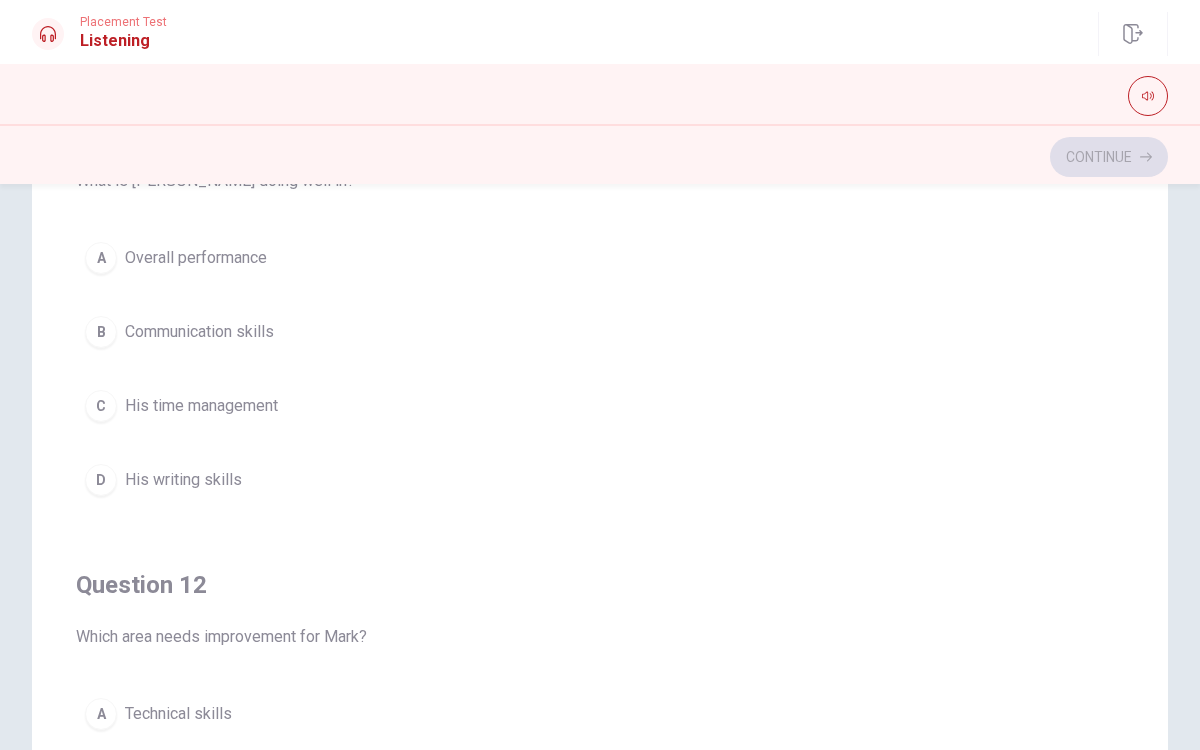 click on "His time management" at bounding box center (201, 406) 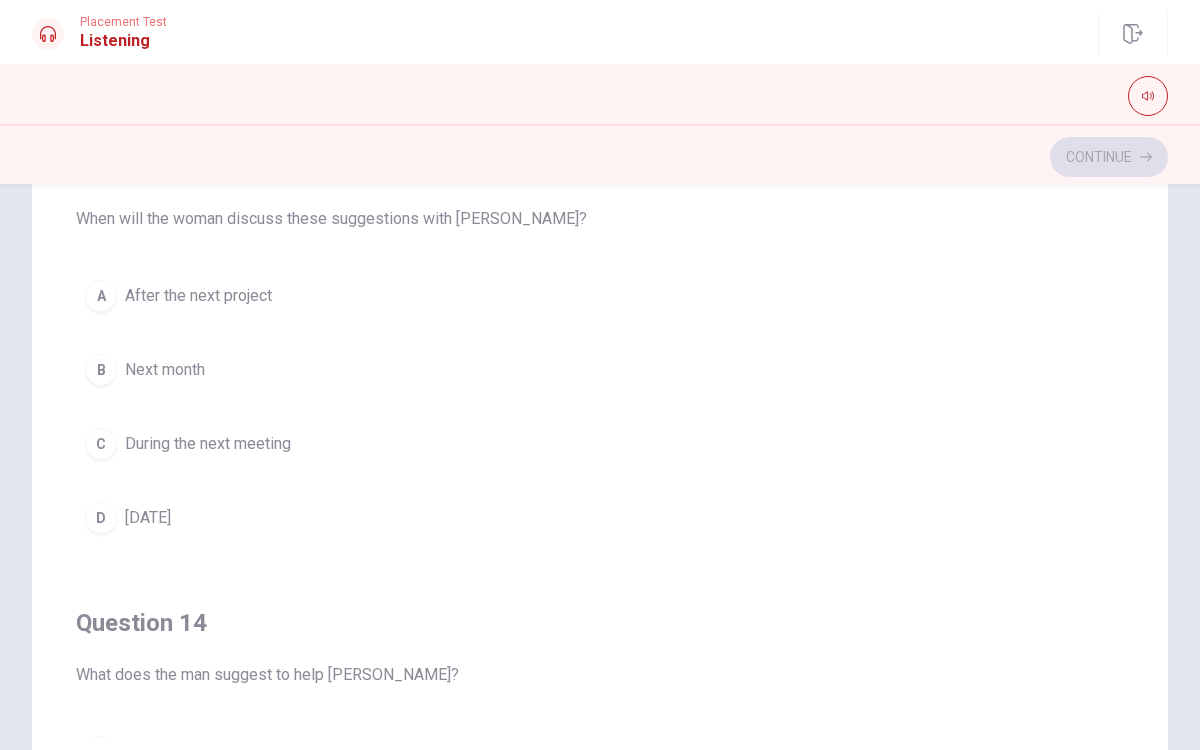scroll, scrollTop: 880, scrollLeft: 0, axis: vertical 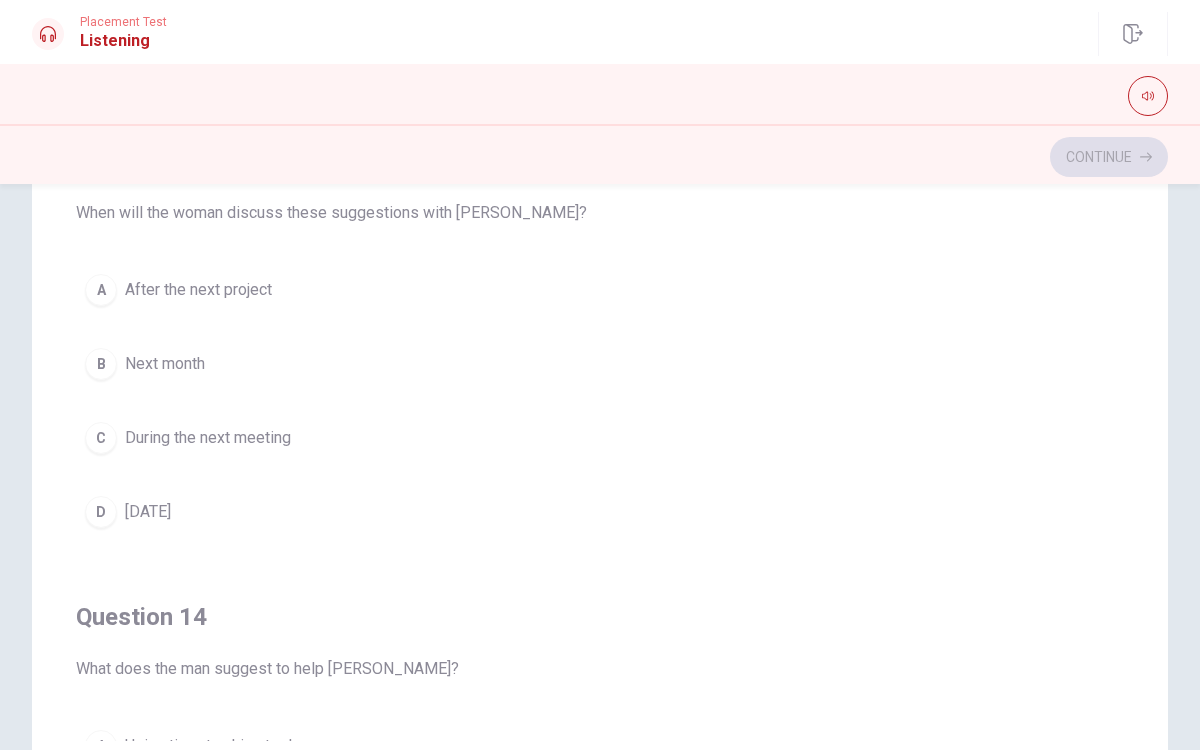 click on "During the next meeting" at bounding box center (208, 438) 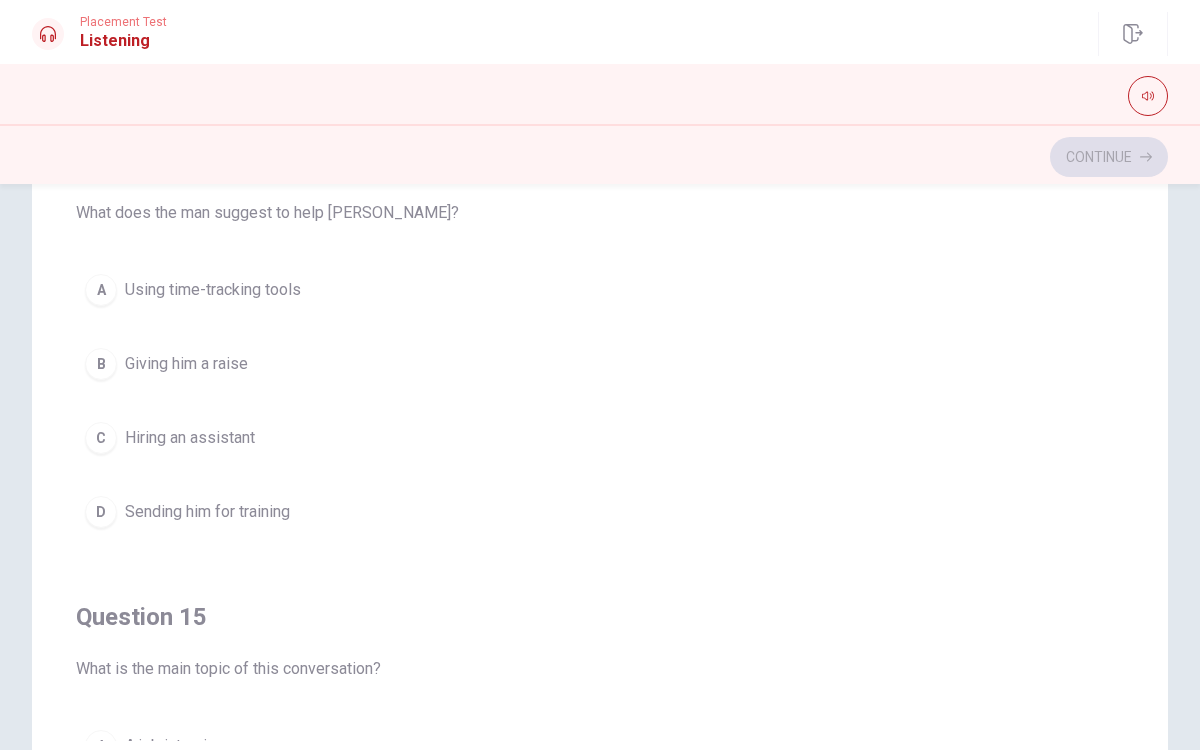 scroll, scrollTop: 1343, scrollLeft: 0, axis: vertical 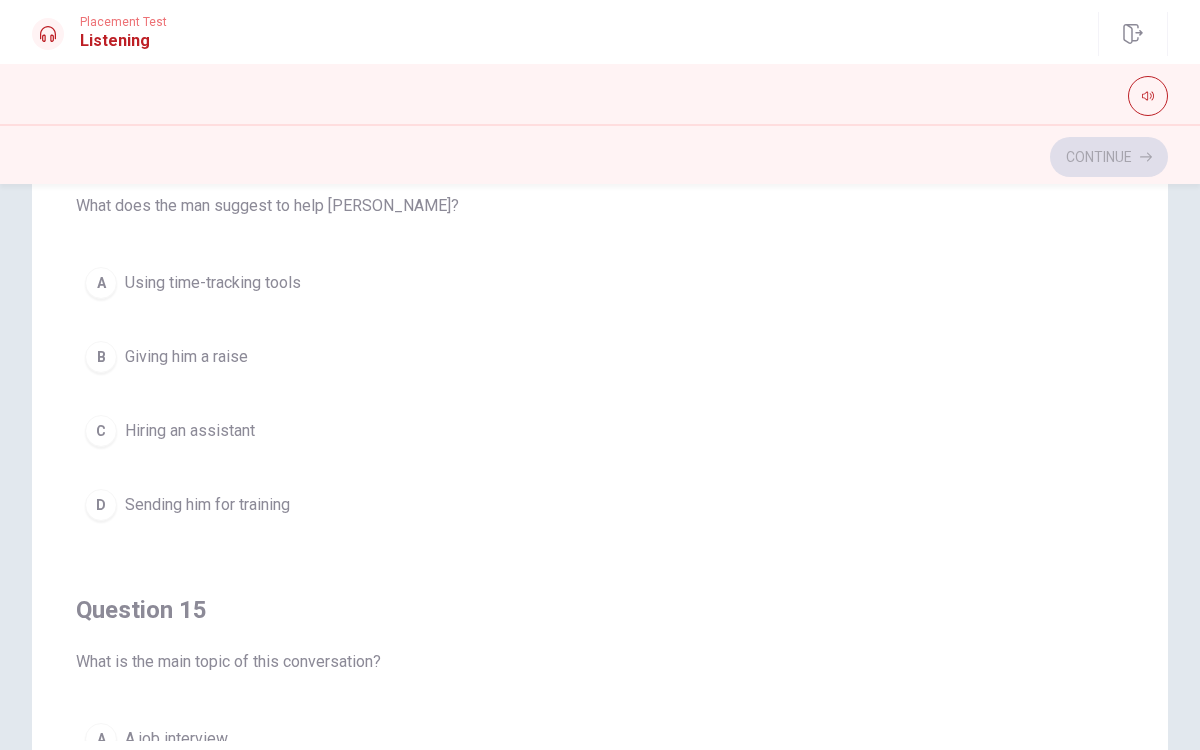 click on "A" at bounding box center [101, 283] 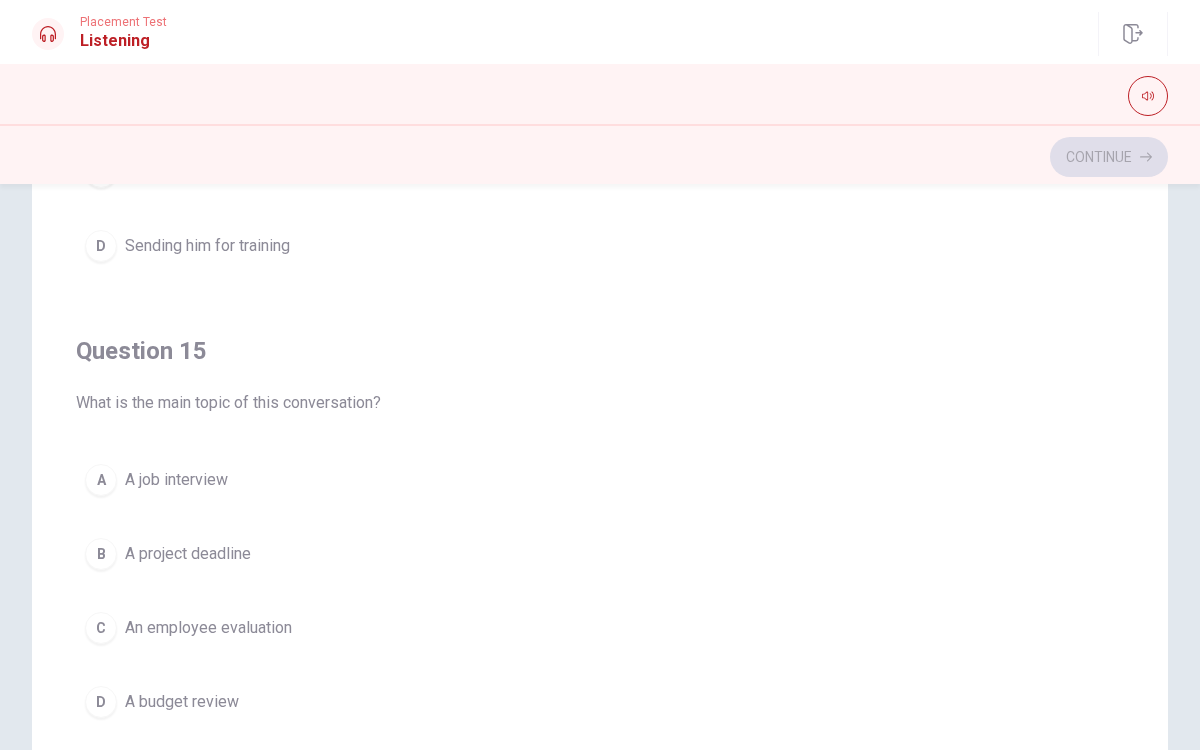 scroll, scrollTop: 1604, scrollLeft: 0, axis: vertical 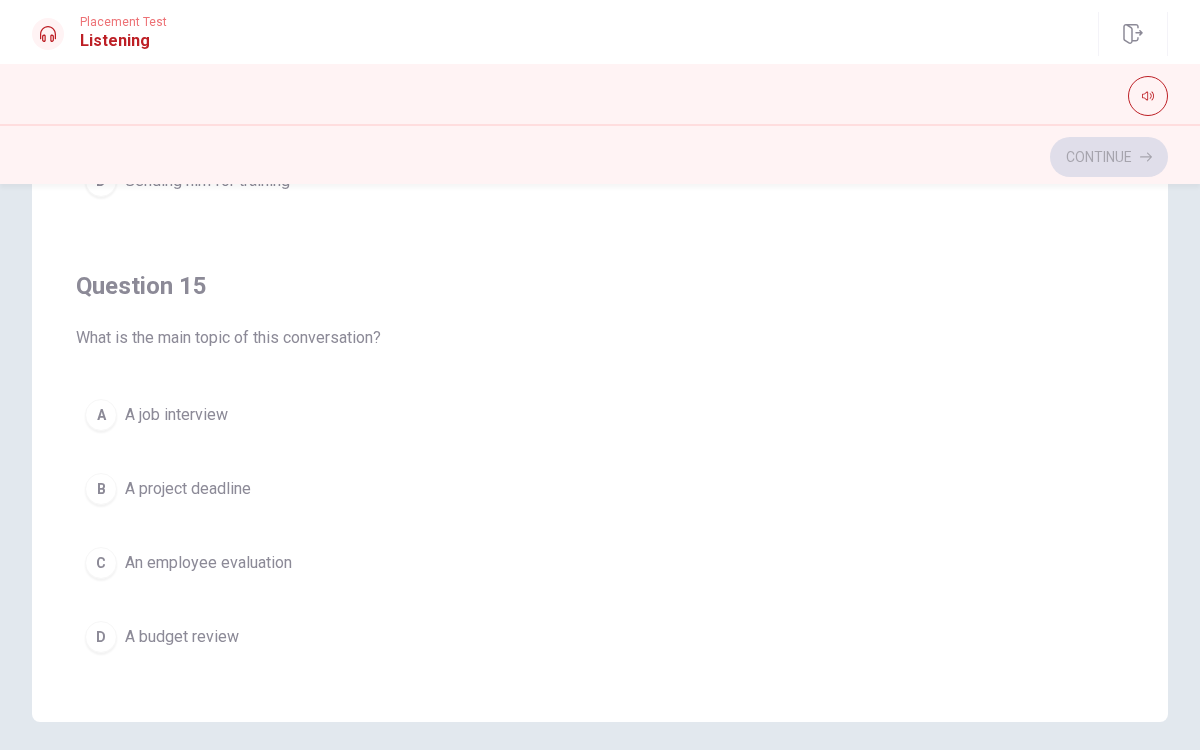 click on "A project deadline" at bounding box center [188, 489] 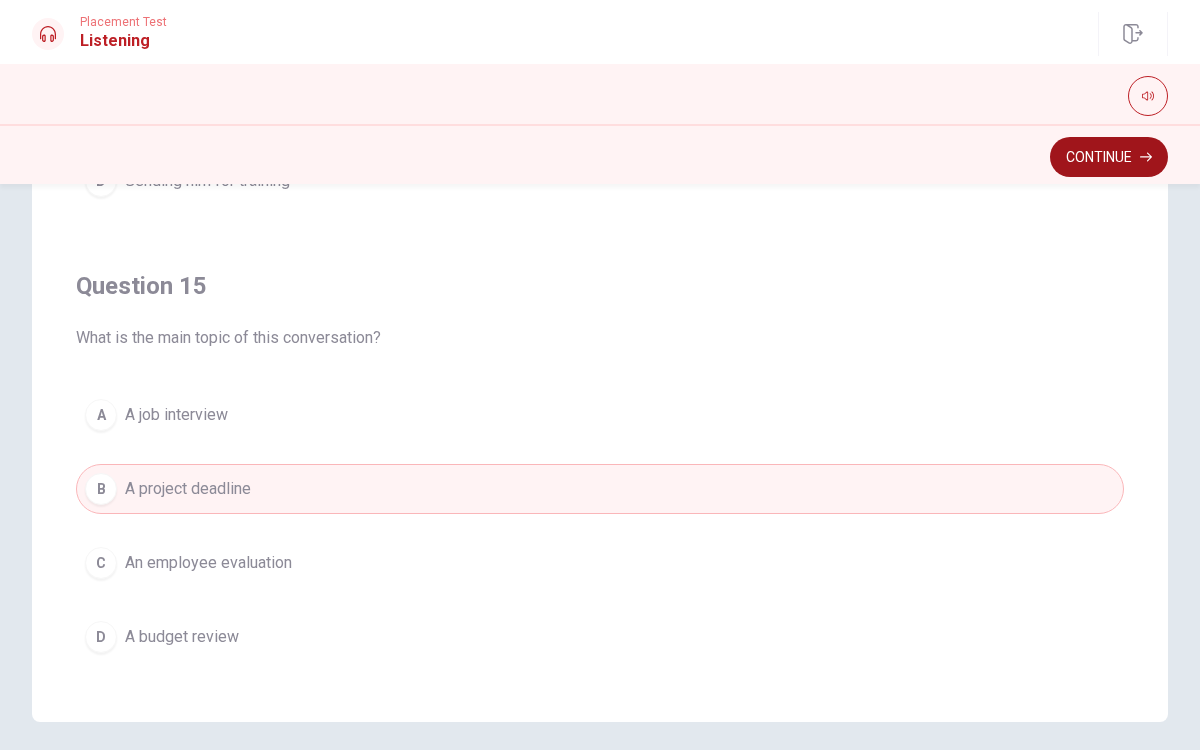 click on "Continue" at bounding box center [1109, 157] 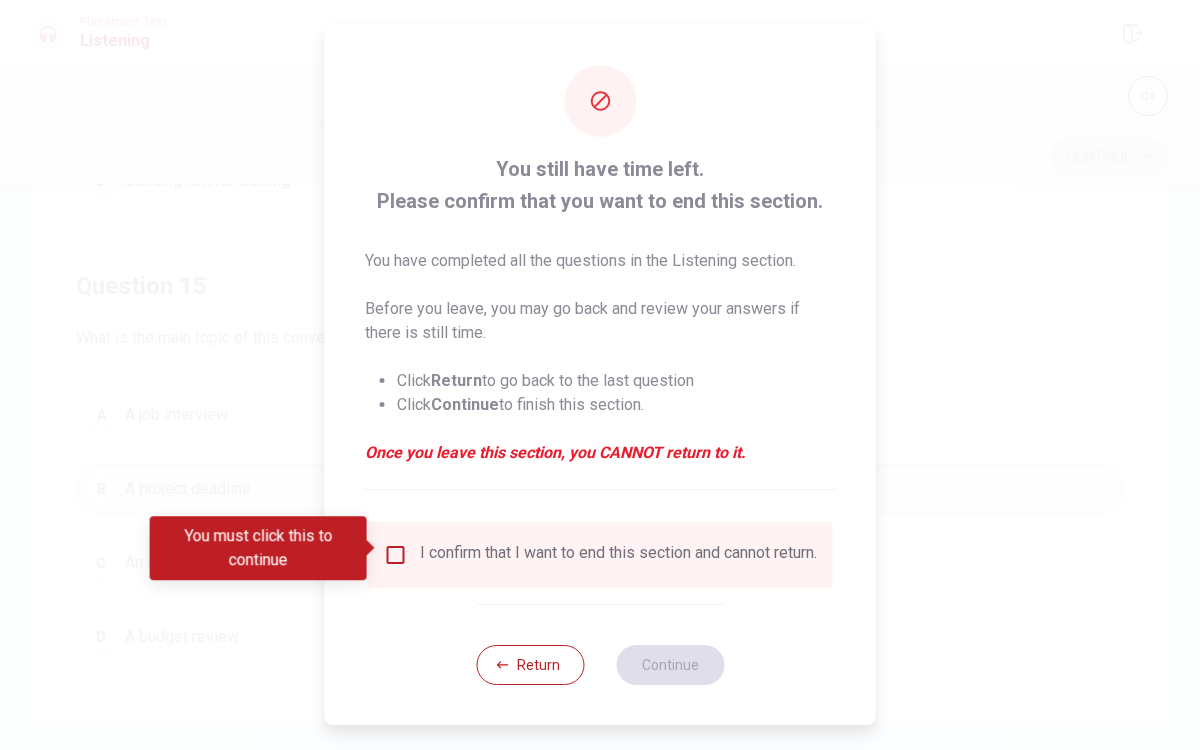 click on "I confirm that I want to end this section and cannot return." at bounding box center [600, 555] 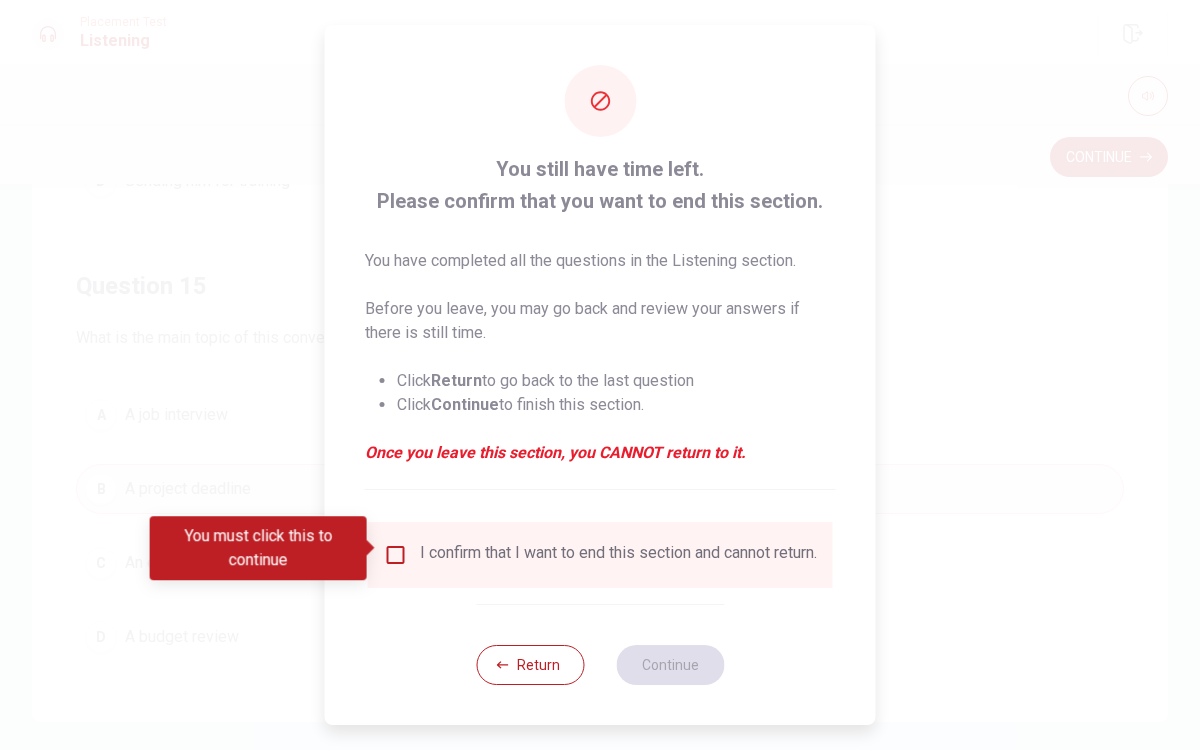 click at bounding box center (396, 555) 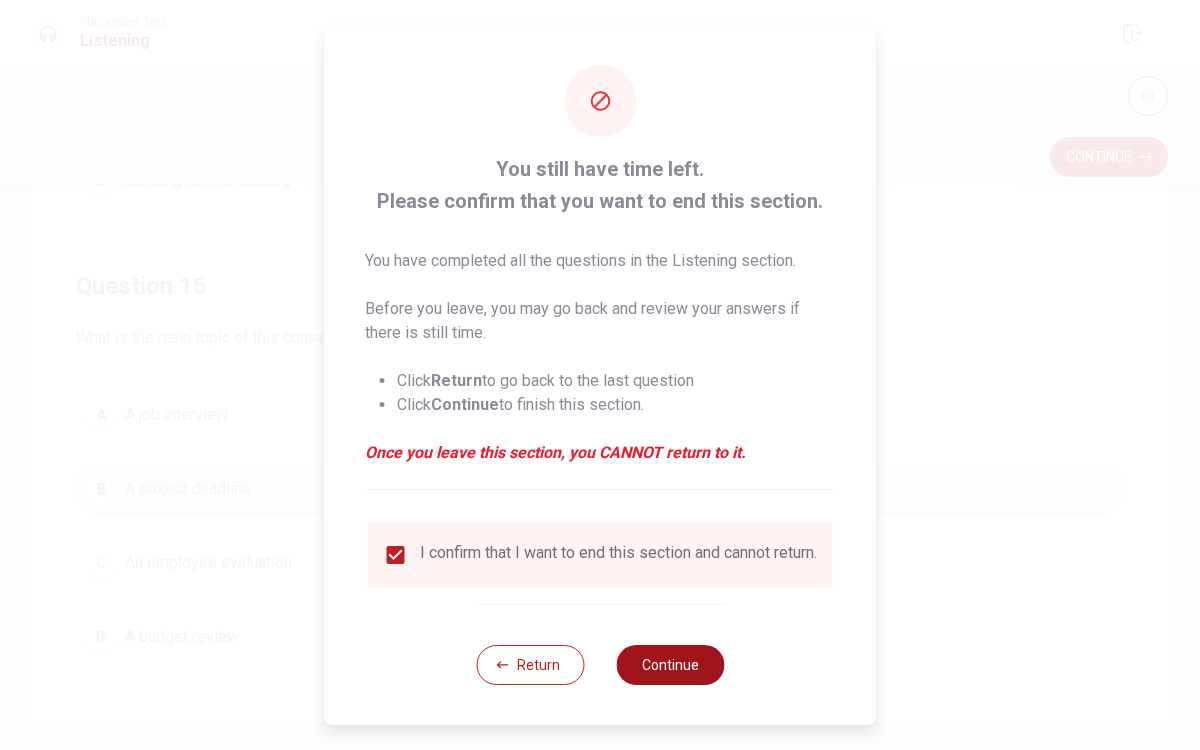 click on "Continue" at bounding box center [670, 665] 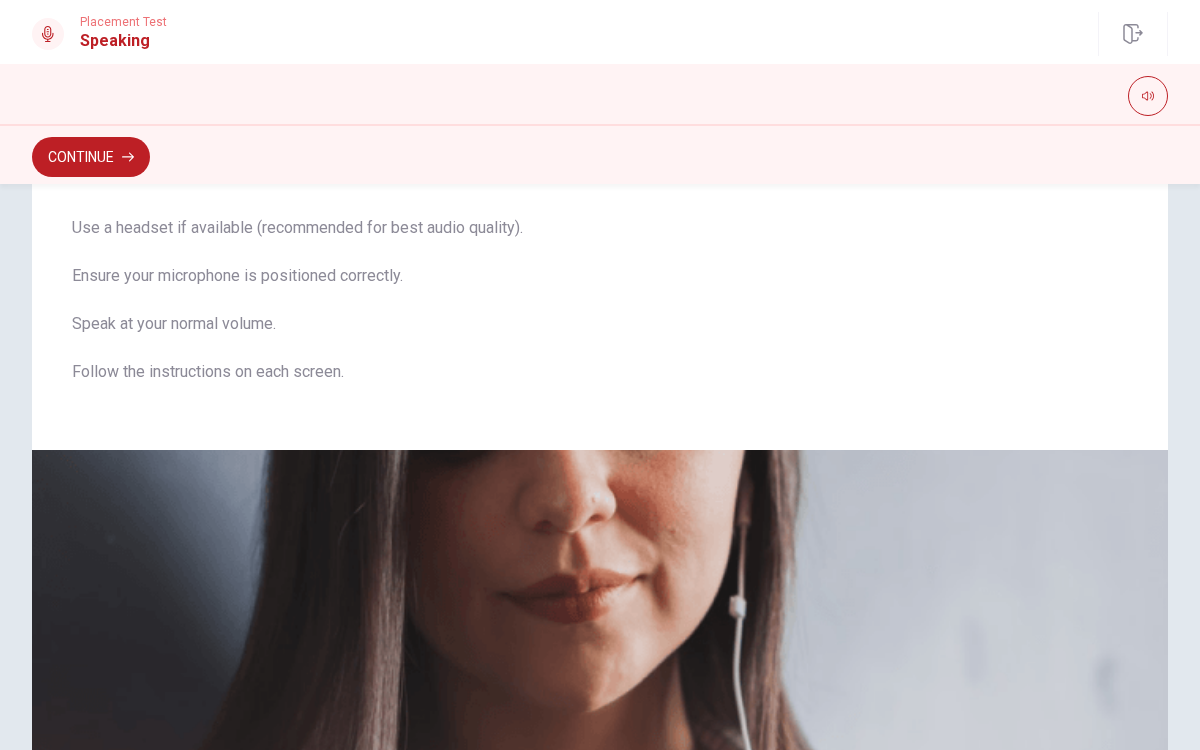 scroll, scrollTop: 0, scrollLeft: 0, axis: both 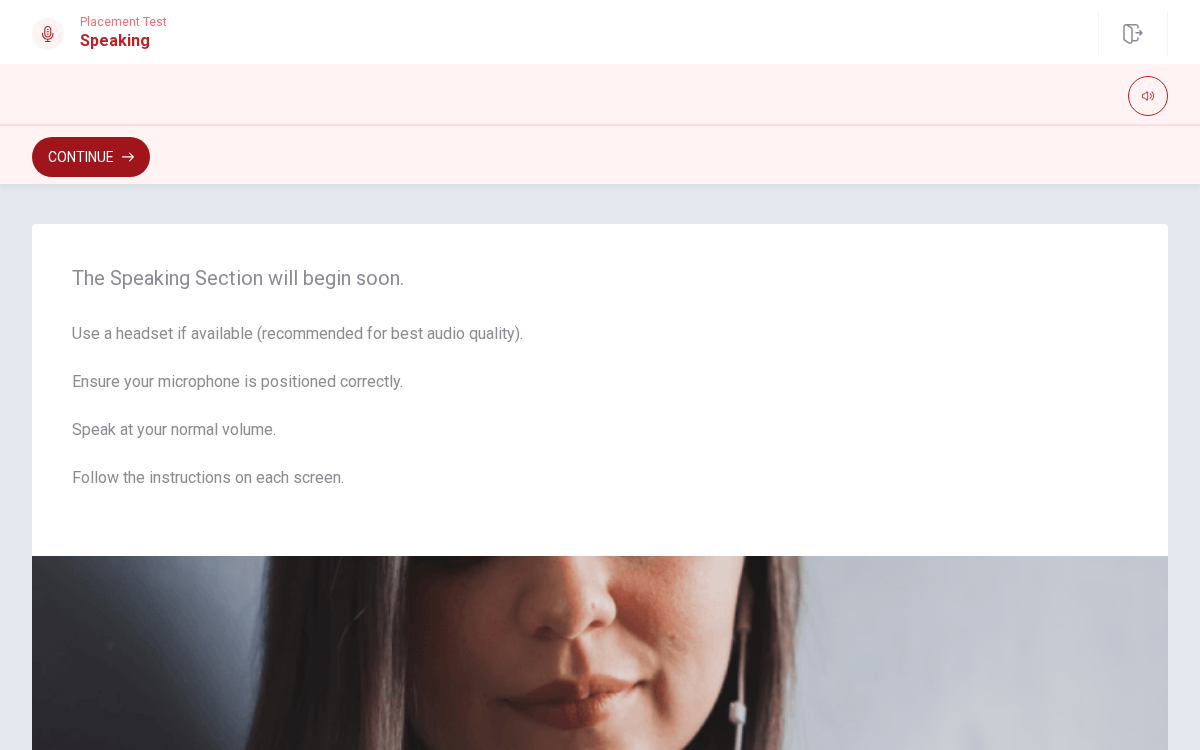 click 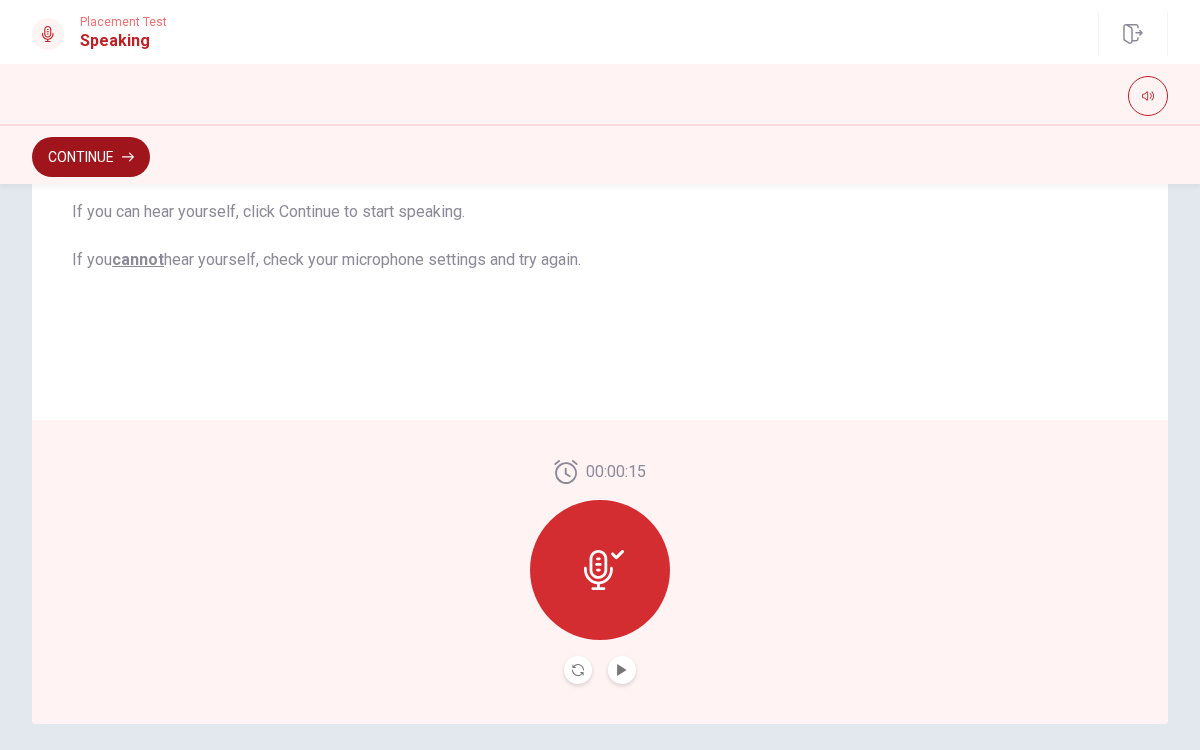 scroll, scrollTop: 382, scrollLeft: 0, axis: vertical 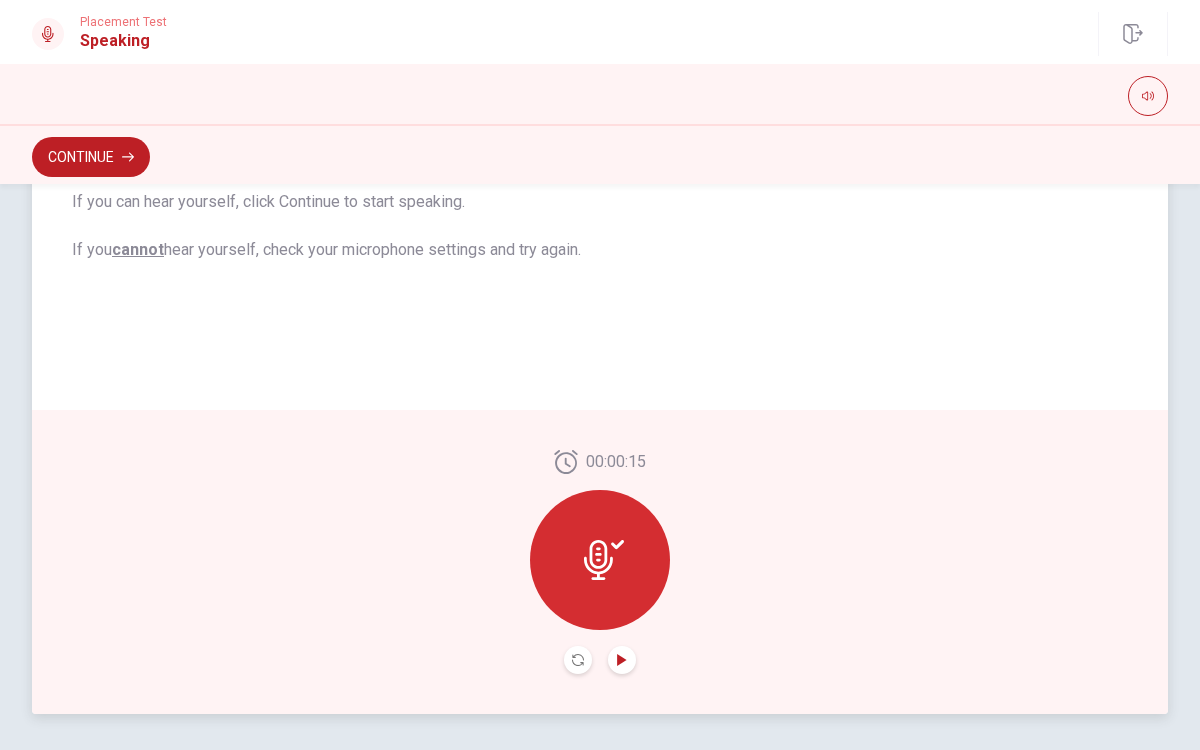 click 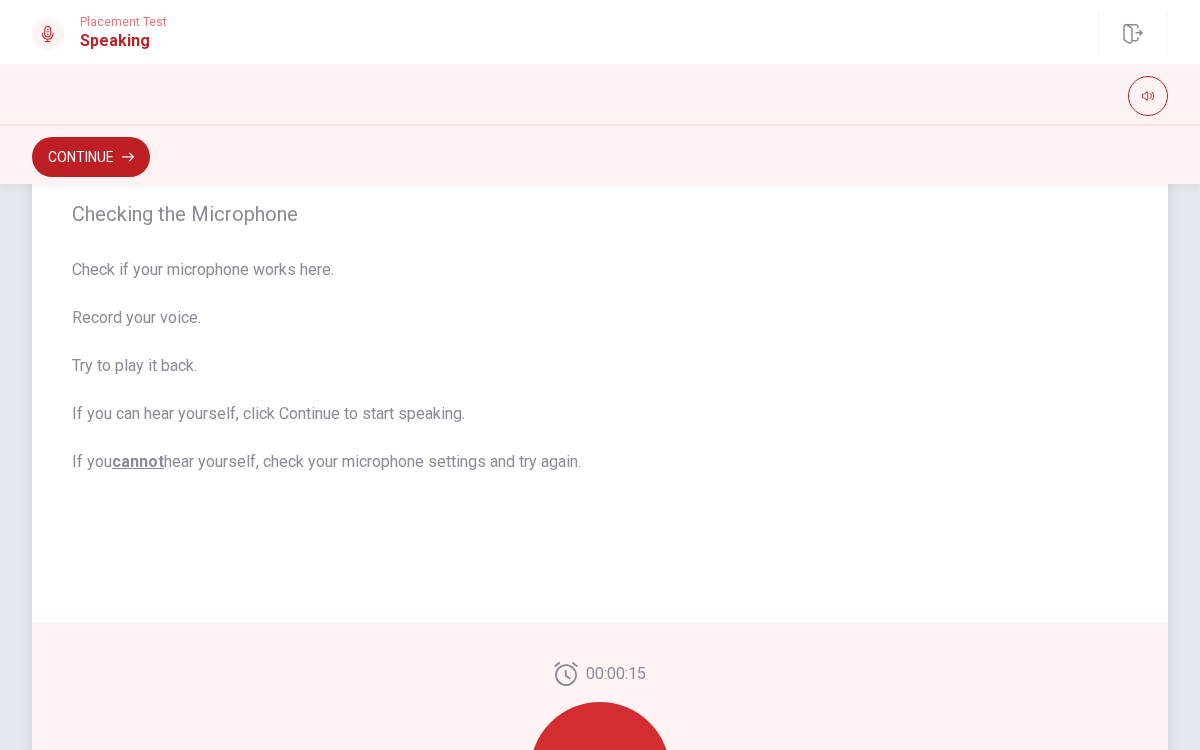 scroll, scrollTop: 0, scrollLeft: 0, axis: both 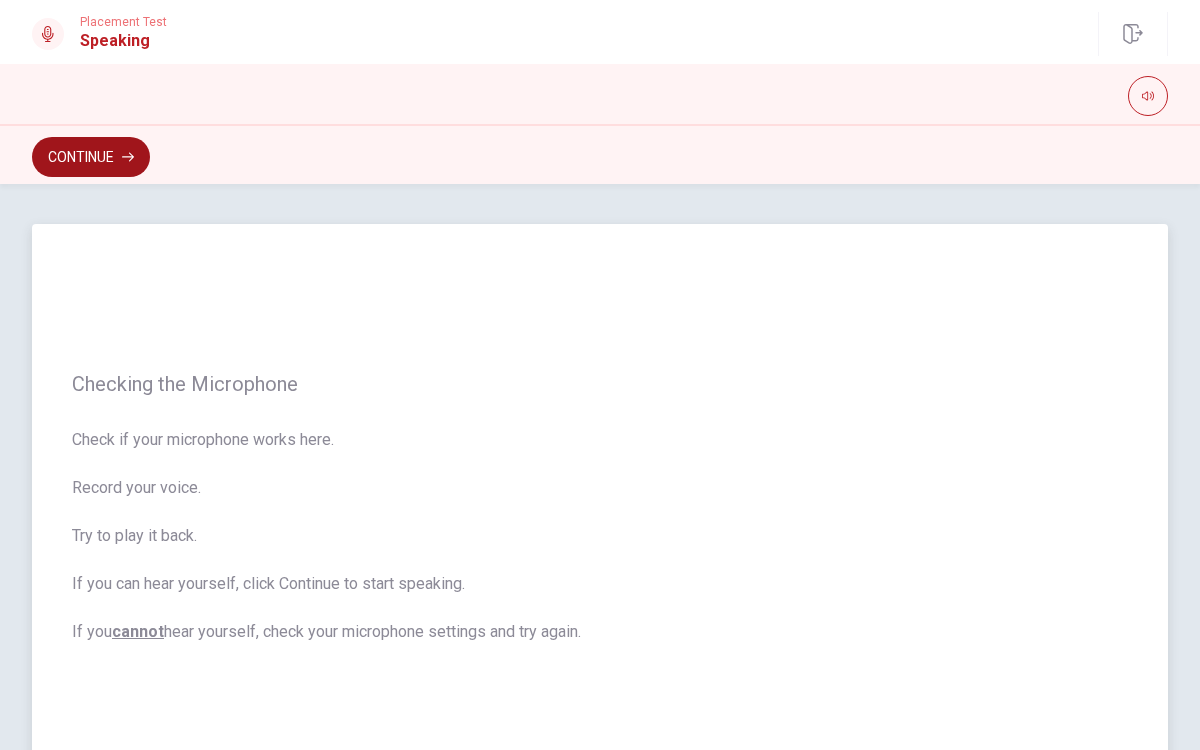 click 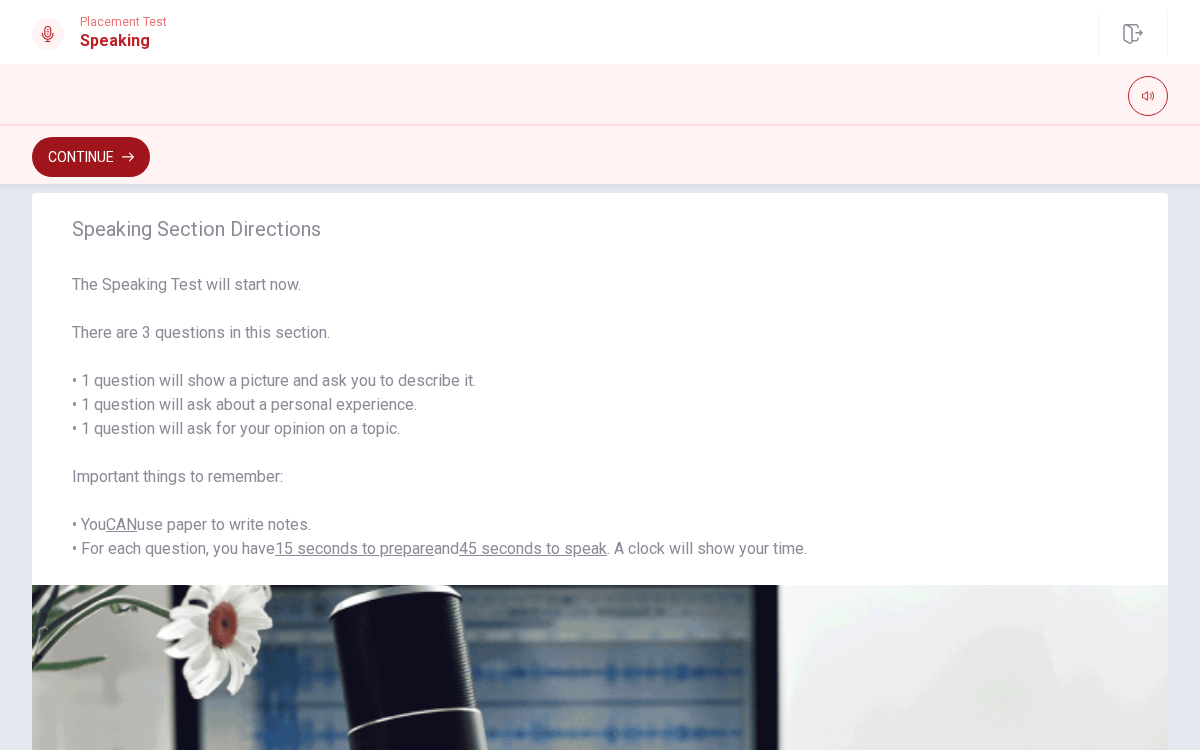 scroll, scrollTop: 35, scrollLeft: 0, axis: vertical 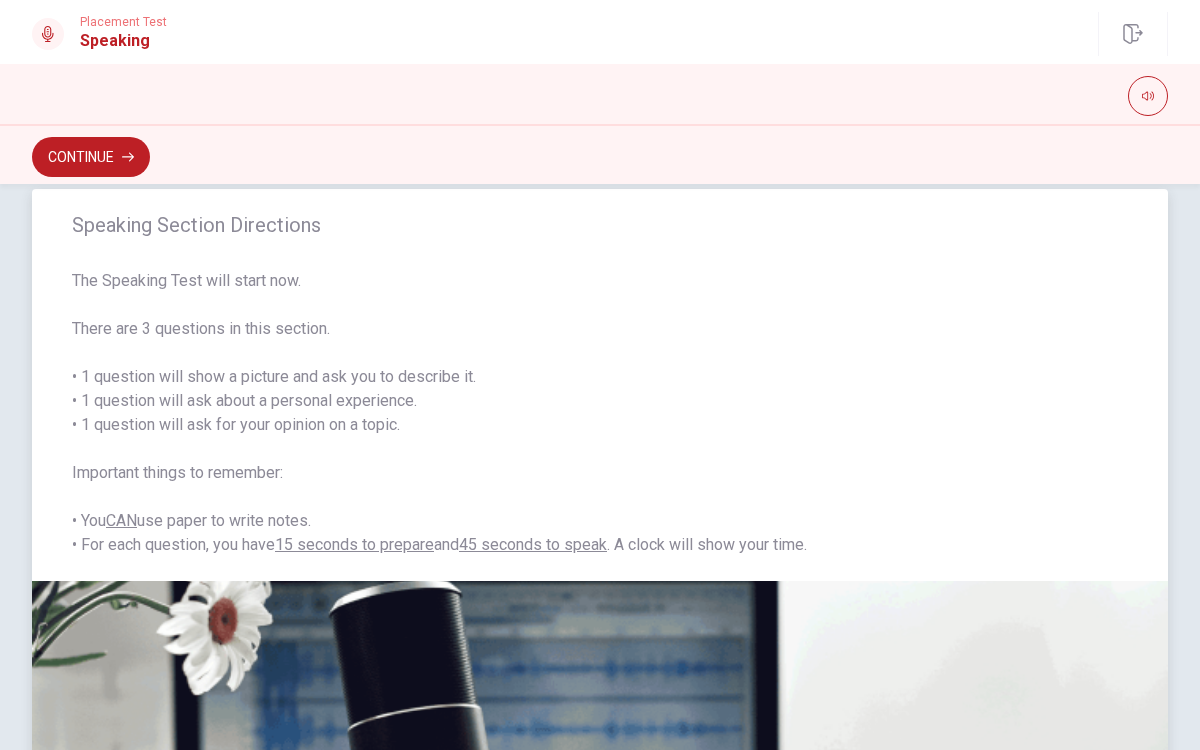 click at bounding box center [600, 851] 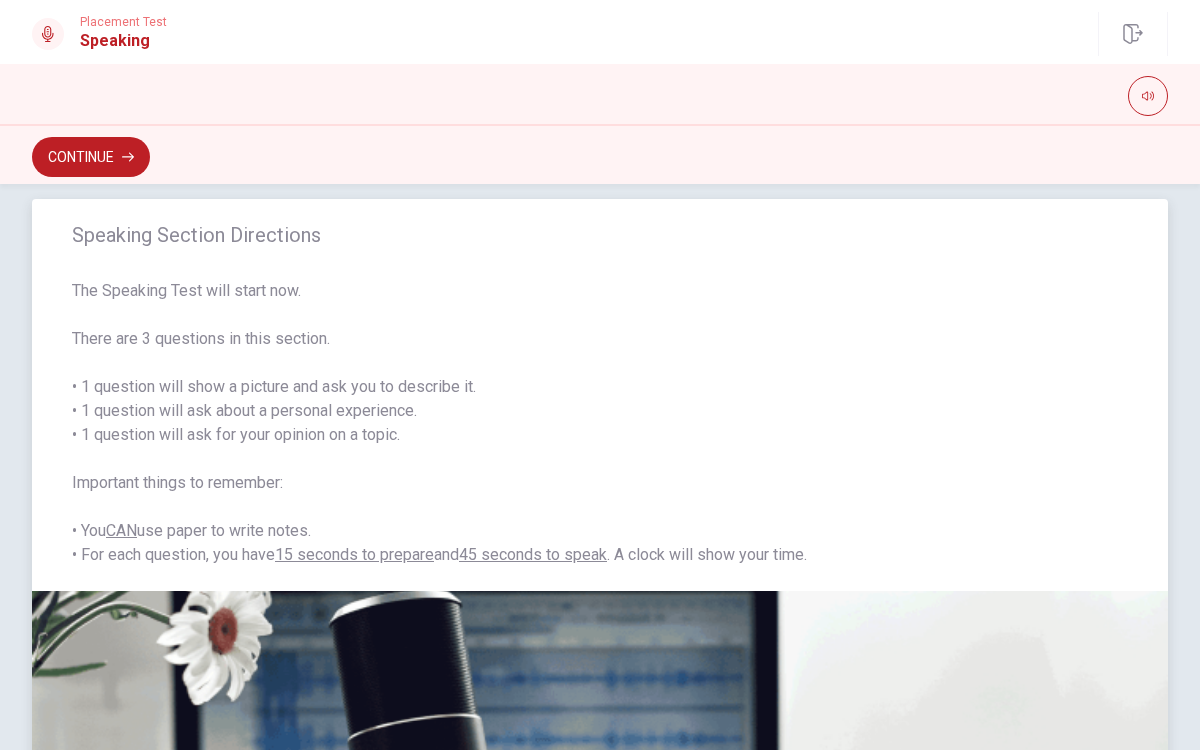 scroll, scrollTop: 0, scrollLeft: 0, axis: both 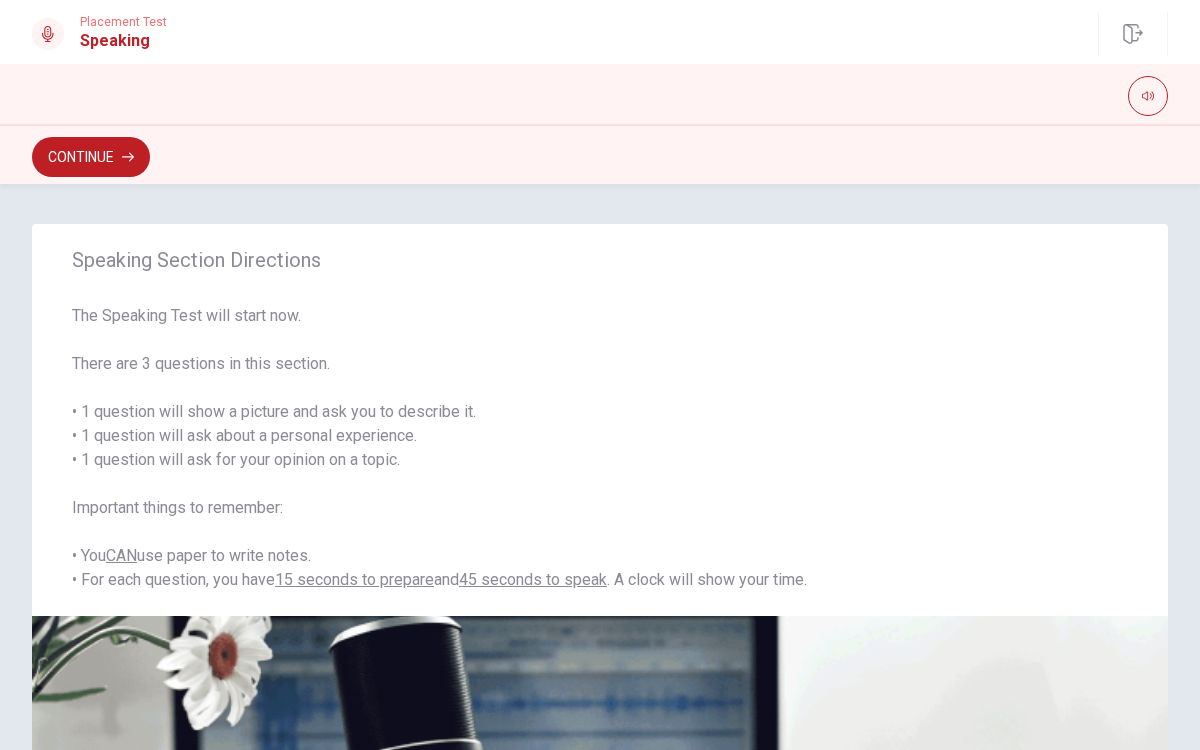 click on "Speaking Section Directions The Speaking Test will start now.
There are 3 questions in this section.
• 1 question will show a picture and ask you to describe it.
• 1 question will ask about a personal experience.
• 1 question will ask for your opinion on a topic.
Important things to remember:
• You  CAN  use paper to write notes.
• For each question, you have  15 seconds to prepare  and  45 seconds to speak . A clock will show your time.  © Copyright  2025" at bounding box center (600, 467) 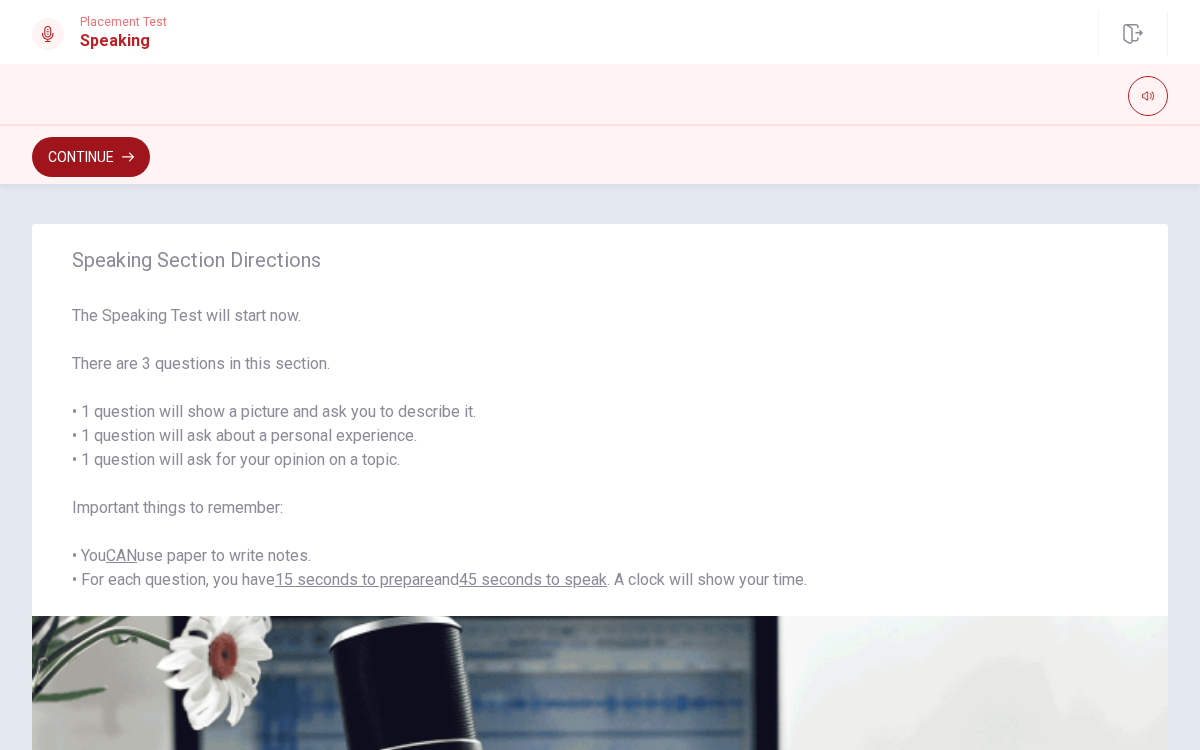 click 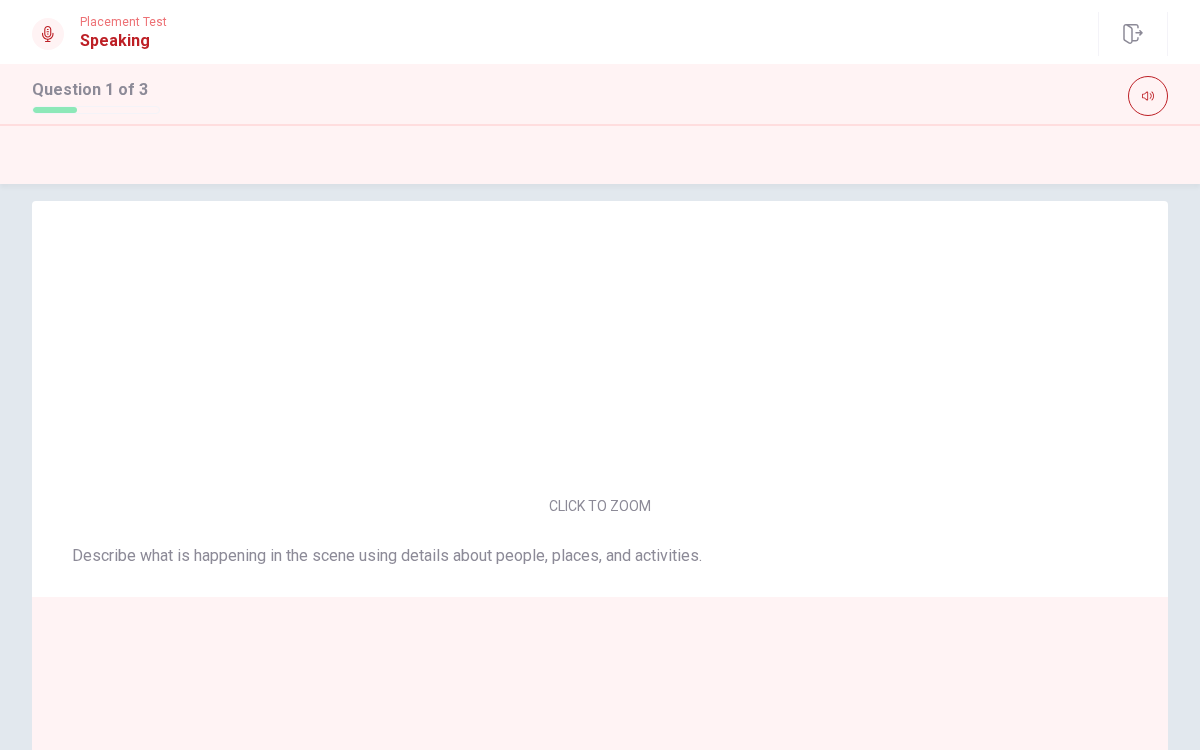 scroll, scrollTop: 0, scrollLeft: 0, axis: both 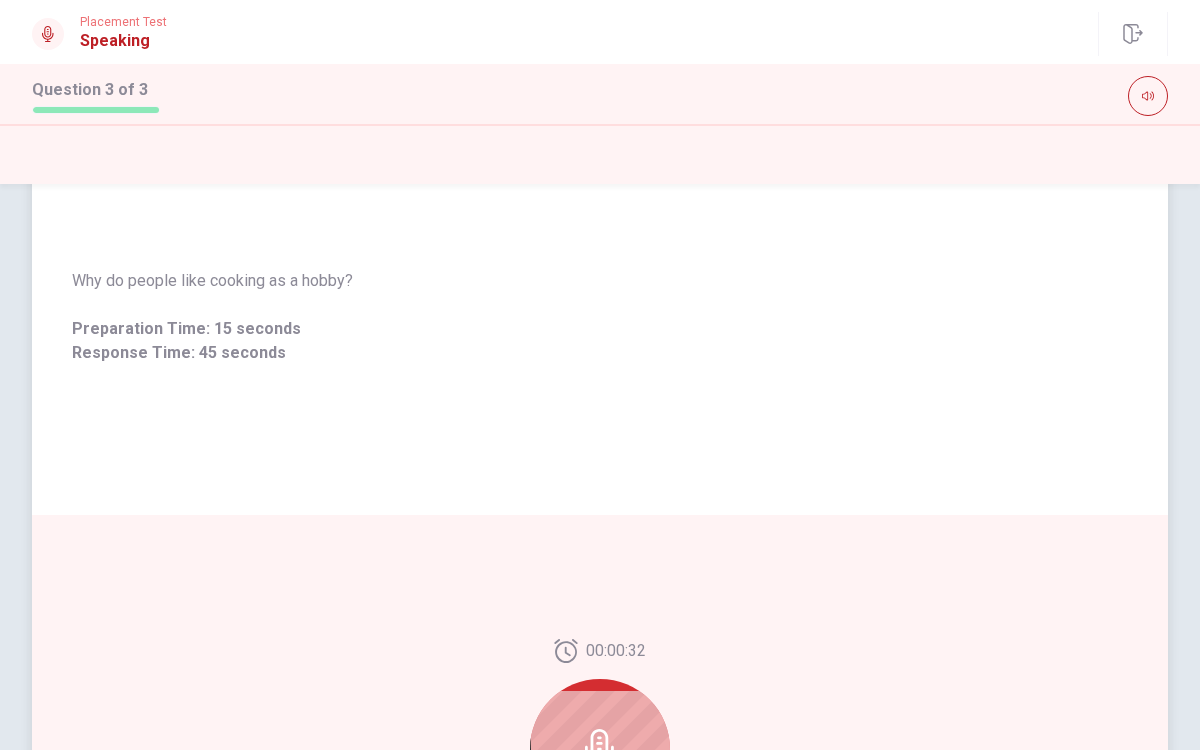 click 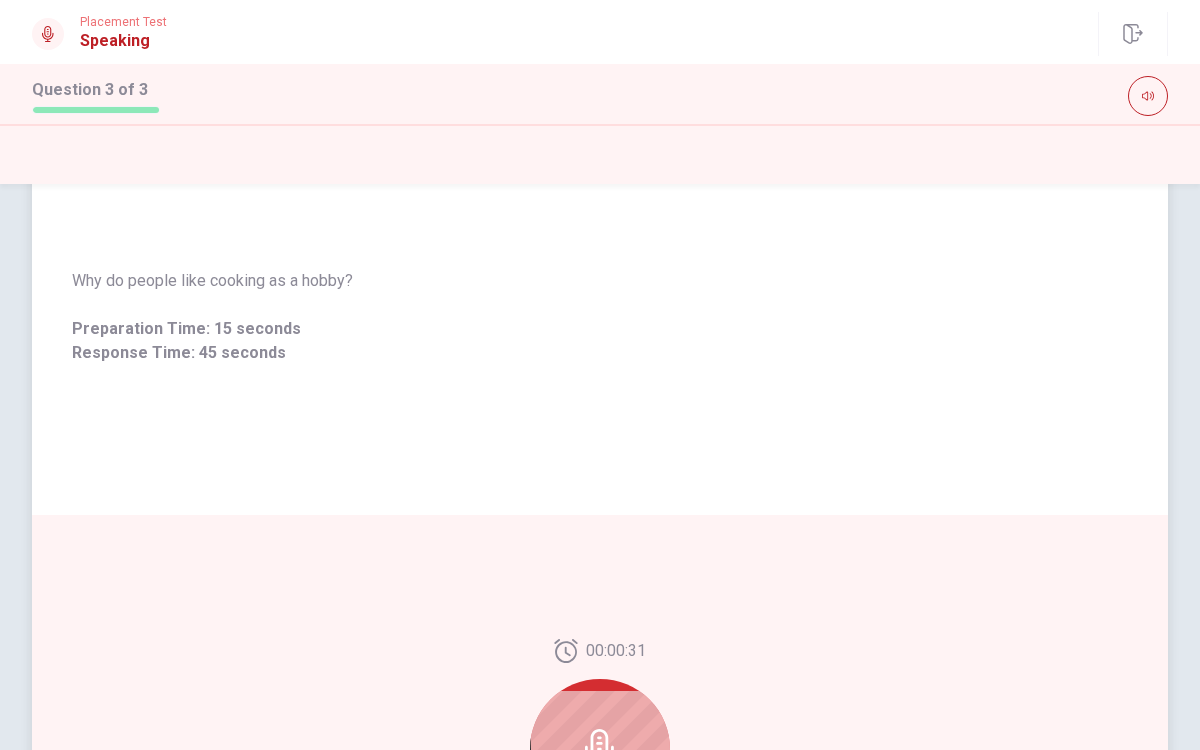click at bounding box center [600, 749] 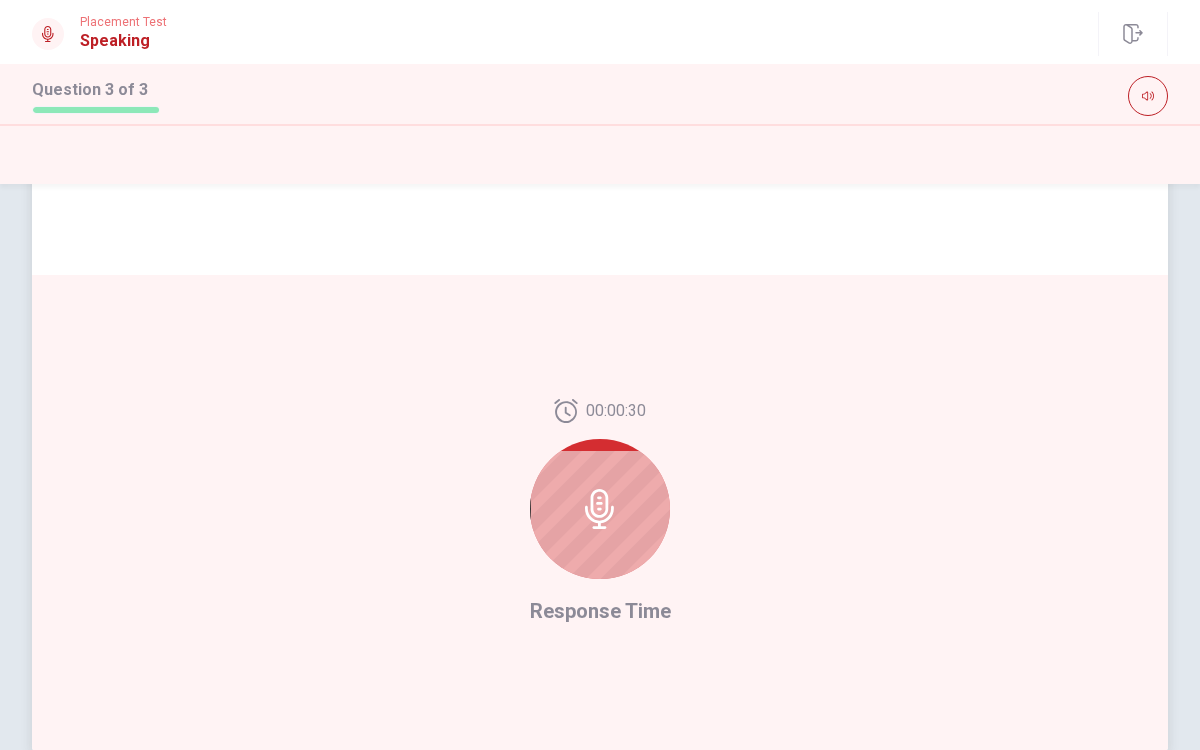 scroll, scrollTop: 366, scrollLeft: 0, axis: vertical 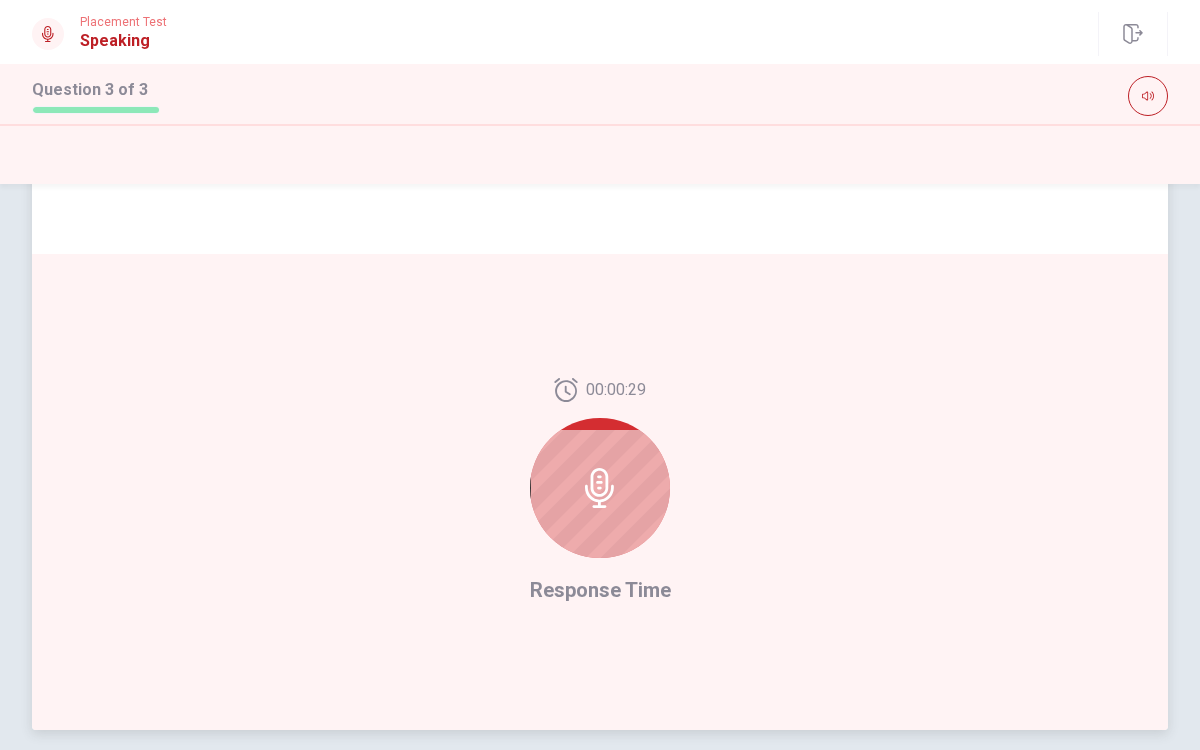 click 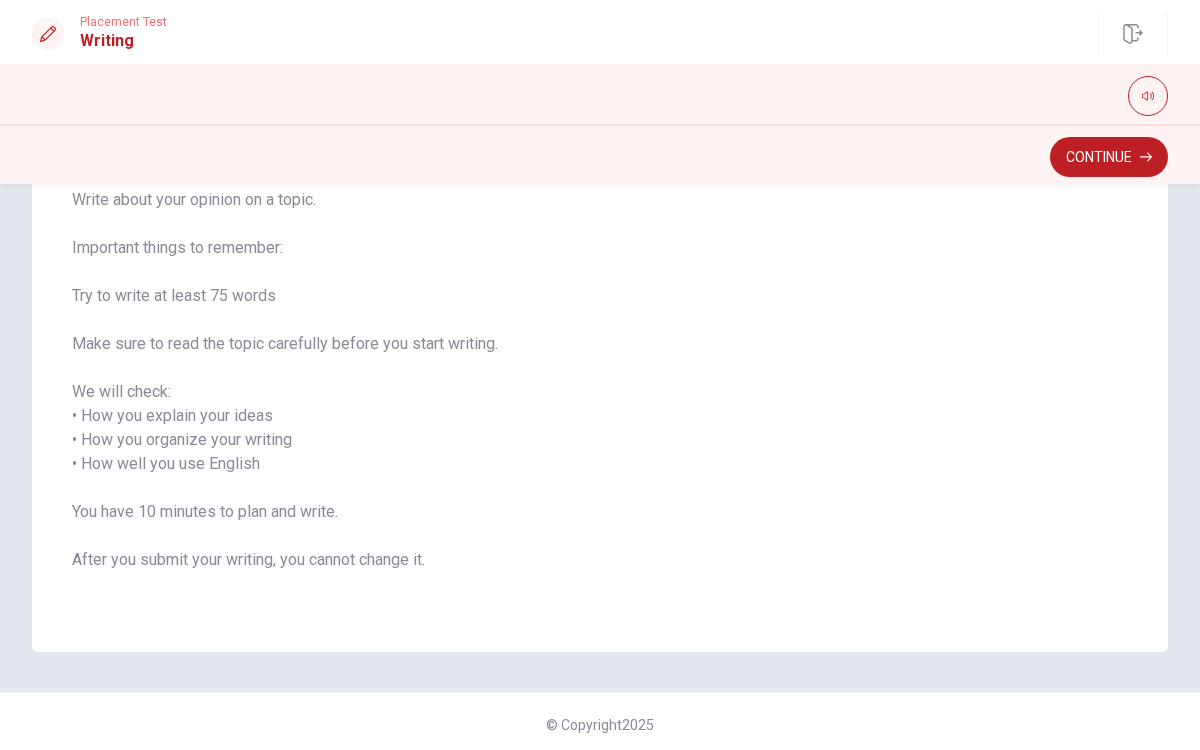 scroll, scrollTop: 170, scrollLeft: 0, axis: vertical 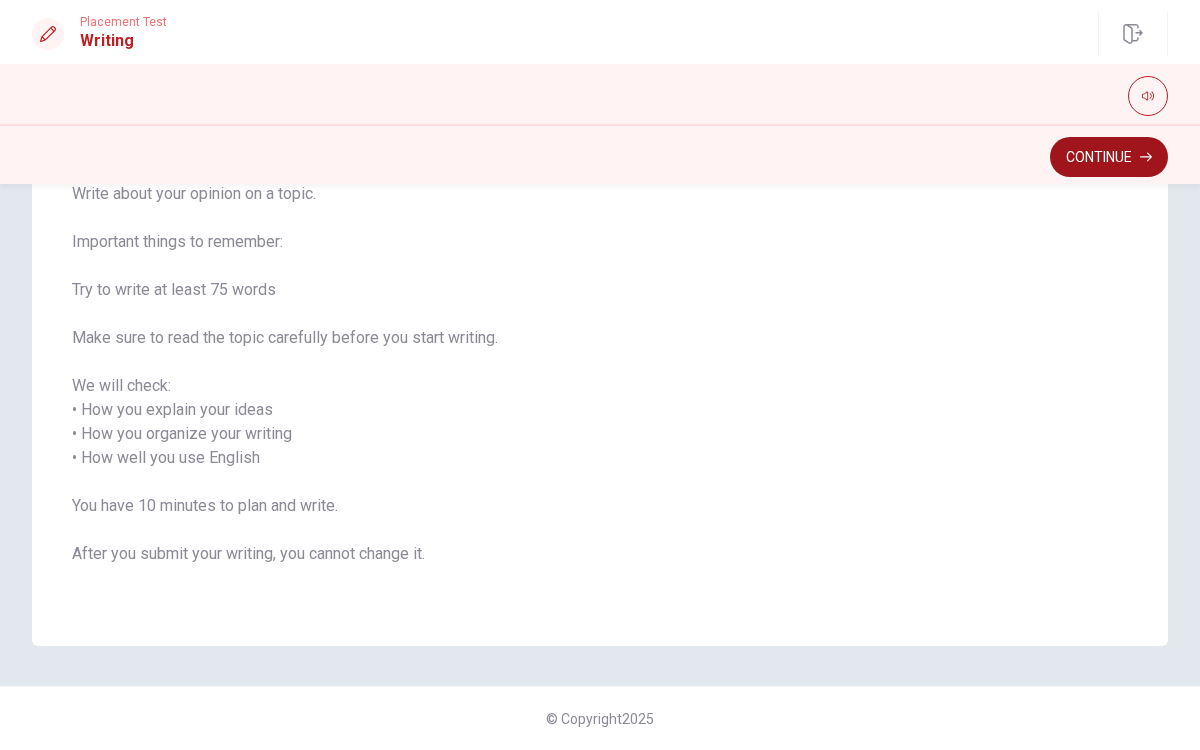 click on "Continue" at bounding box center [1109, 157] 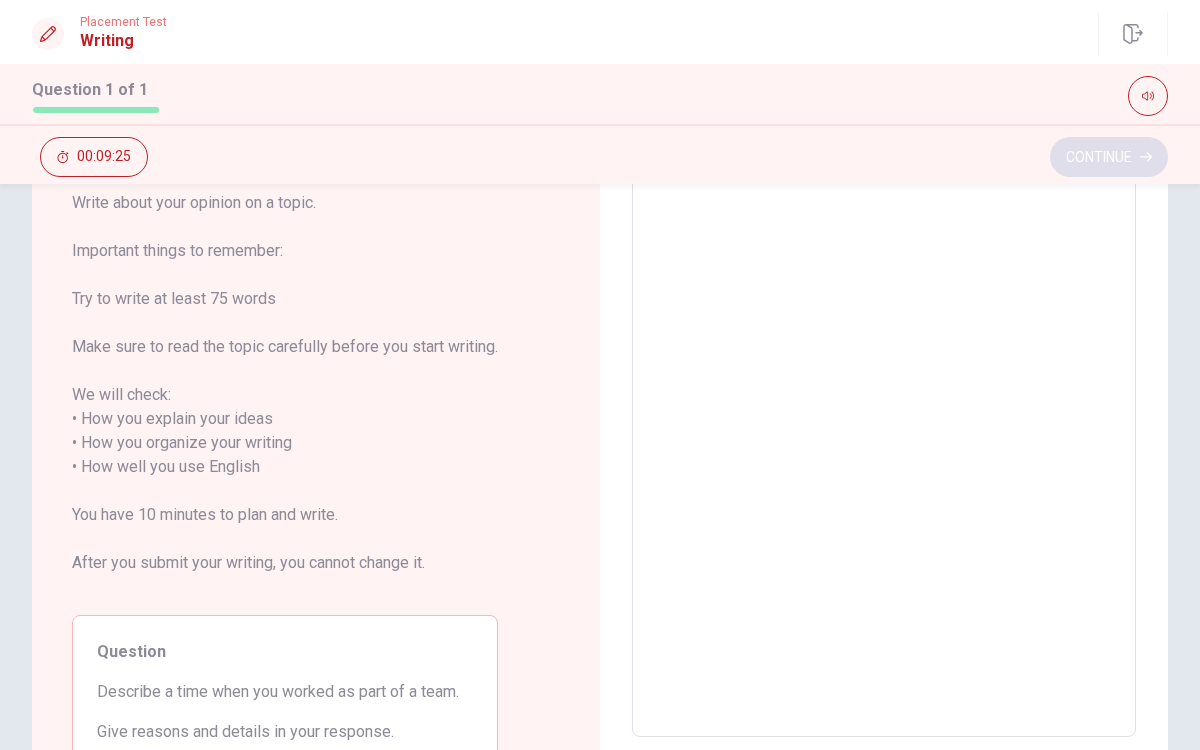 scroll, scrollTop: 283, scrollLeft: 0, axis: vertical 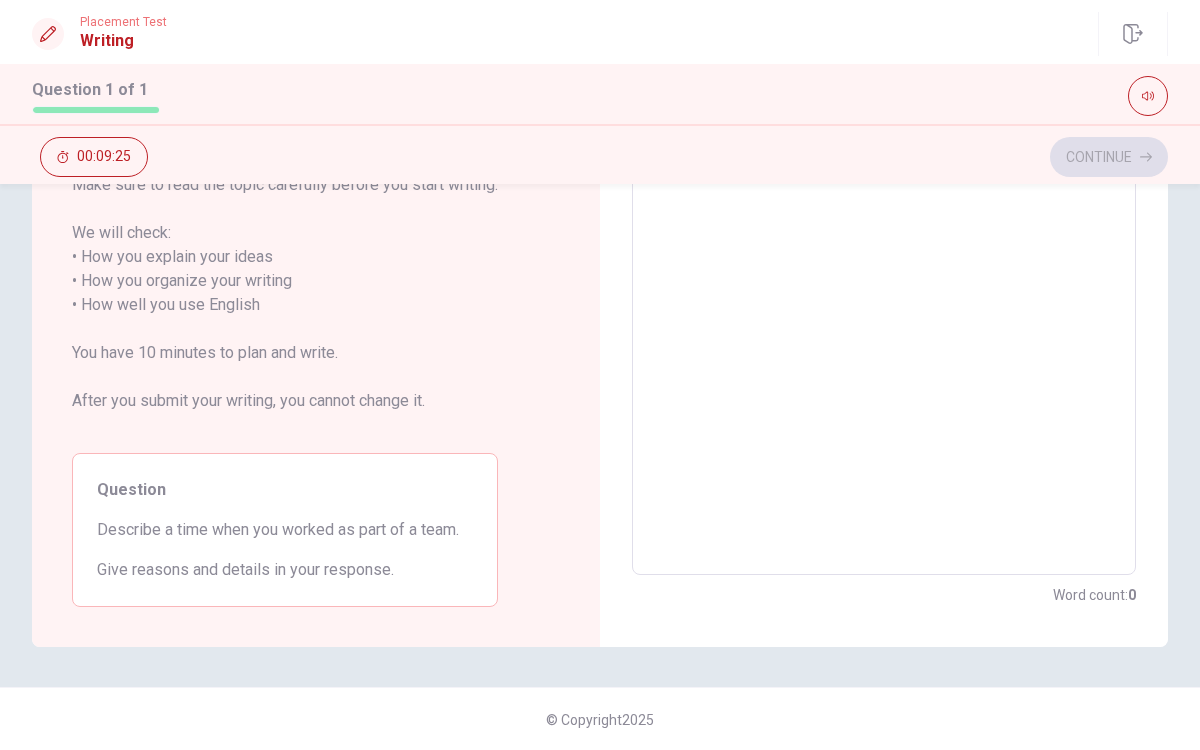 click at bounding box center (884, 293) 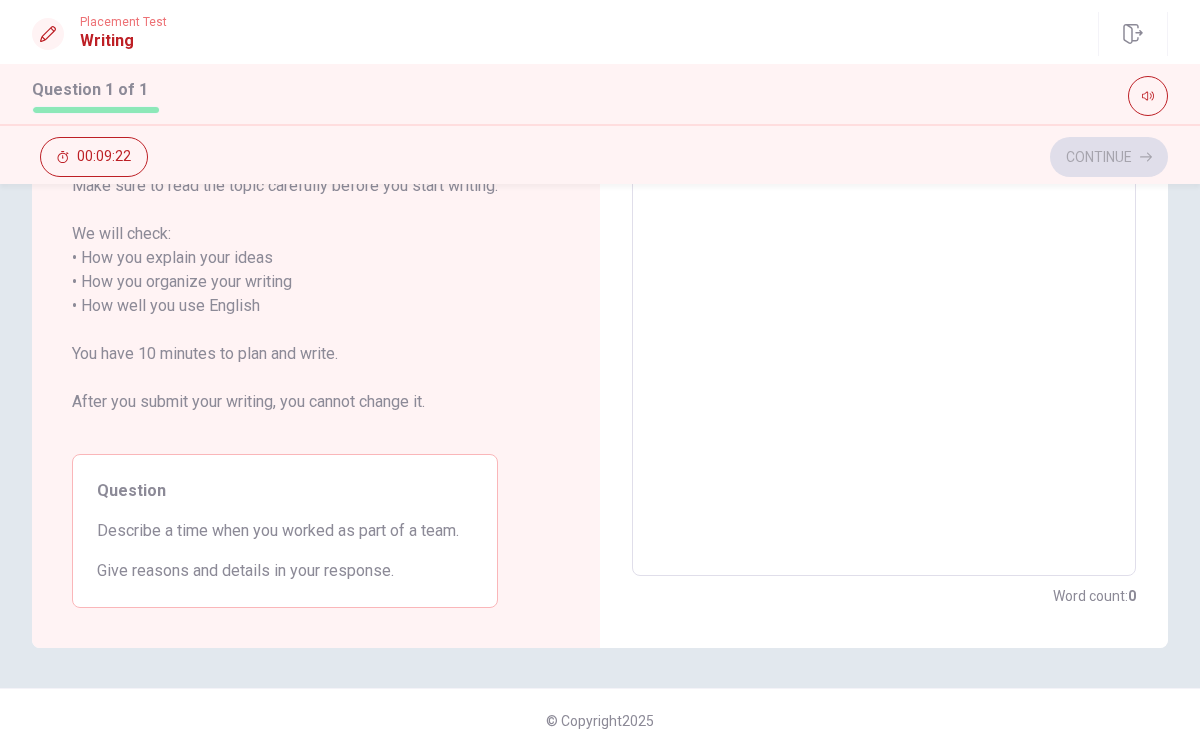 scroll, scrollTop: 283, scrollLeft: 0, axis: vertical 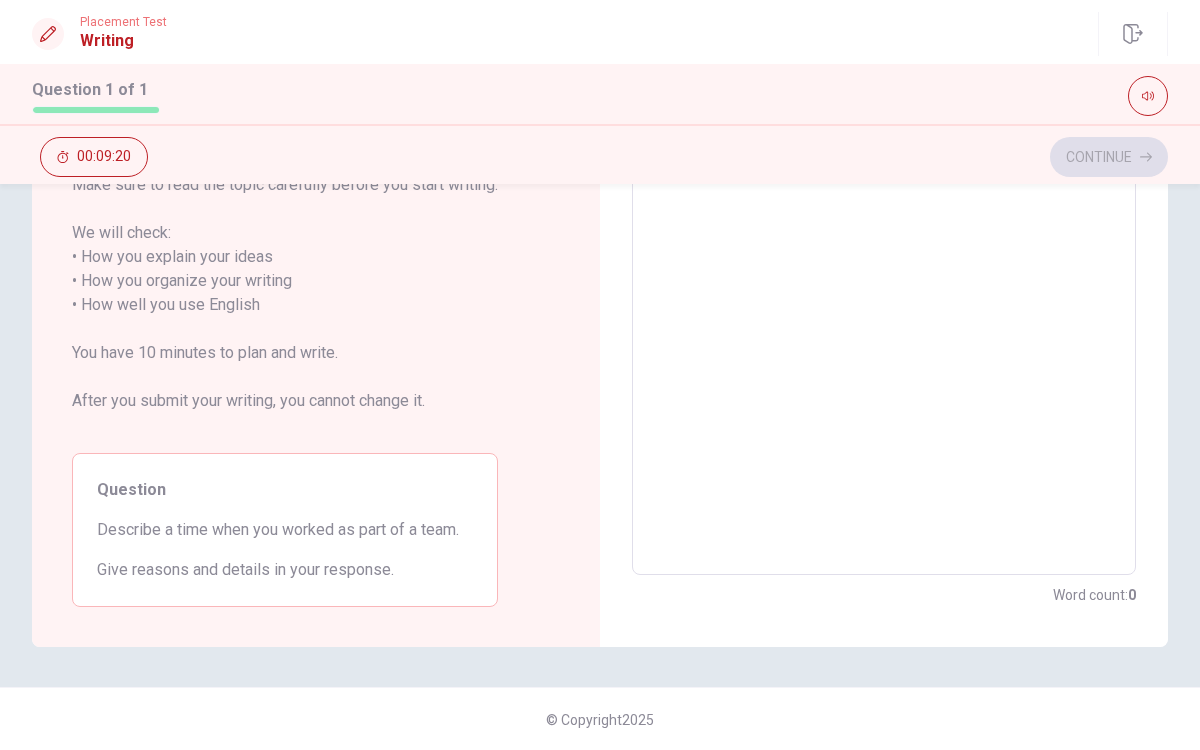 type on "i" 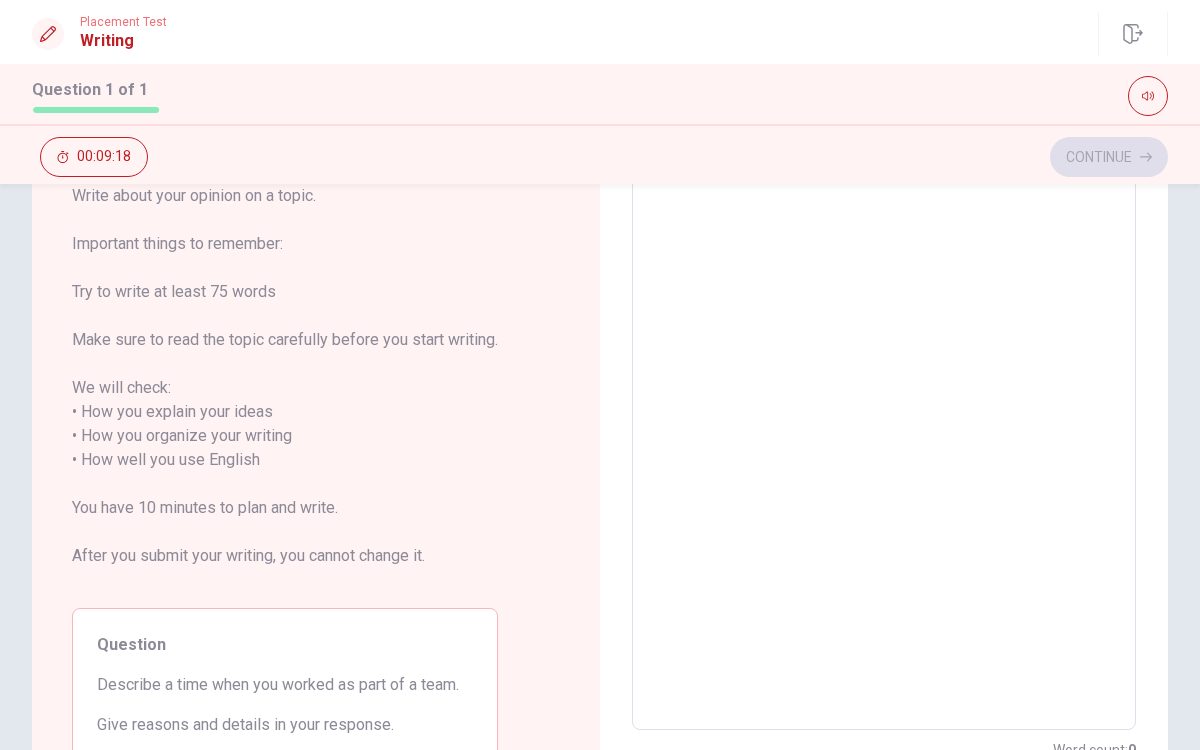 type on "i" 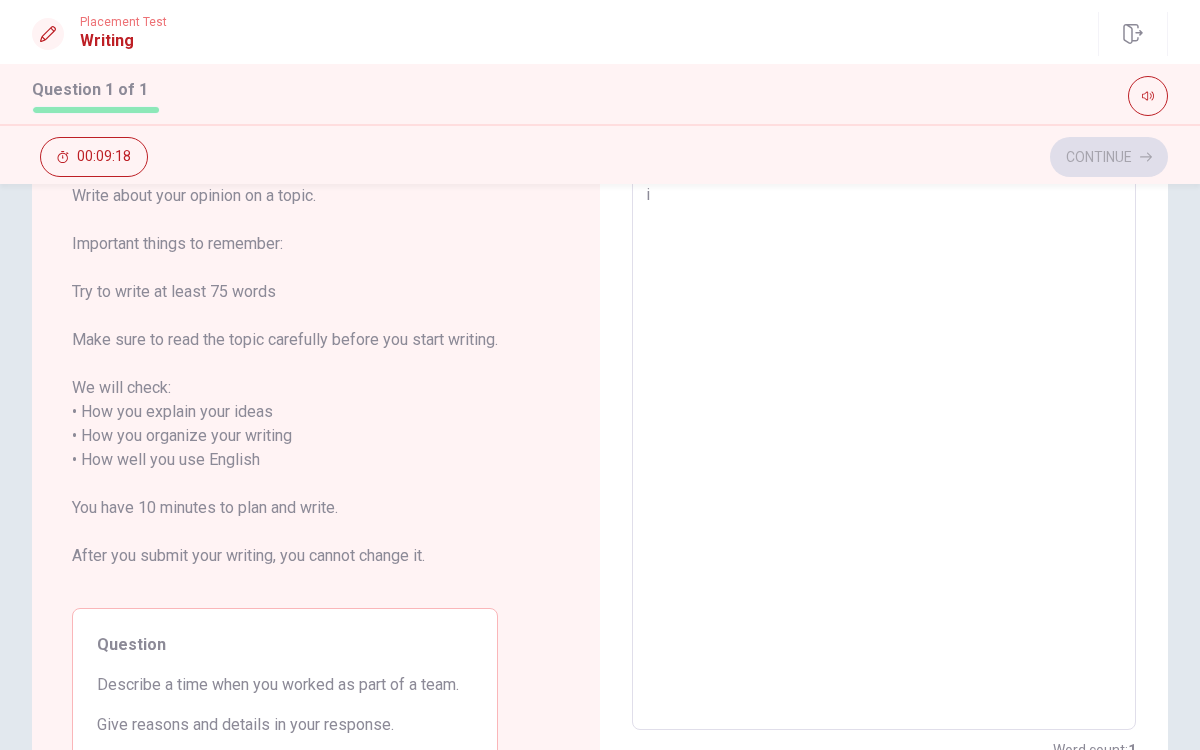 type on "x" 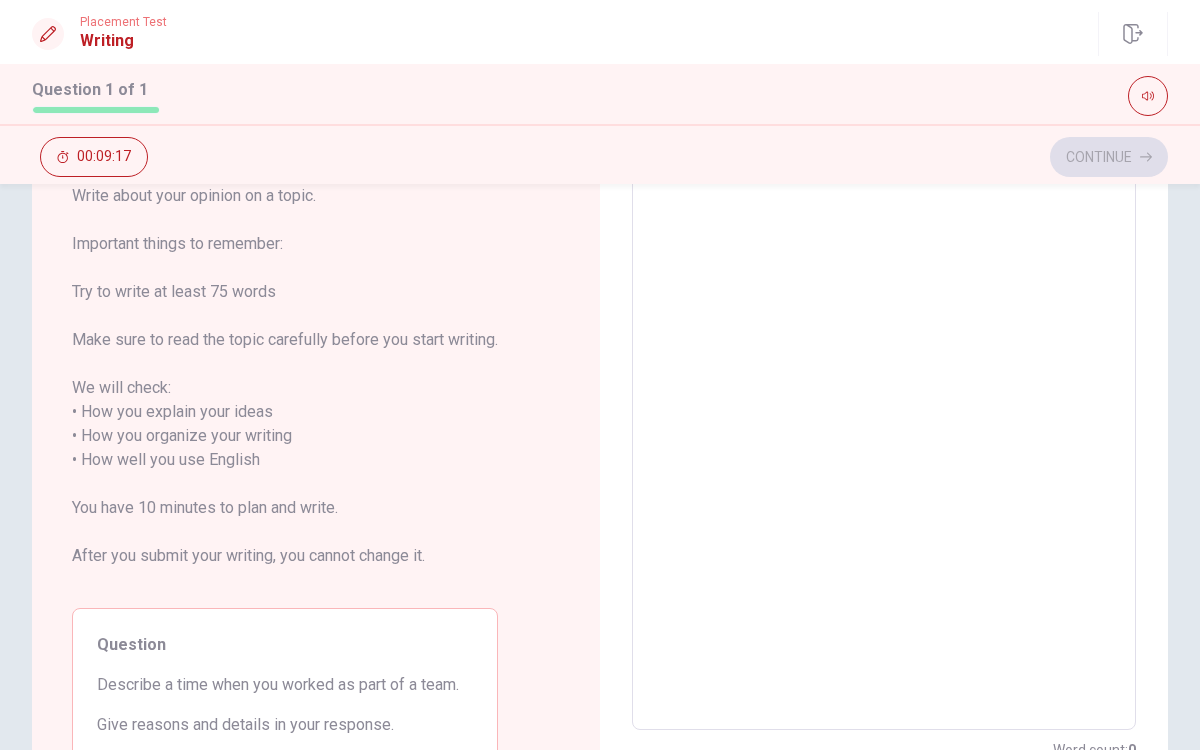 type on "I" 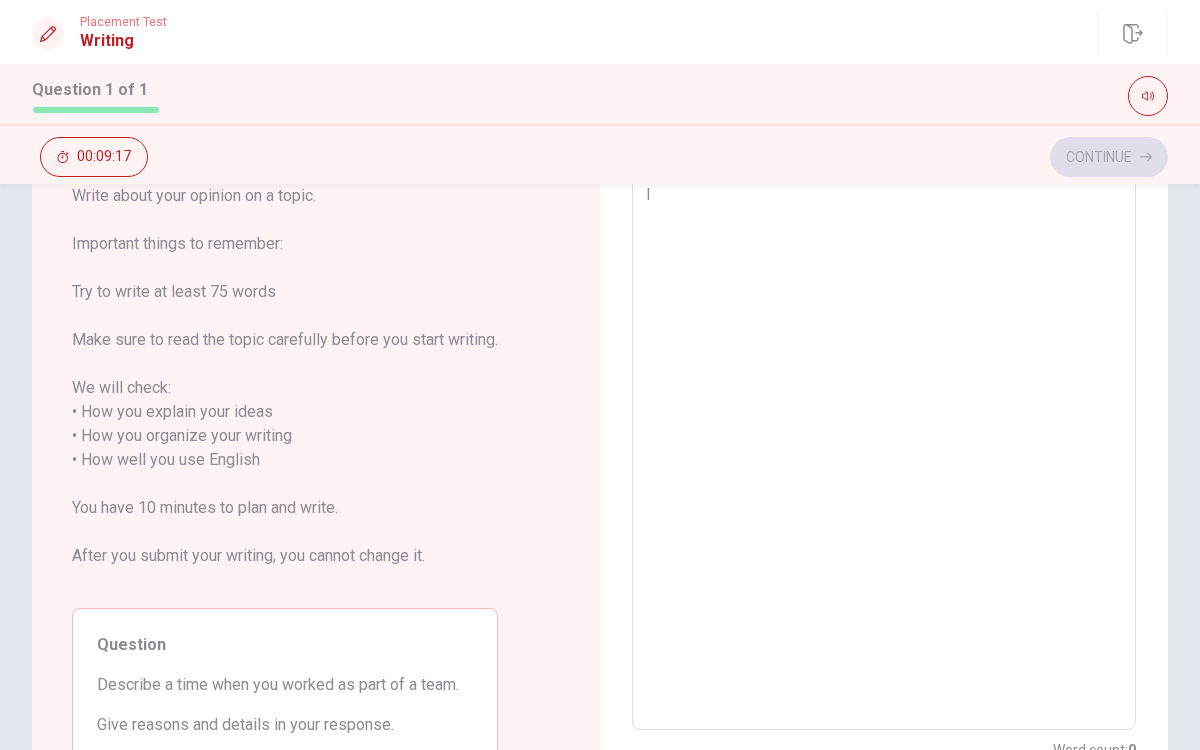 type on "x" 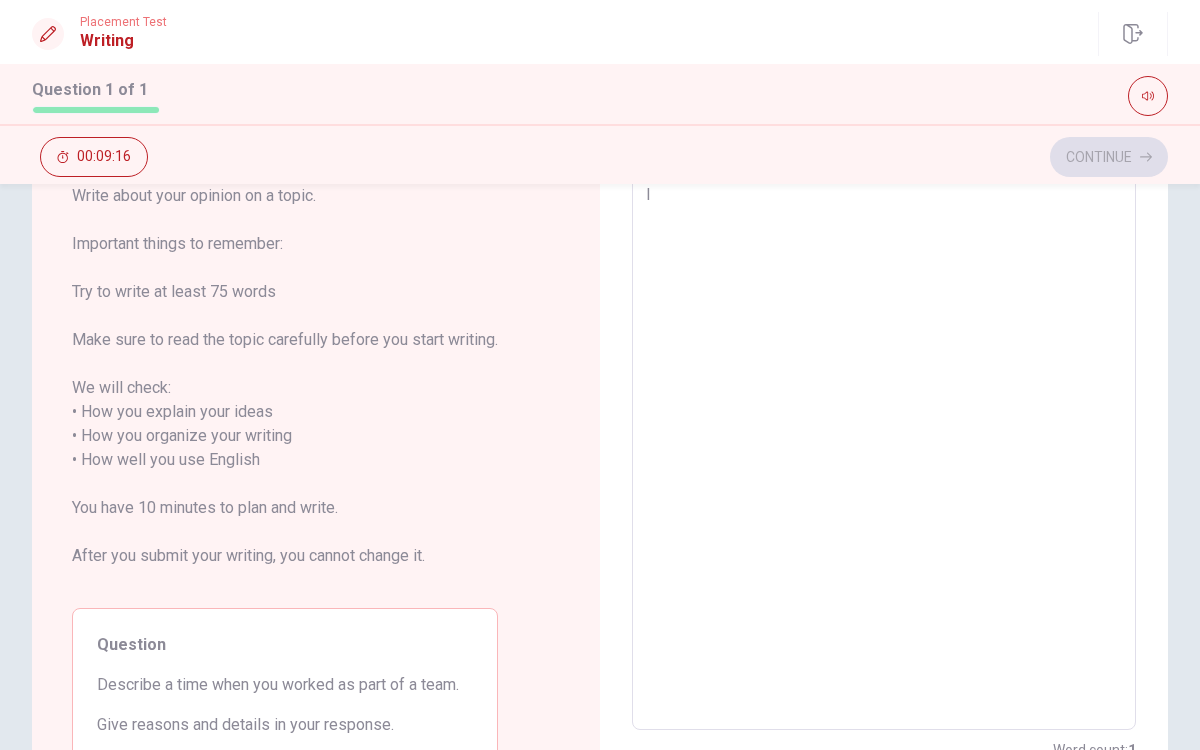 type on "I" 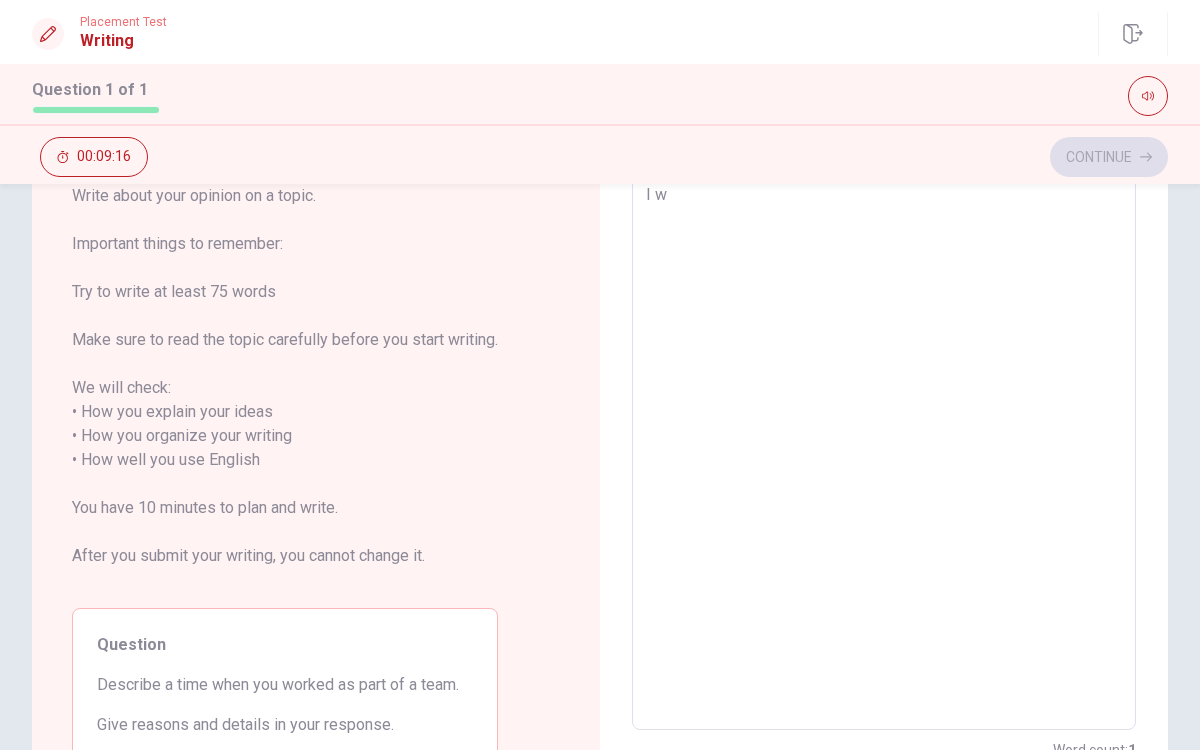 type on "x" 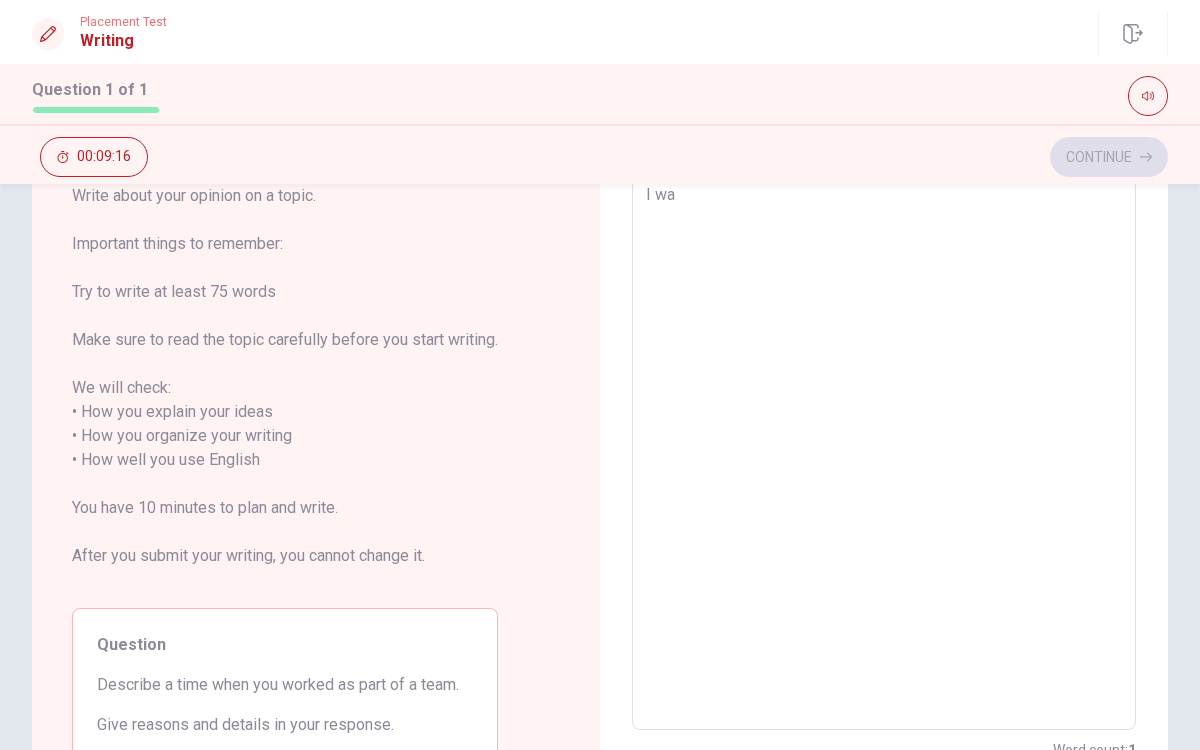 type on "x" 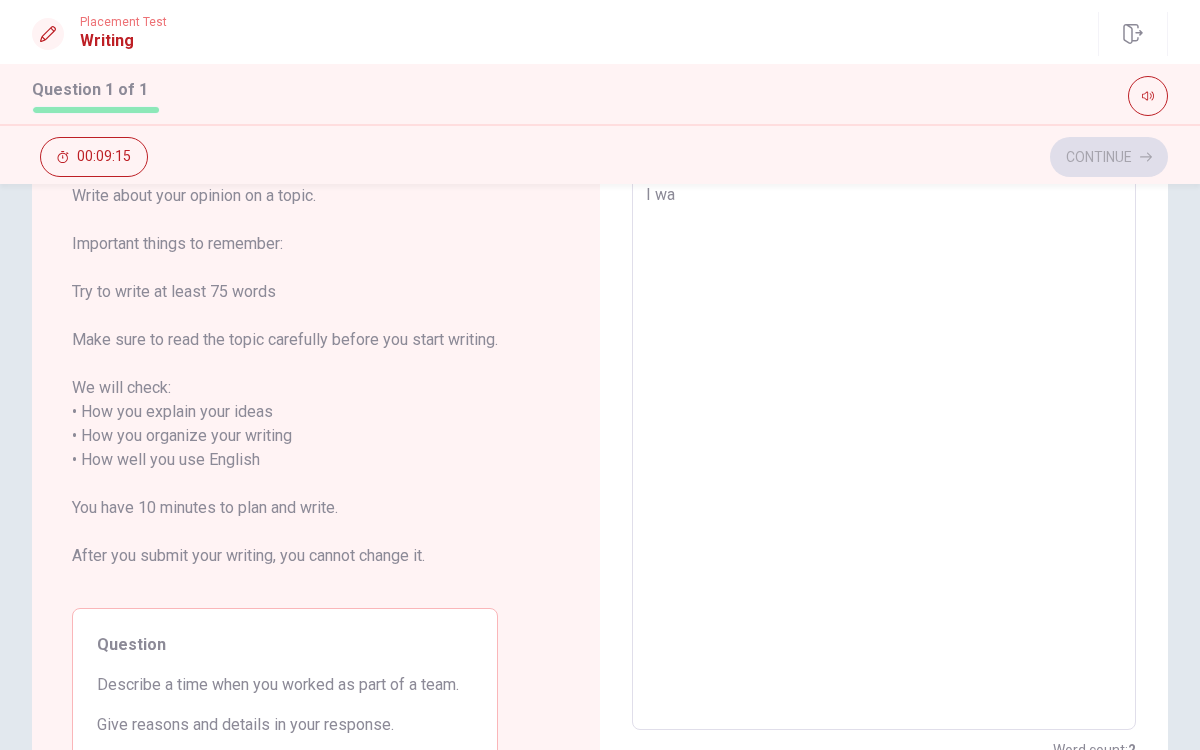 type on "I was" 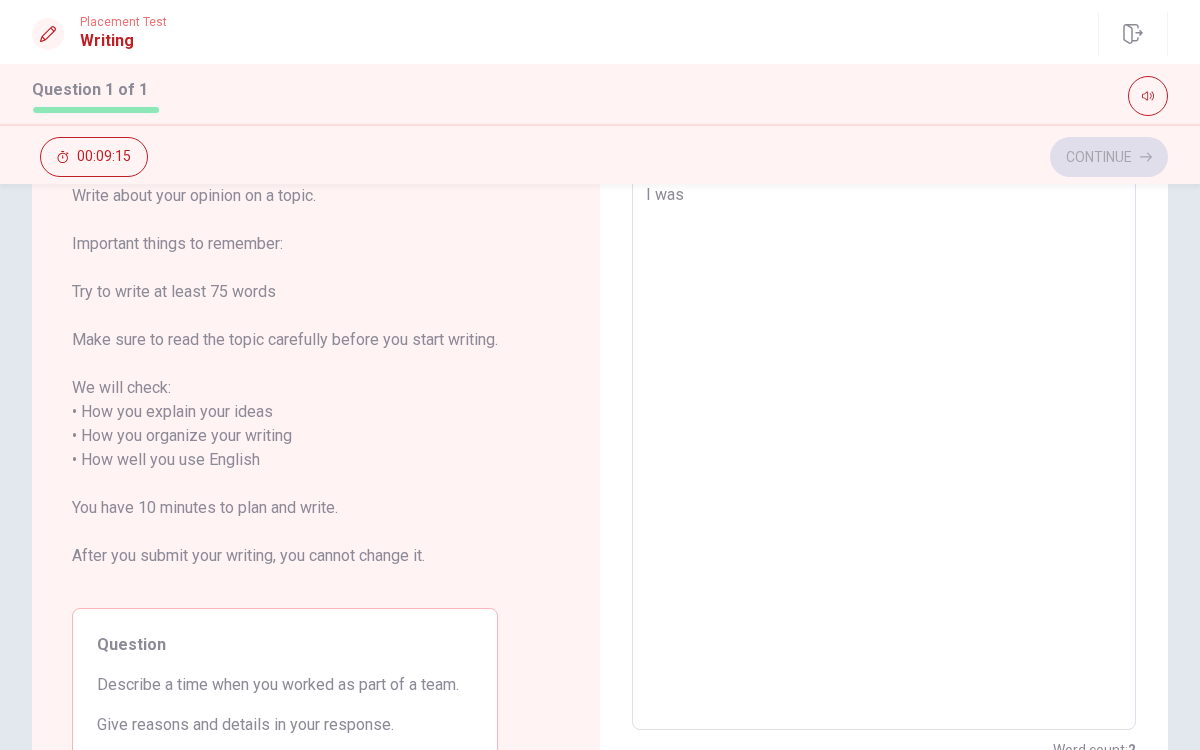 type on "x" 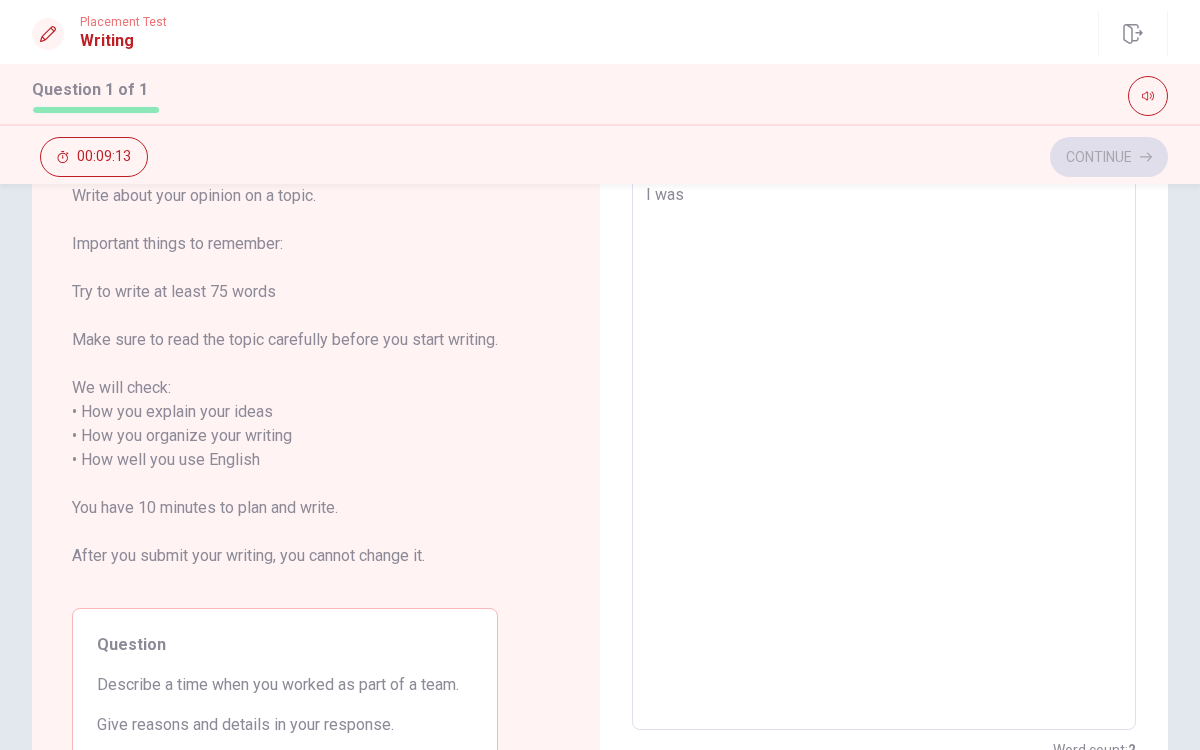 type on "x" 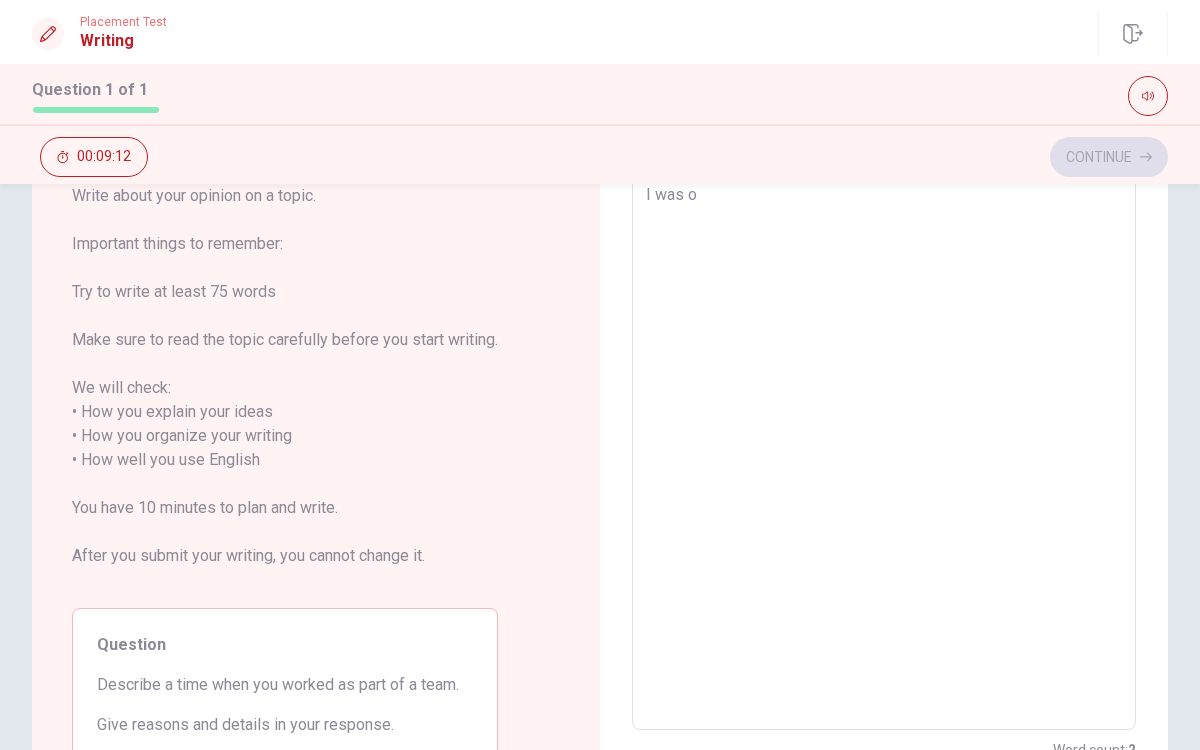 type on "I was on" 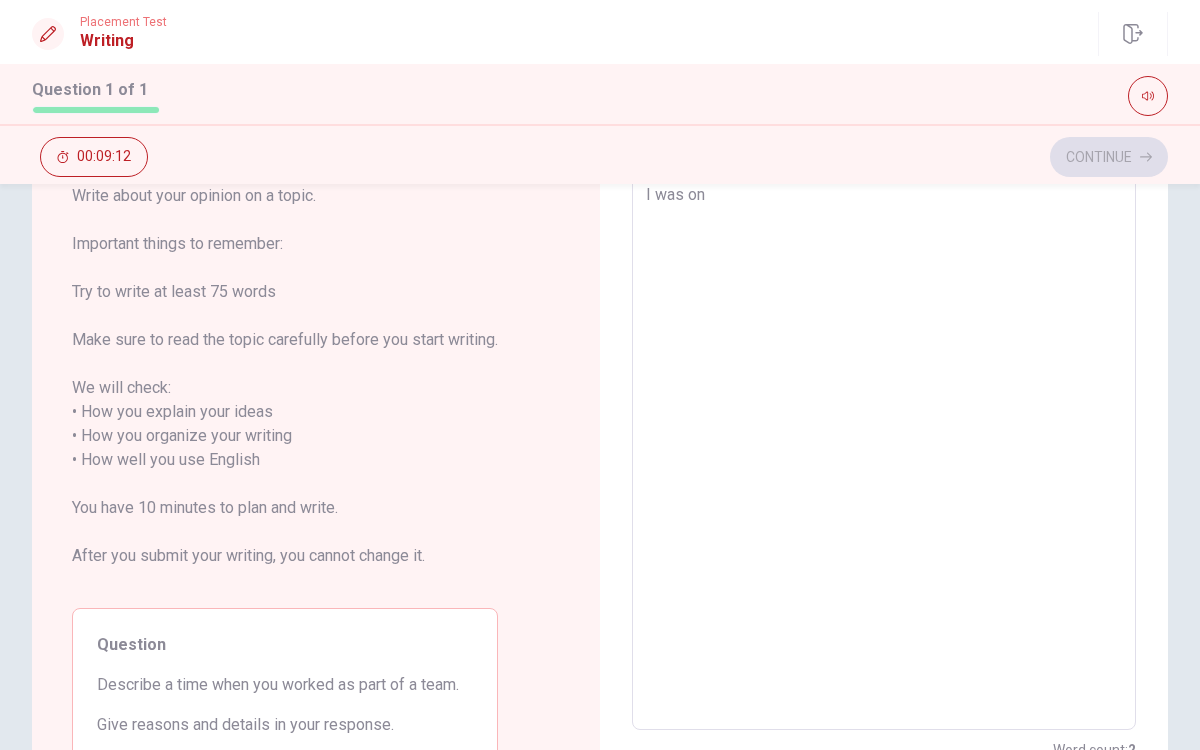 type on "x" 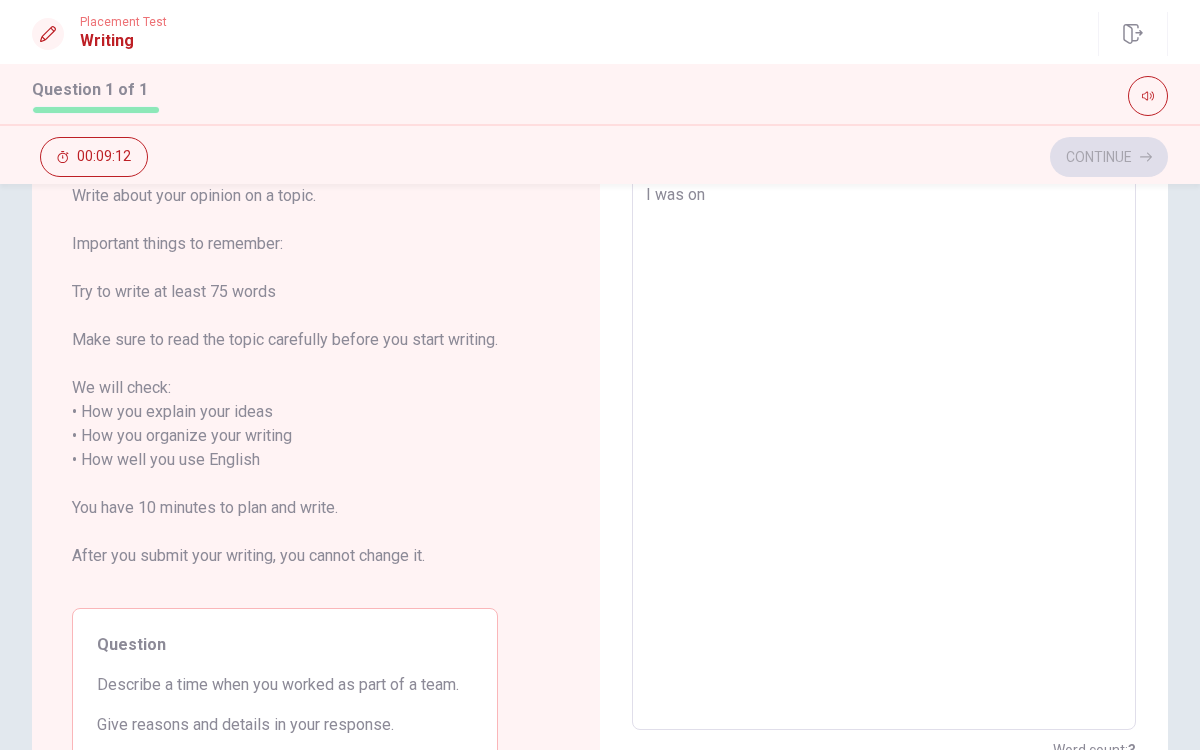 type on "I was one" 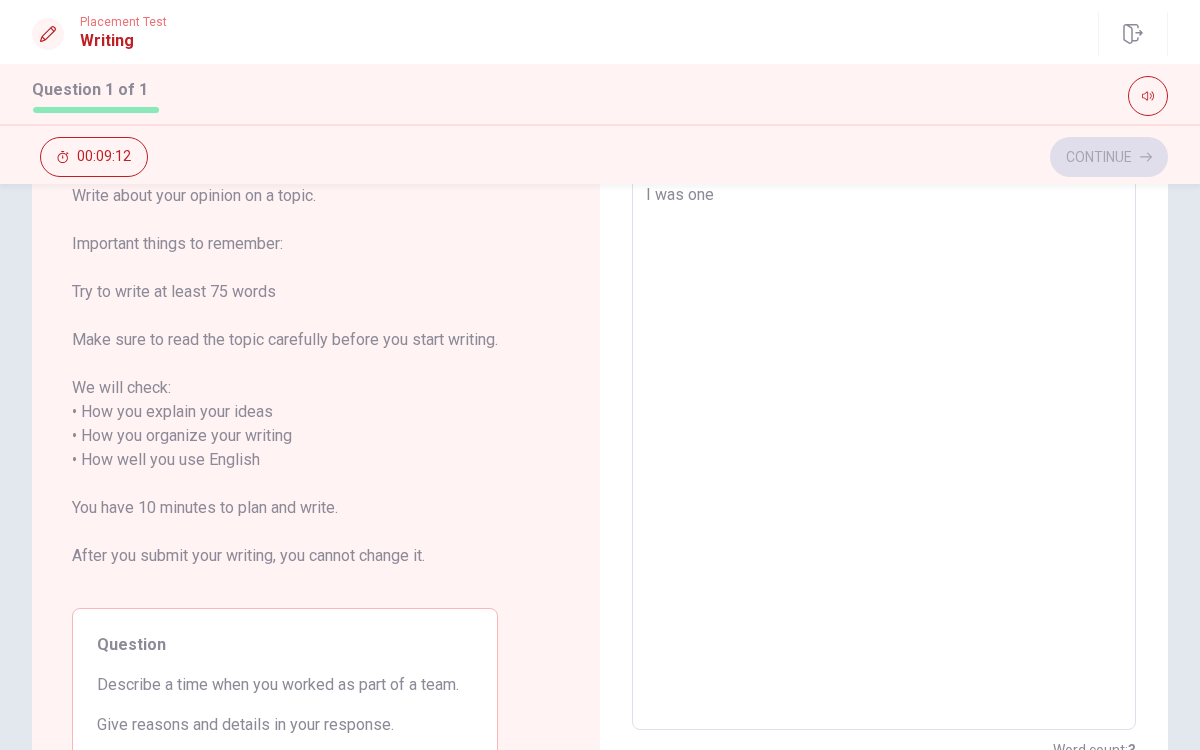 type on "x" 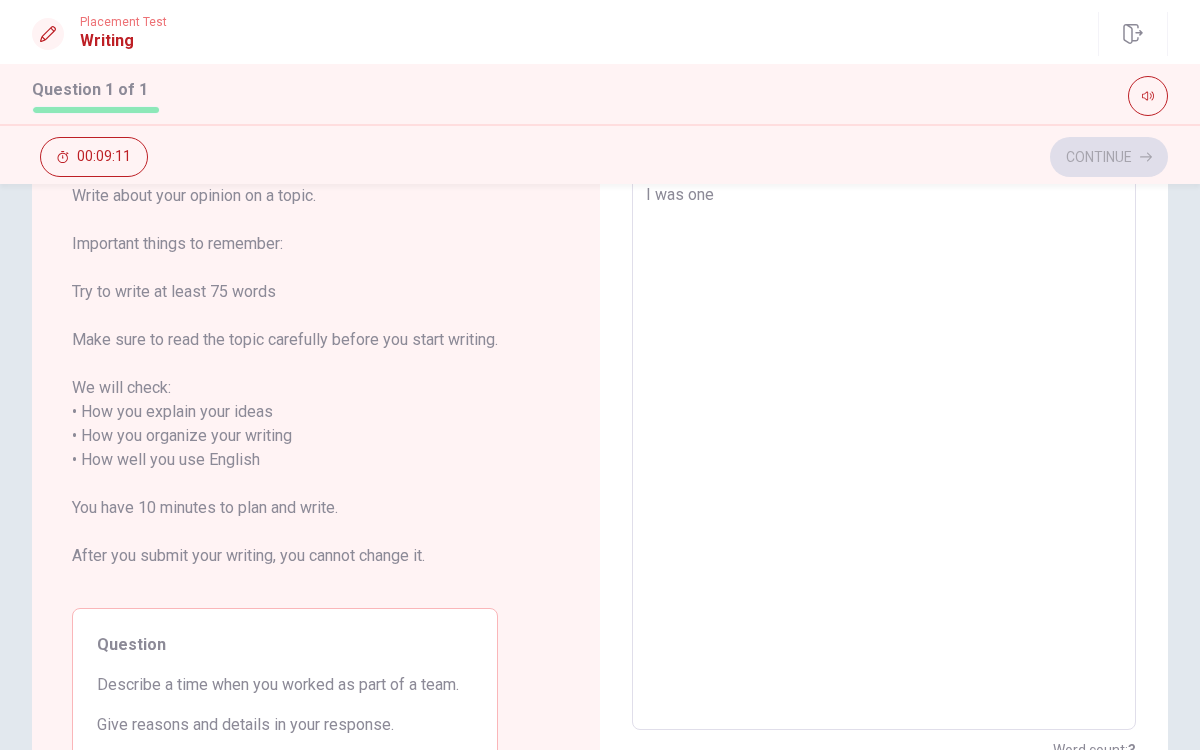 type on "I was one o" 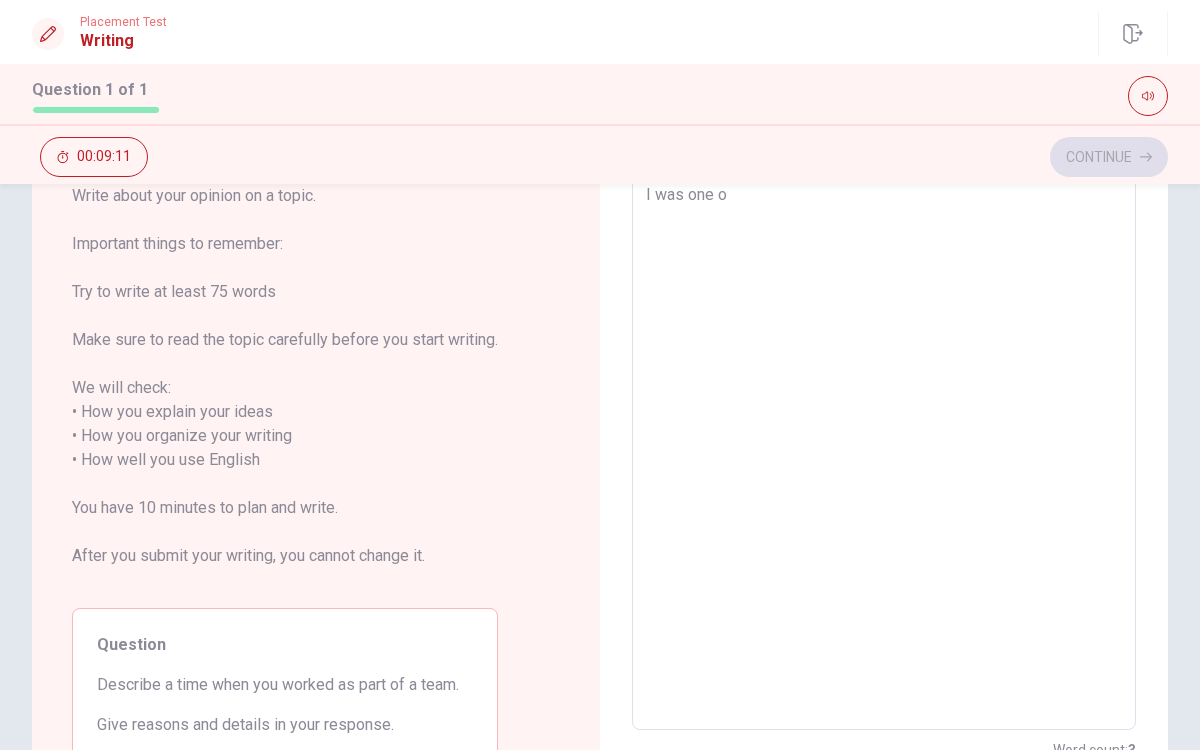 type on "x" 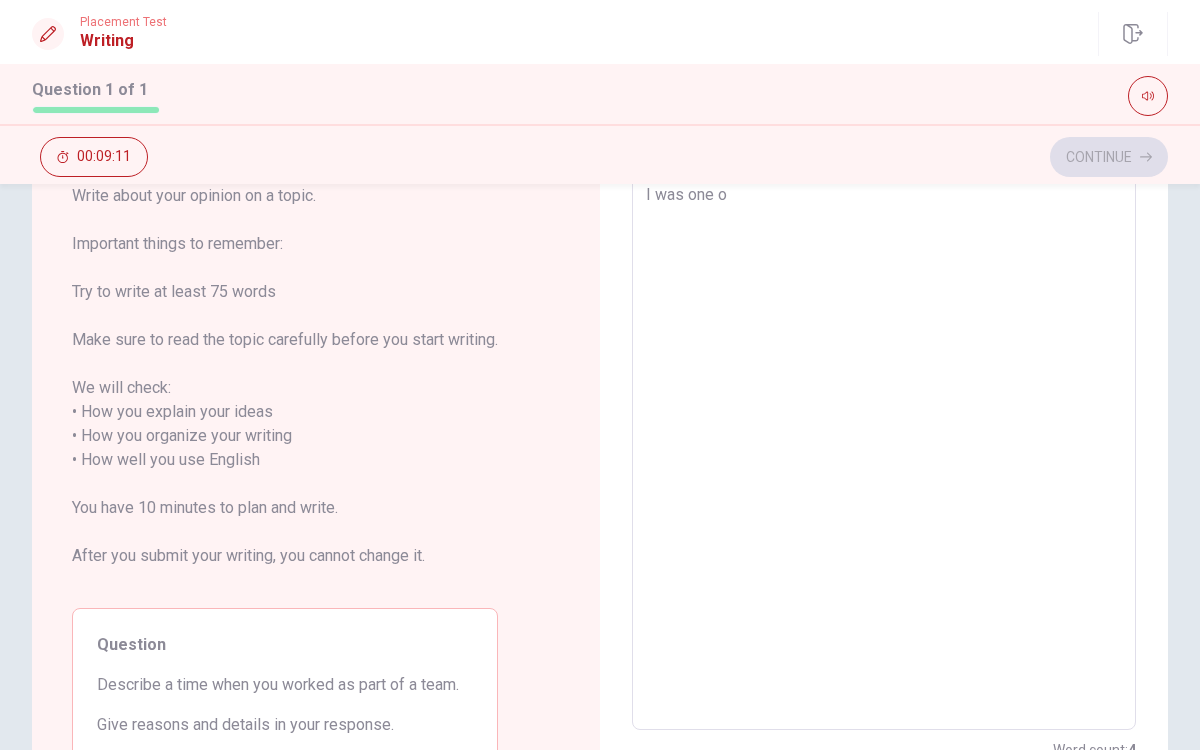 type on "I was one og" 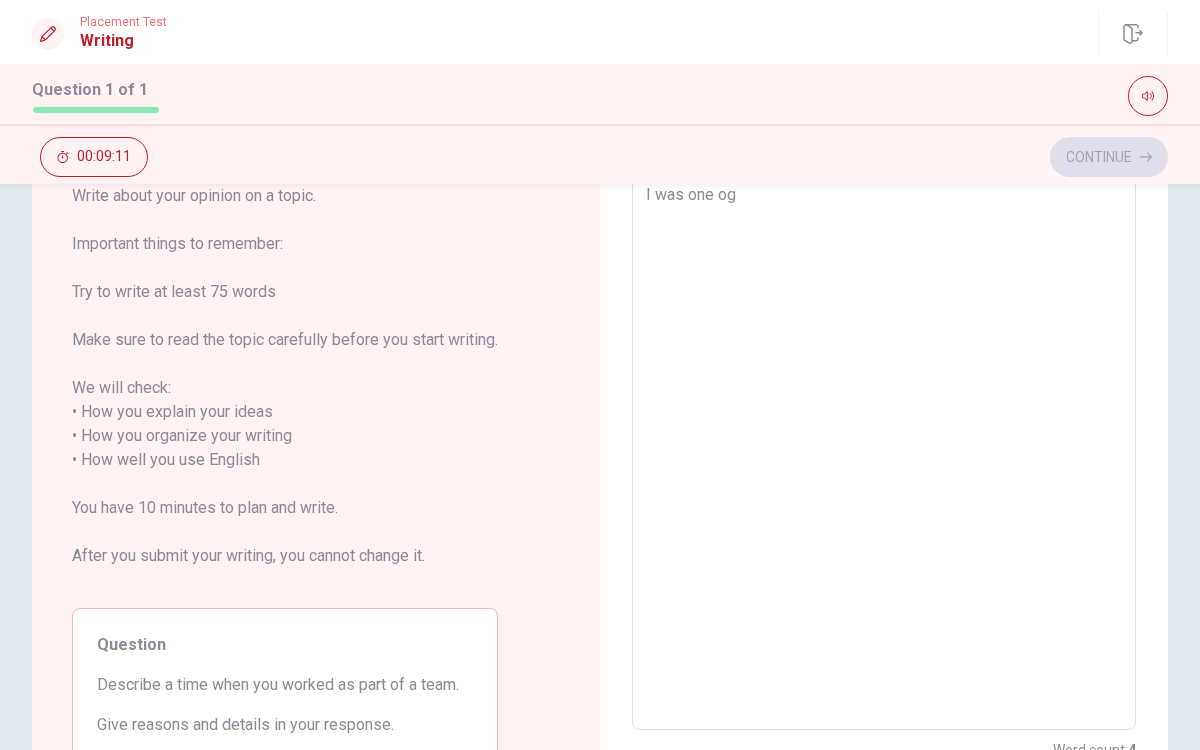 type on "x" 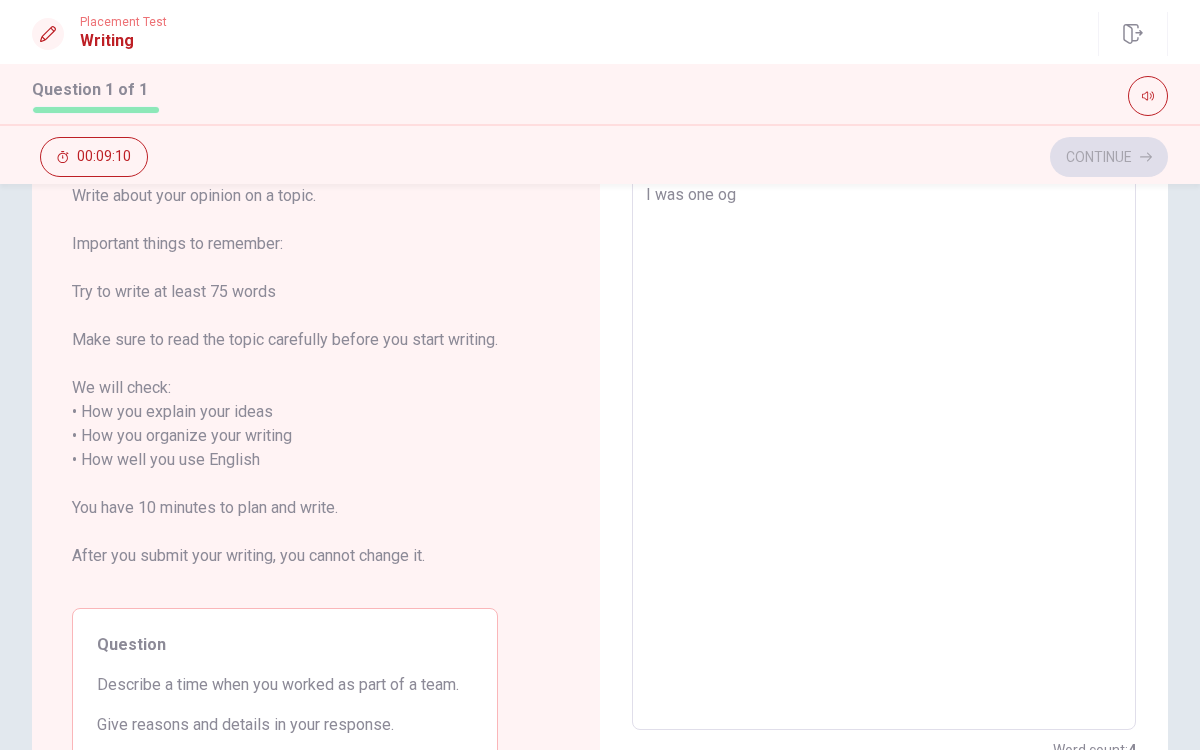 type on "I was one og t" 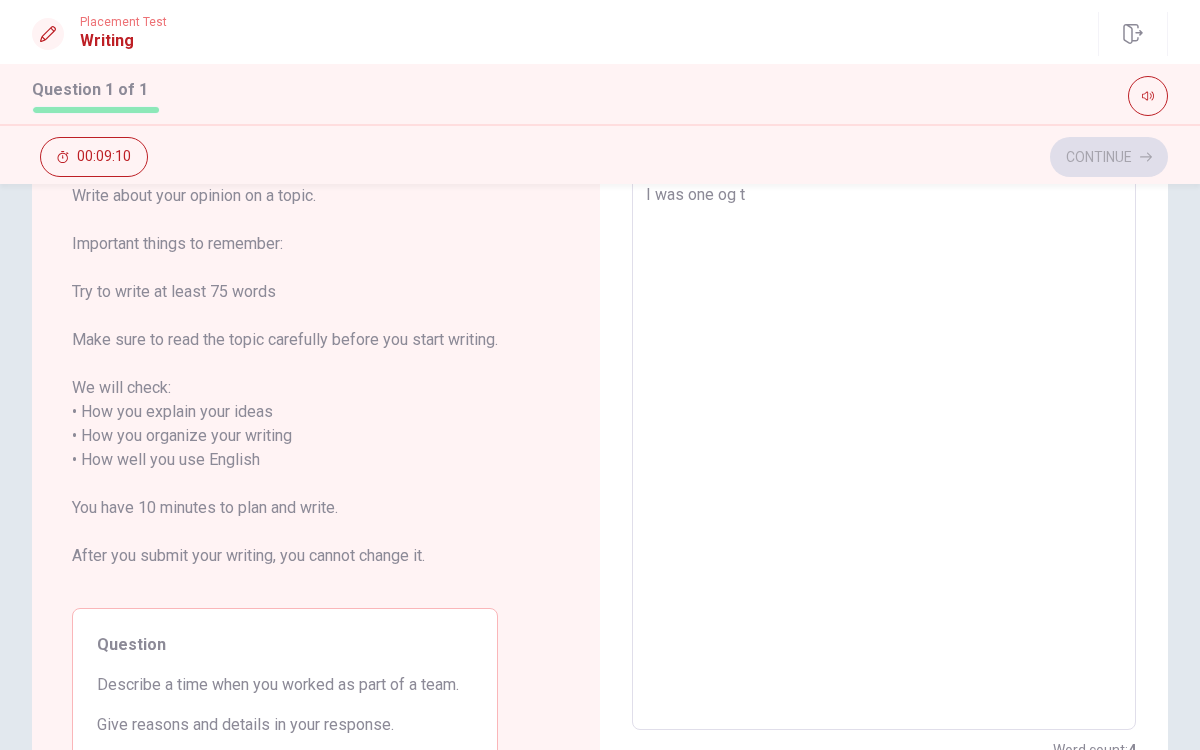 type on "x" 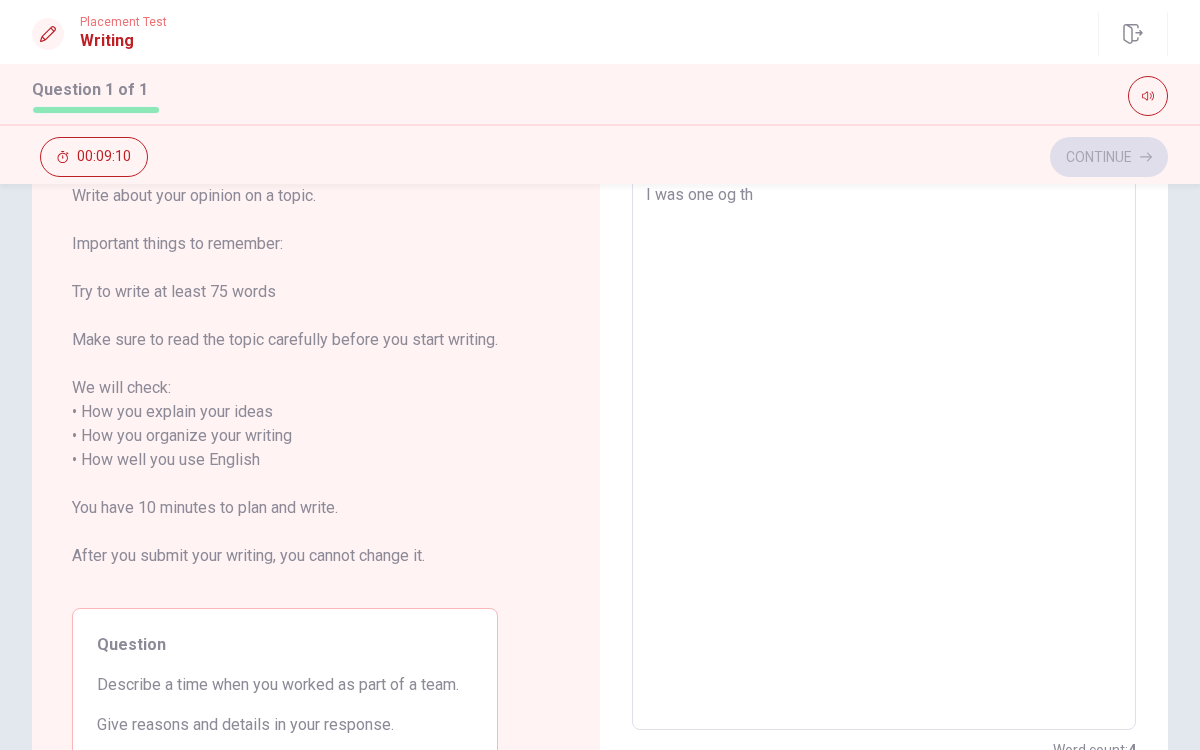 type on "x" 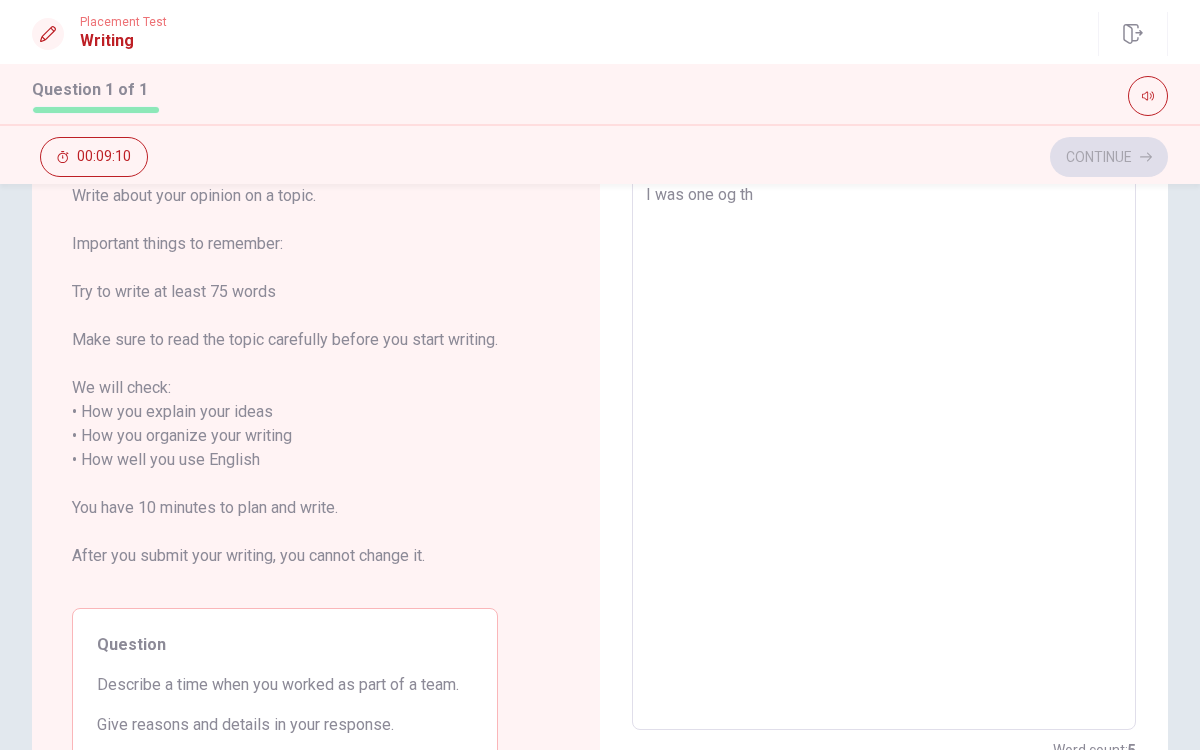 type on "I was one og the" 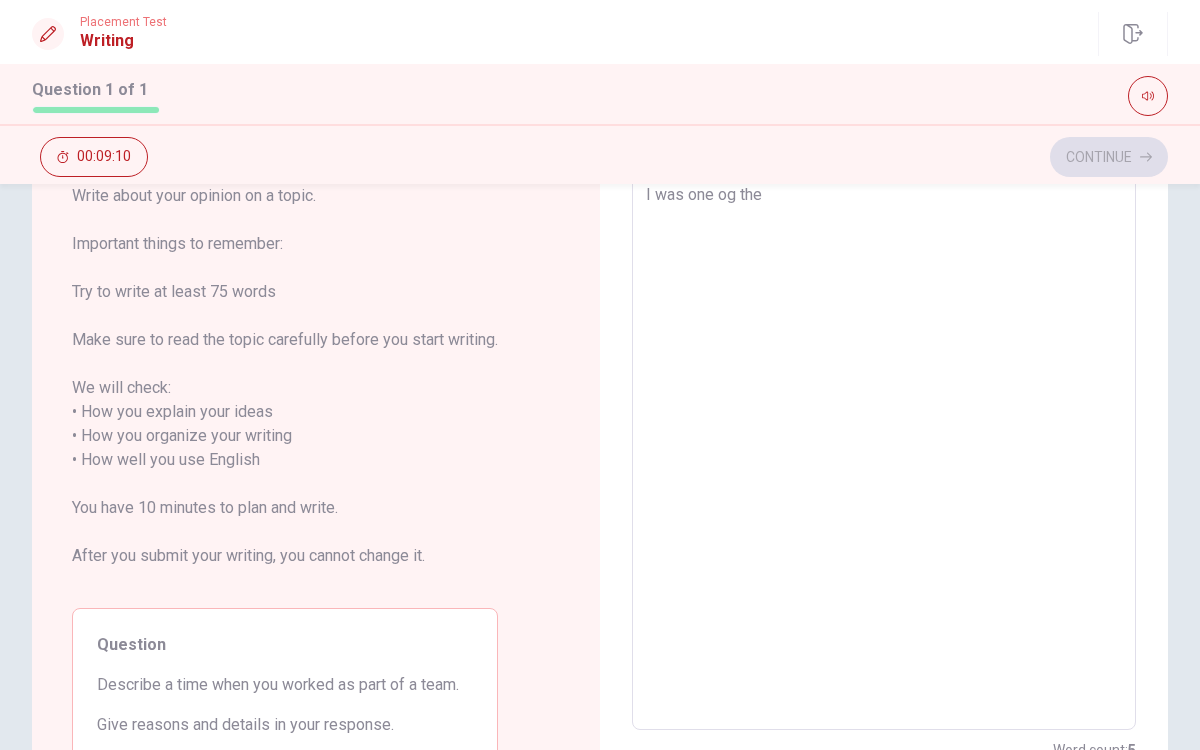 type on "x" 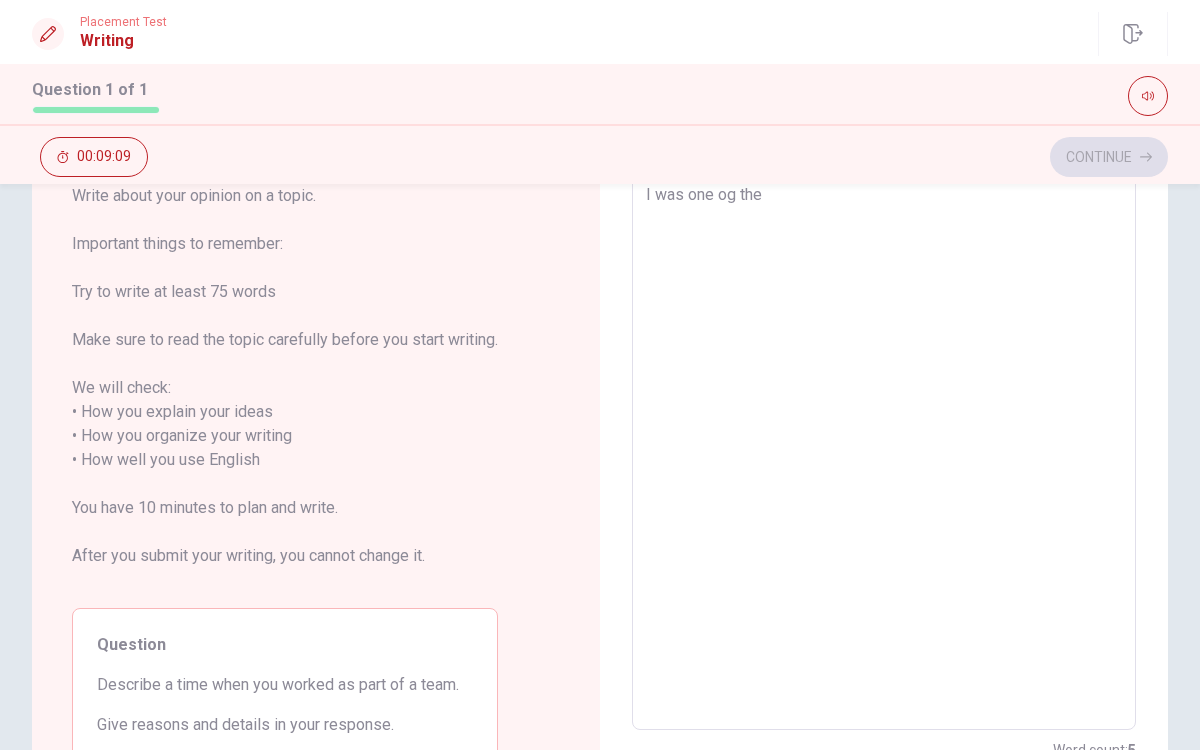 type on "x" 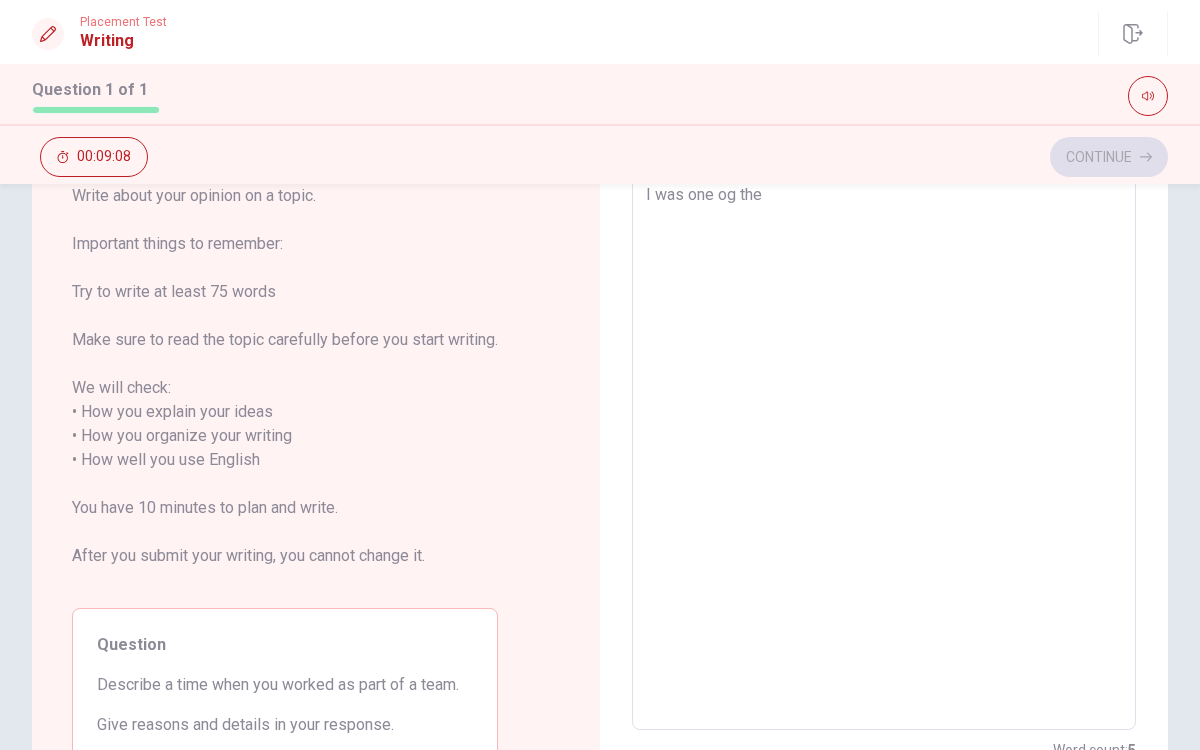 type on "I was one og the m" 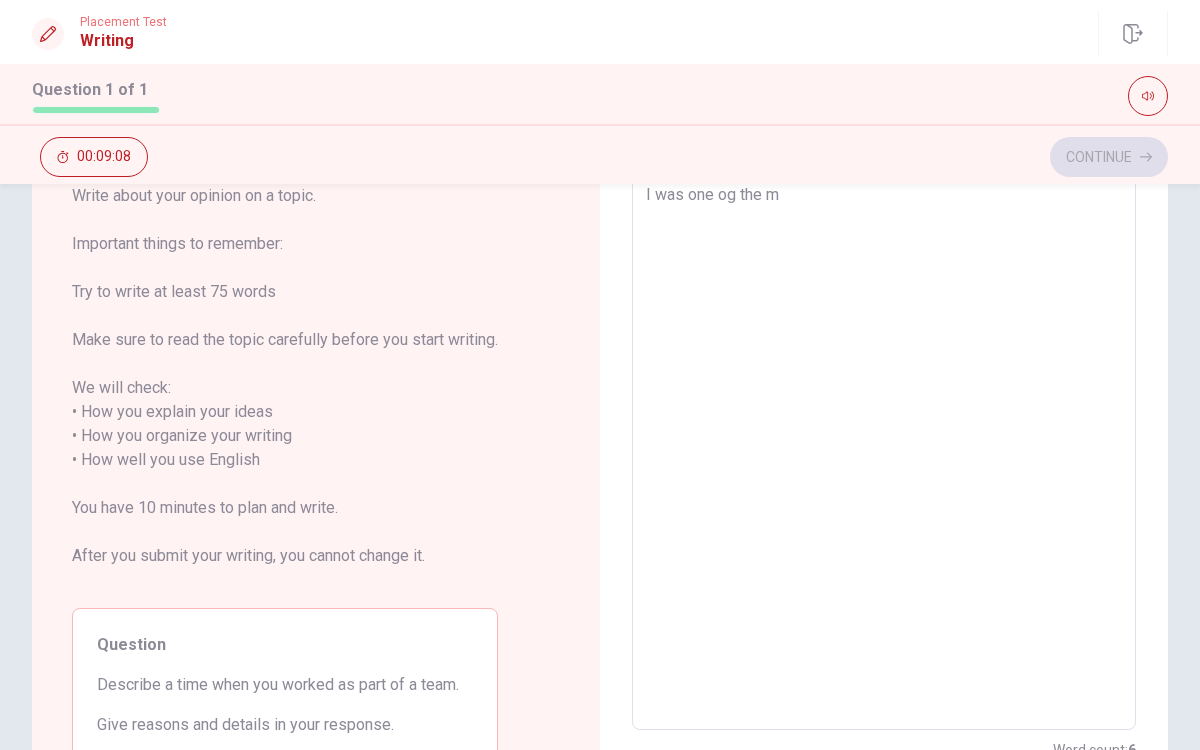 type on "x" 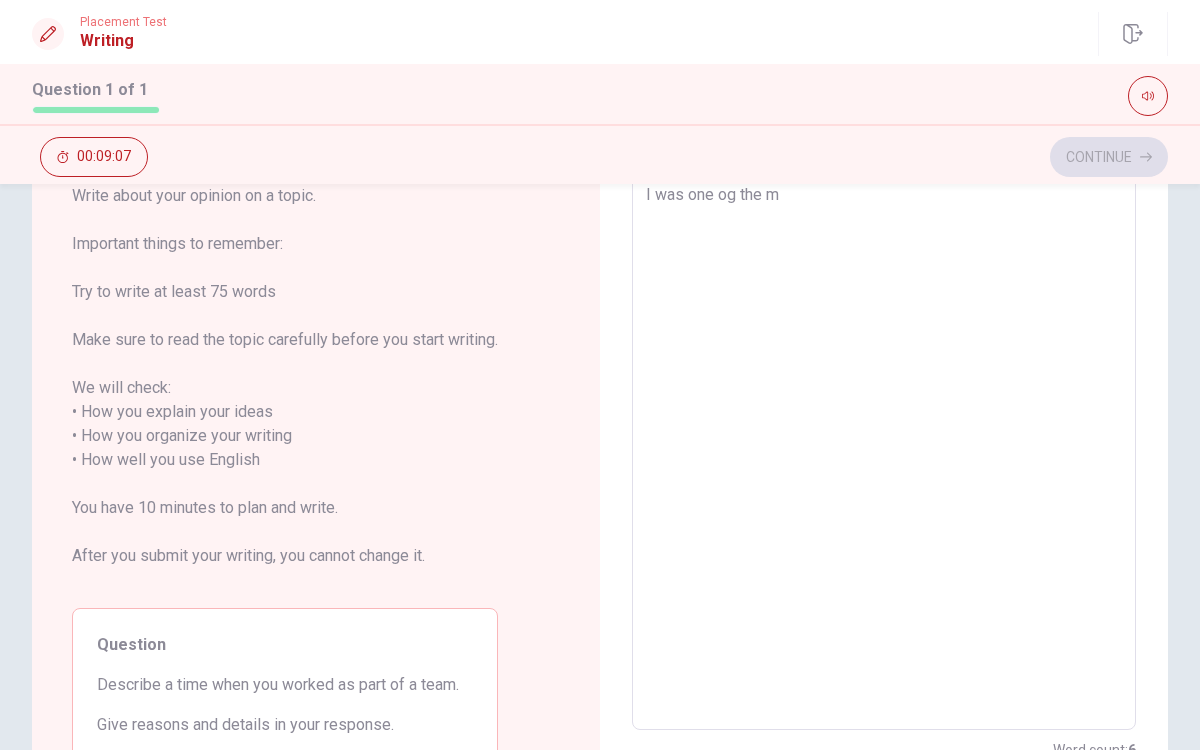 type on "I was one og the me" 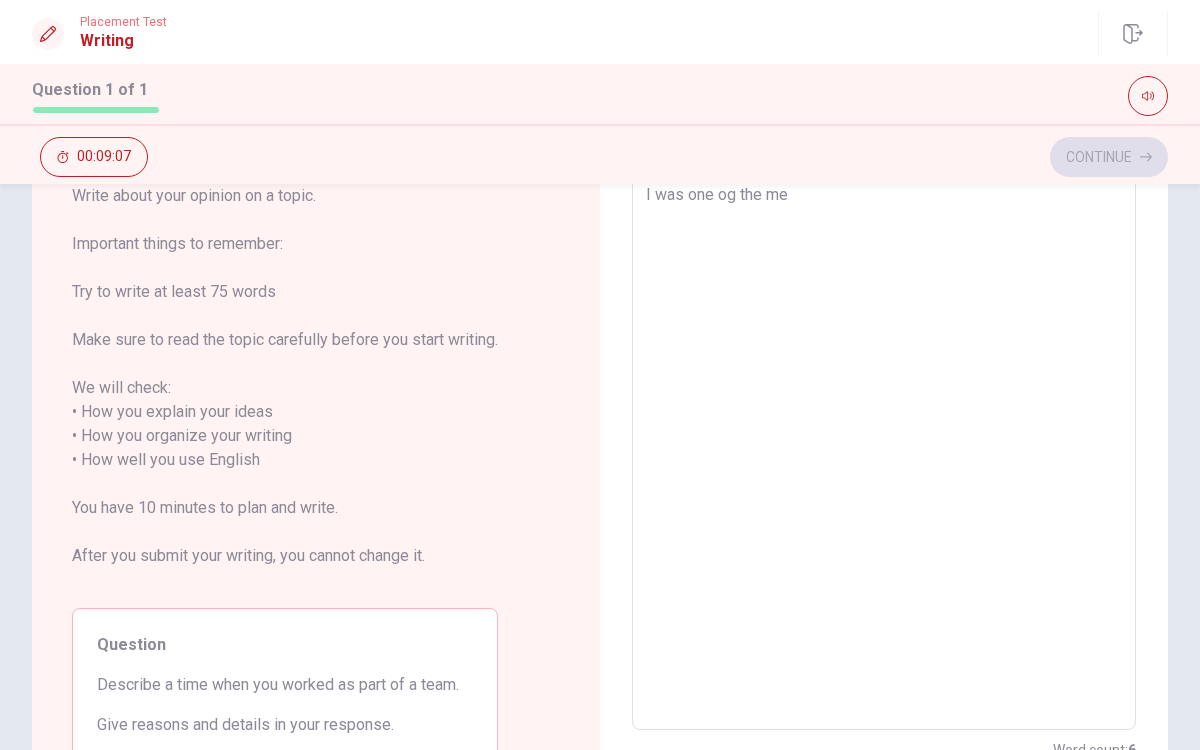 type on "x" 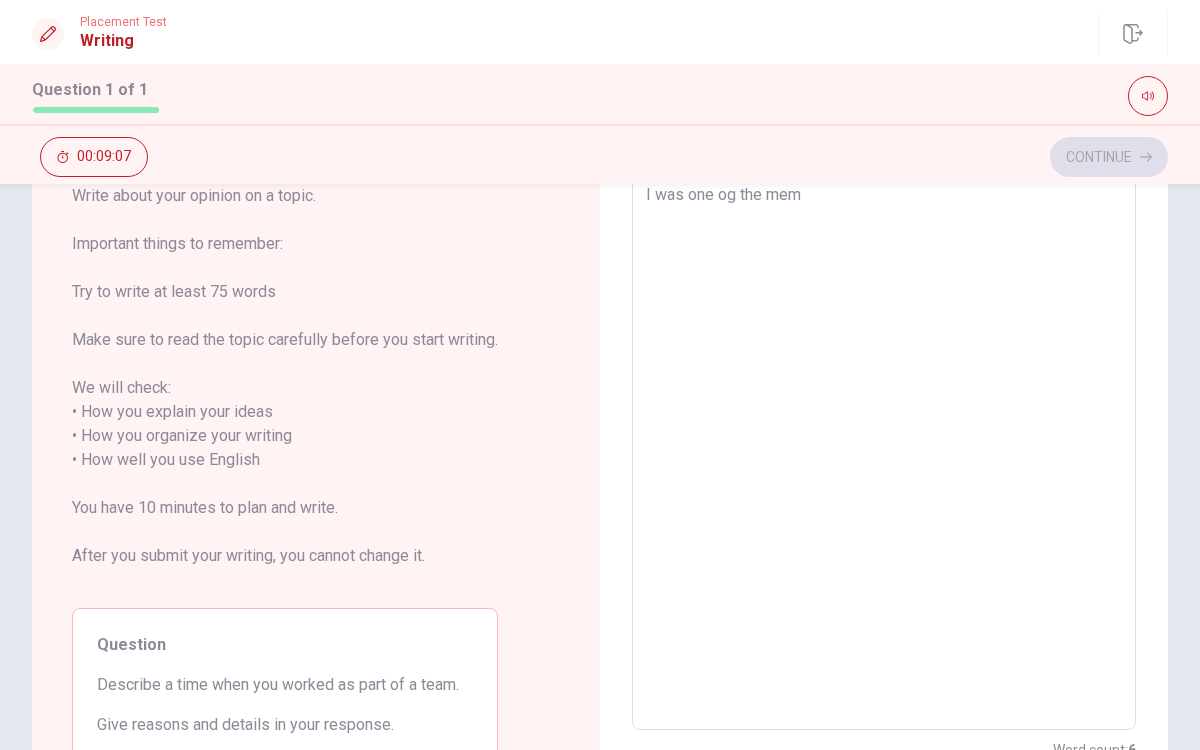 type on "x" 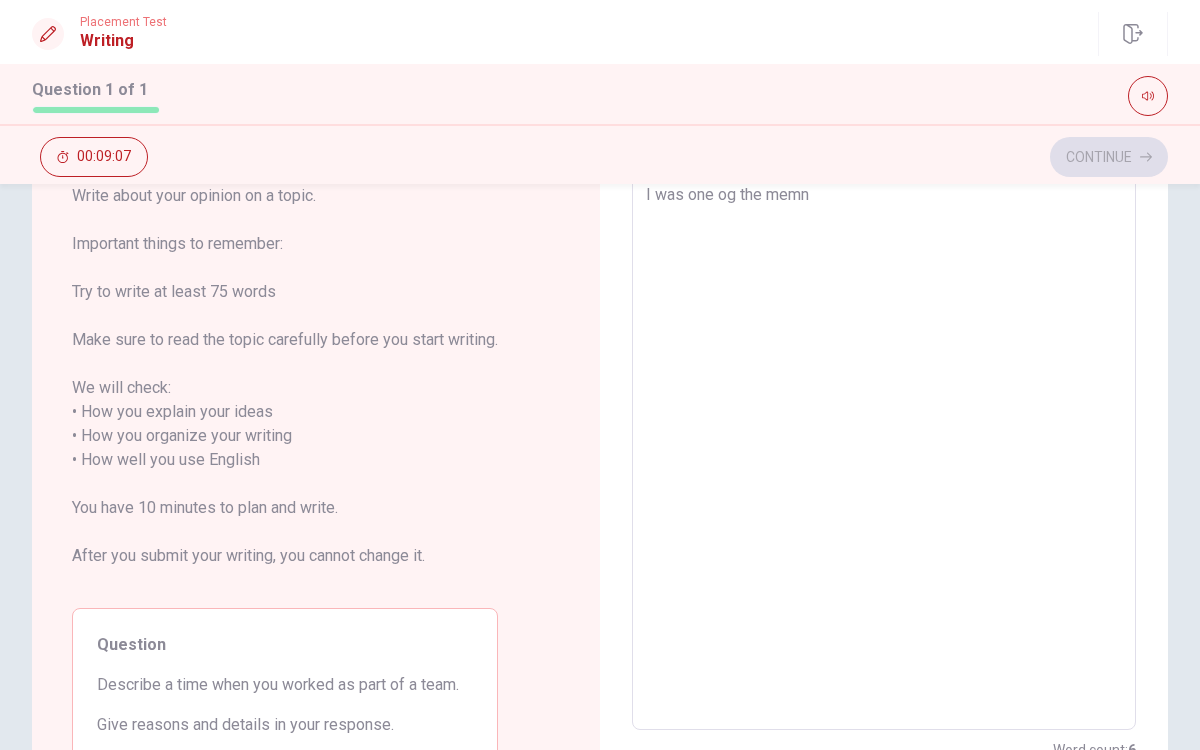 type on "x" 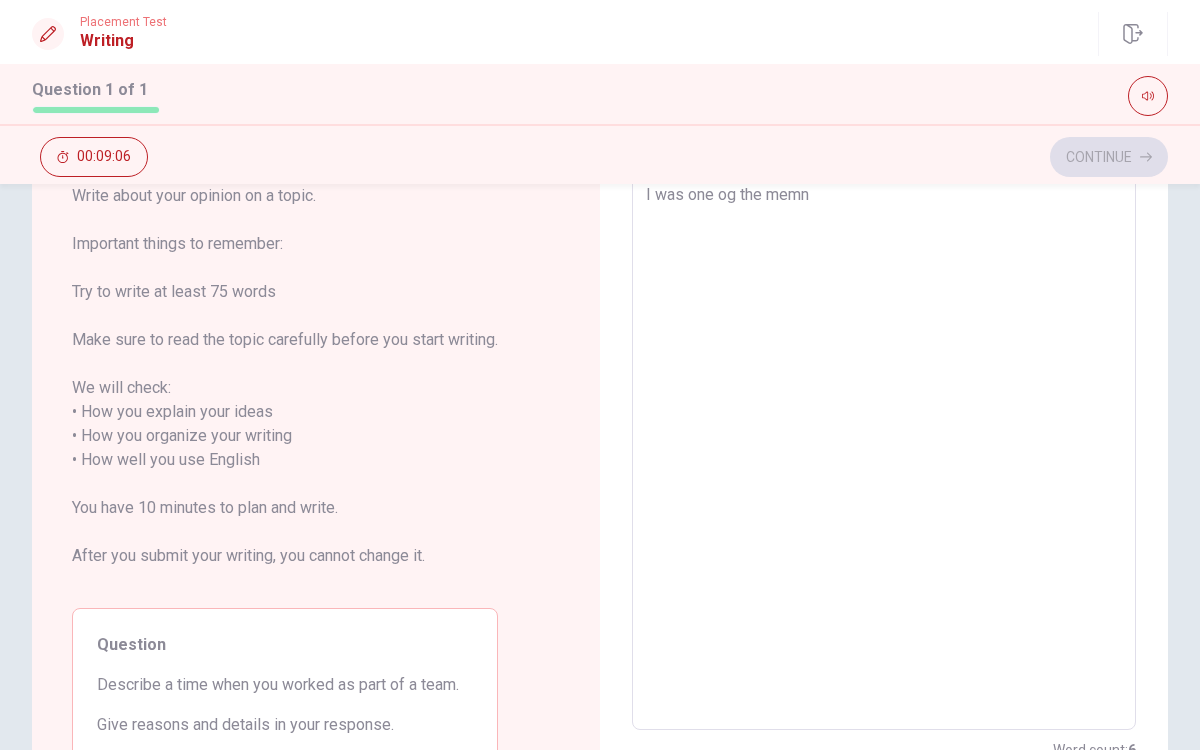 type on "I was one og the mem" 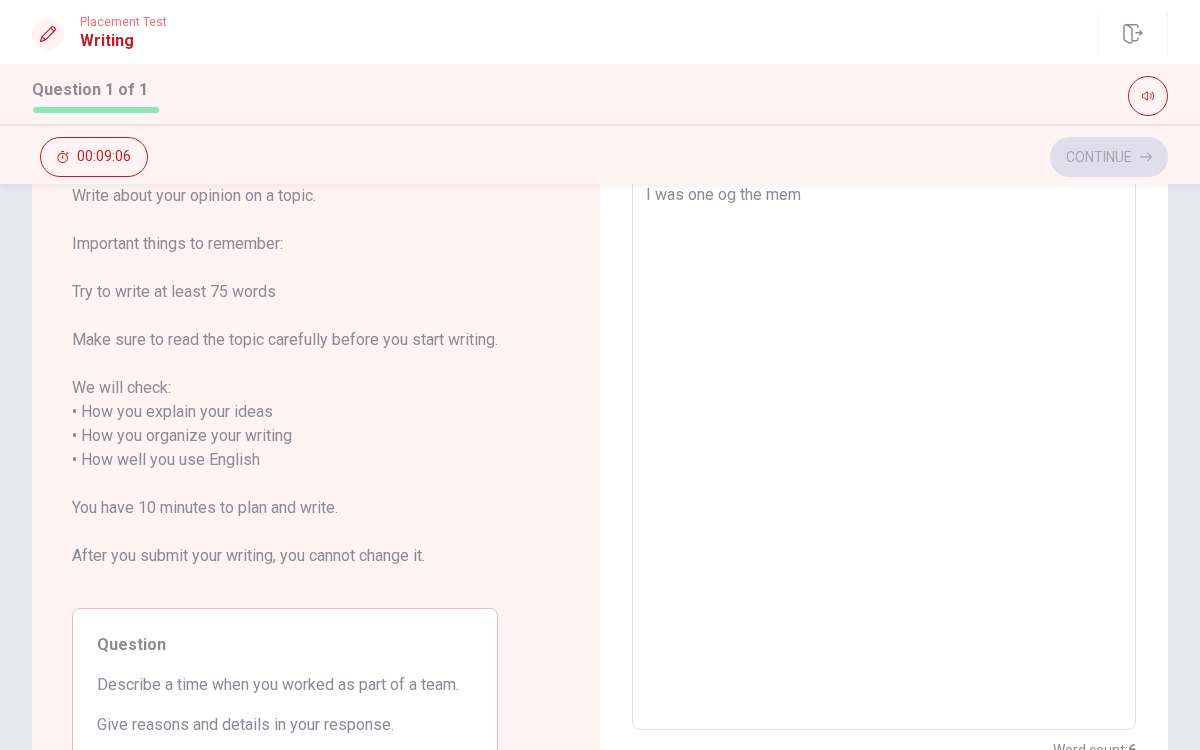 type on "x" 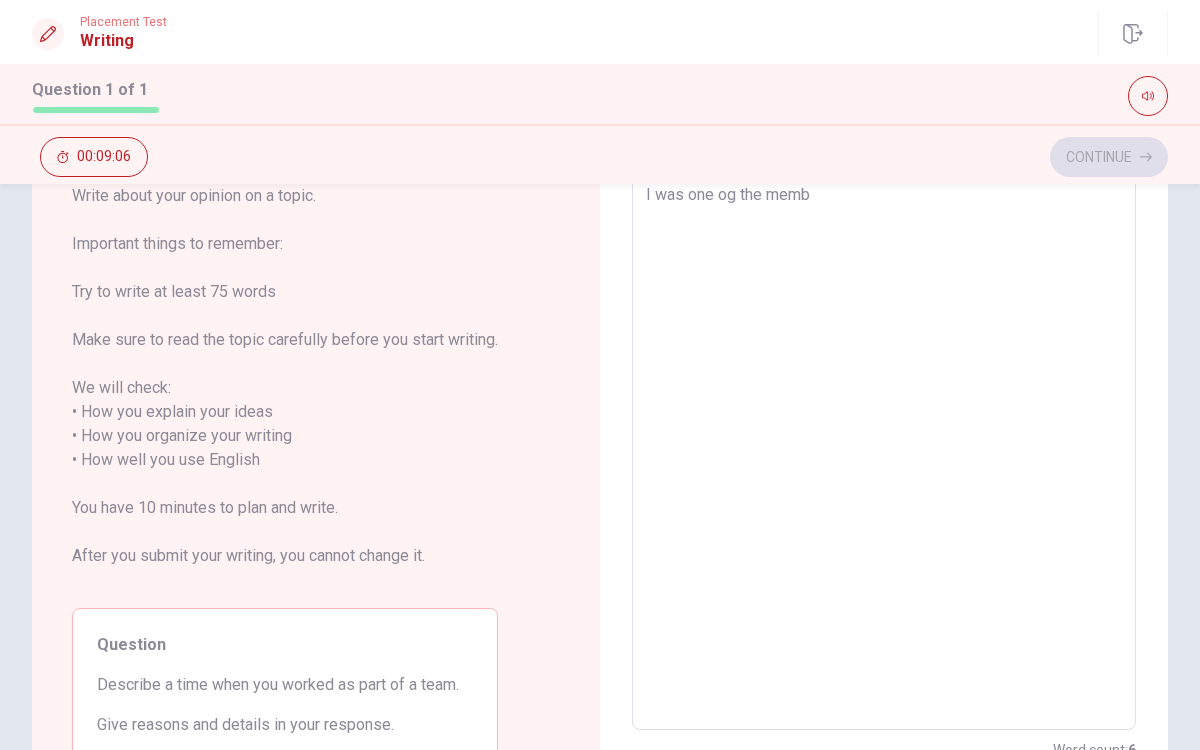 type on "x" 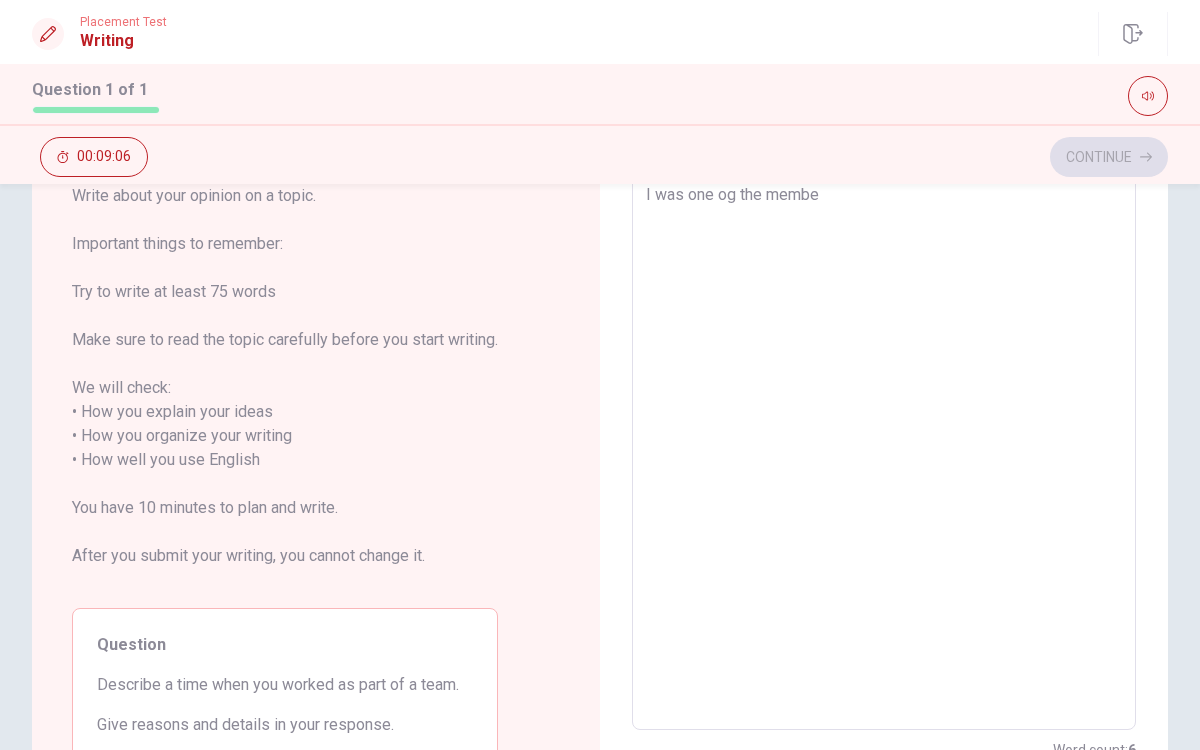 type on "x" 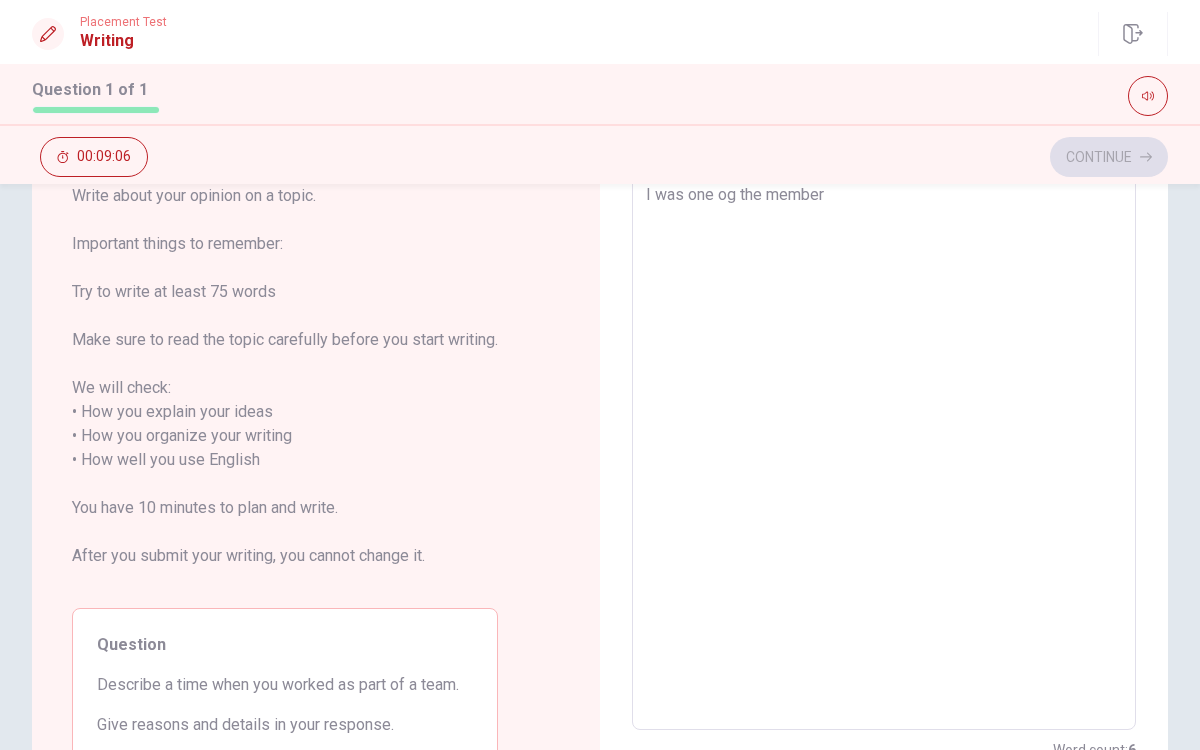 type on "x" 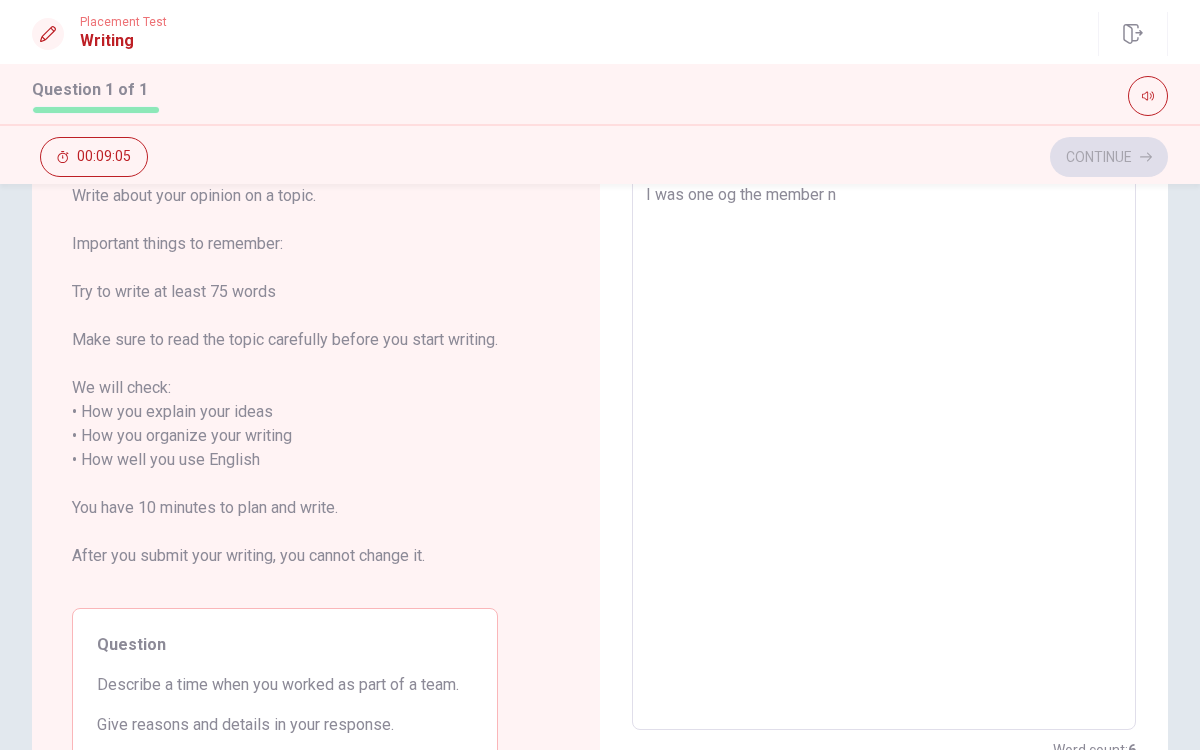 type on "I was one og the member no" 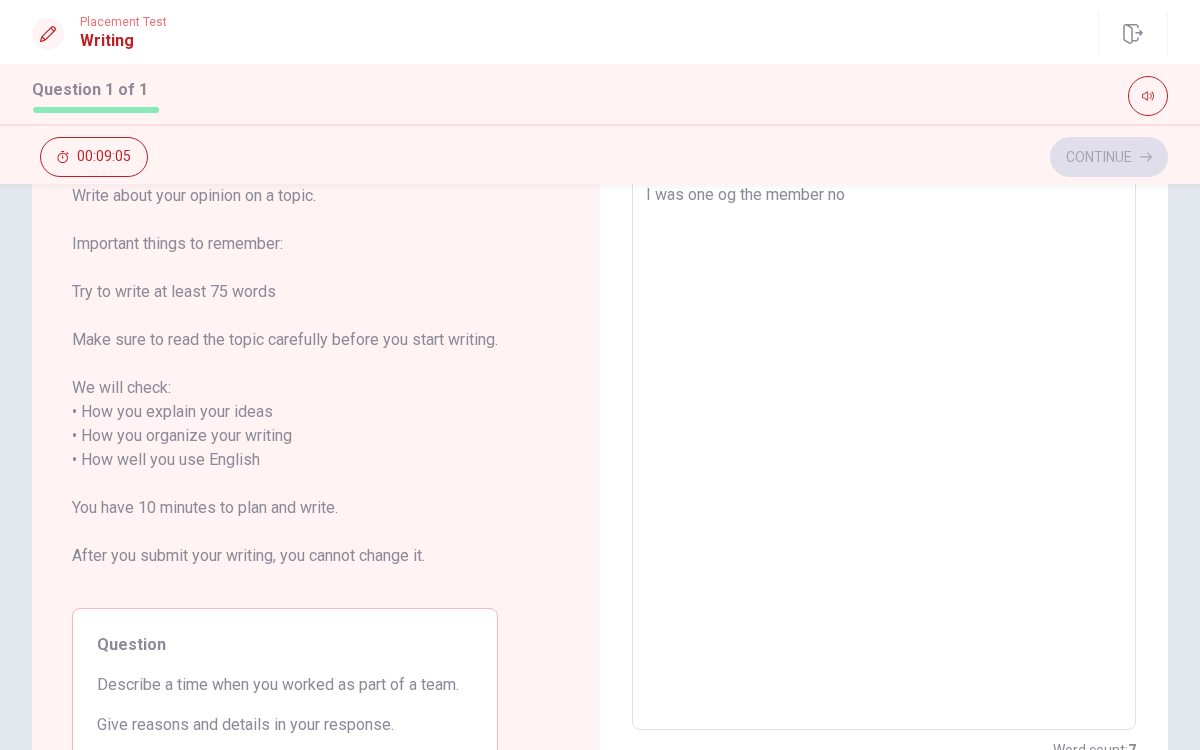 type on "x" 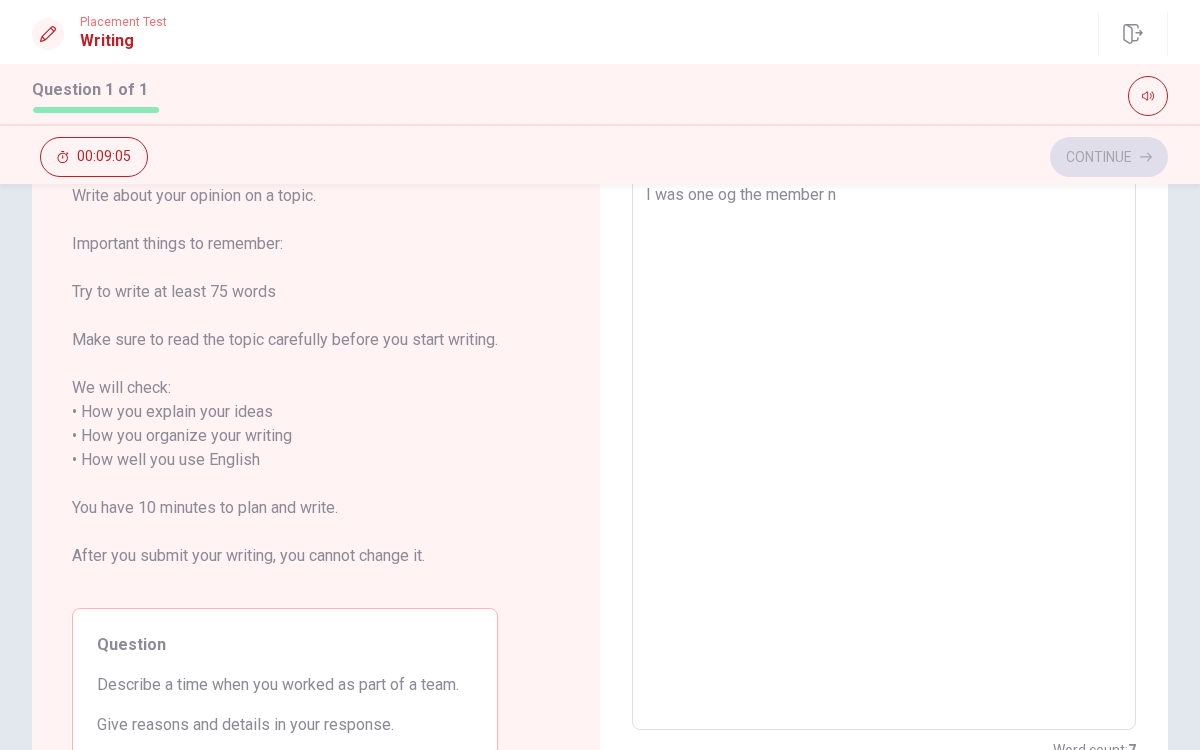 type on "x" 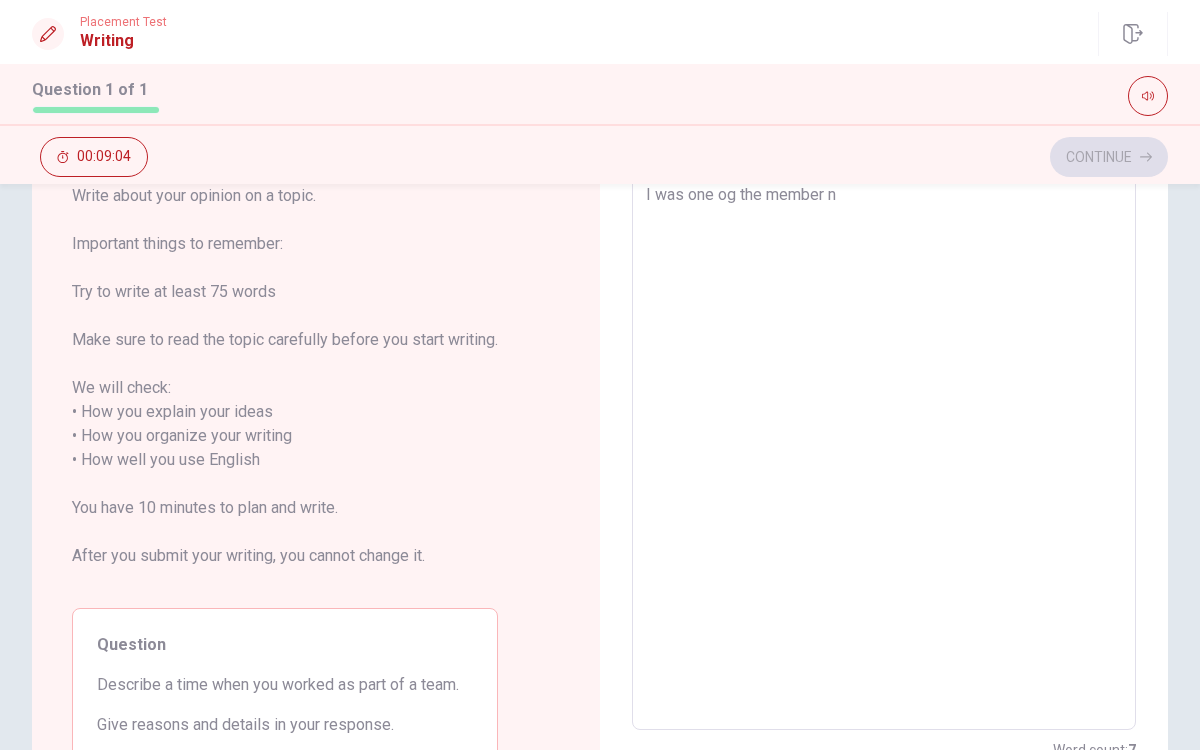 type on "I was one og the member" 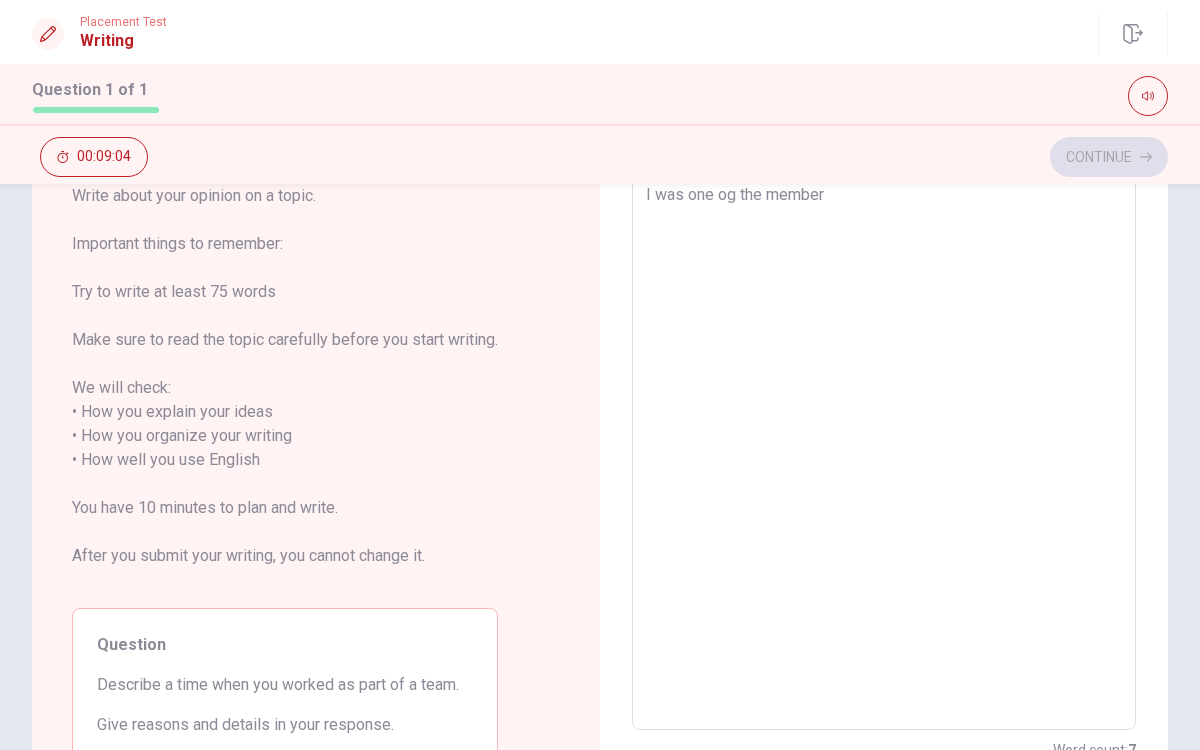 type on "x" 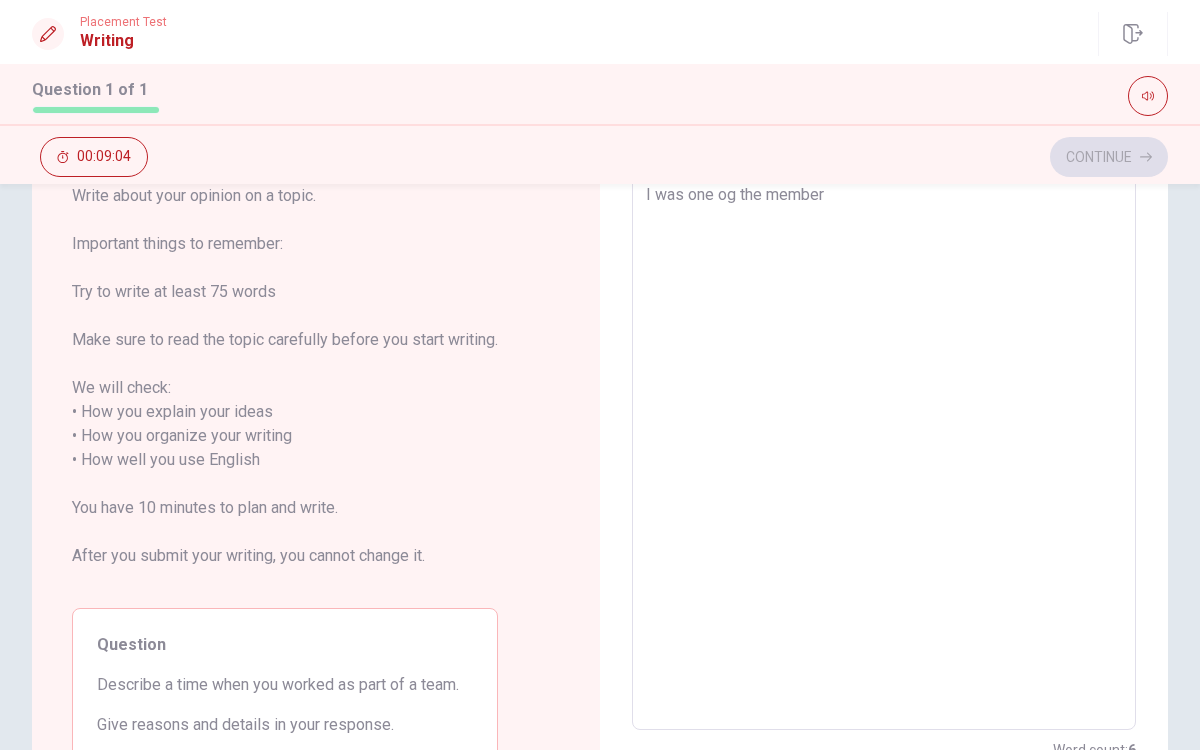 type on "I was one og the member o" 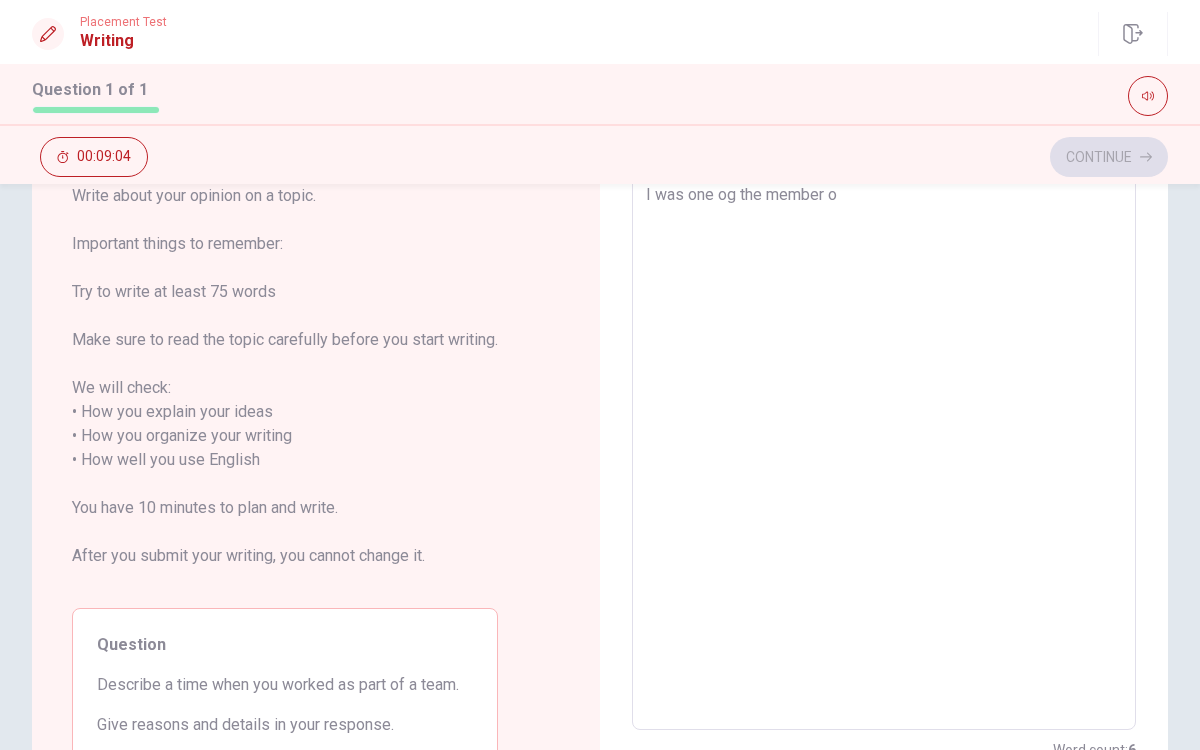 type on "x" 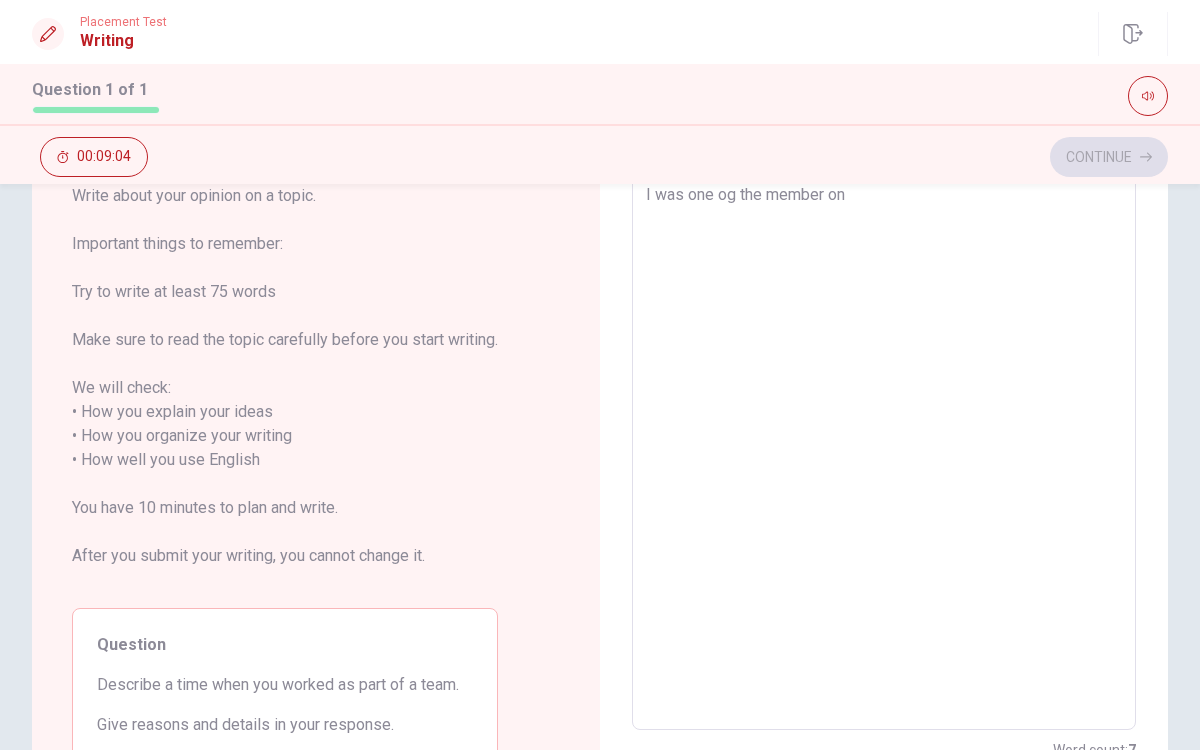 type on "x" 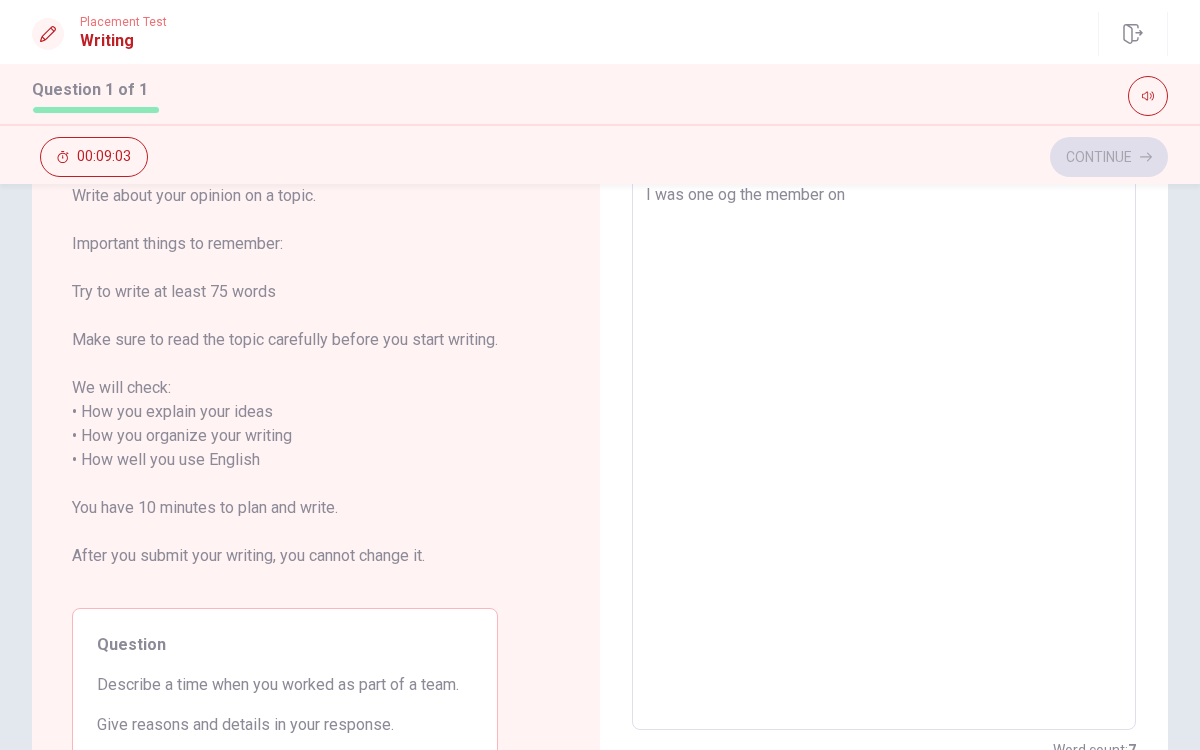 type on "I was one og the member o" 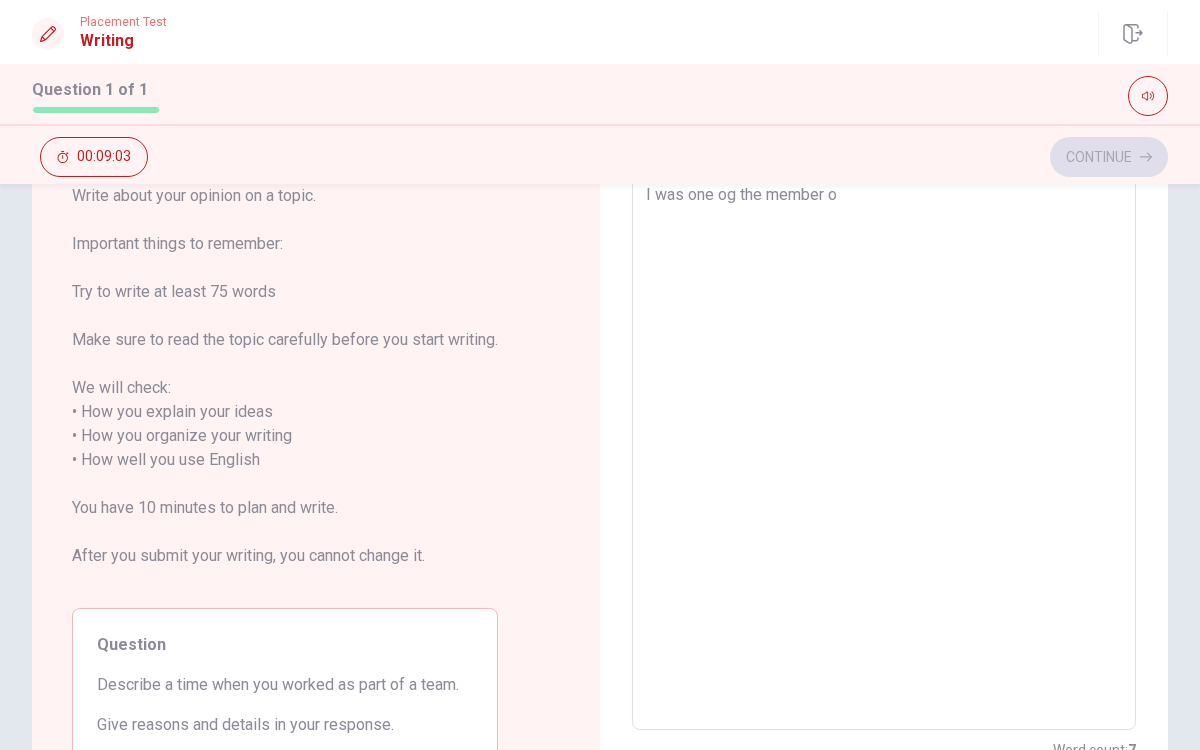 type on "x" 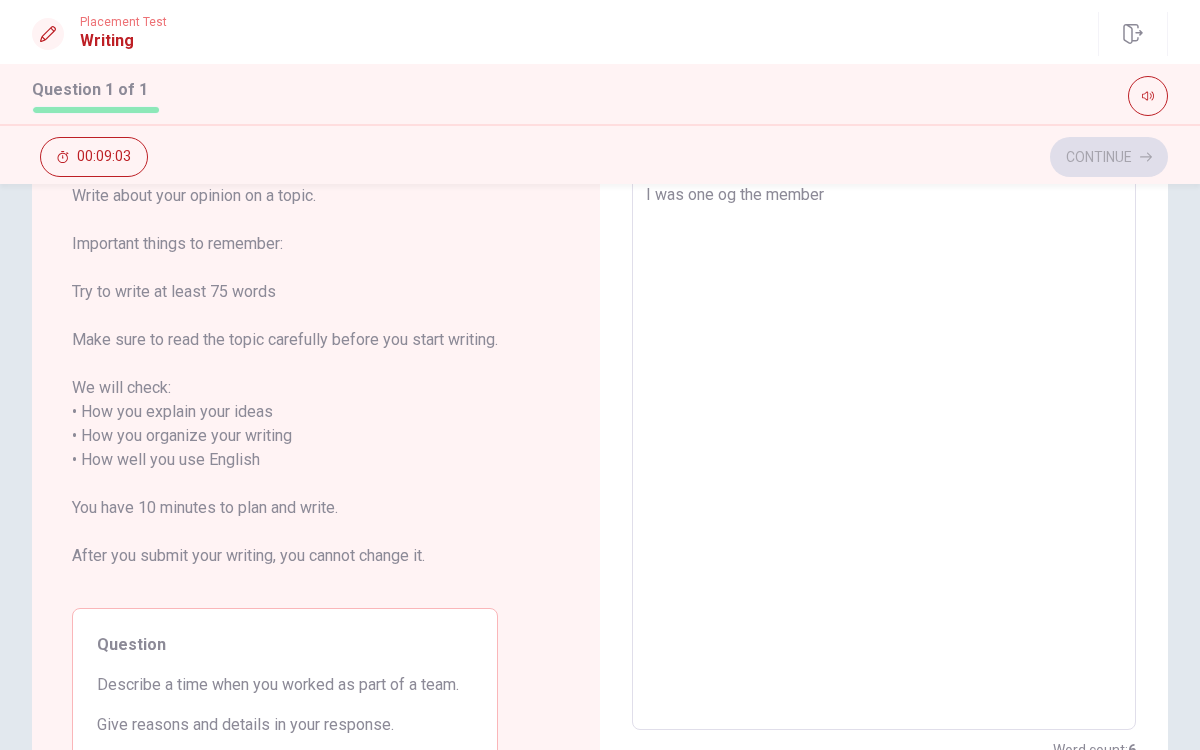 type on "x" 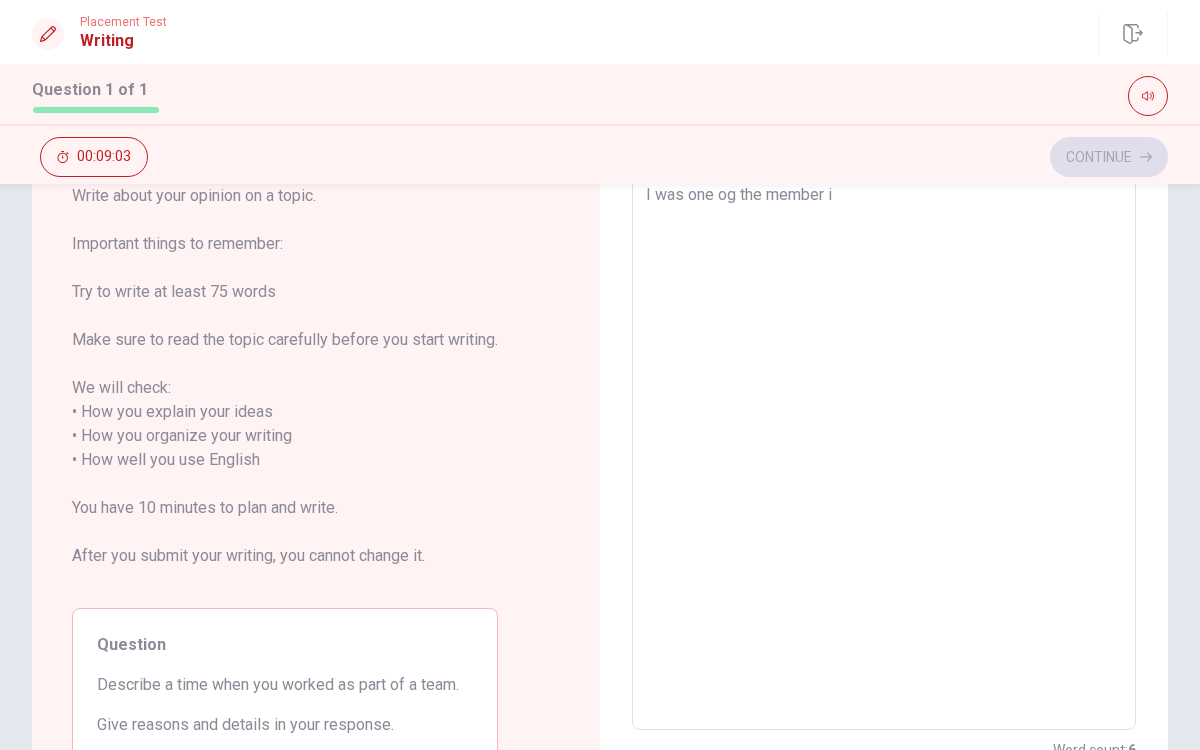 type on "x" 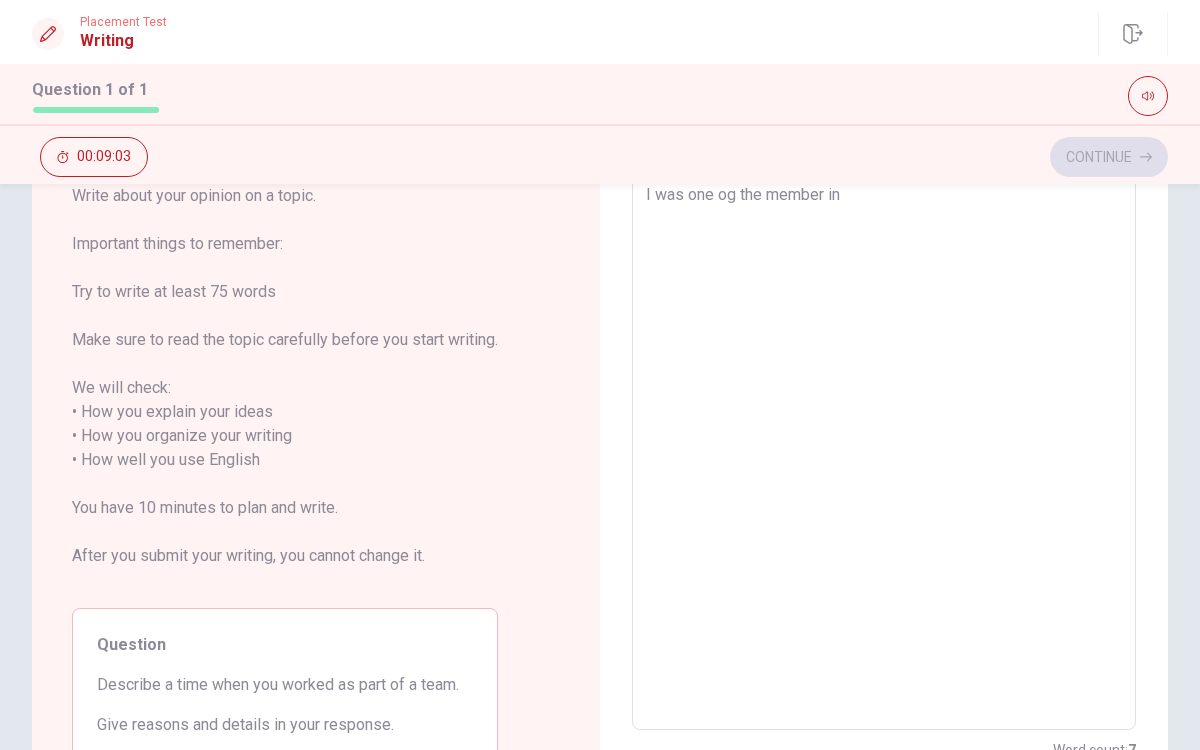 type on "x" 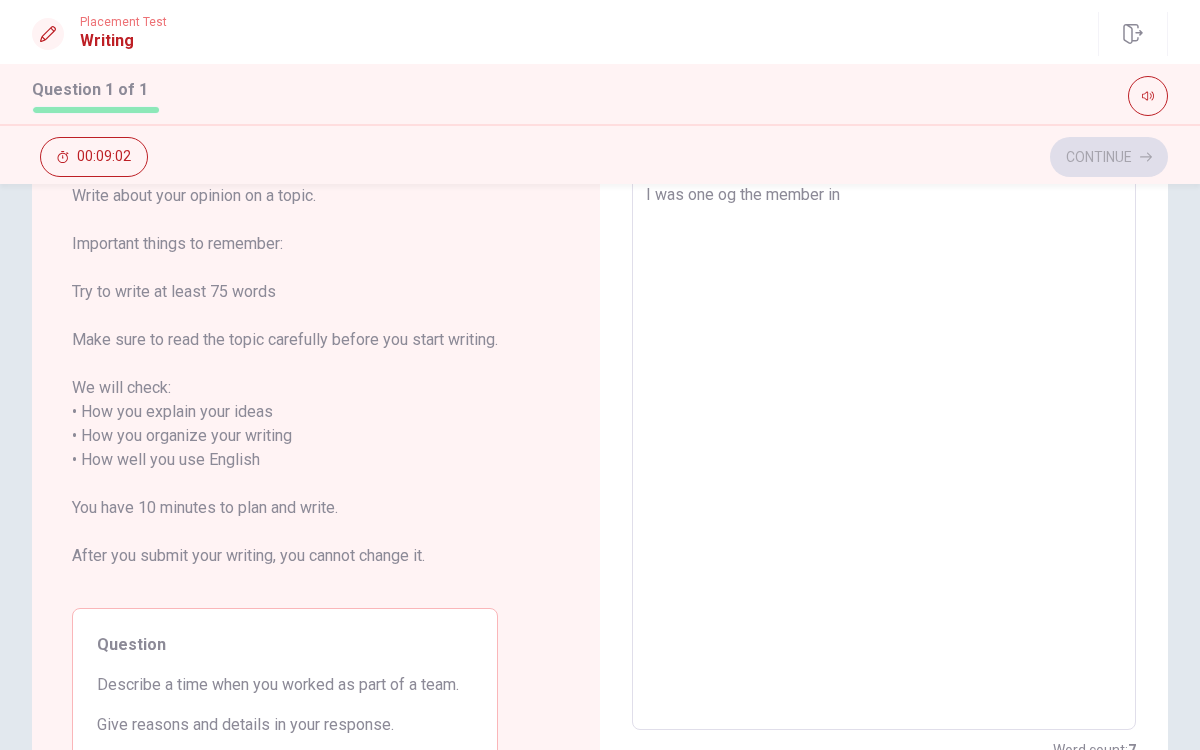 type on "I was one og the member in m" 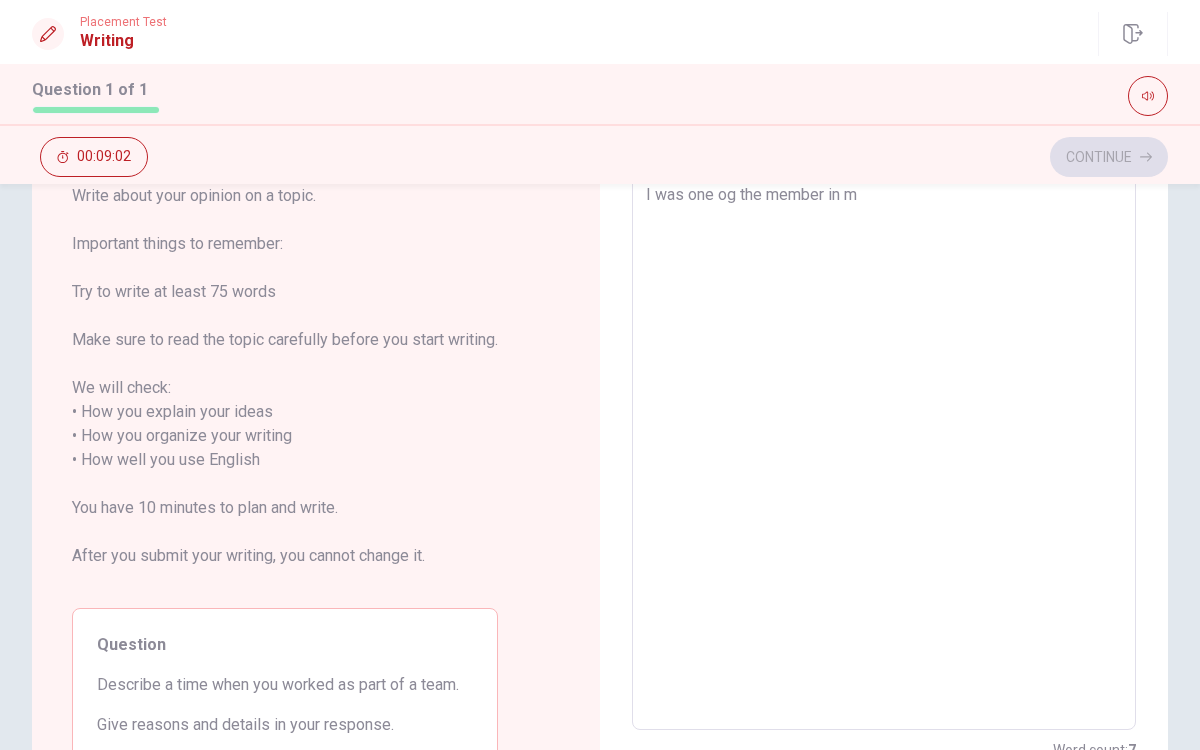 type on "x" 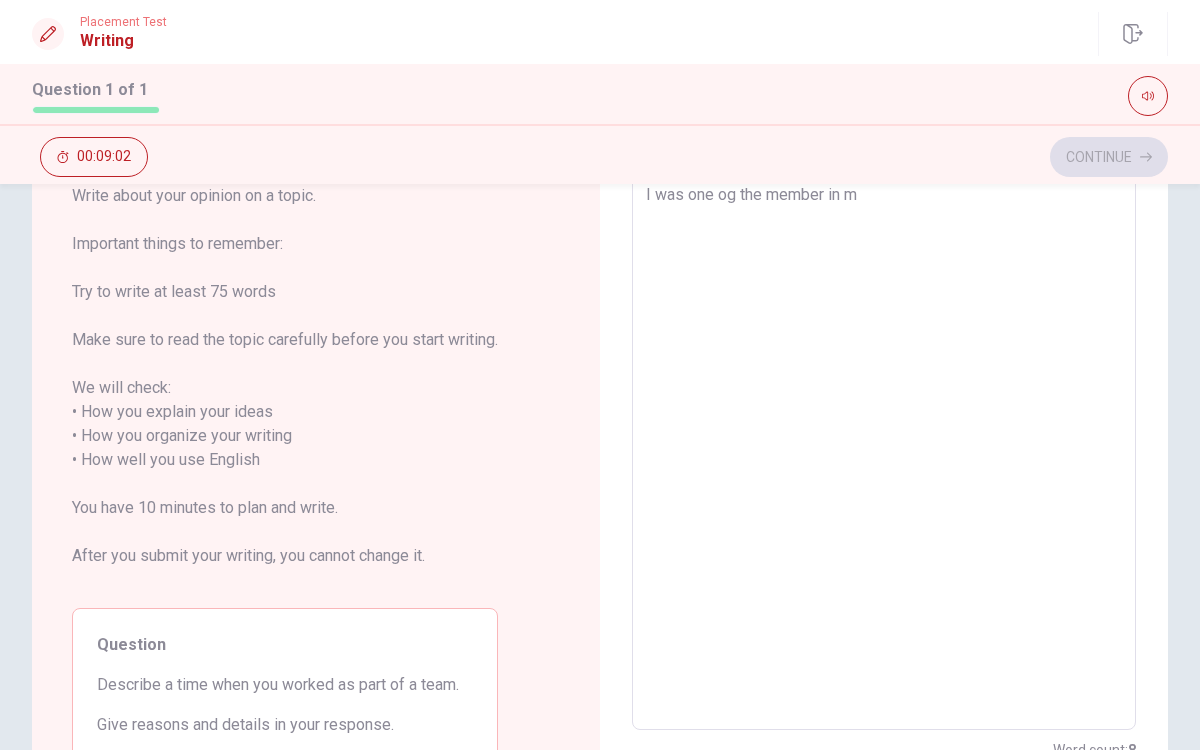 type on "I was one og the member in my" 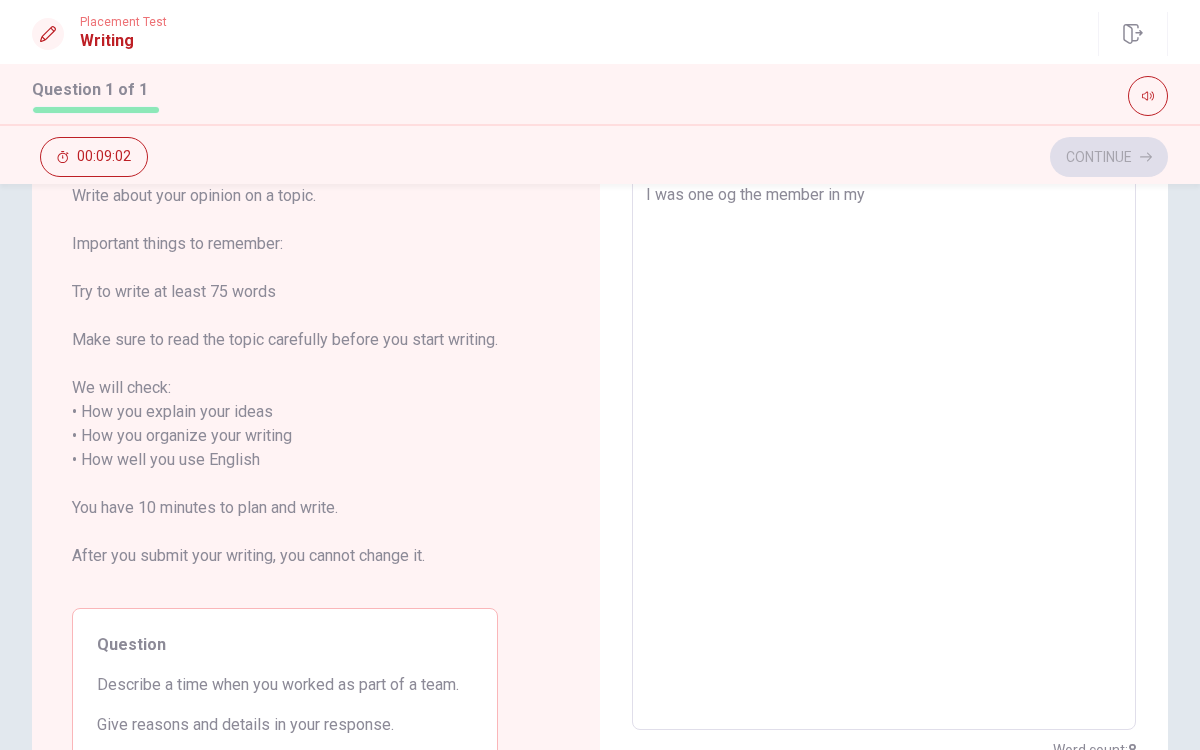 type on "x" 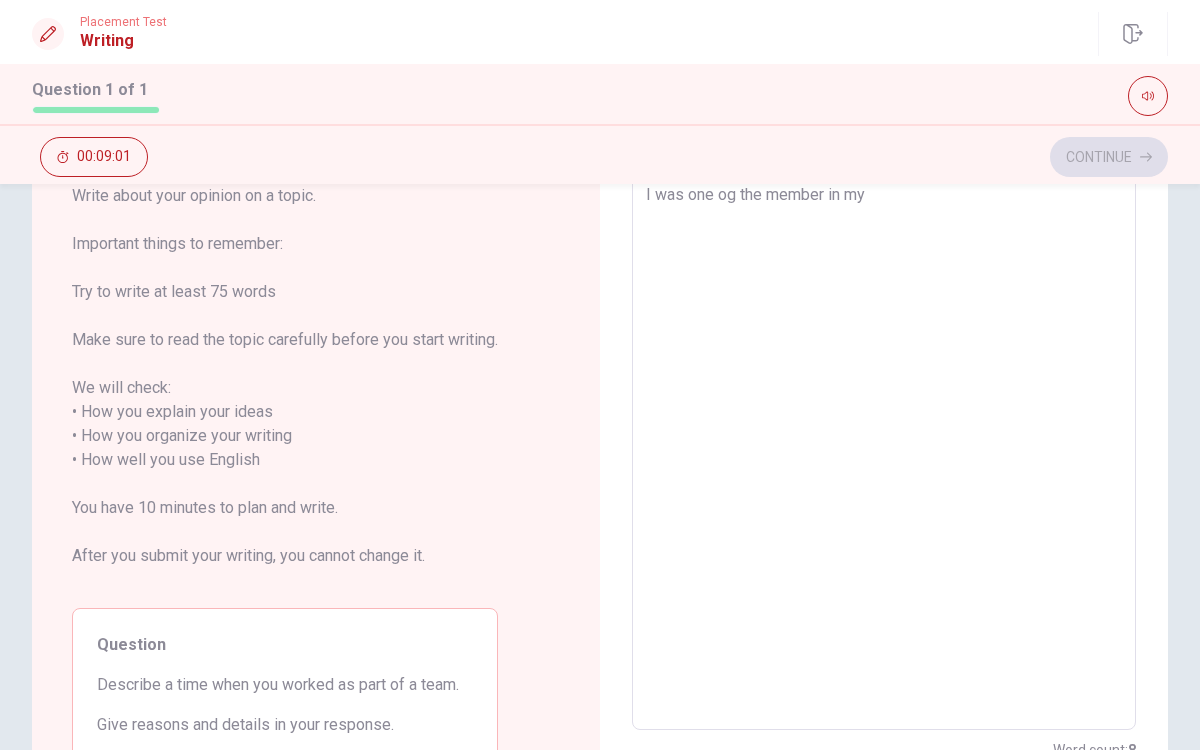 type on "I was one og the member in my" 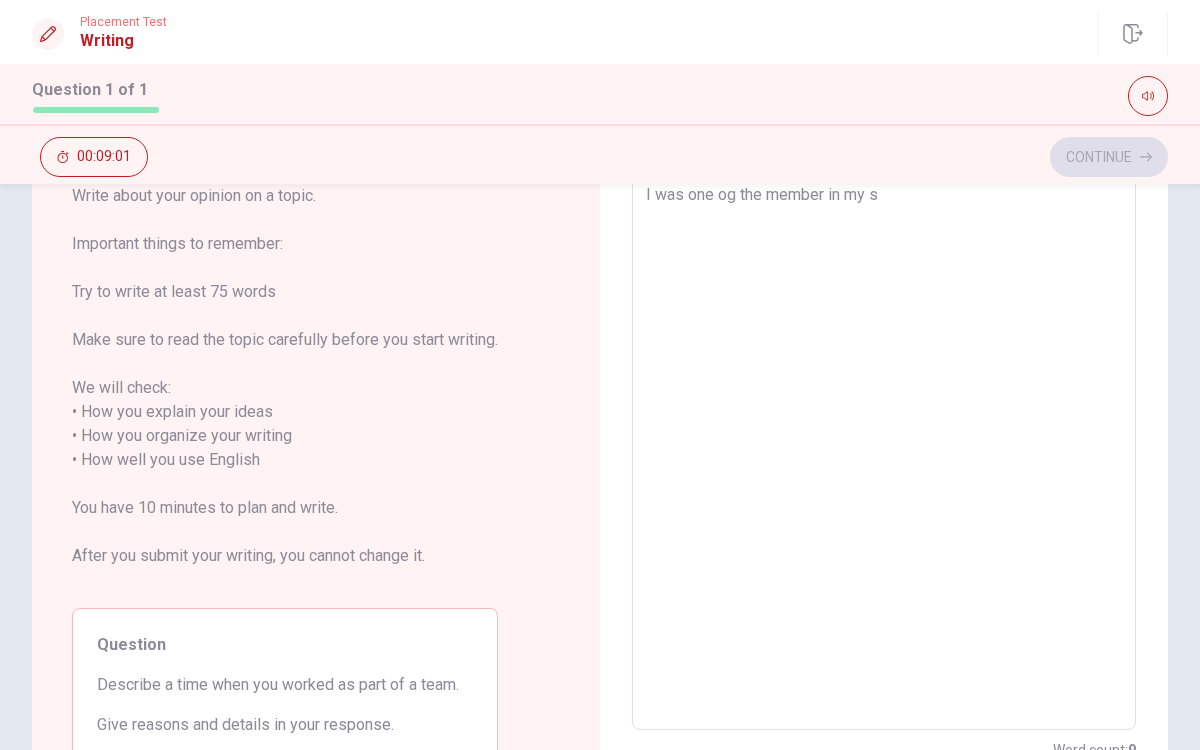 type on "x" 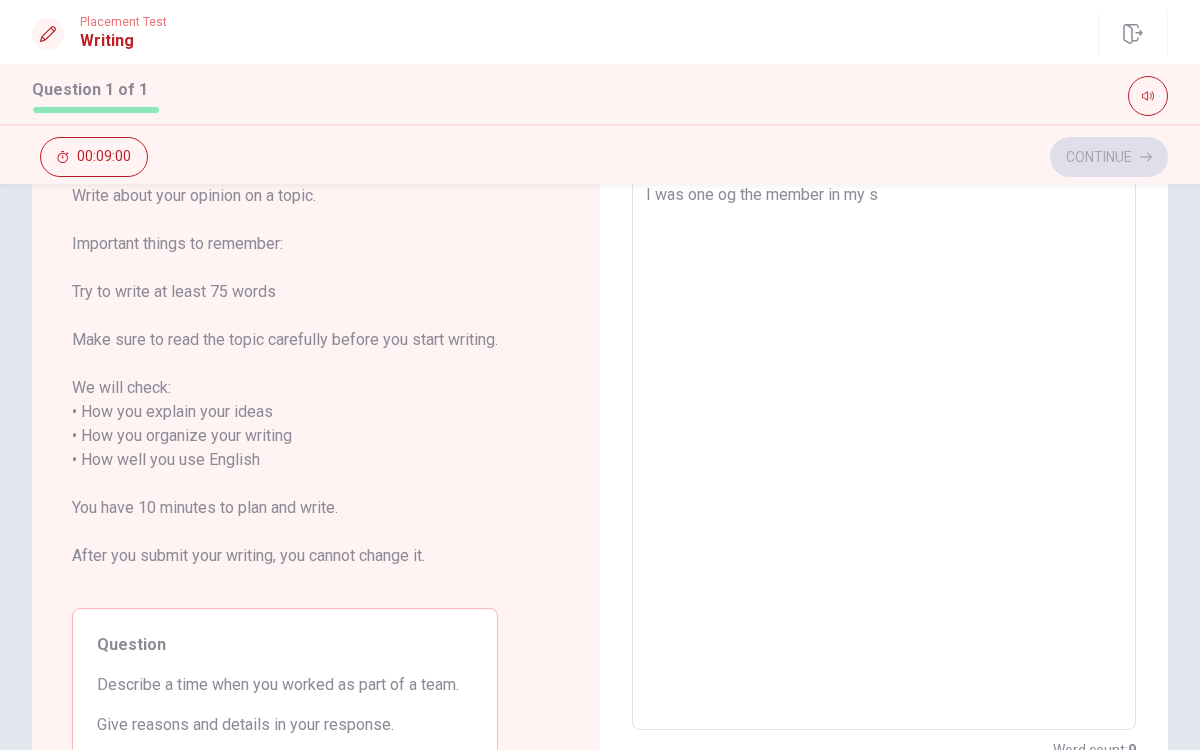 type on "I was one og the member in my sc" 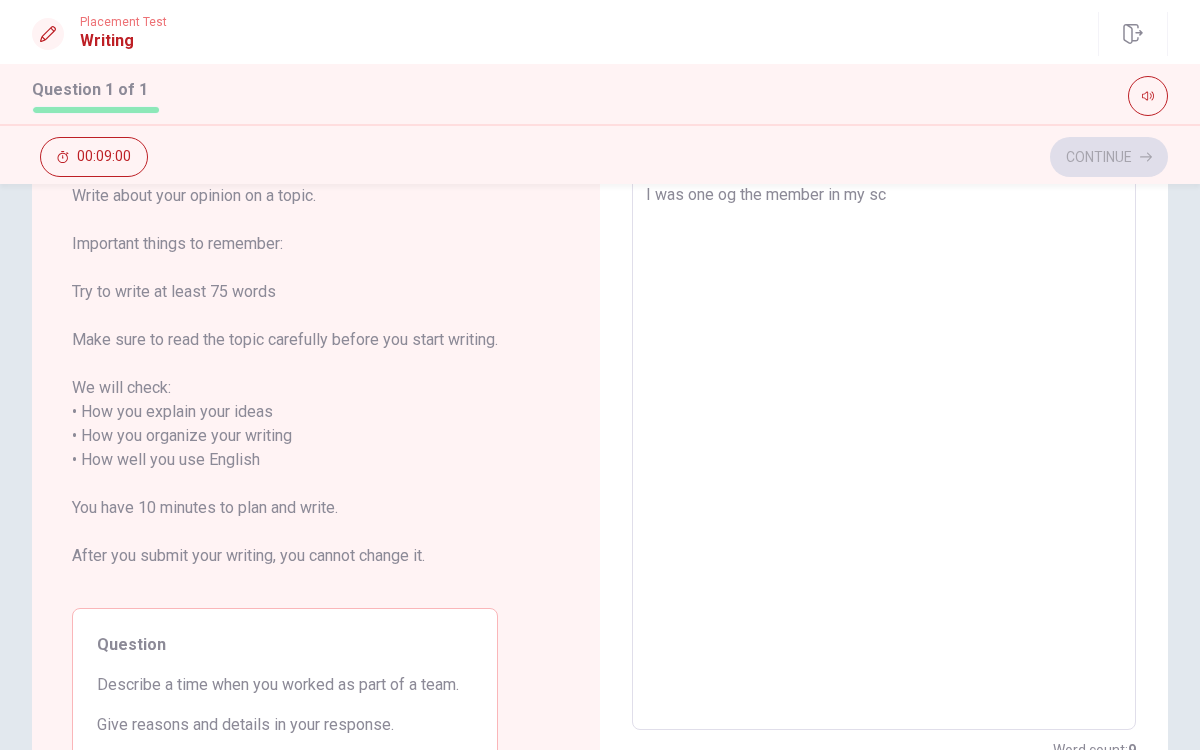 type on "x" 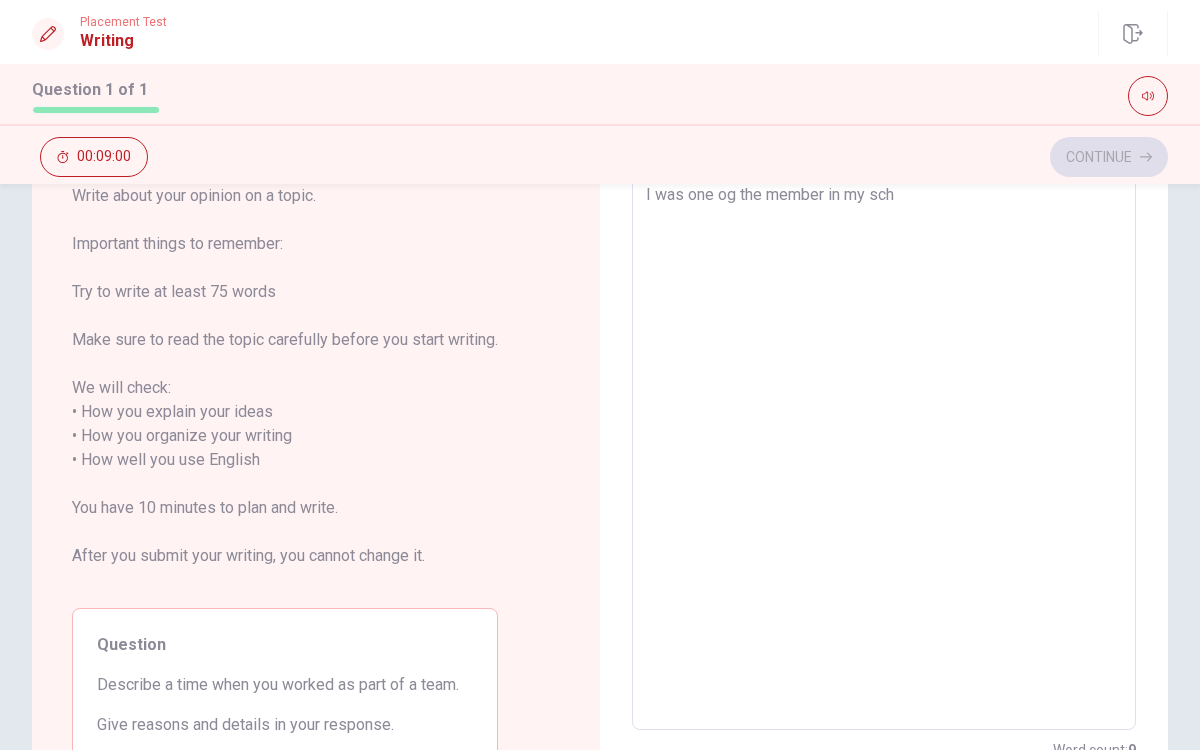 type on "x" 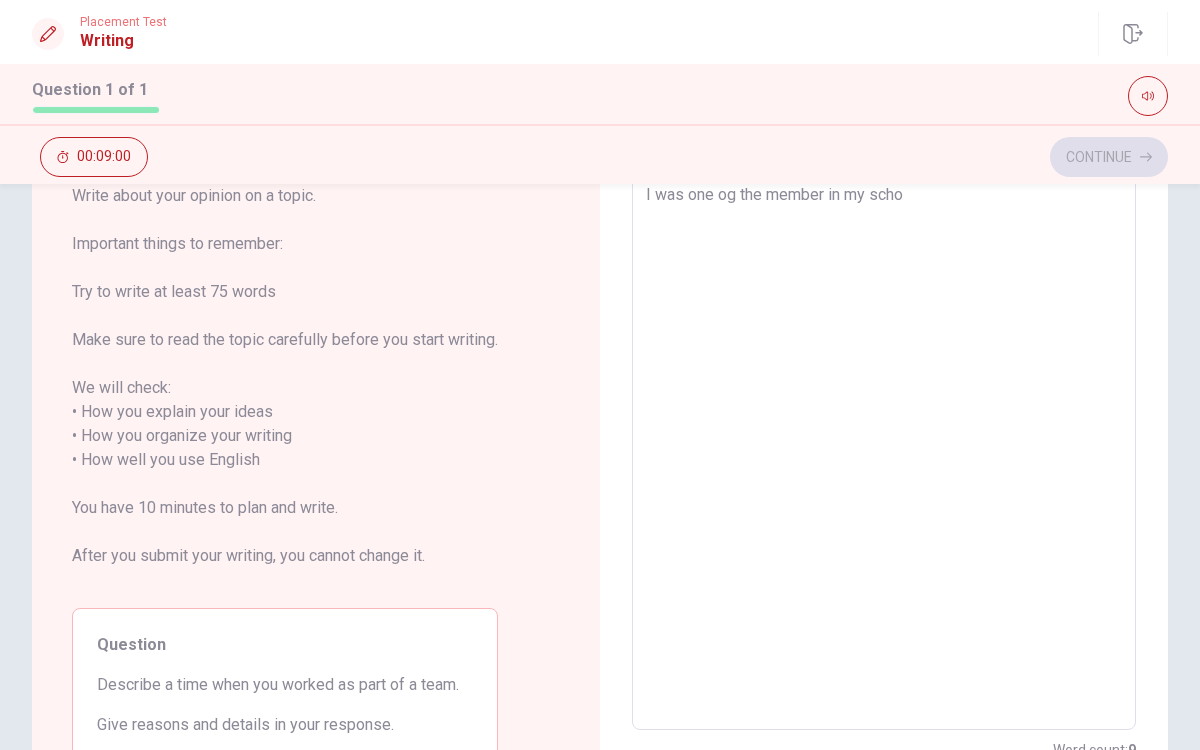 type on "x" 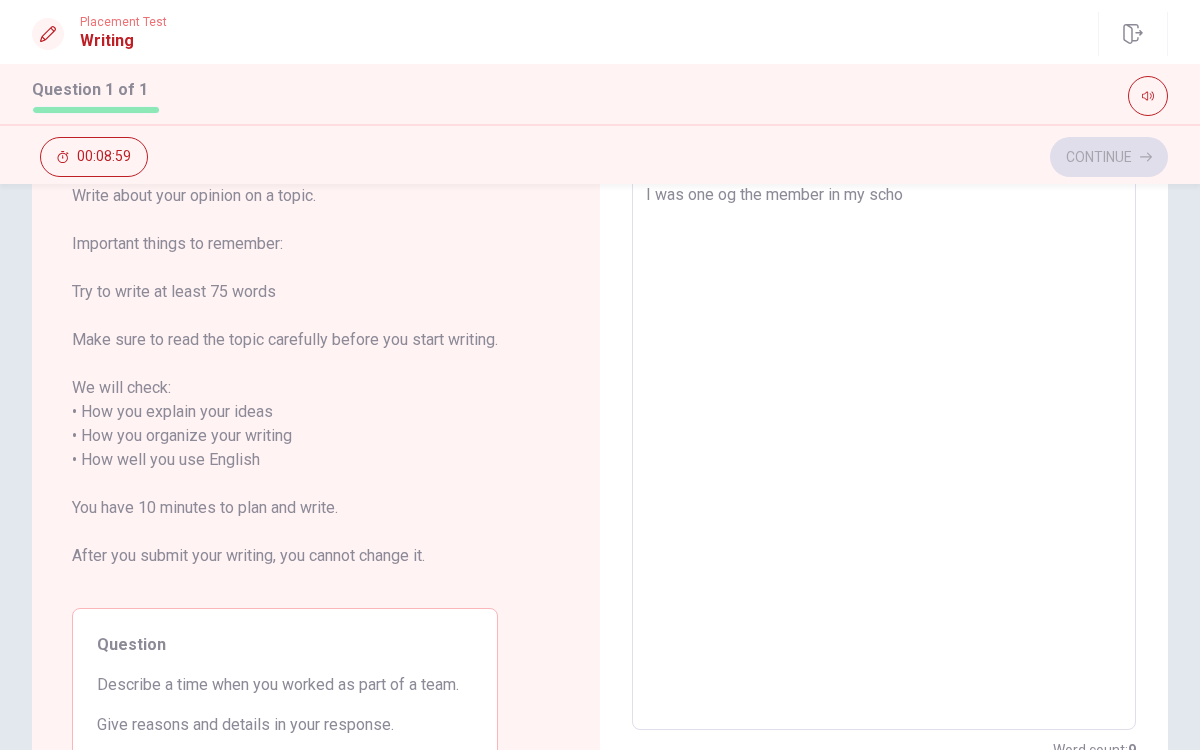 type on "I was one og the member in my schoo" 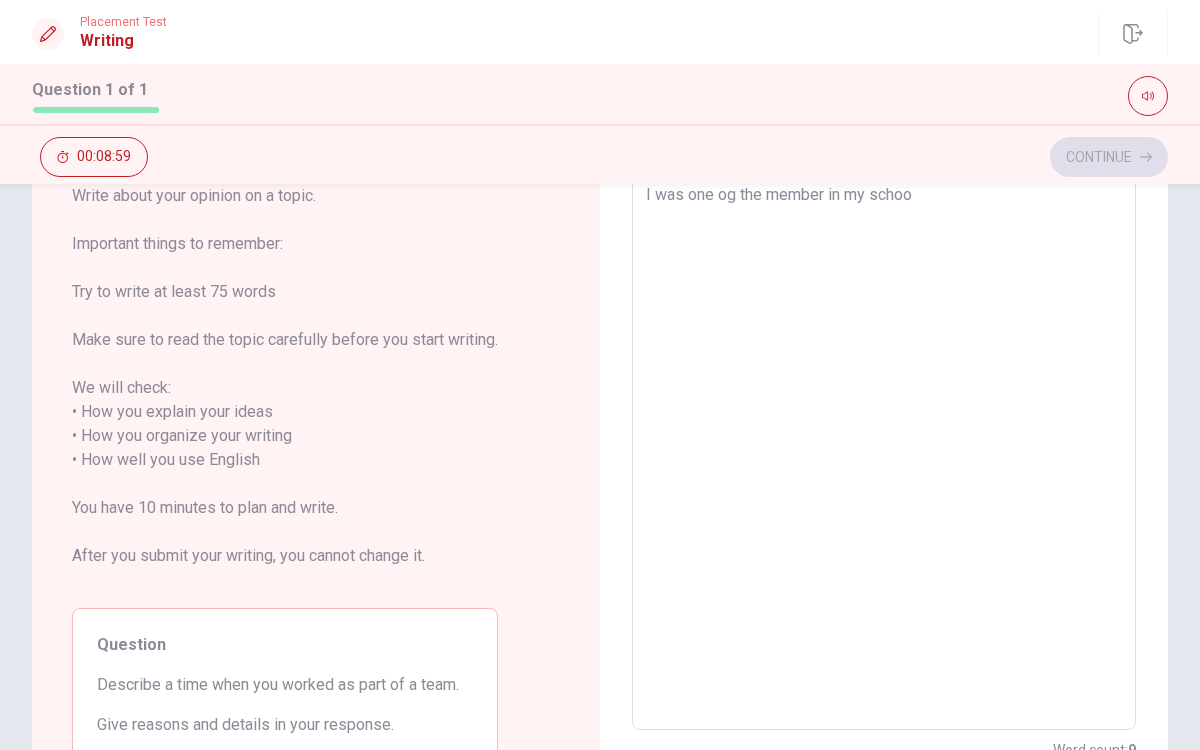 type on "x" 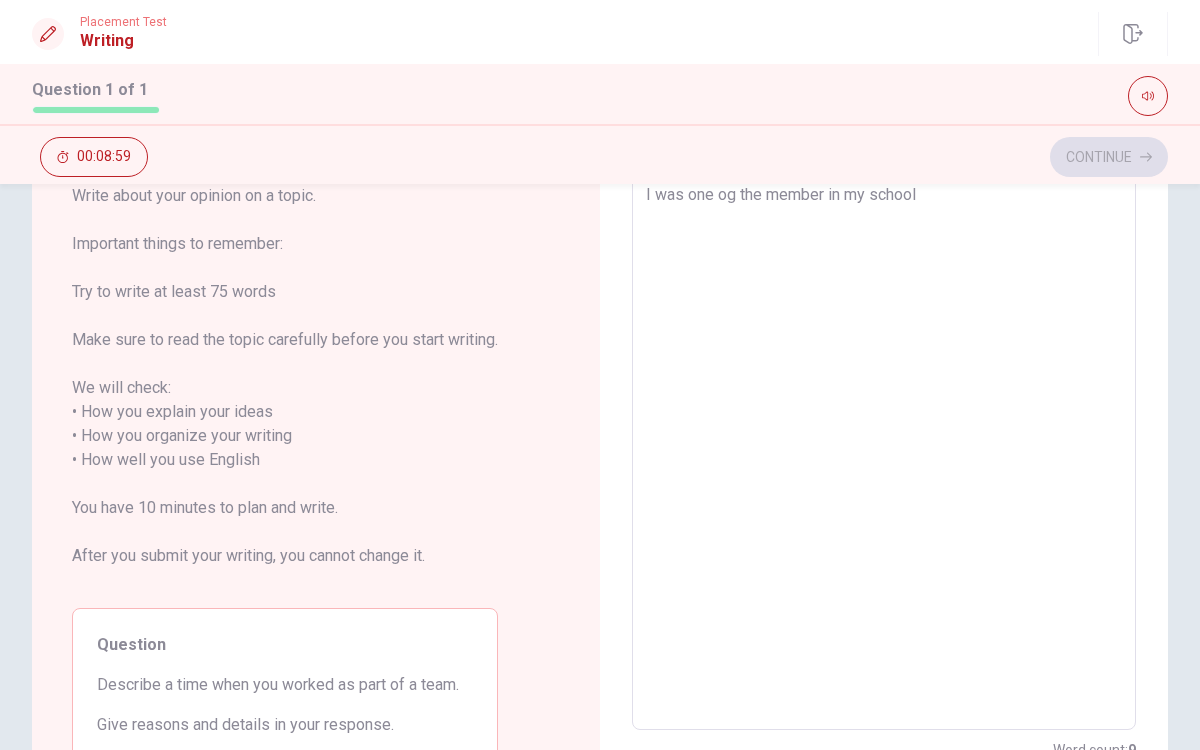type on "x" 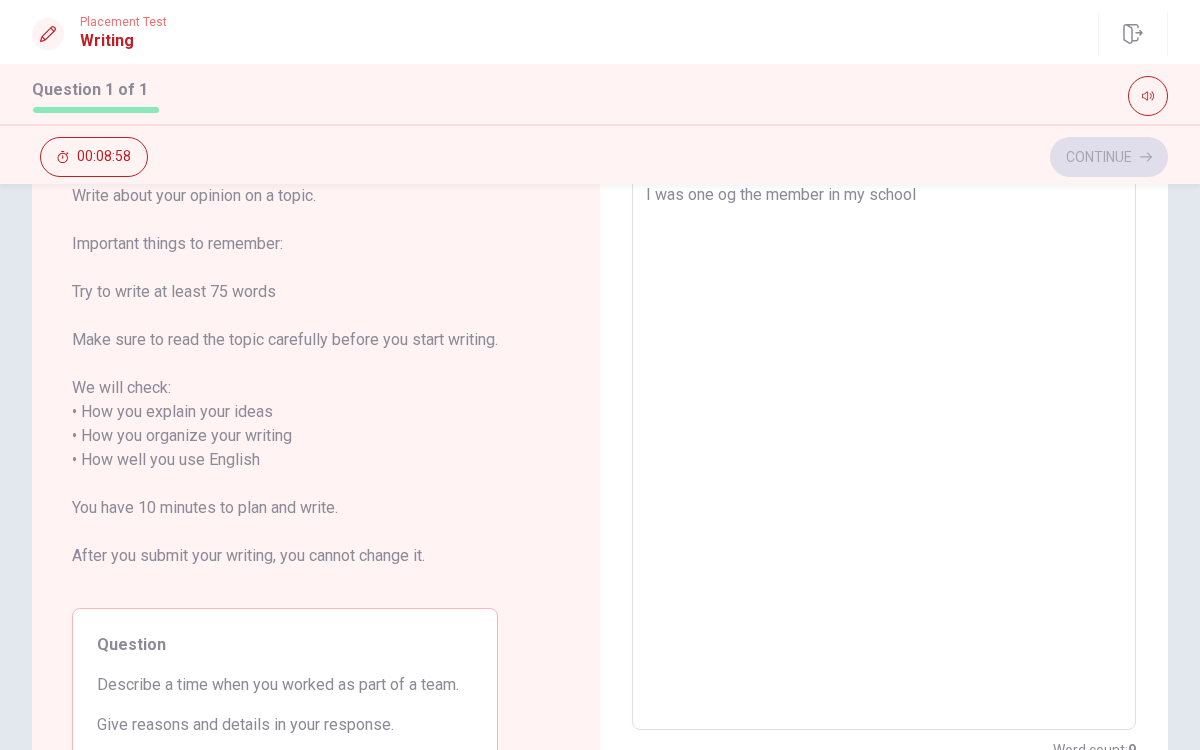 type on "I was one og the member in my school" 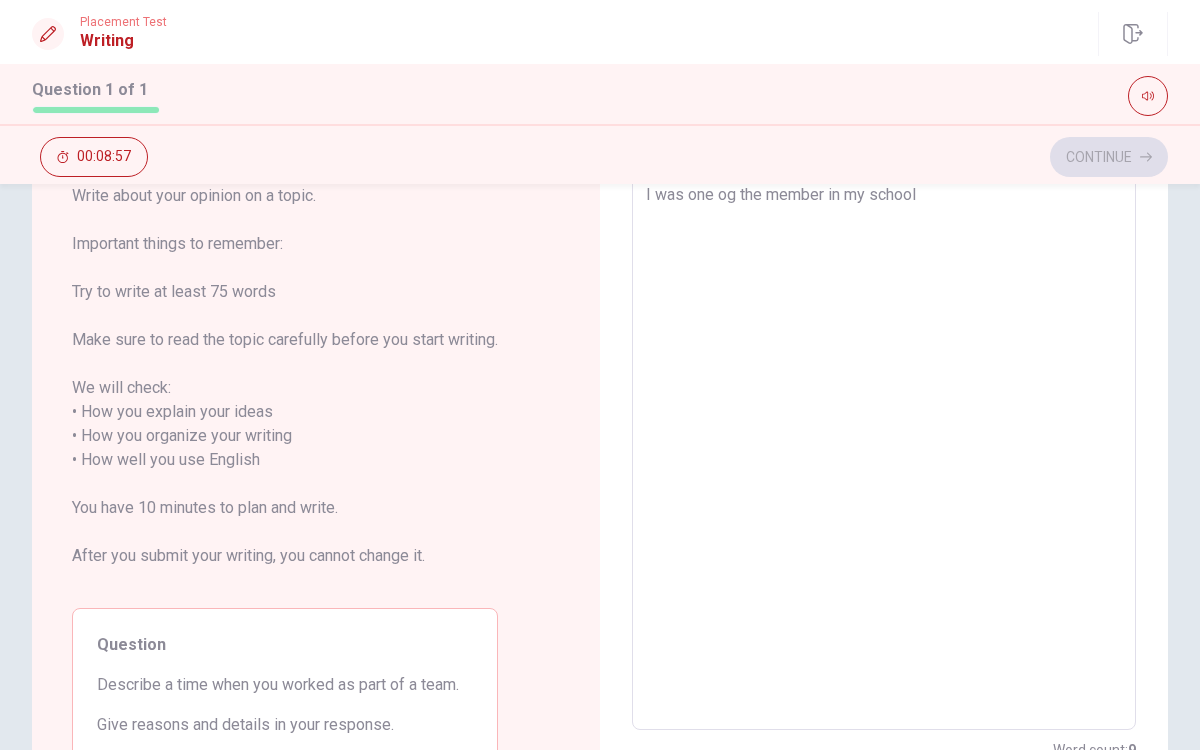 type on "I was one og the member in my school" 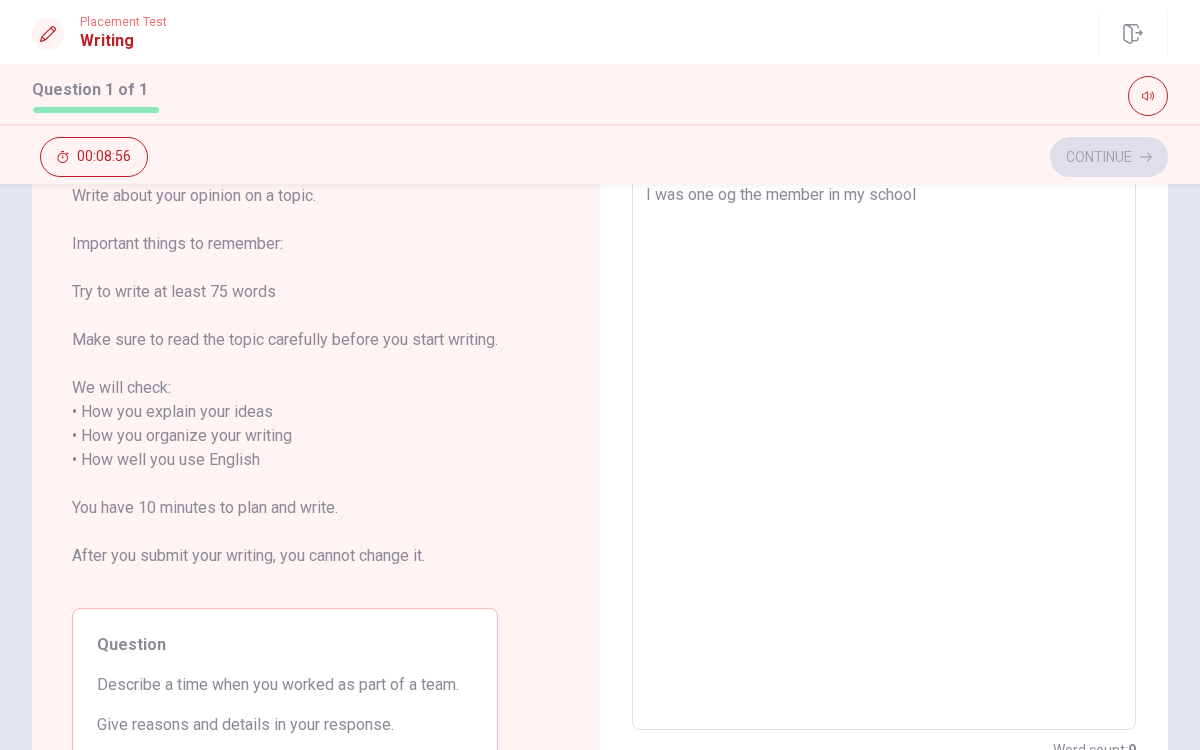 type on "I was one og the member in my school d" 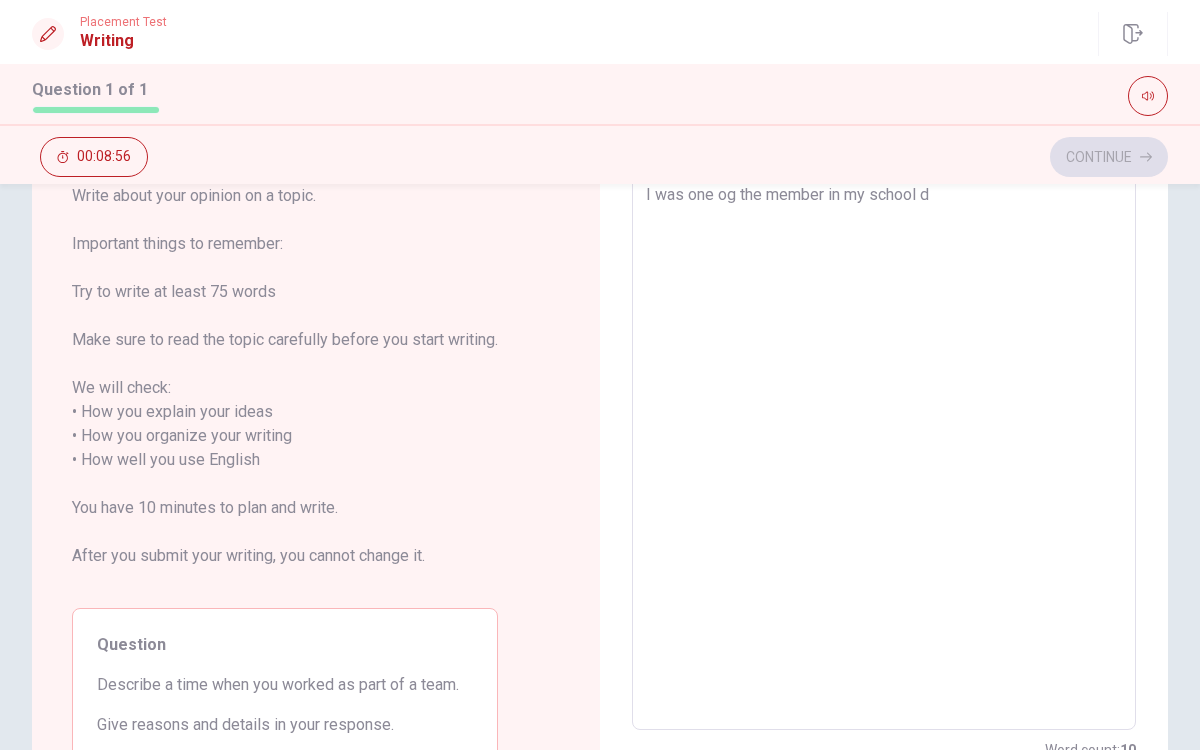 type on "x" 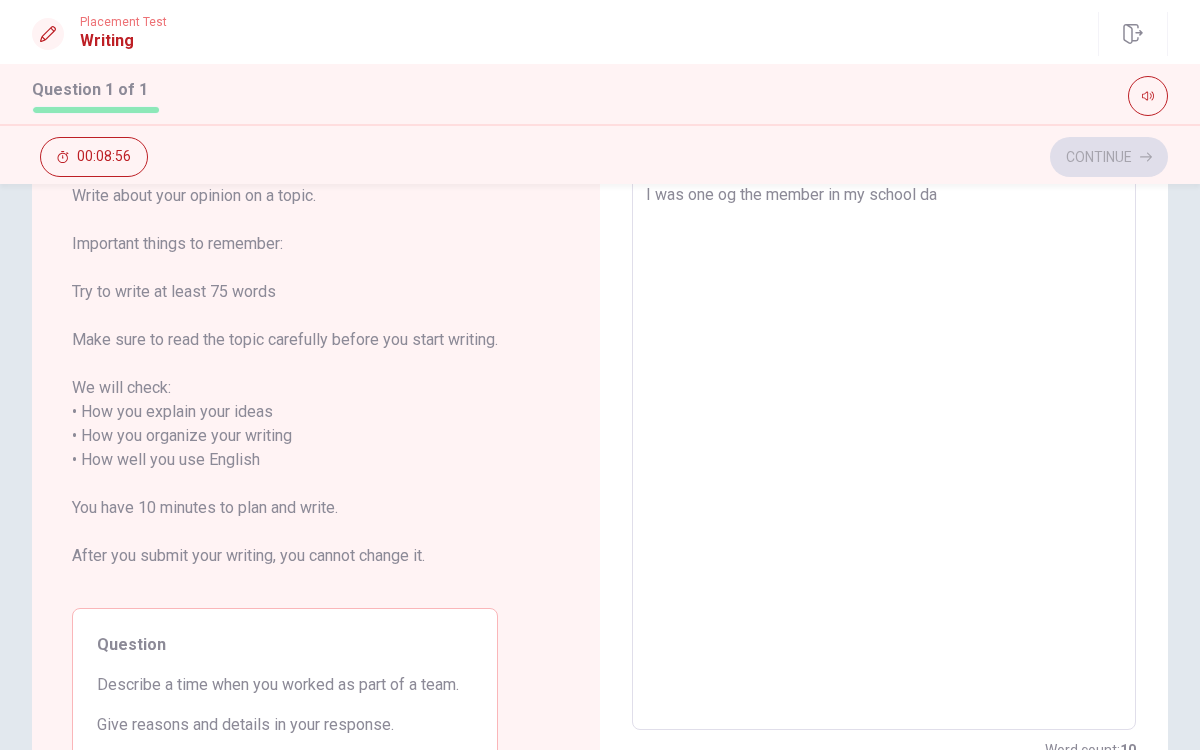 type on "I was one og the member in my school [PERSON_NAME]" 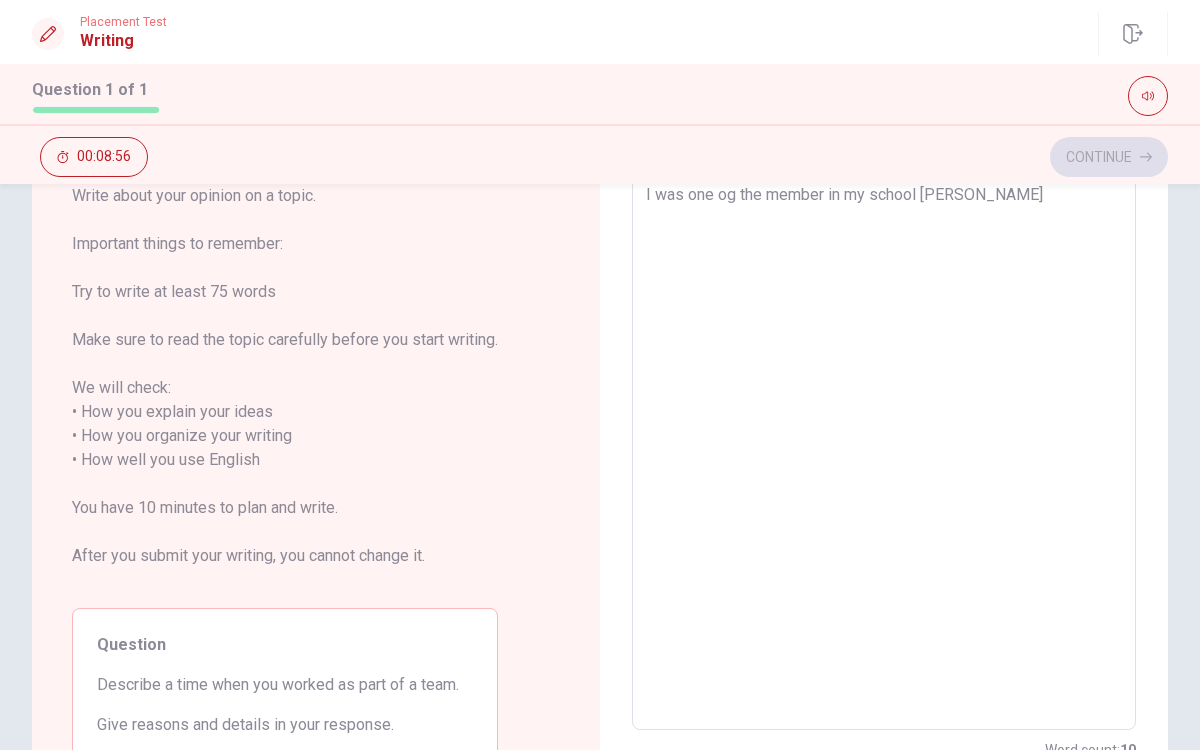 type on "x" 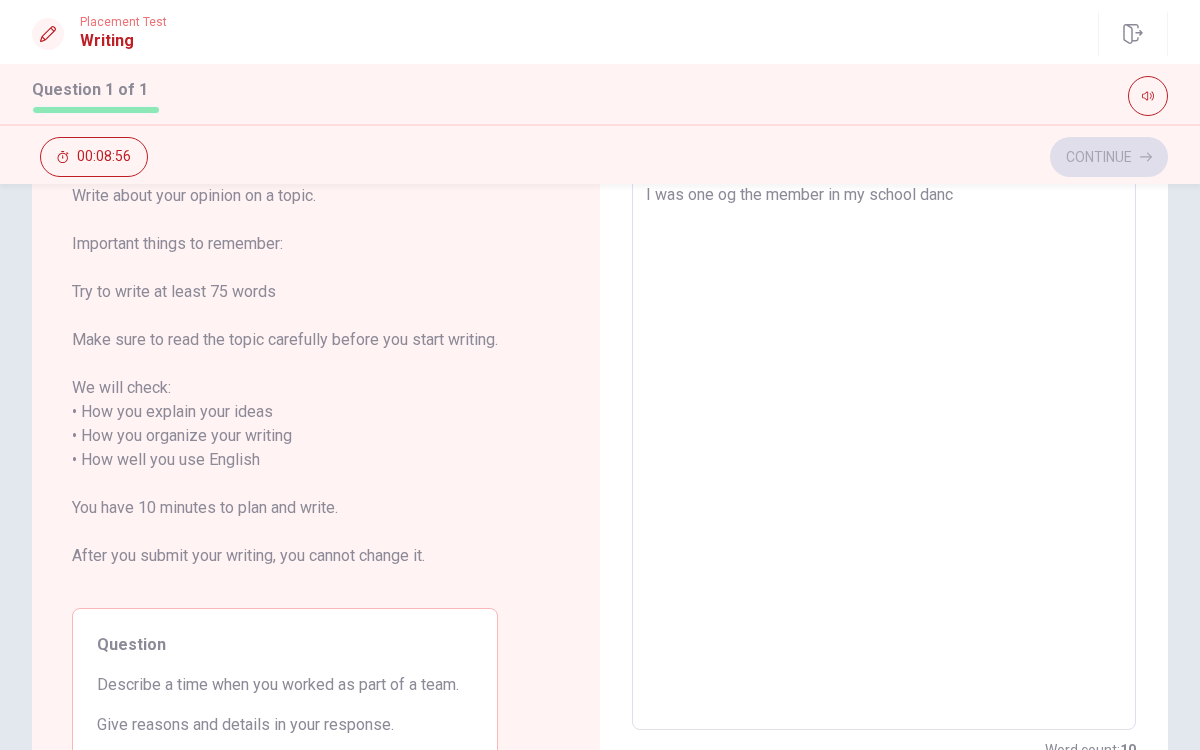 type on "x" 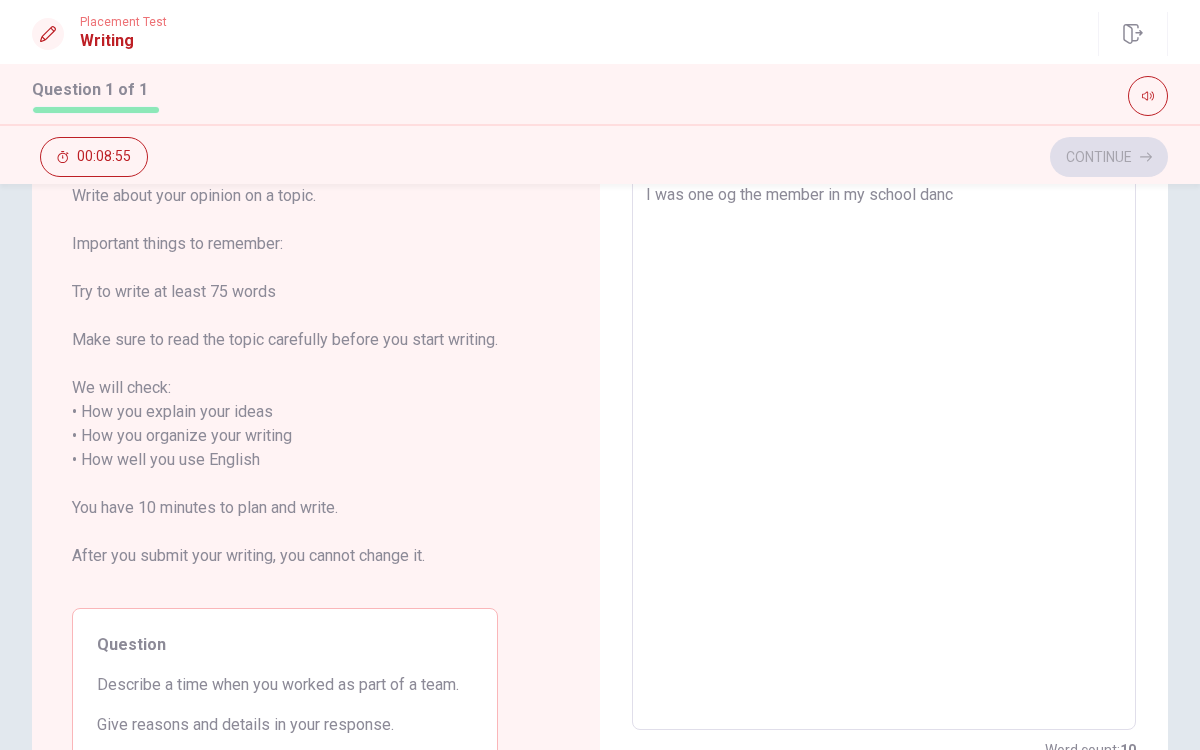 type on "I was one og the member in my school dance" 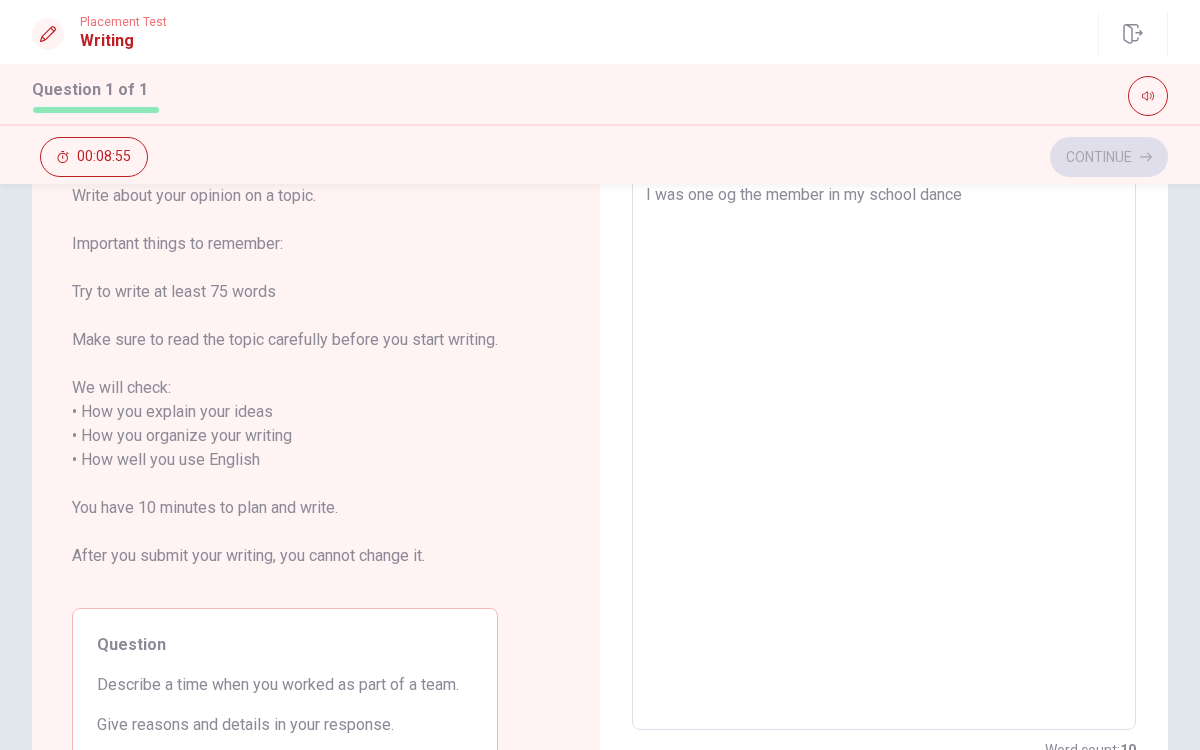type on "x" 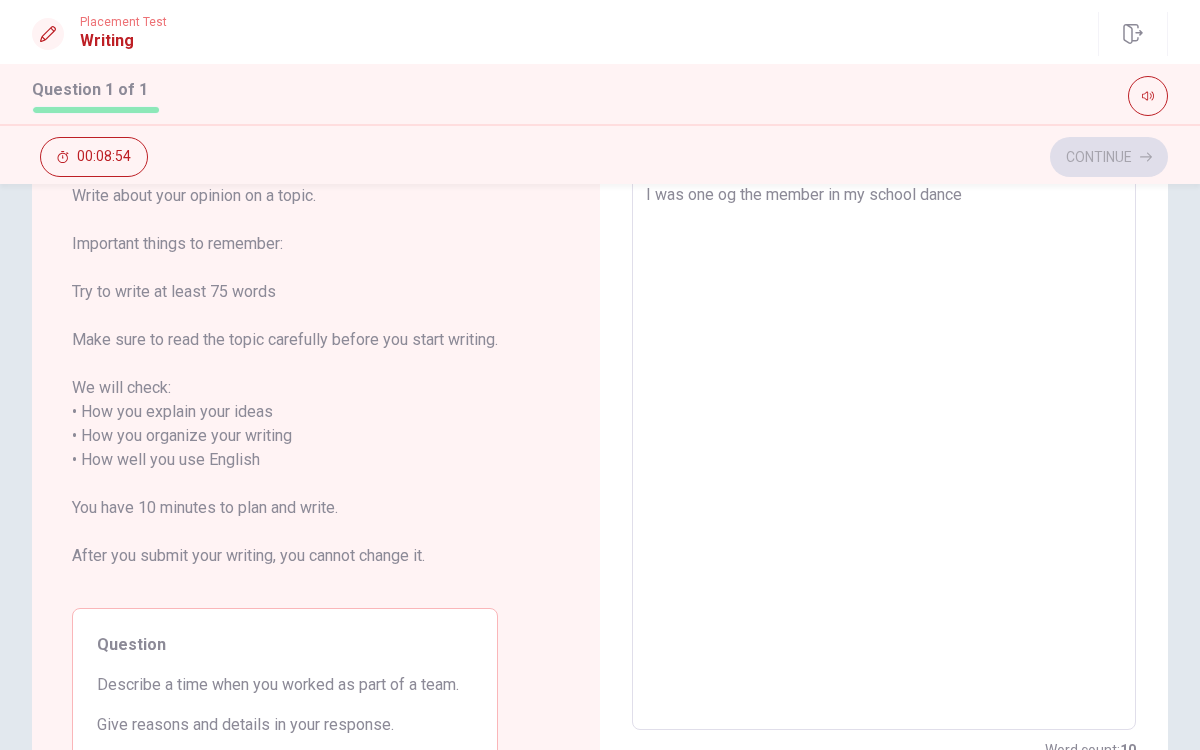 type on "I was one og the member in my school dance c" 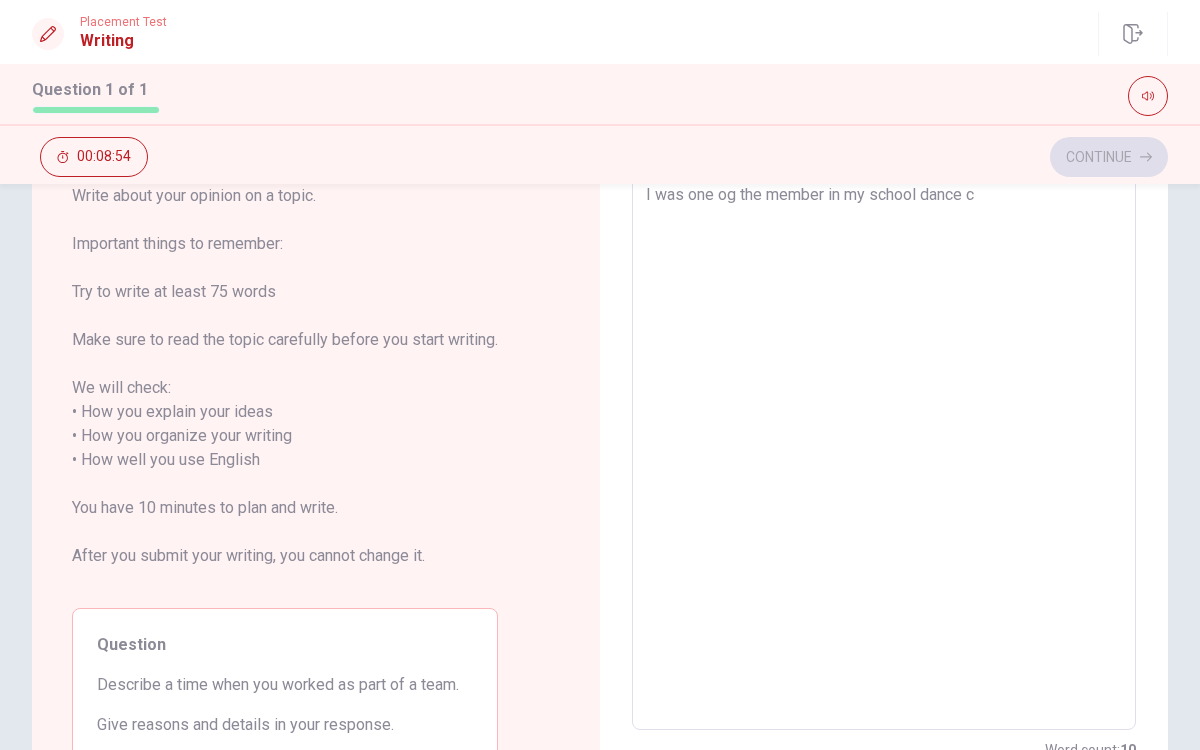 type on "x" 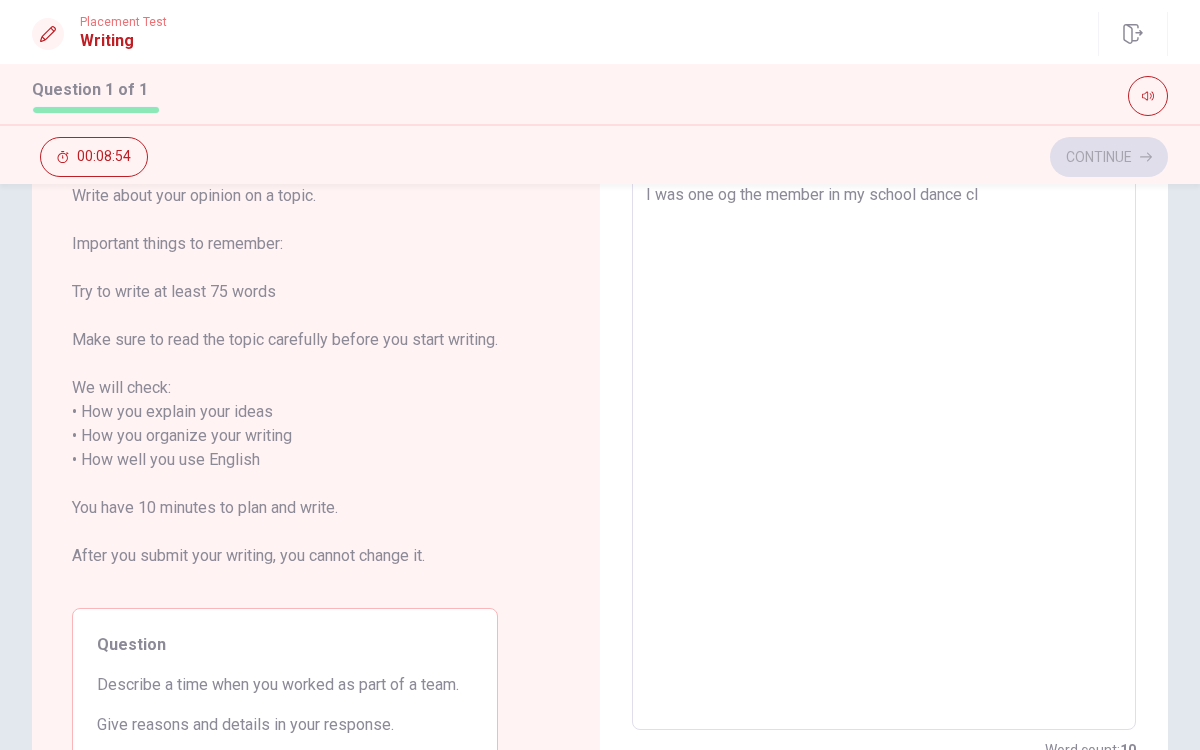 type on "x" 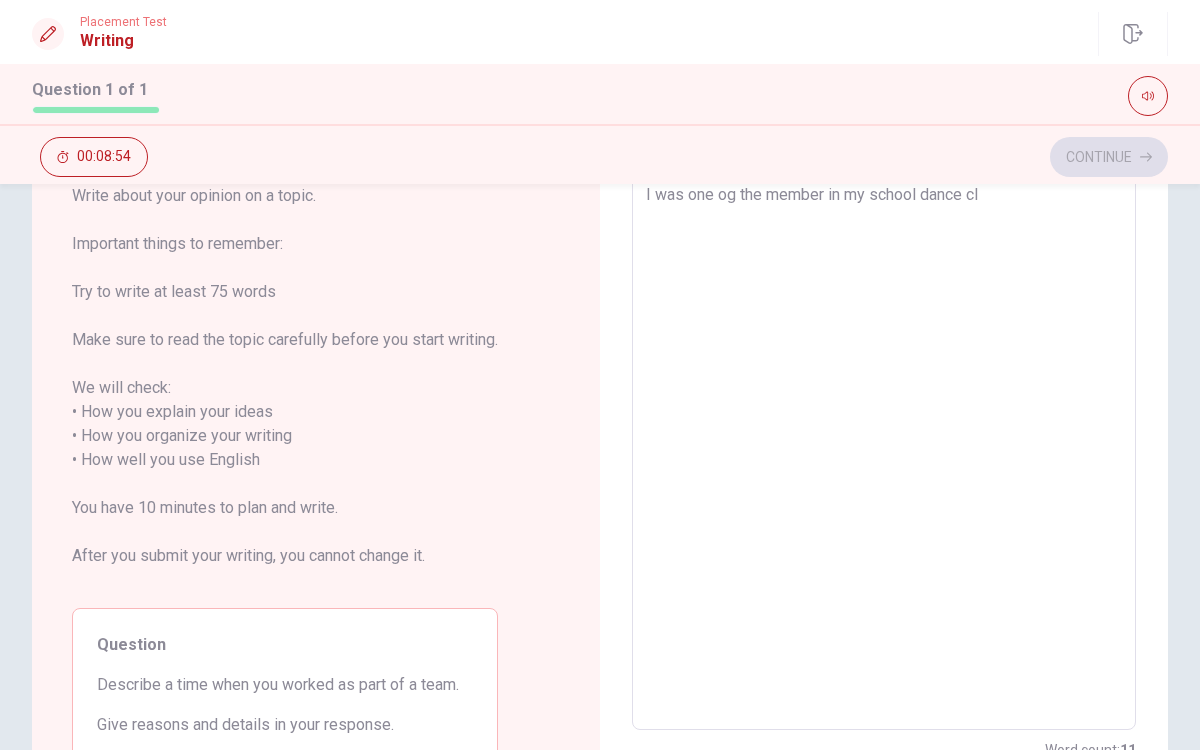 type on "I was one og the member in my school dance clu" 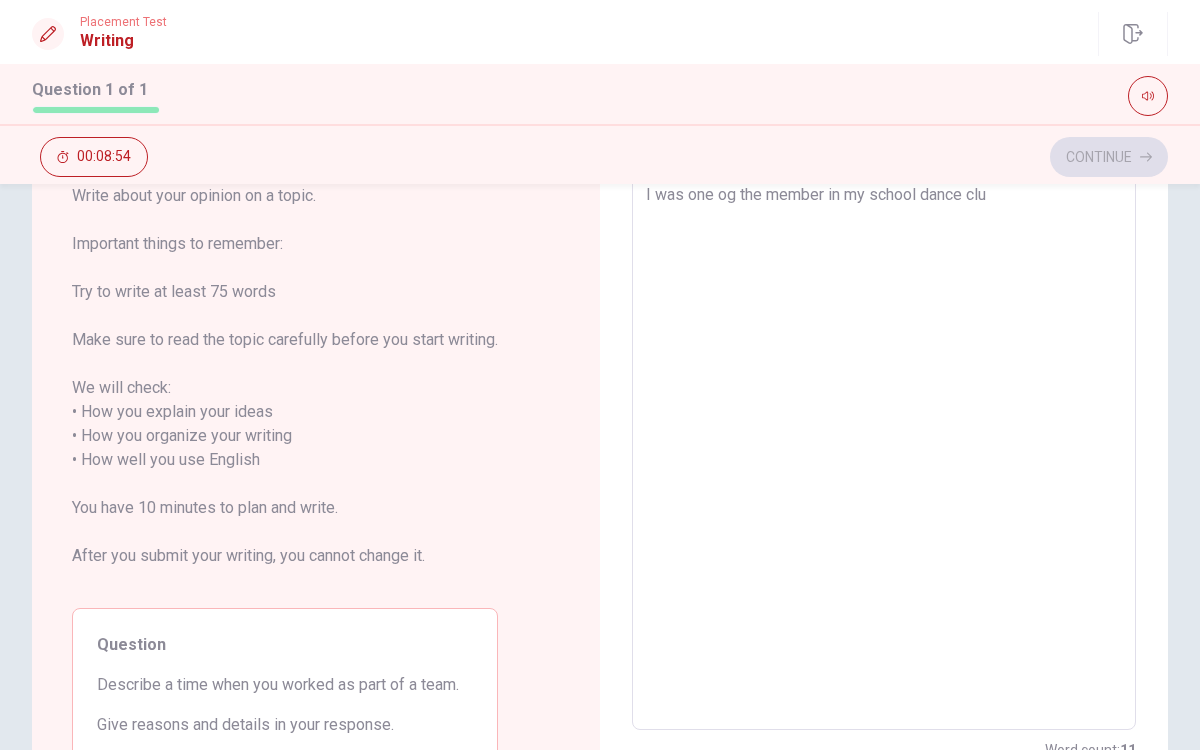 type on "x" 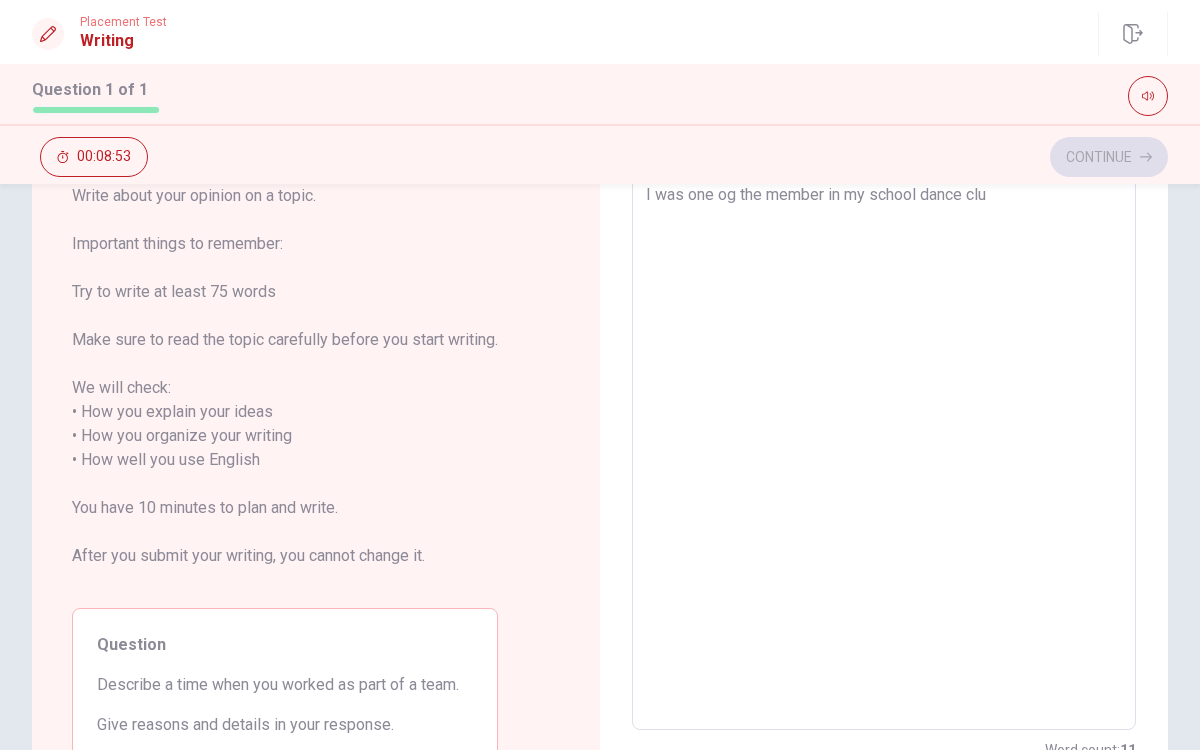type on "I was one og the member in my school dance club" 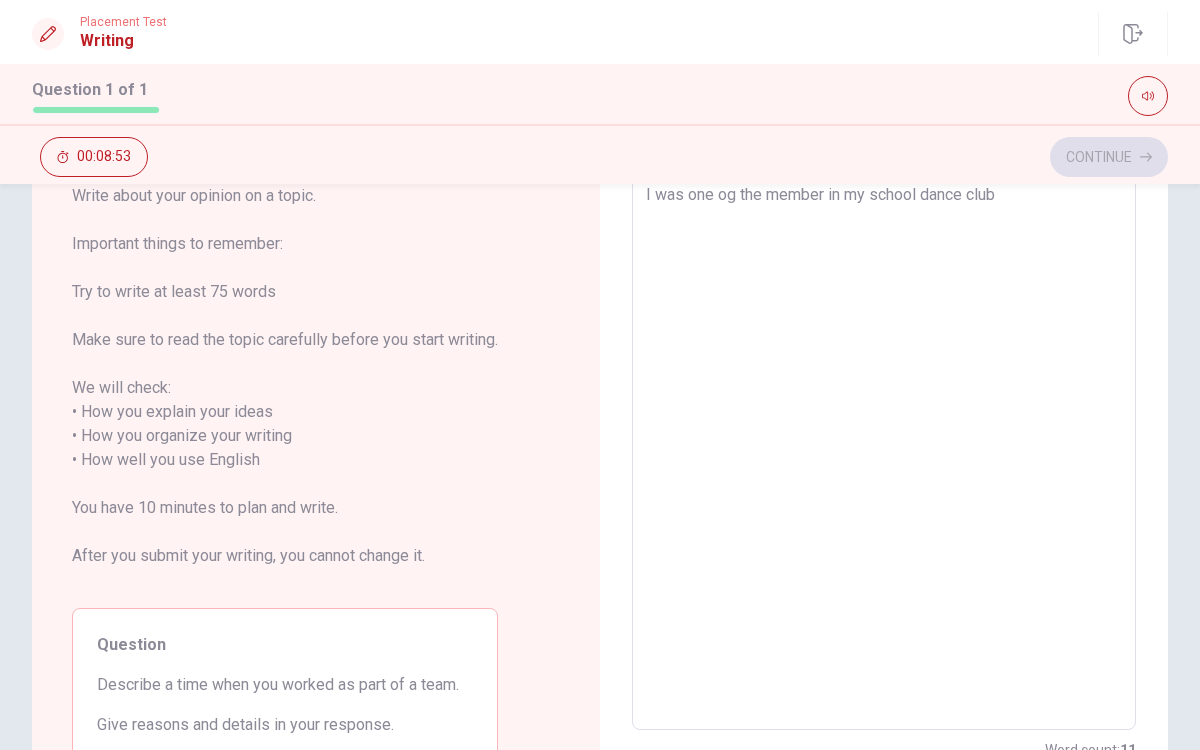 type on "x" 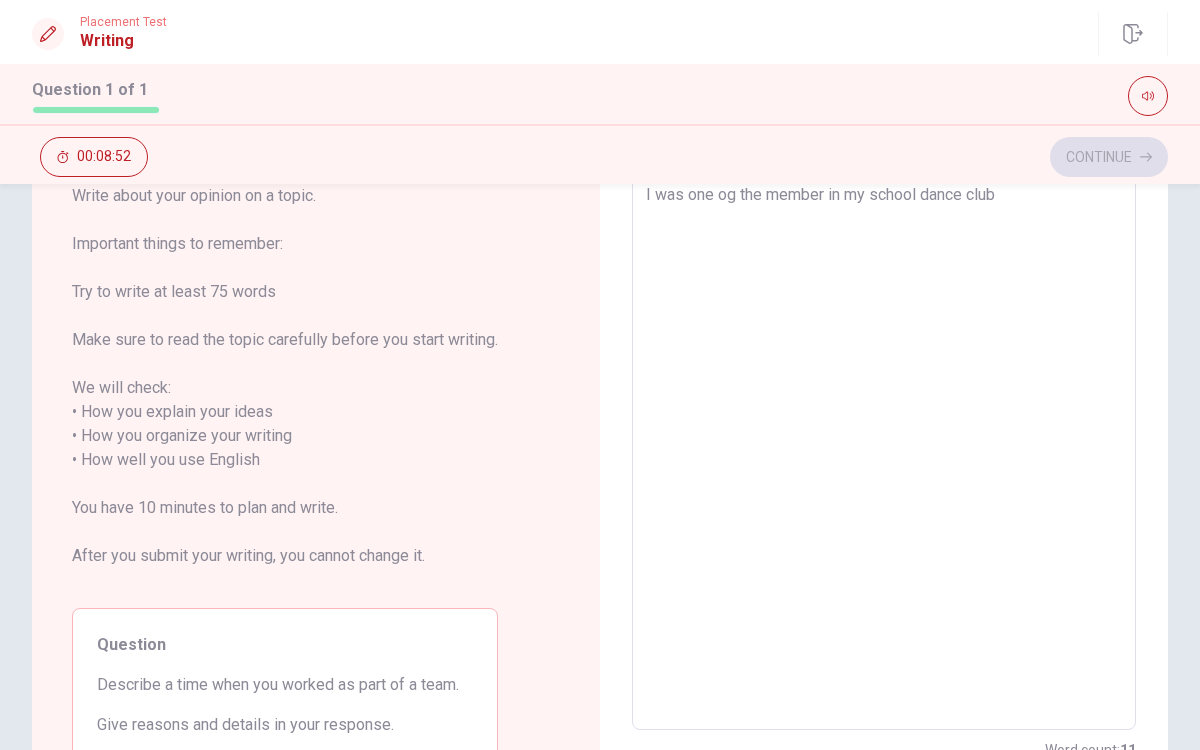 type on "I was one og the member in my school dance club" 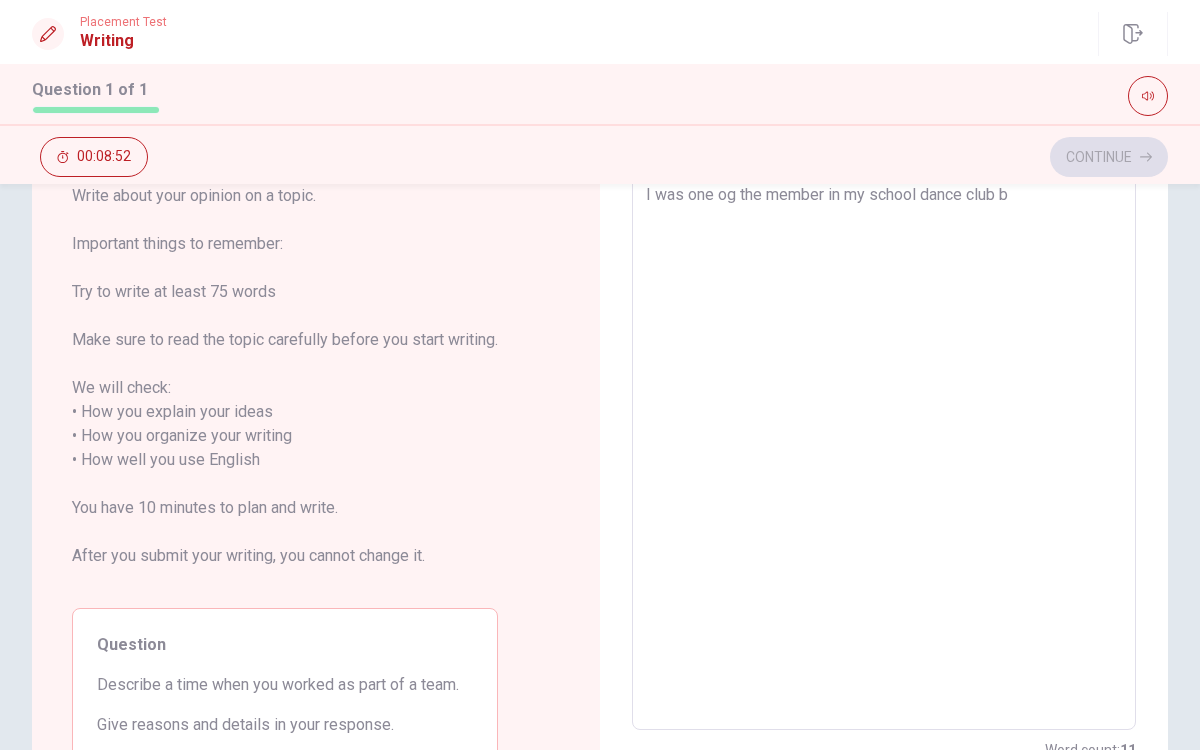 type on "x" 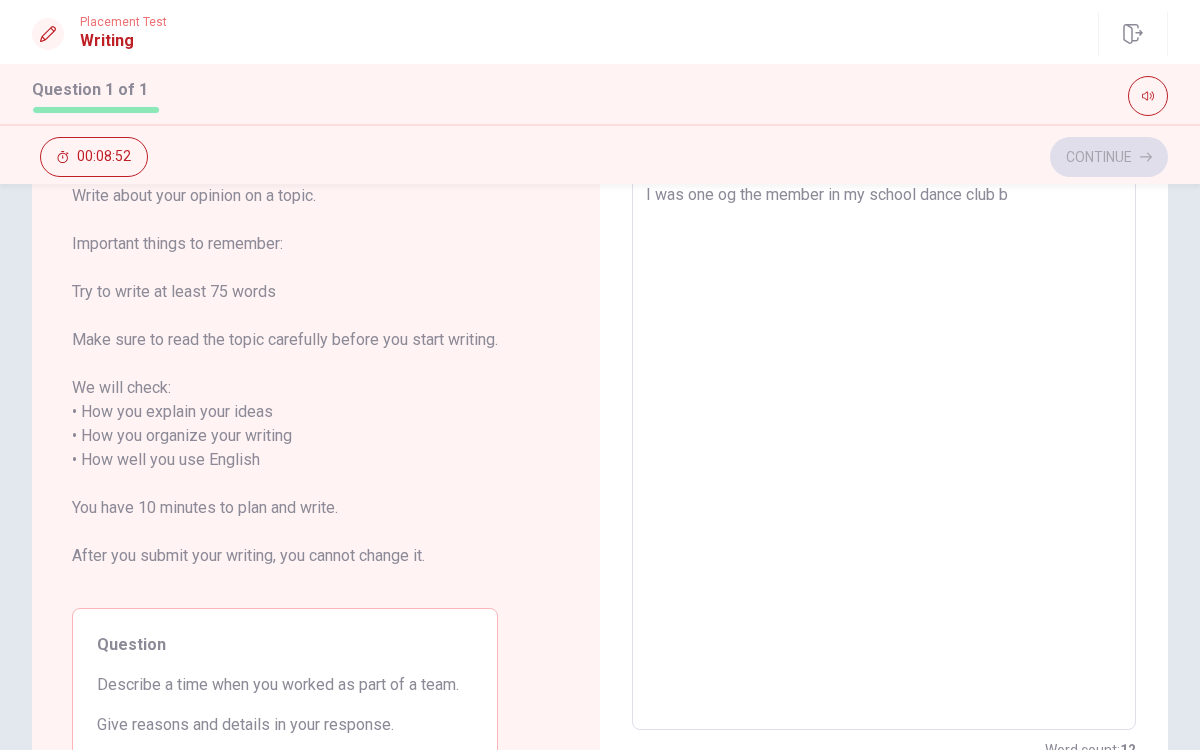 type on "I was one og the member in my school dance club be" 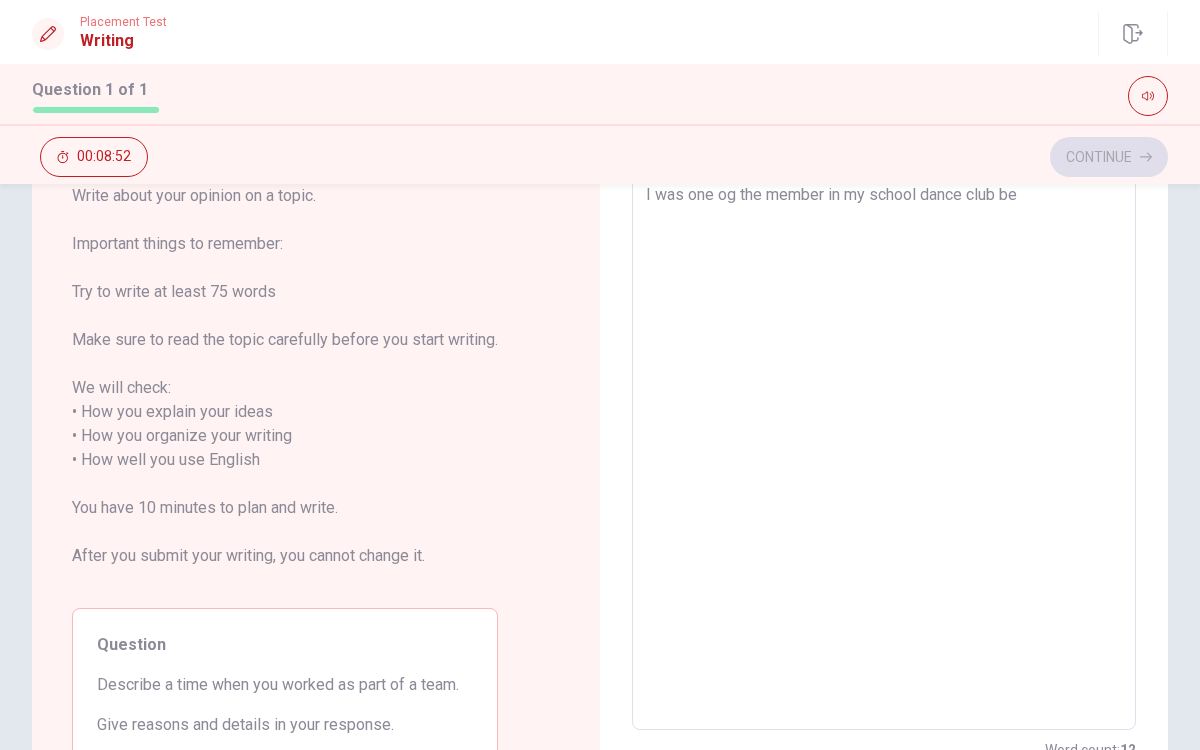 type on "x" 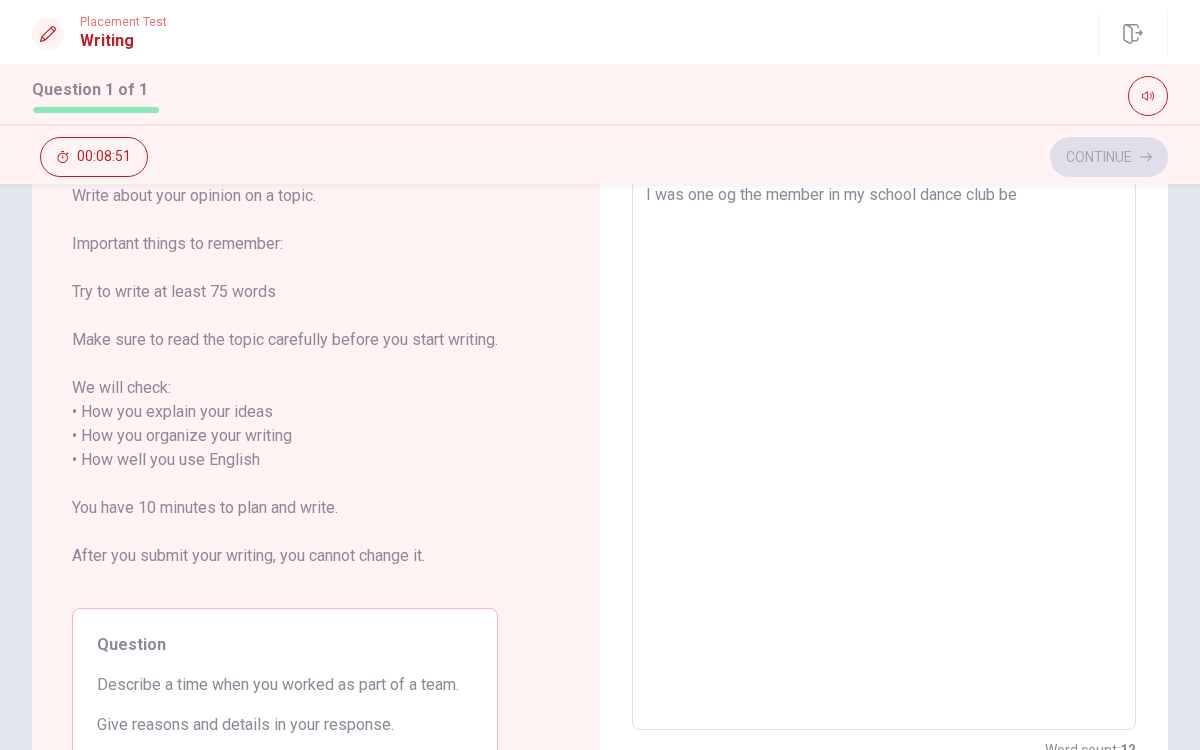 type on "I was one og the member in my school dance club bef" 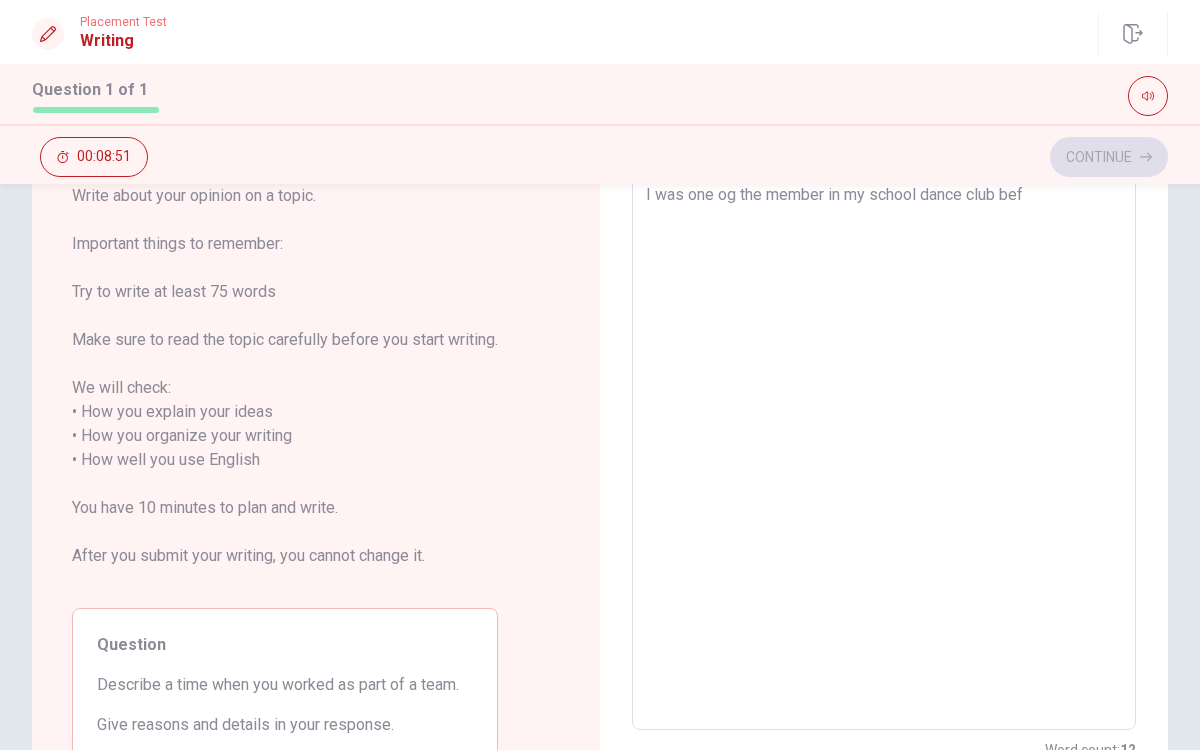 type on "x" 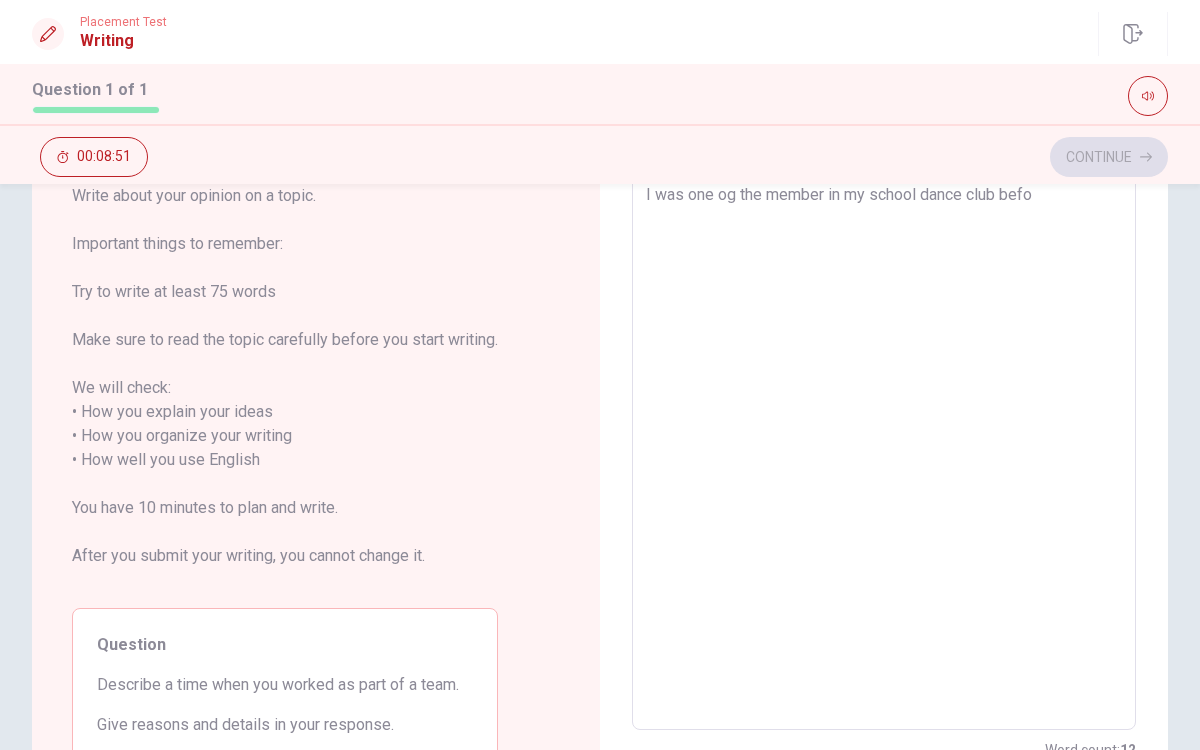 type on "x" 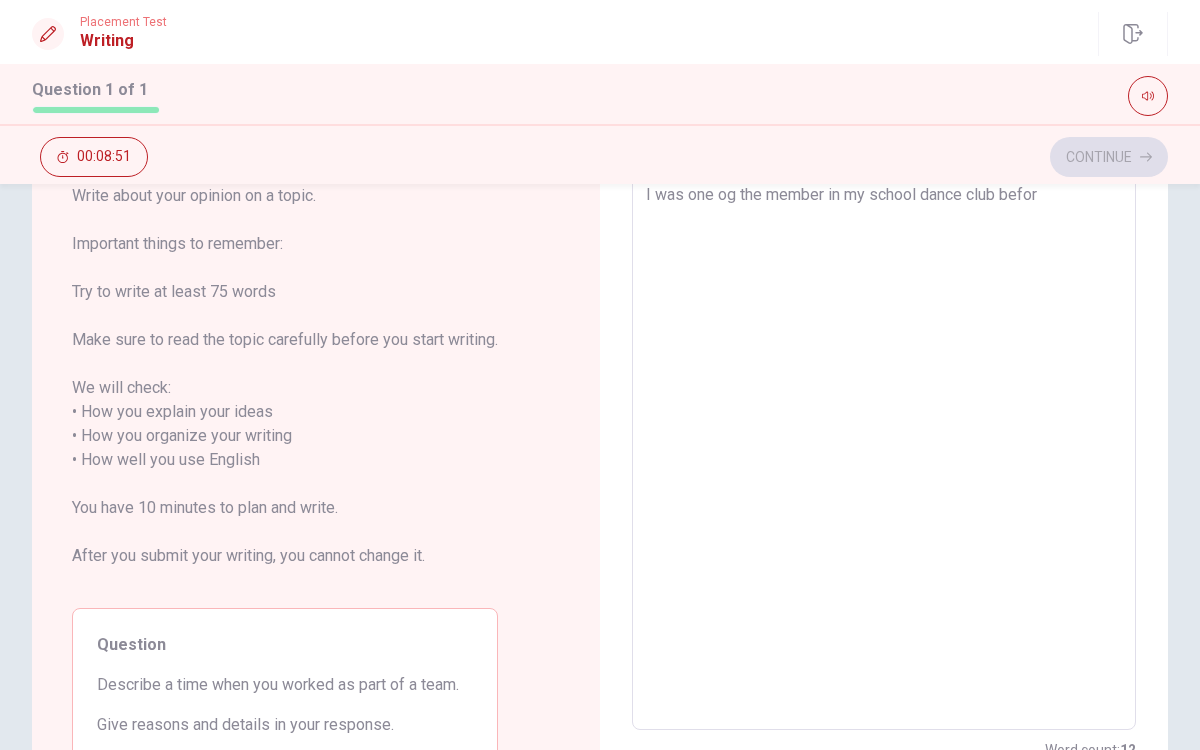 type on "x" 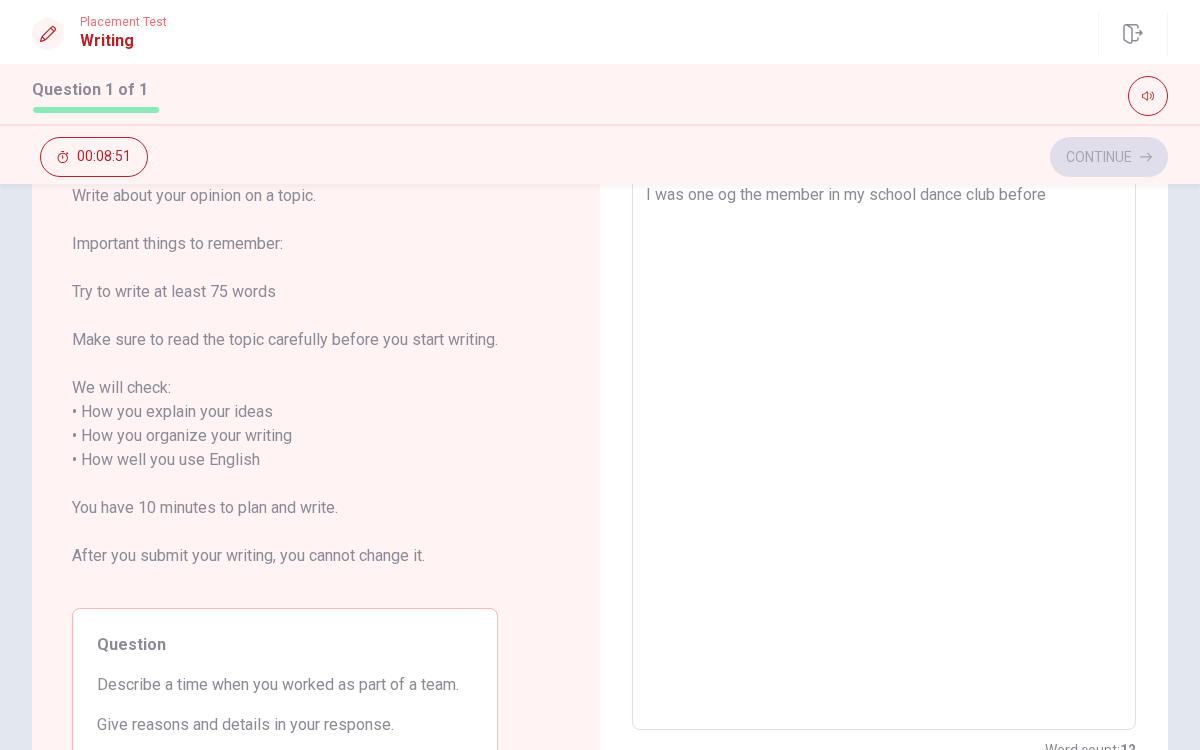 type on "x" 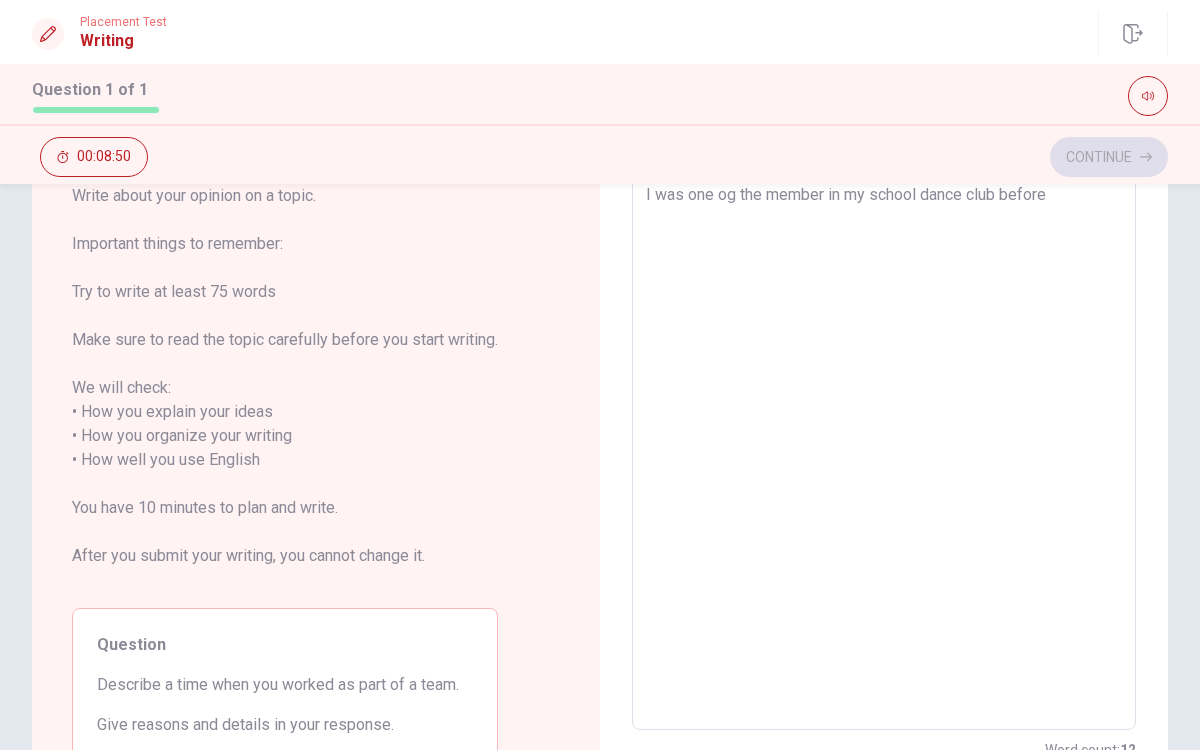 type on "I was one og the member in my school dance club before," 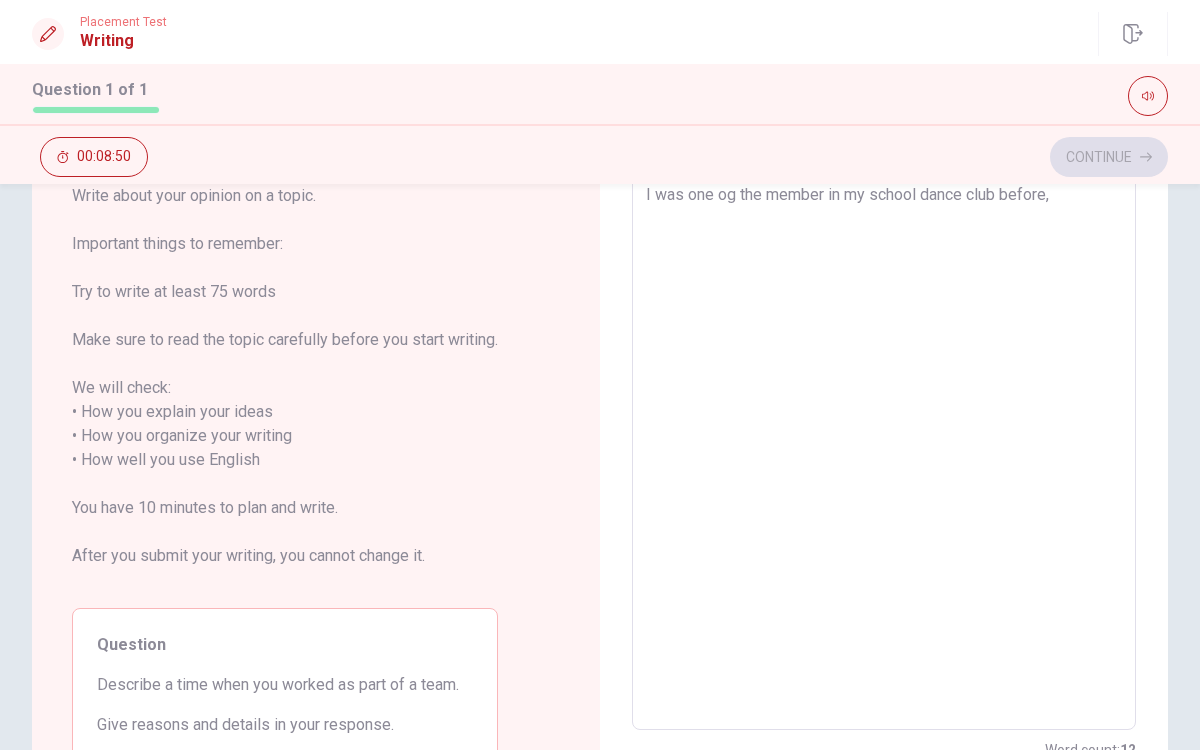 type on "x" 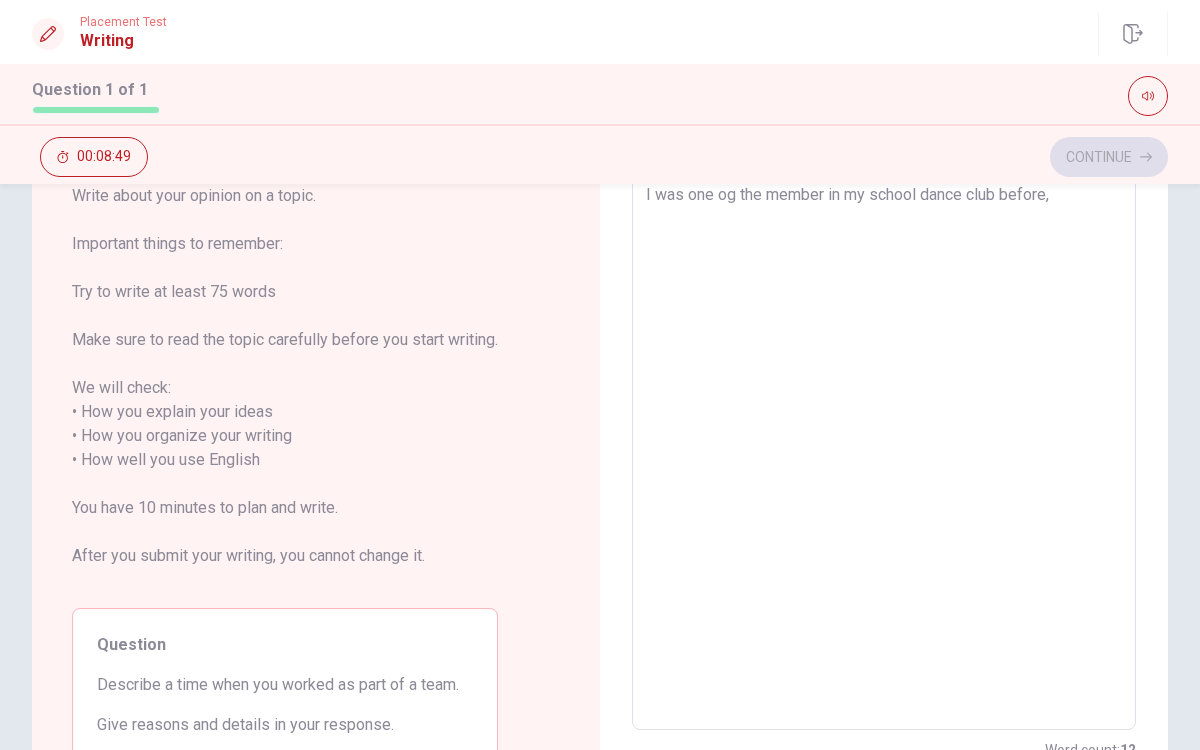 type on "I was one og the member in my school dance club before," 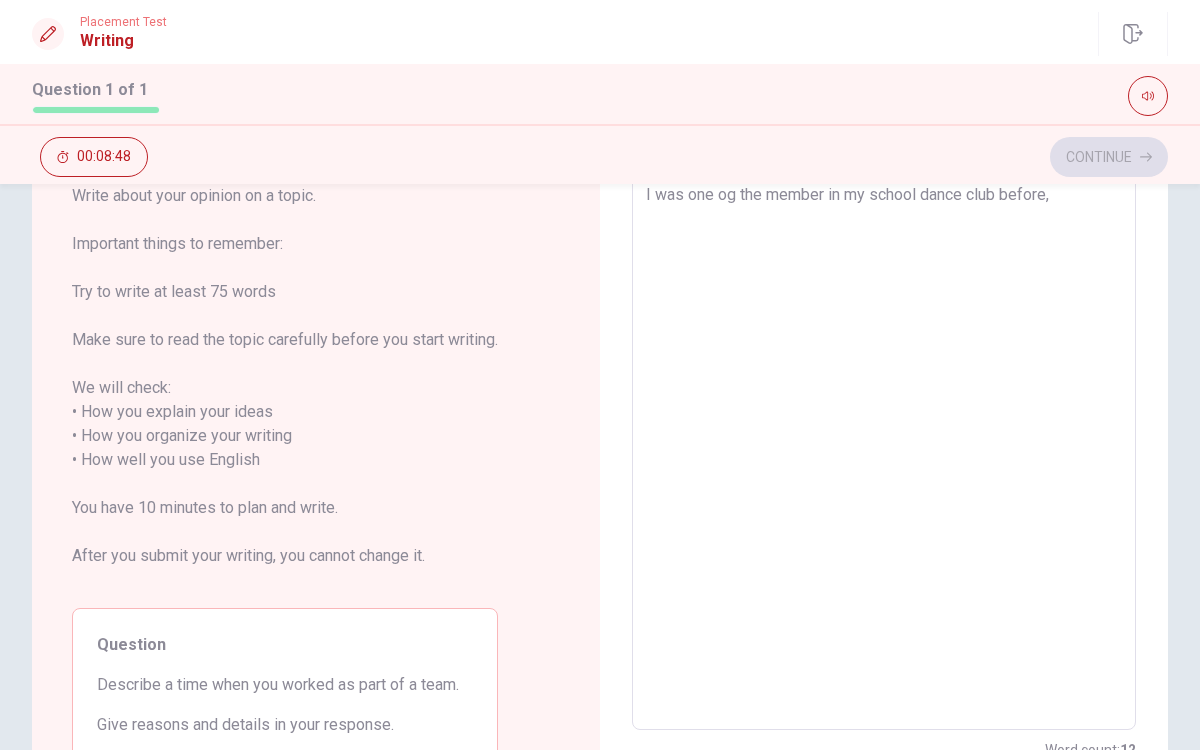 type on "I was one og the member in my school dance club before" 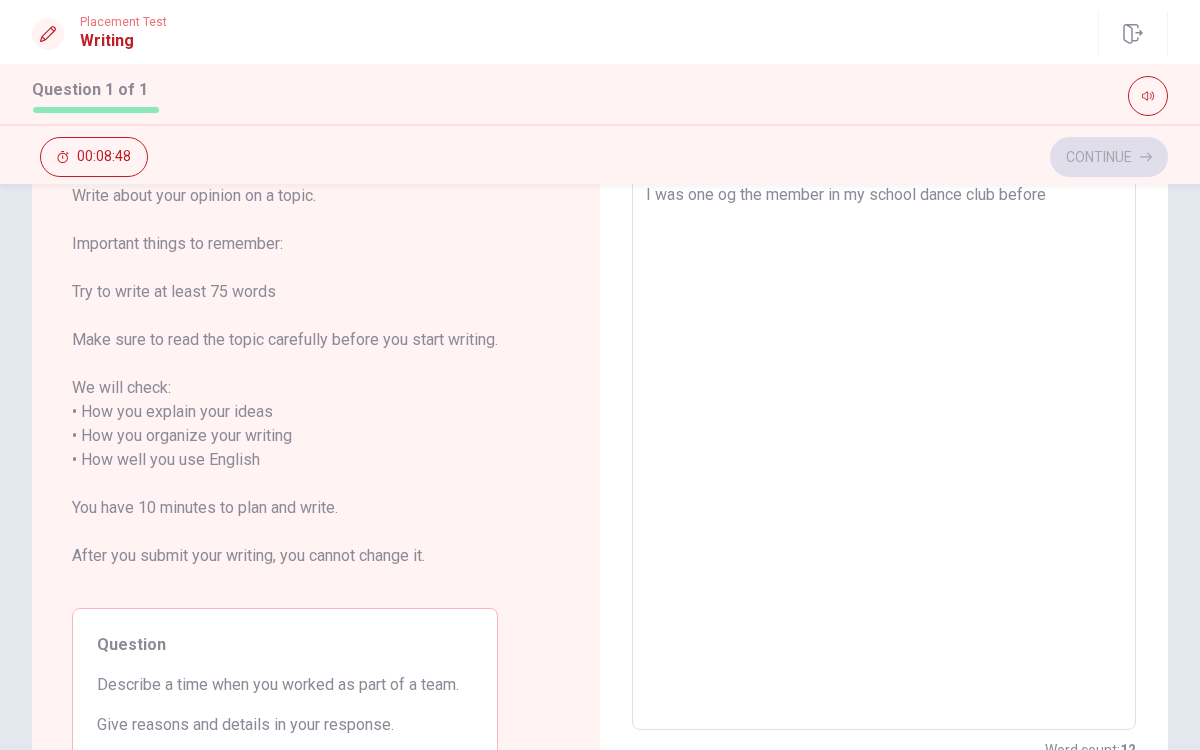 type on "x" 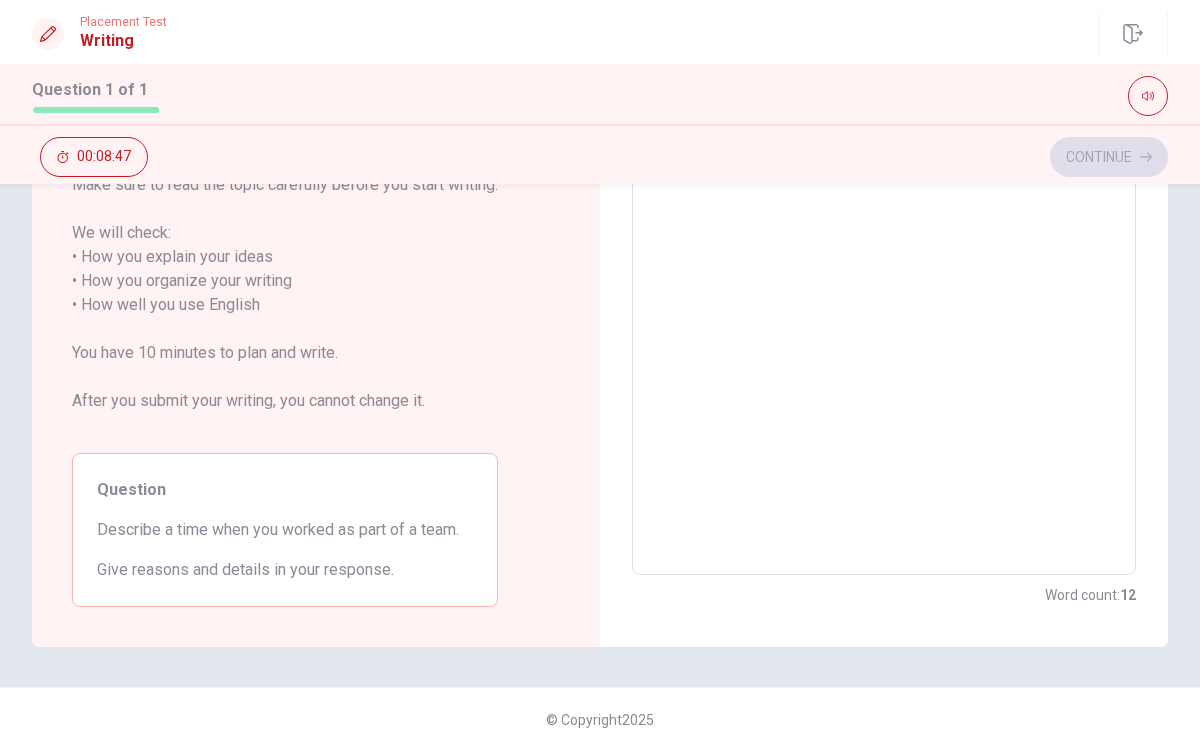scroll, scrollTop: 281, scrollLeft: 0, axis: vertical 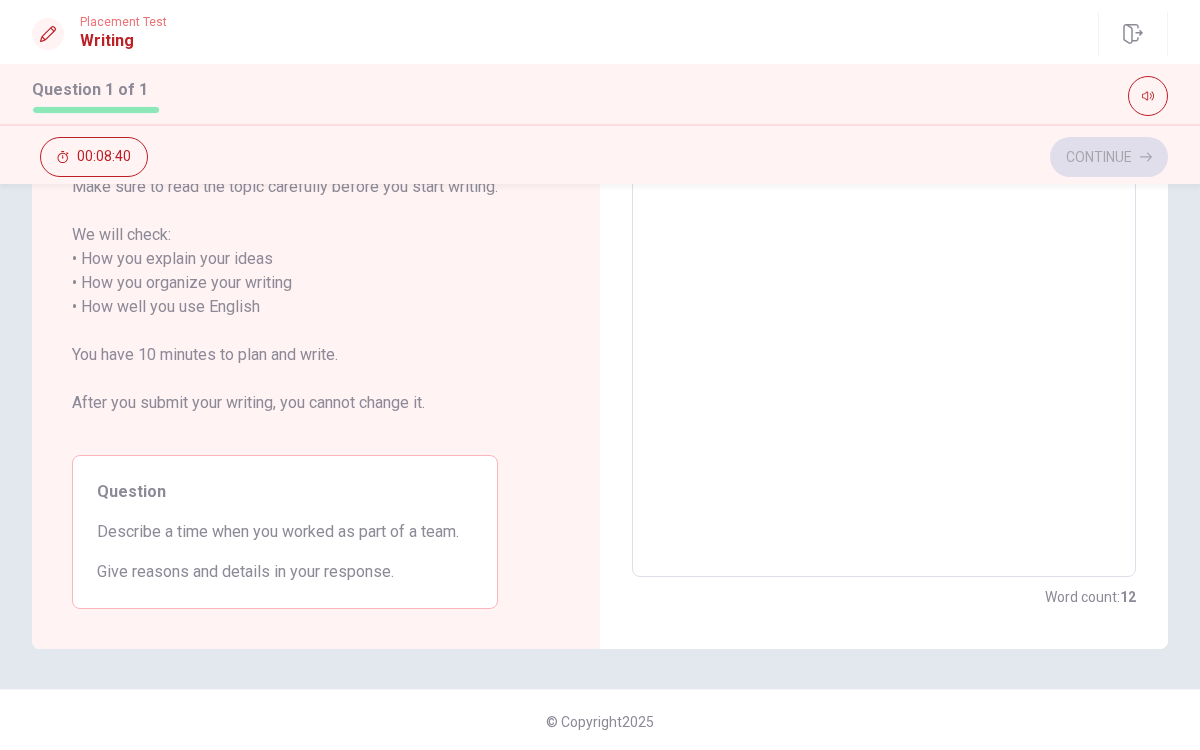 type on "x" 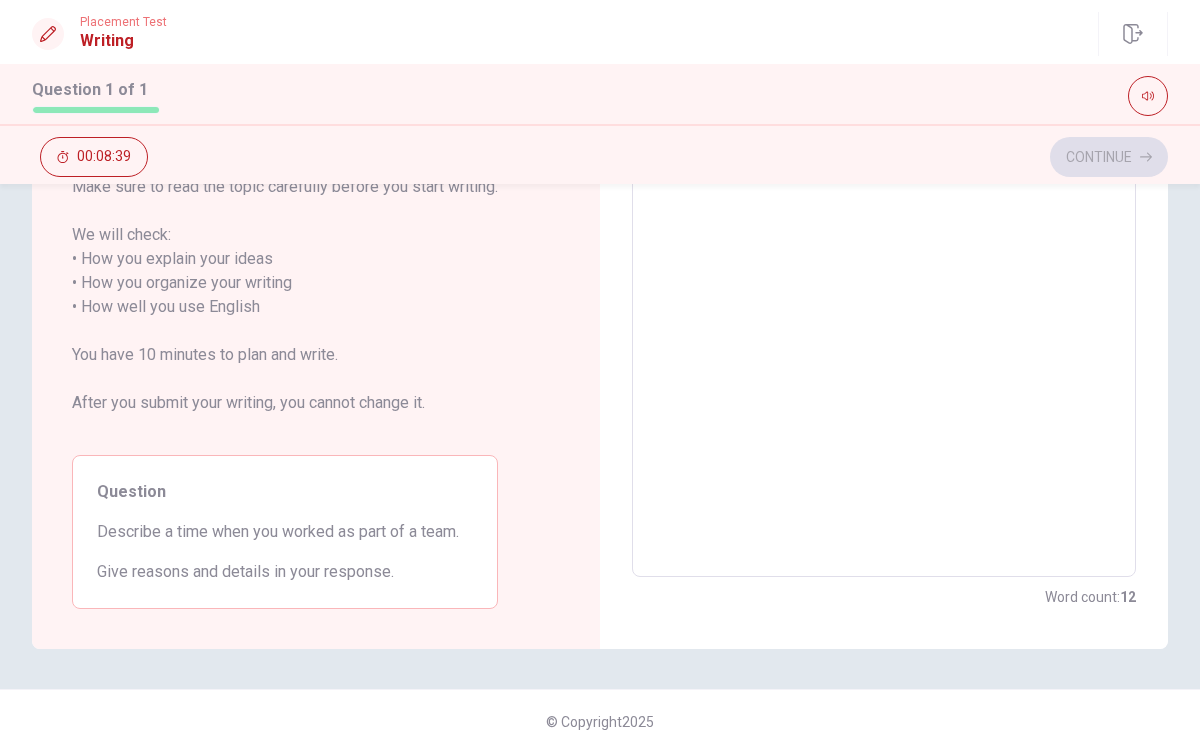 type on "I was one og the member in my school dance club before" 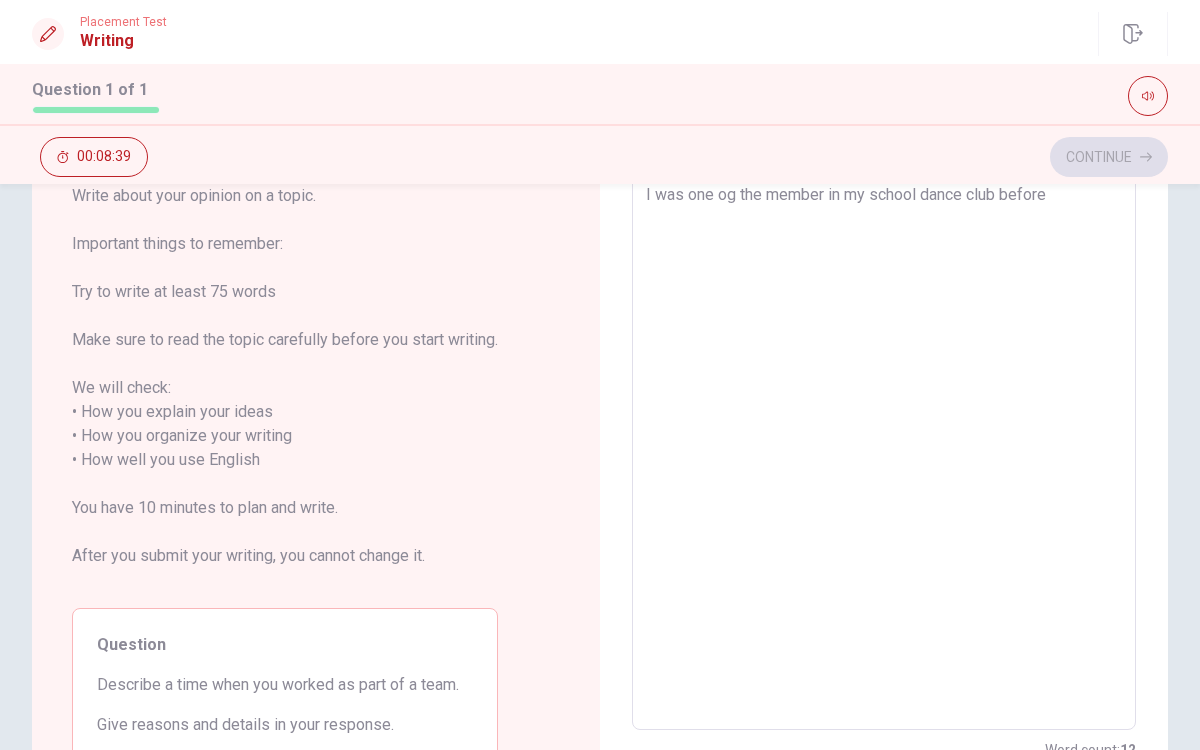 type on "I was one og the member in my school dance club before." 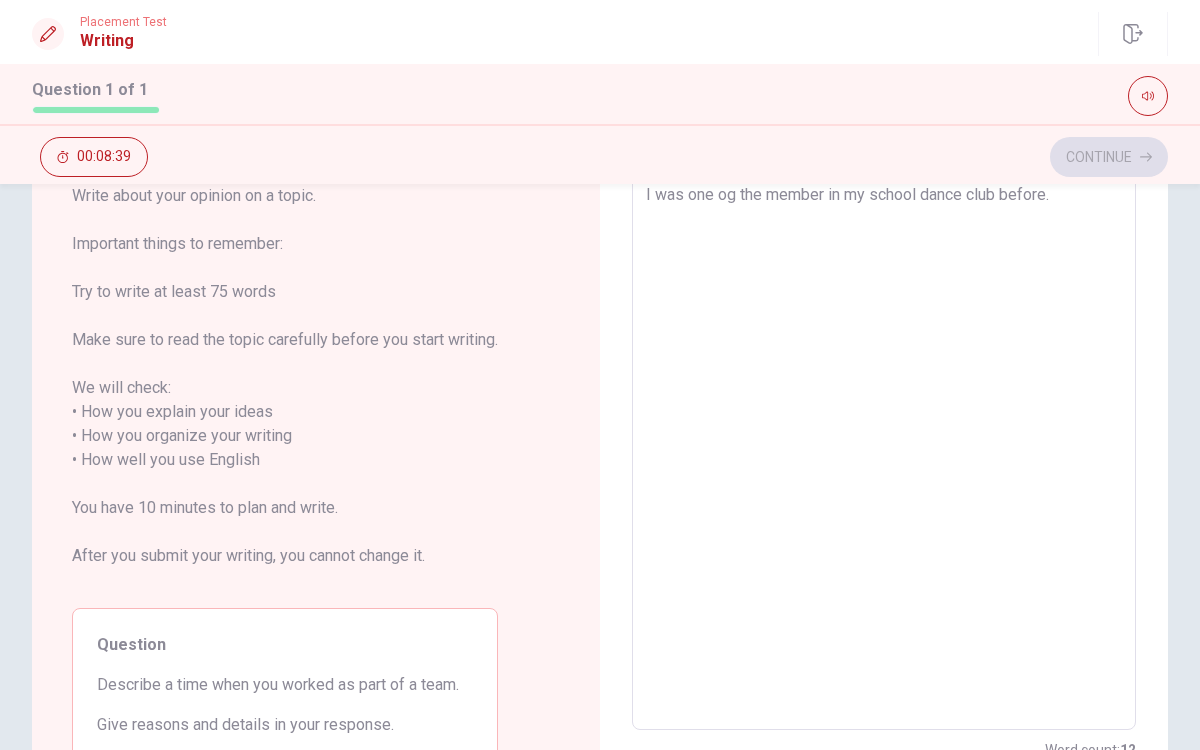 type on "x" 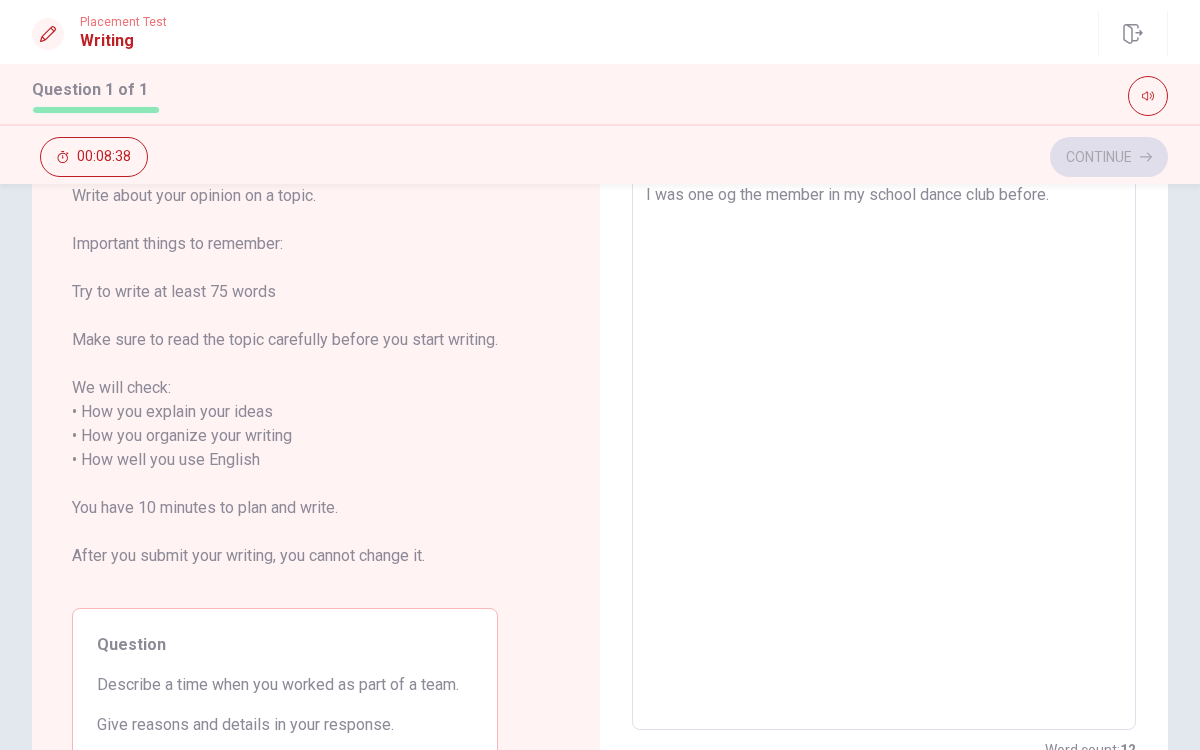 type on "I was one og the member in my school dance club before" 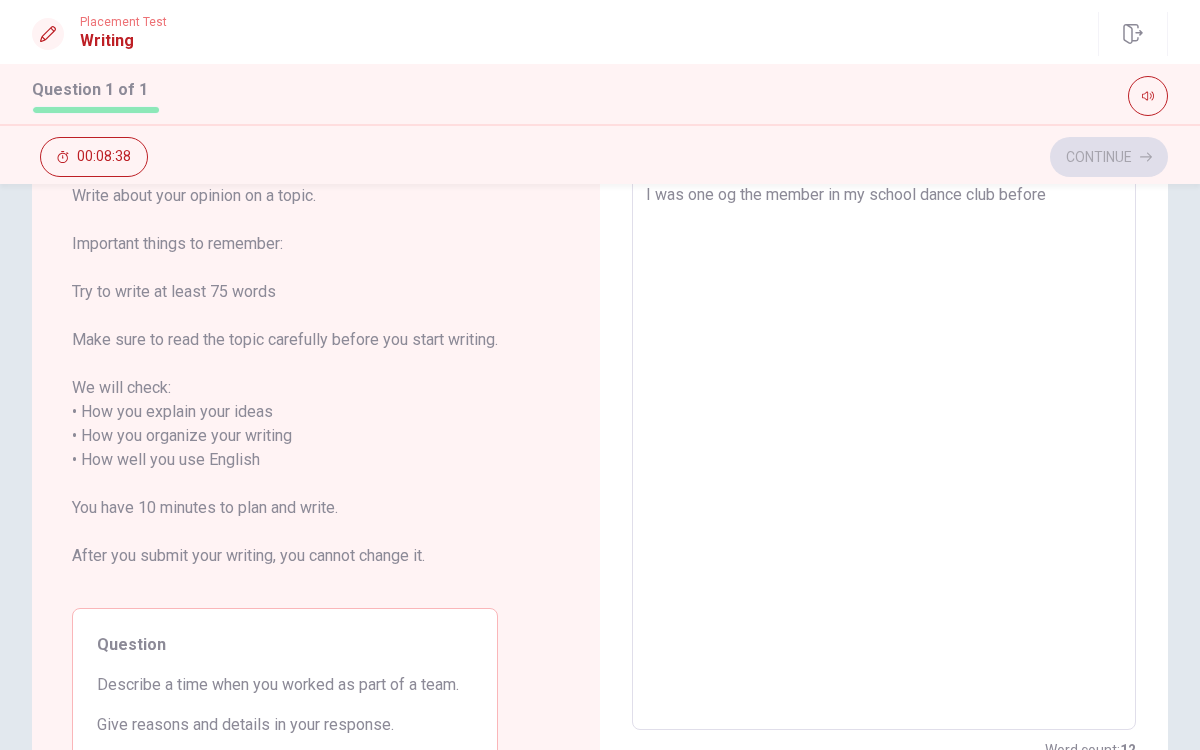 type on "x" 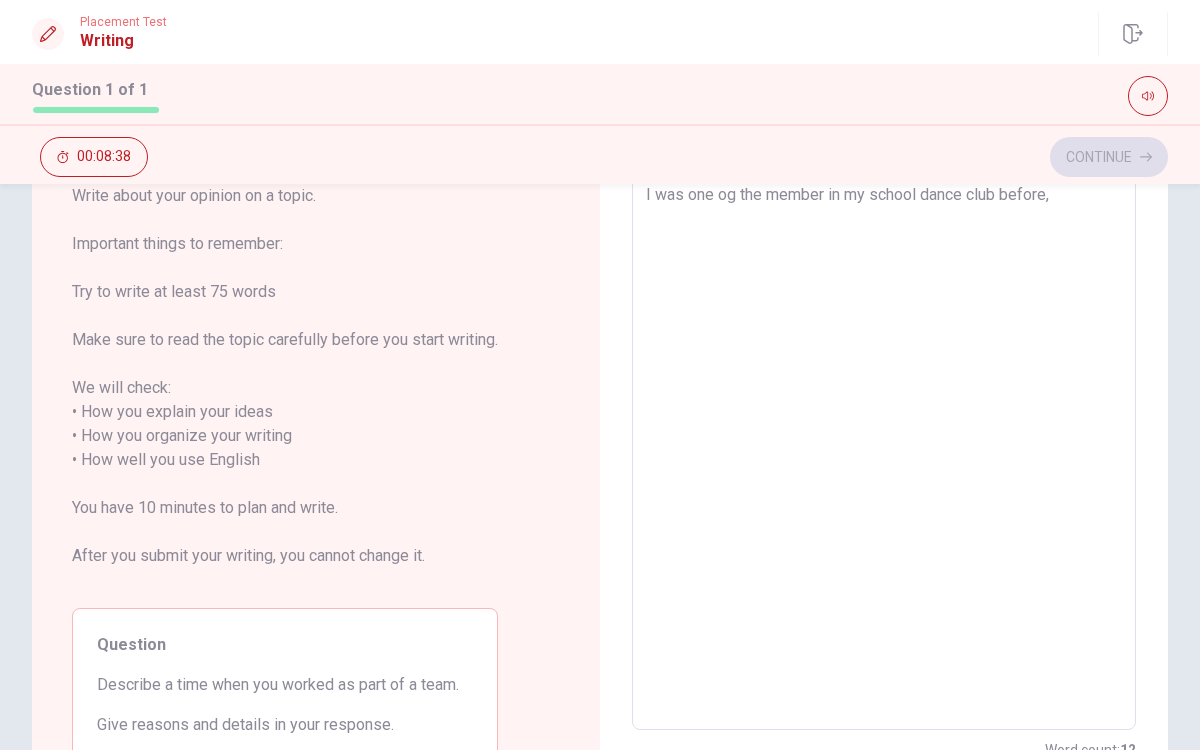 type on "x" 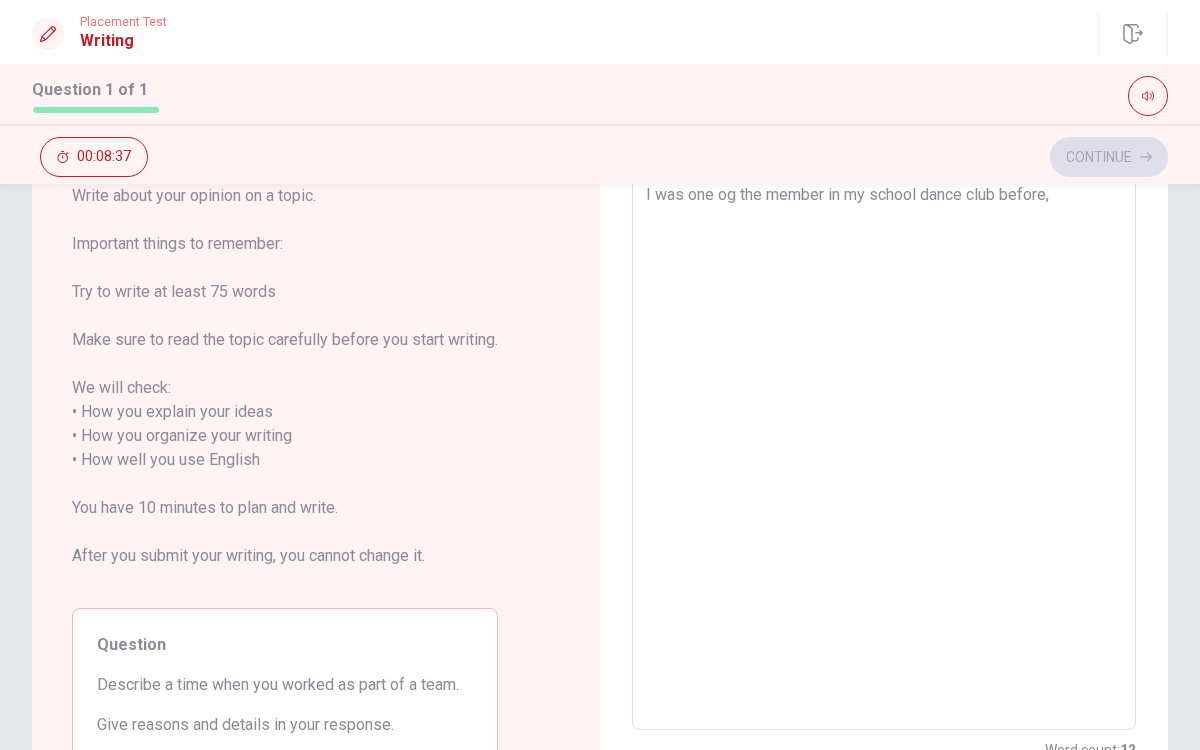 type on "I was one og the member in my school dance club before," 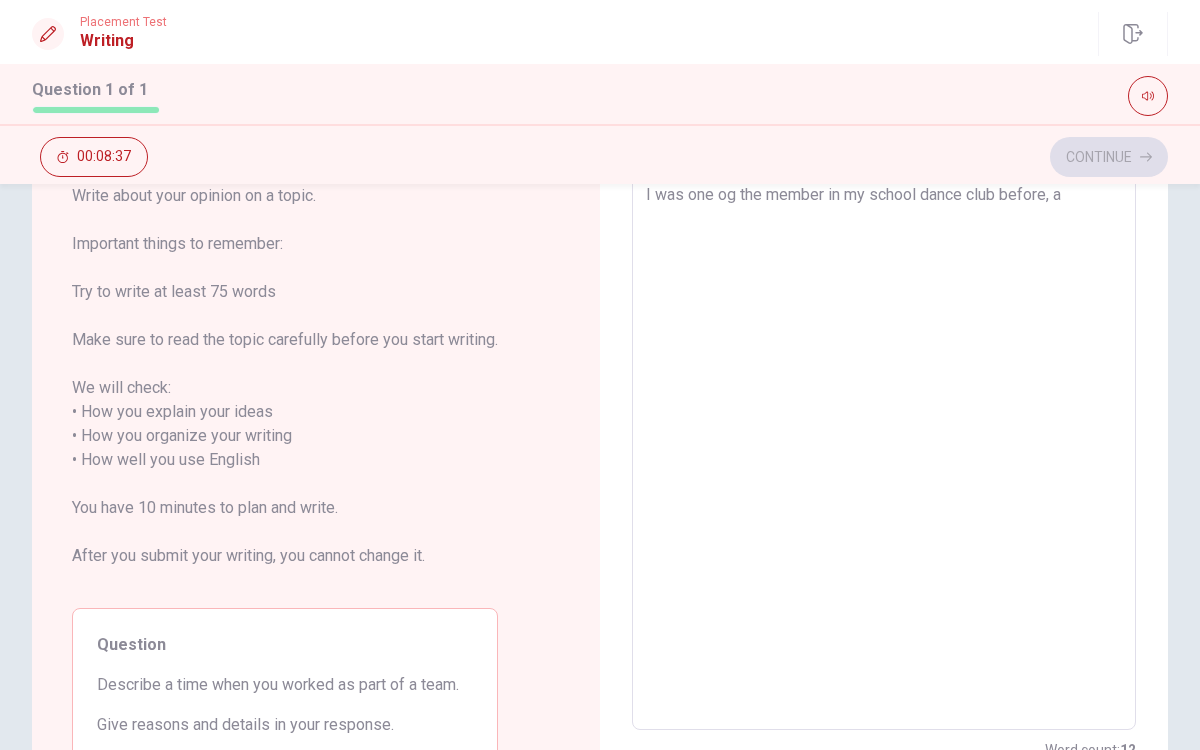 type on "x" 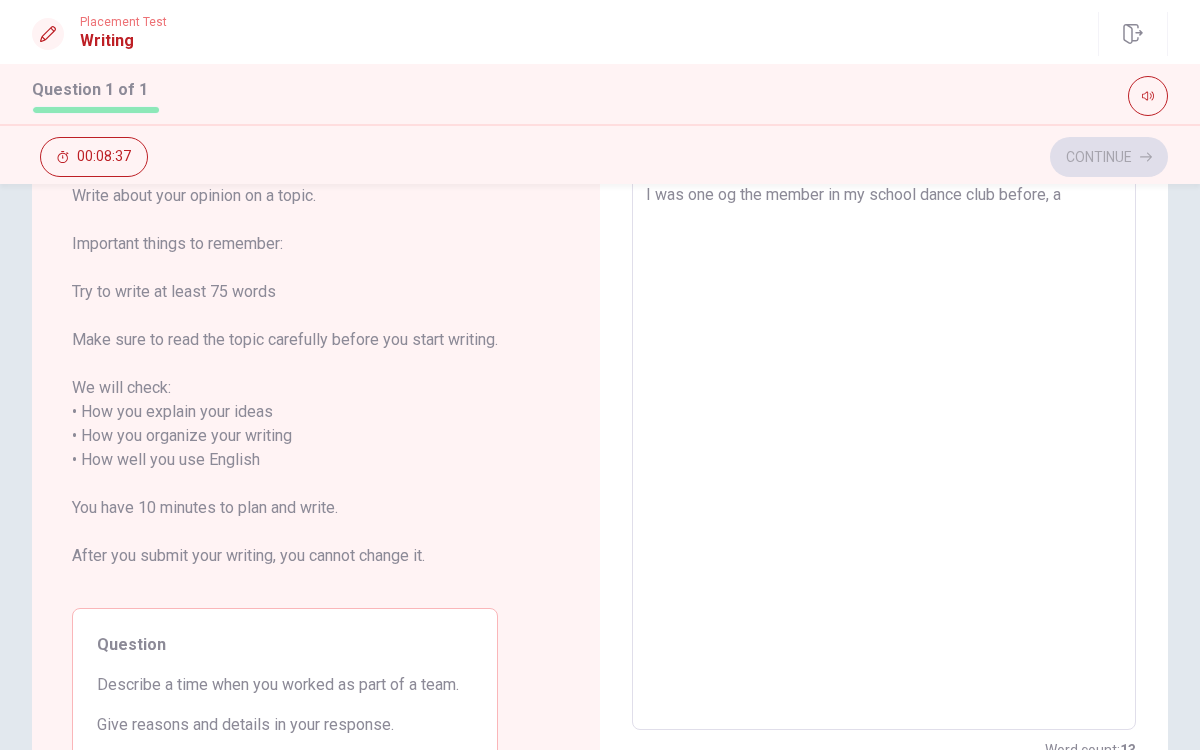 type on "I was one og the member in my school dance club before, an" 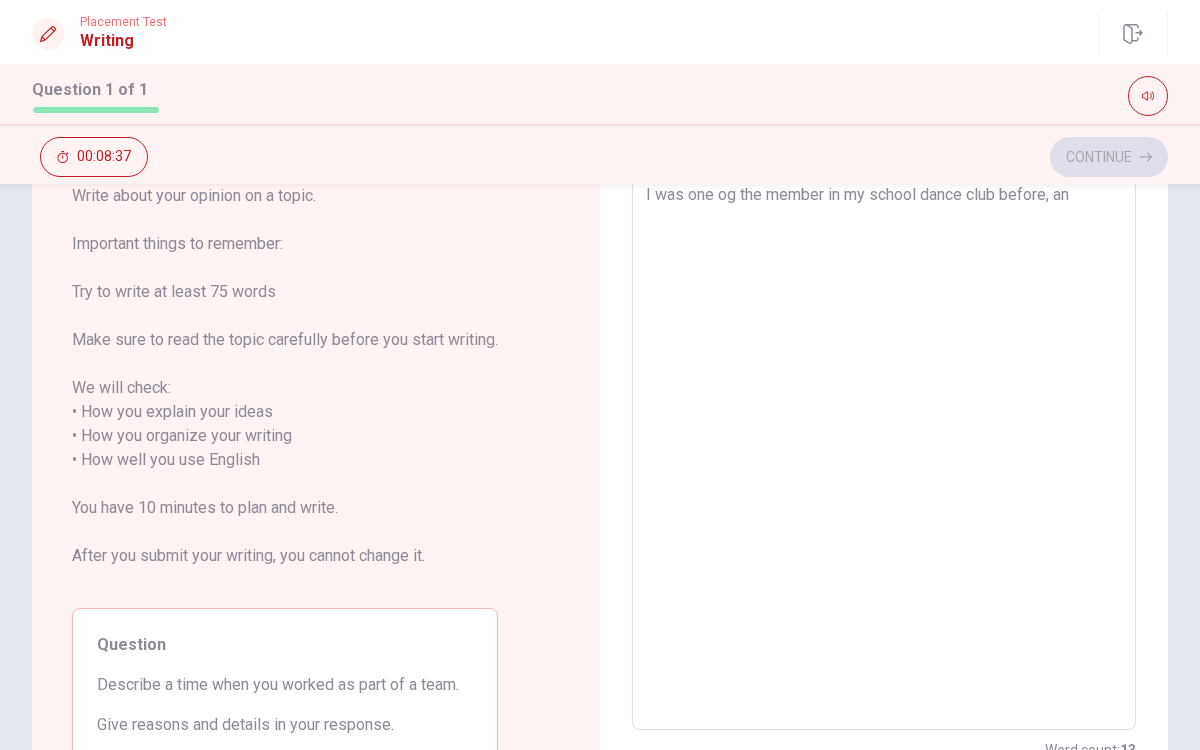 type on "x" 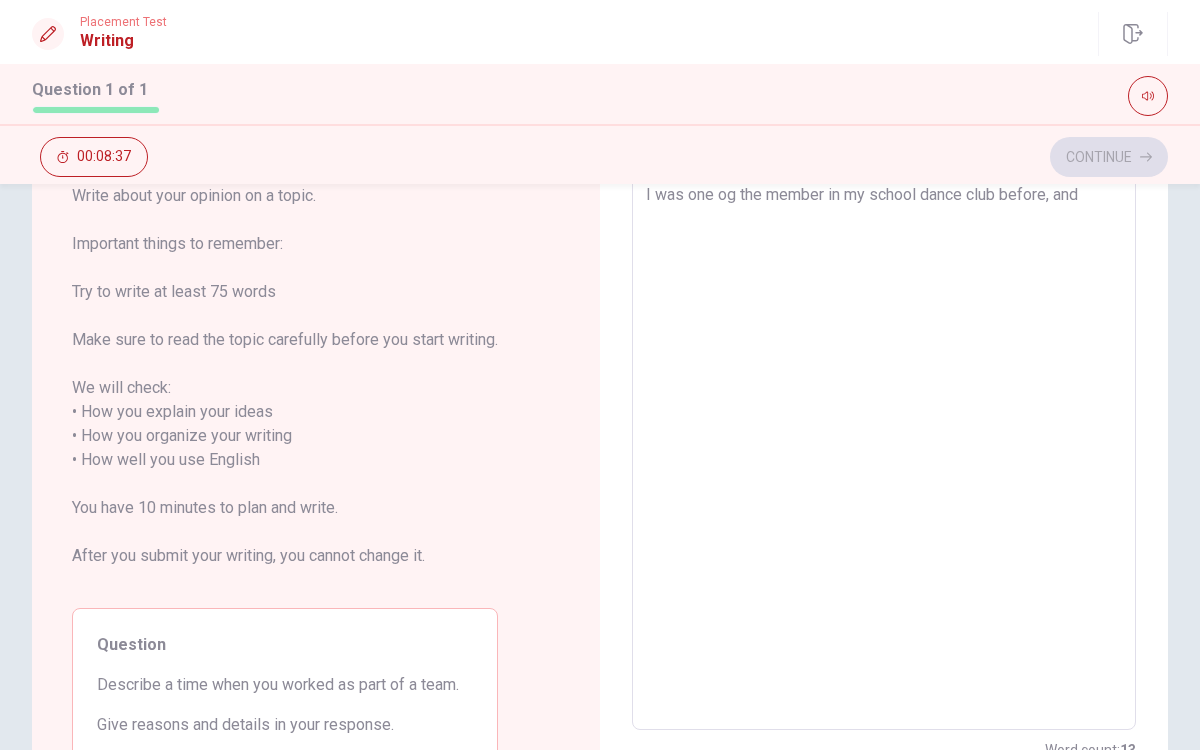 type on "x" 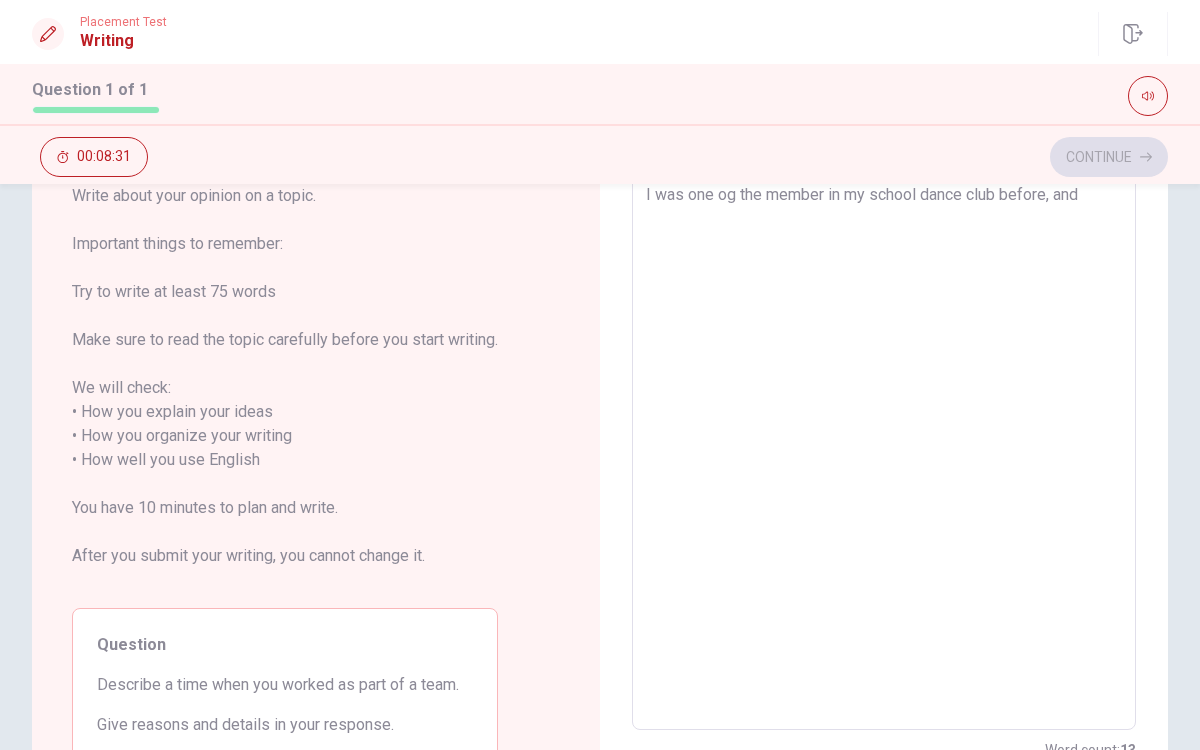 type on "x" 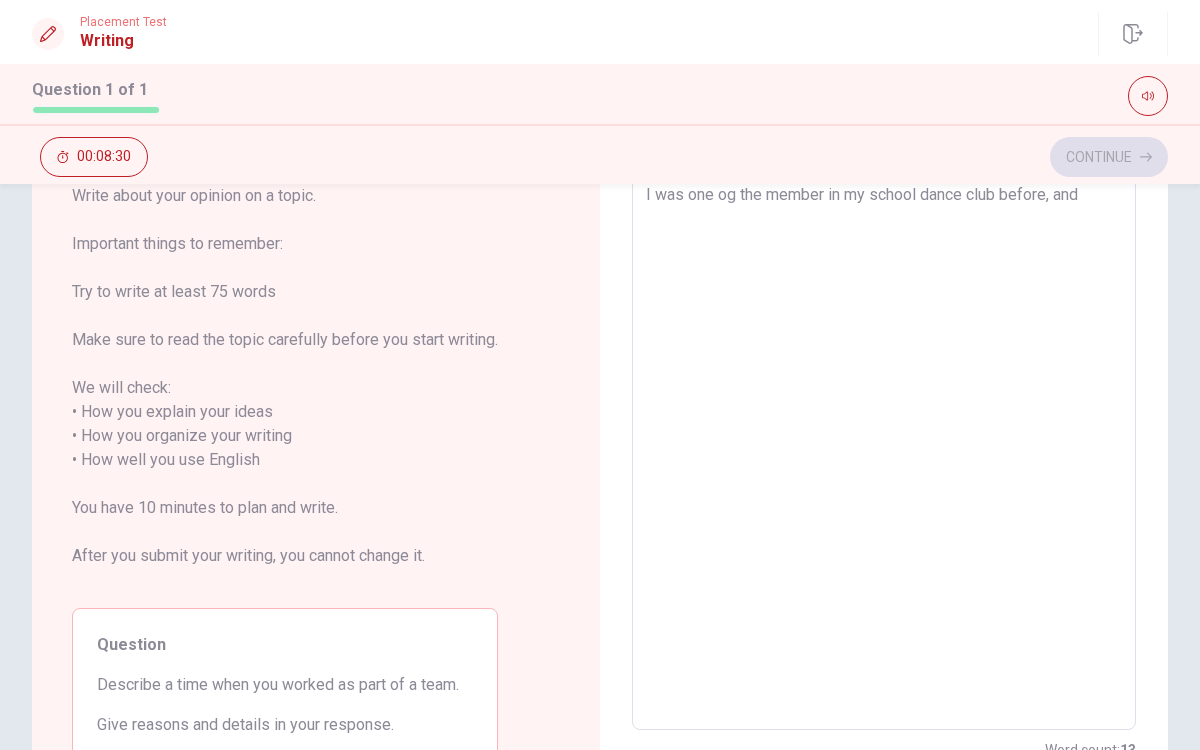 type on "I was one og the member in my school dance club before, and I" 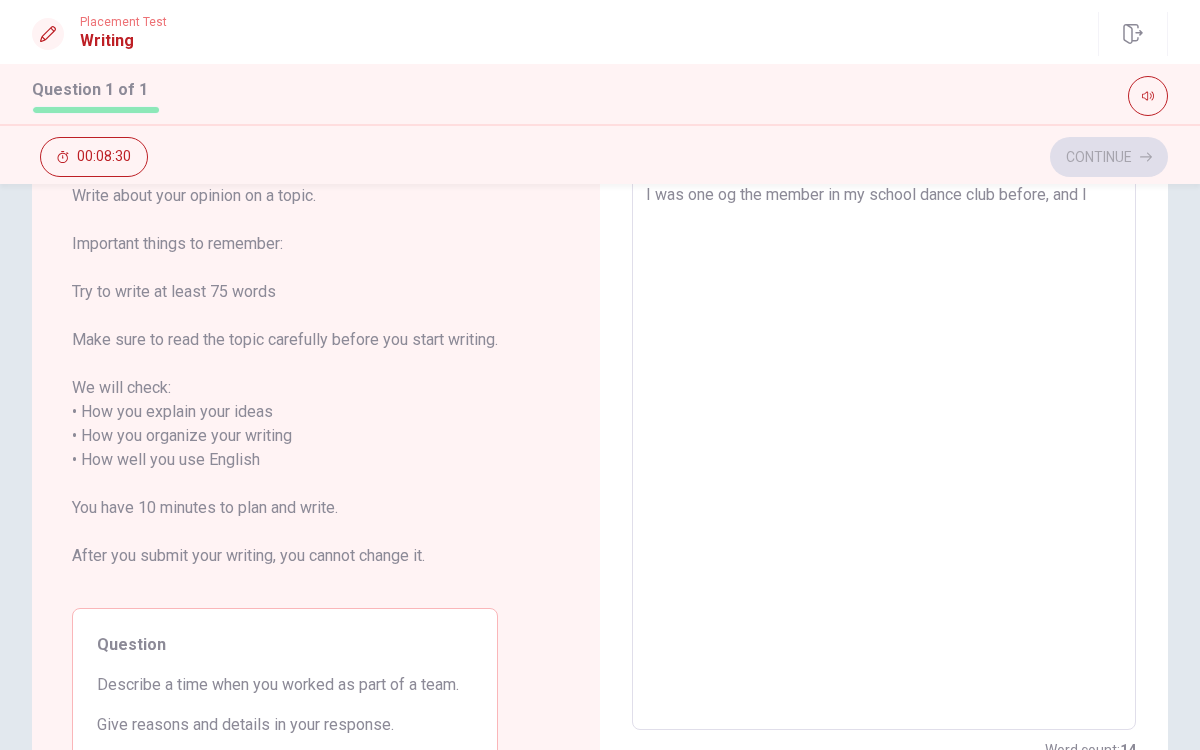 type on "x" 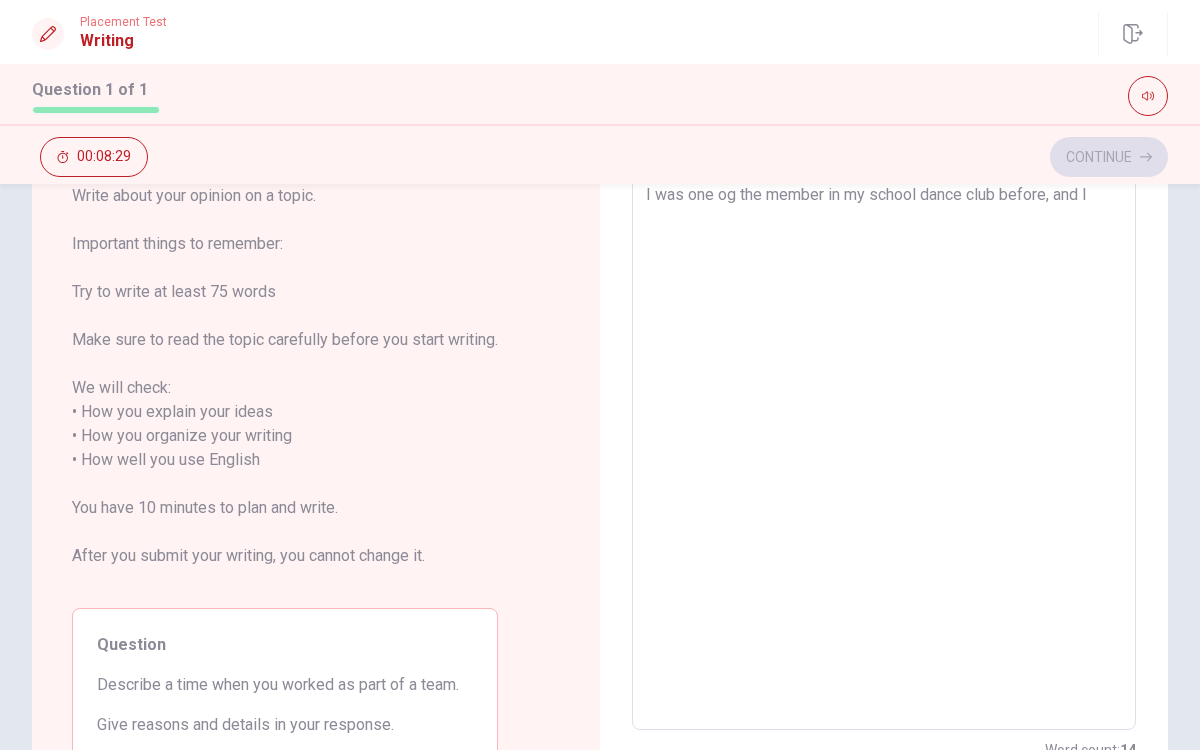 type on "I was one og the member in my school dance club before, and I" 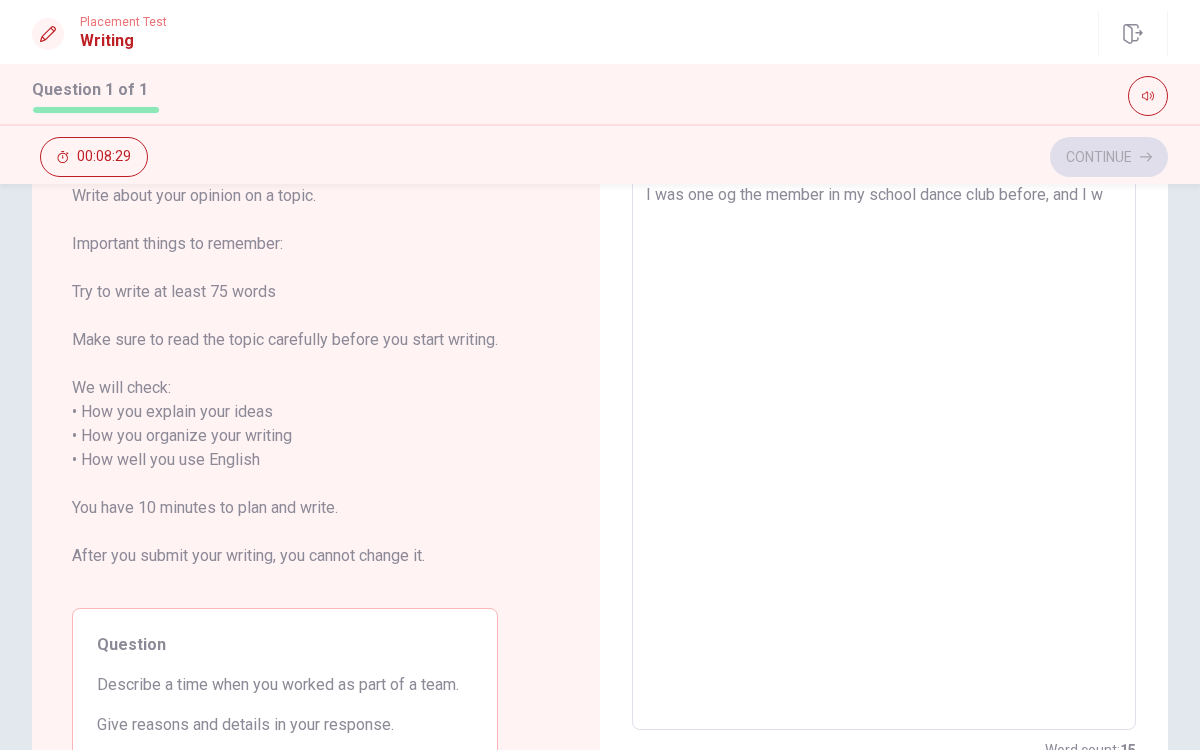 type on "x" 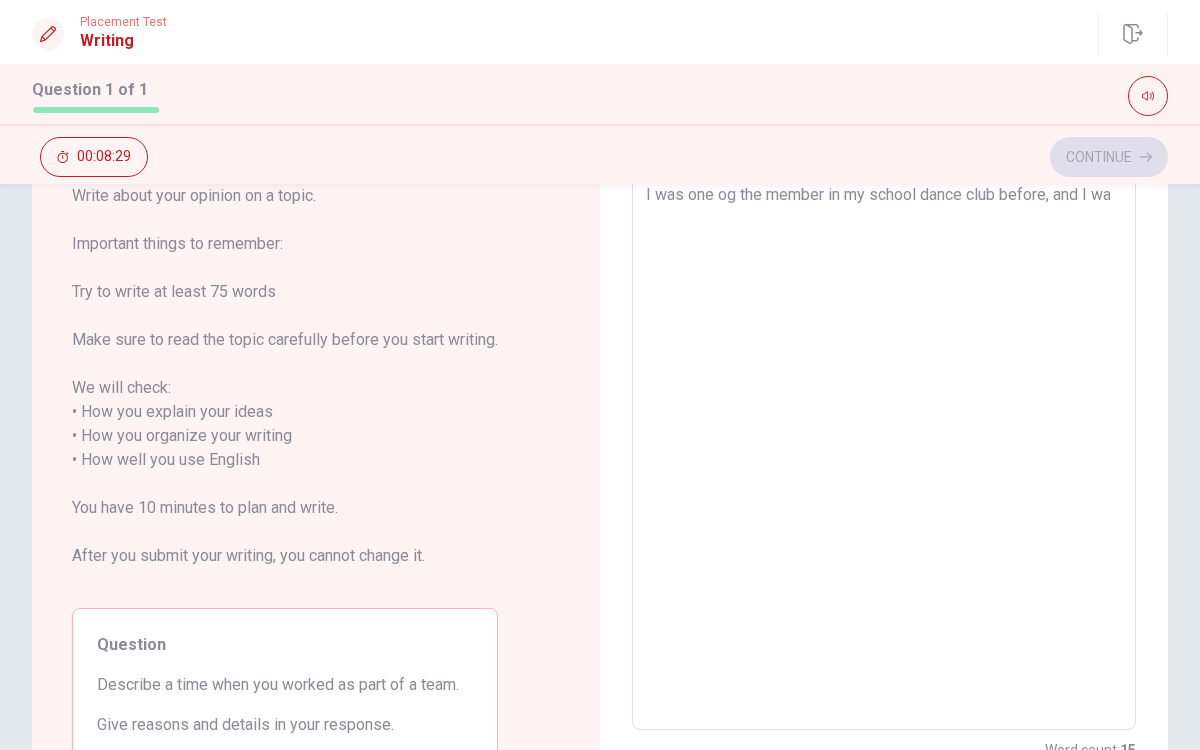 type on "x" 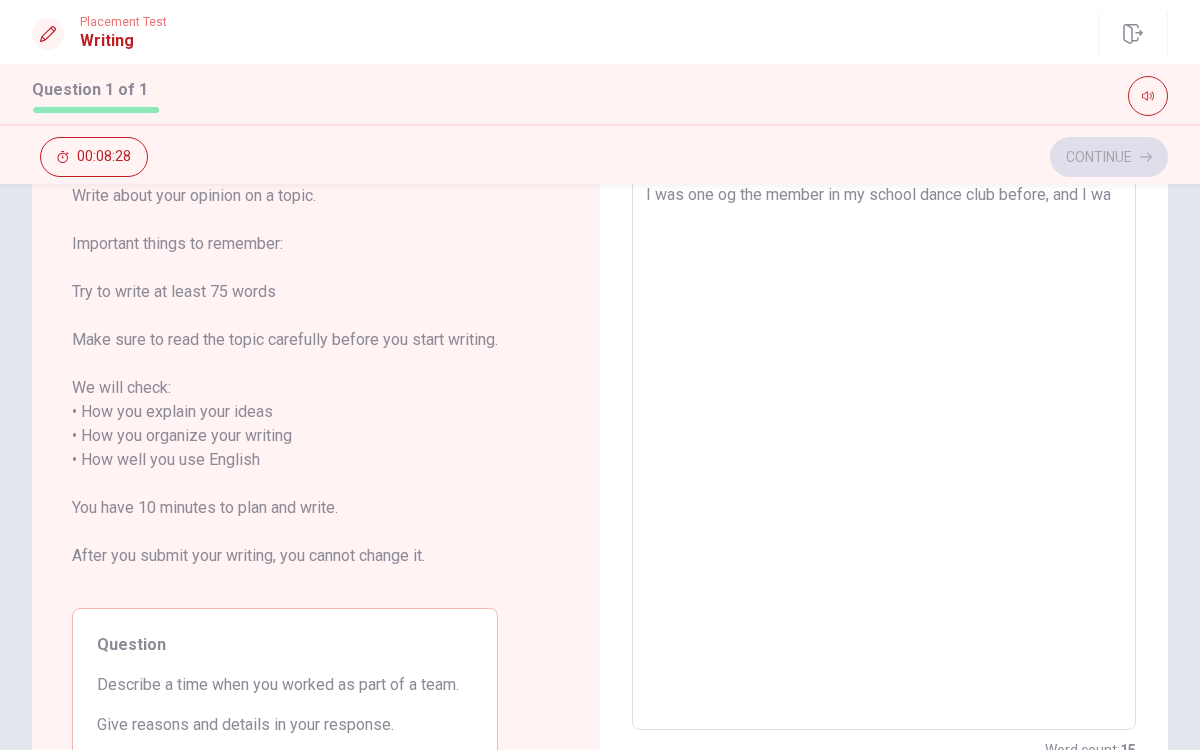 type on "I was one og the member in my school dance club before, and I was" 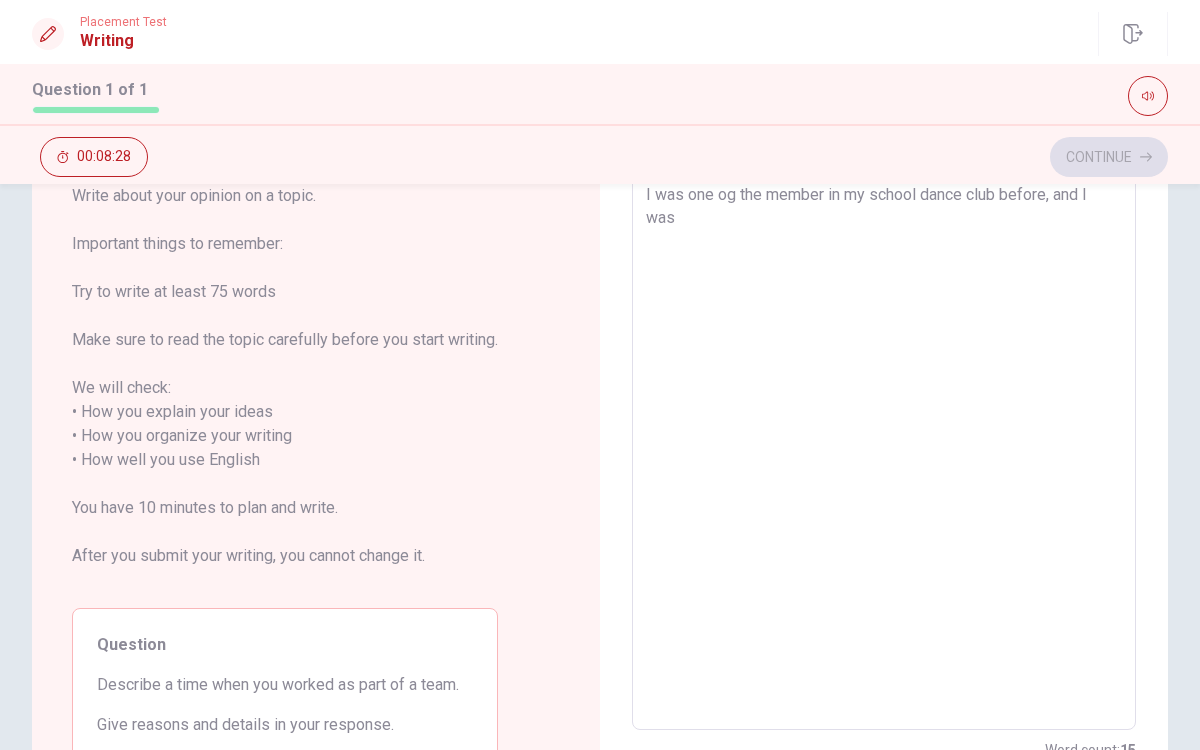 type on "x" 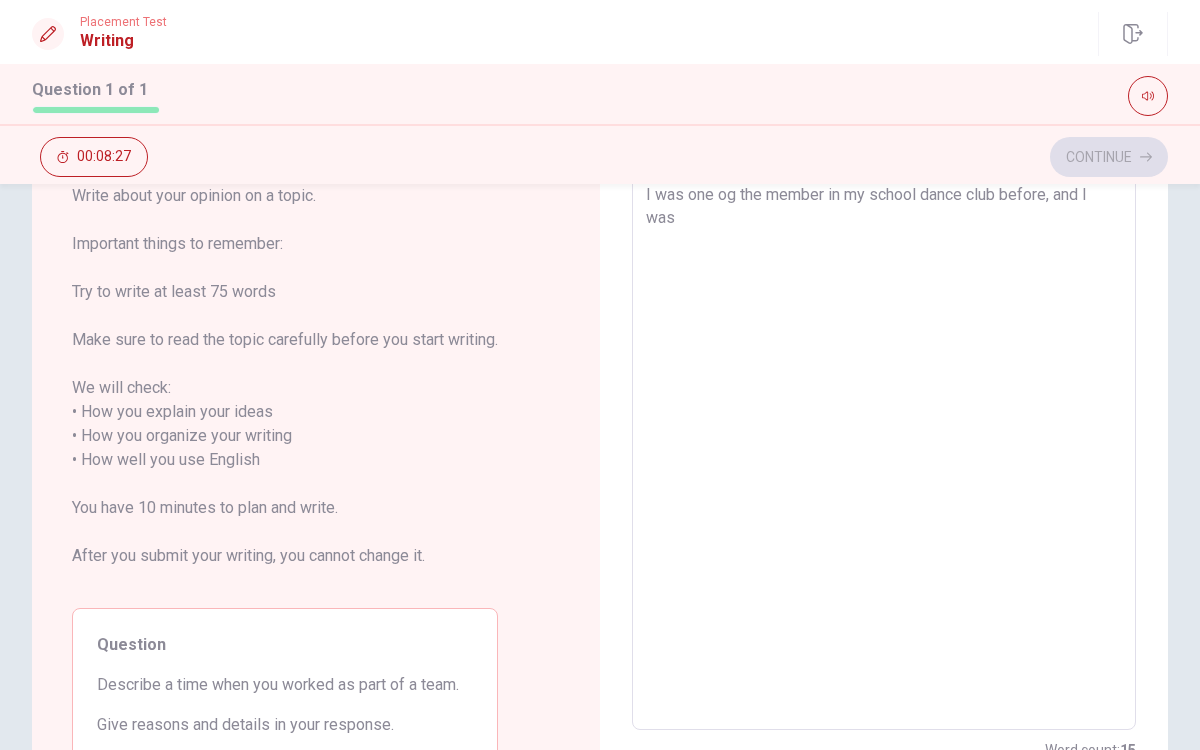 type on "I was one og the member in my school dance club before, and I was" 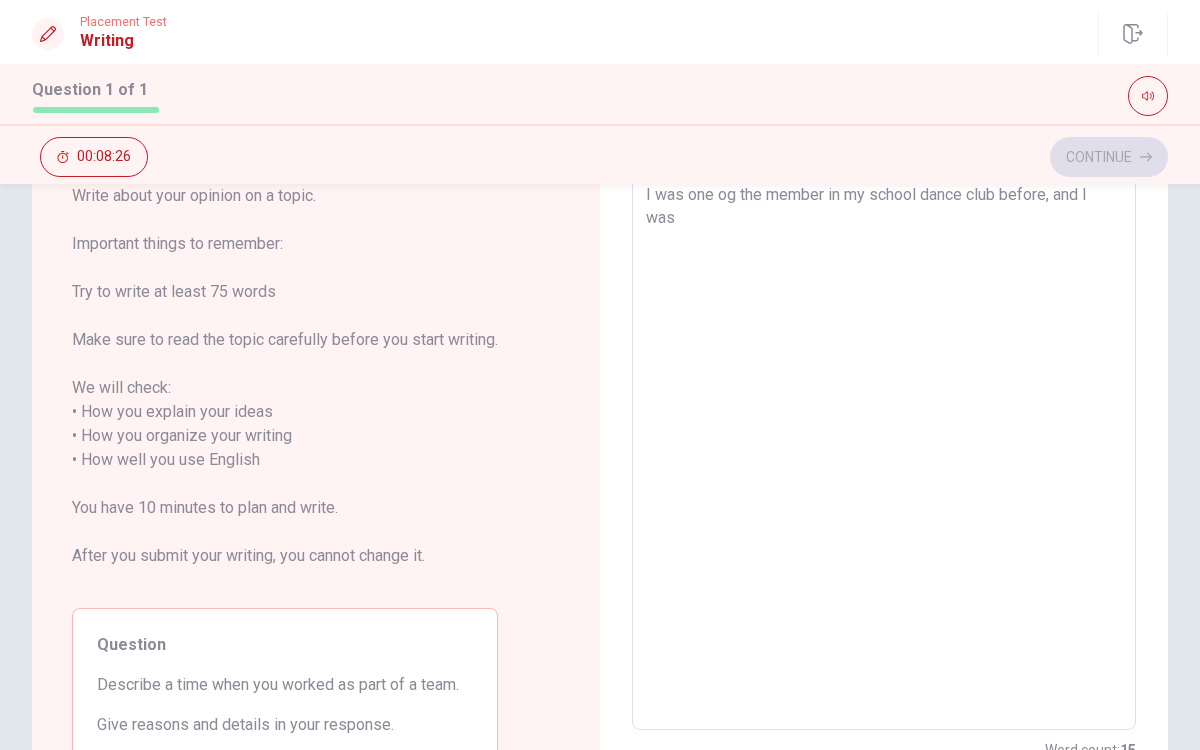 type on "x" 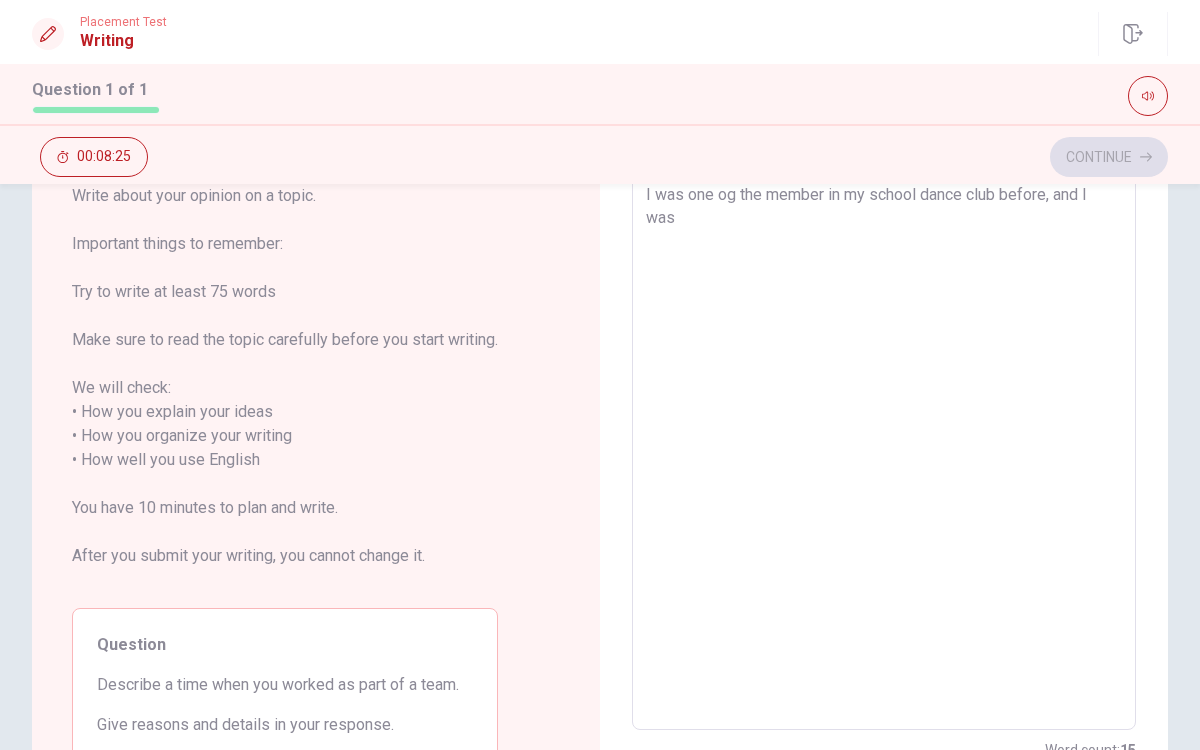 type on "I was one og the member in my school dance club before, and I was h" 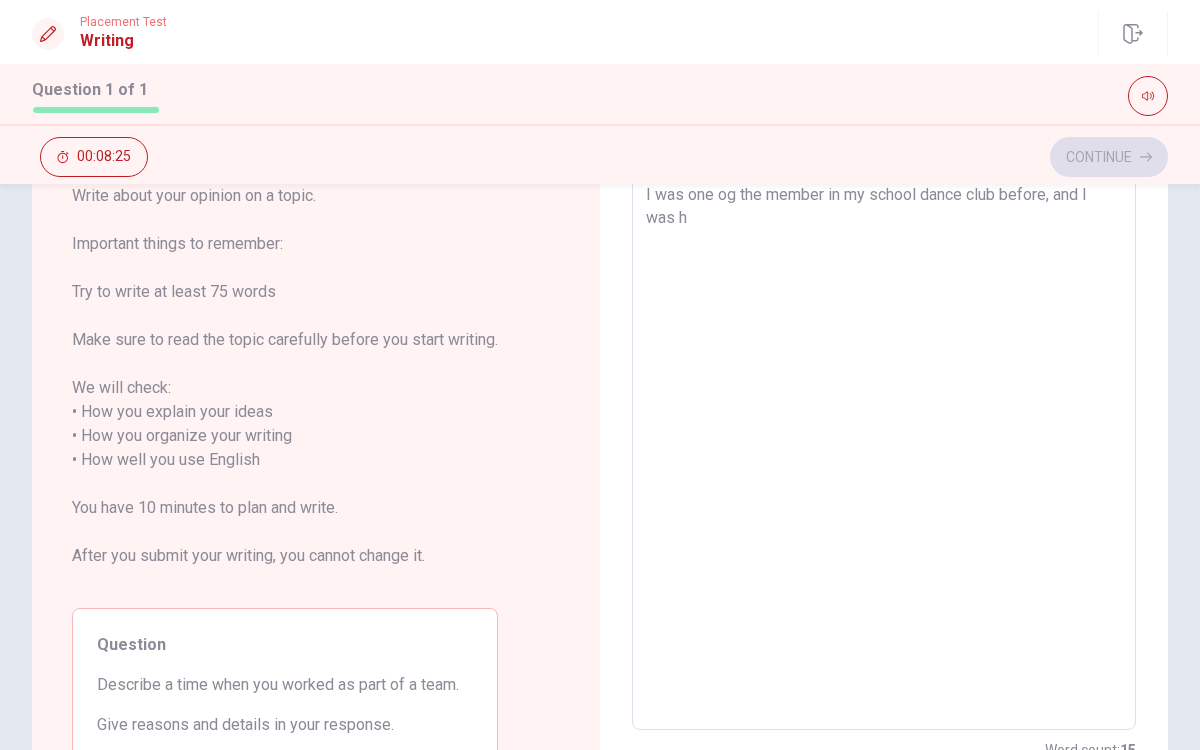 type on "x" 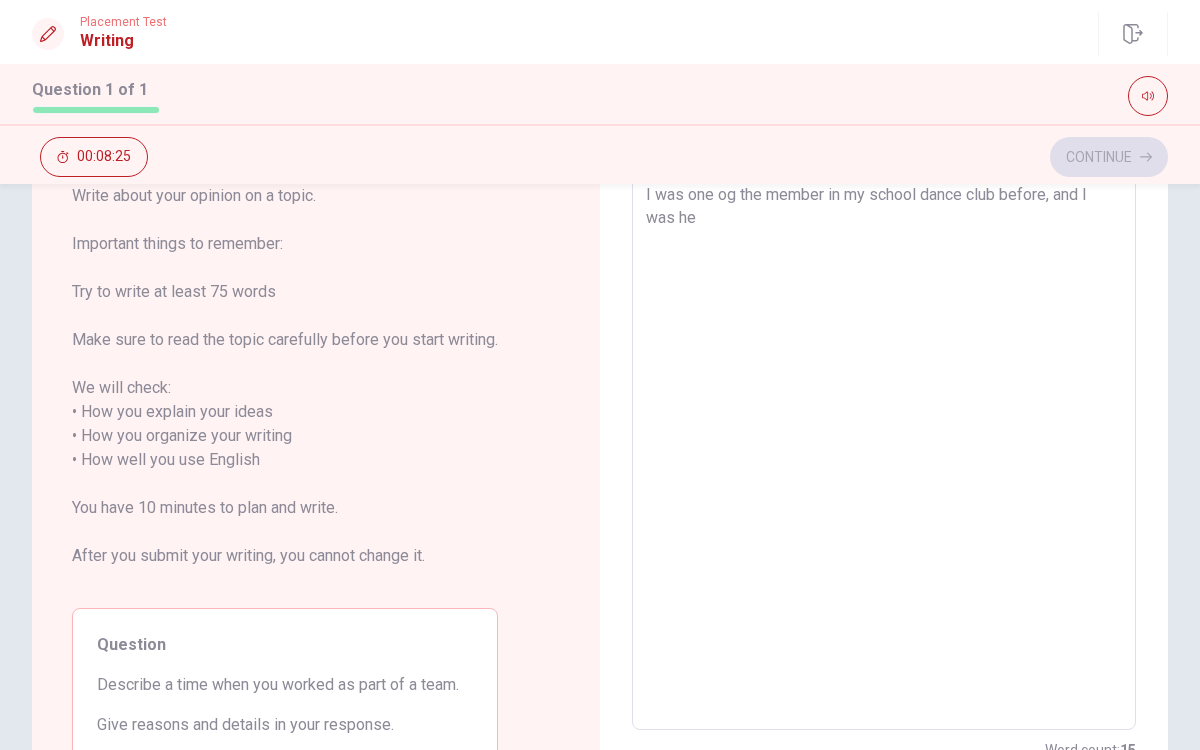 type on "x" 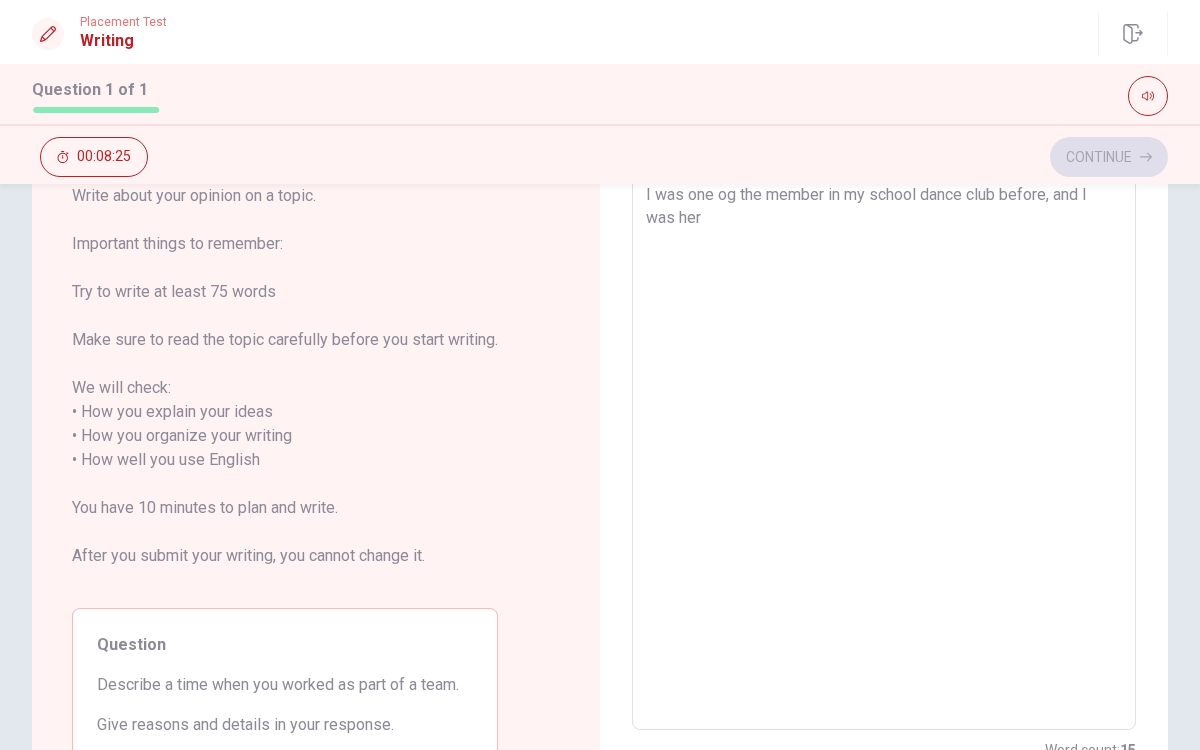type on "x" 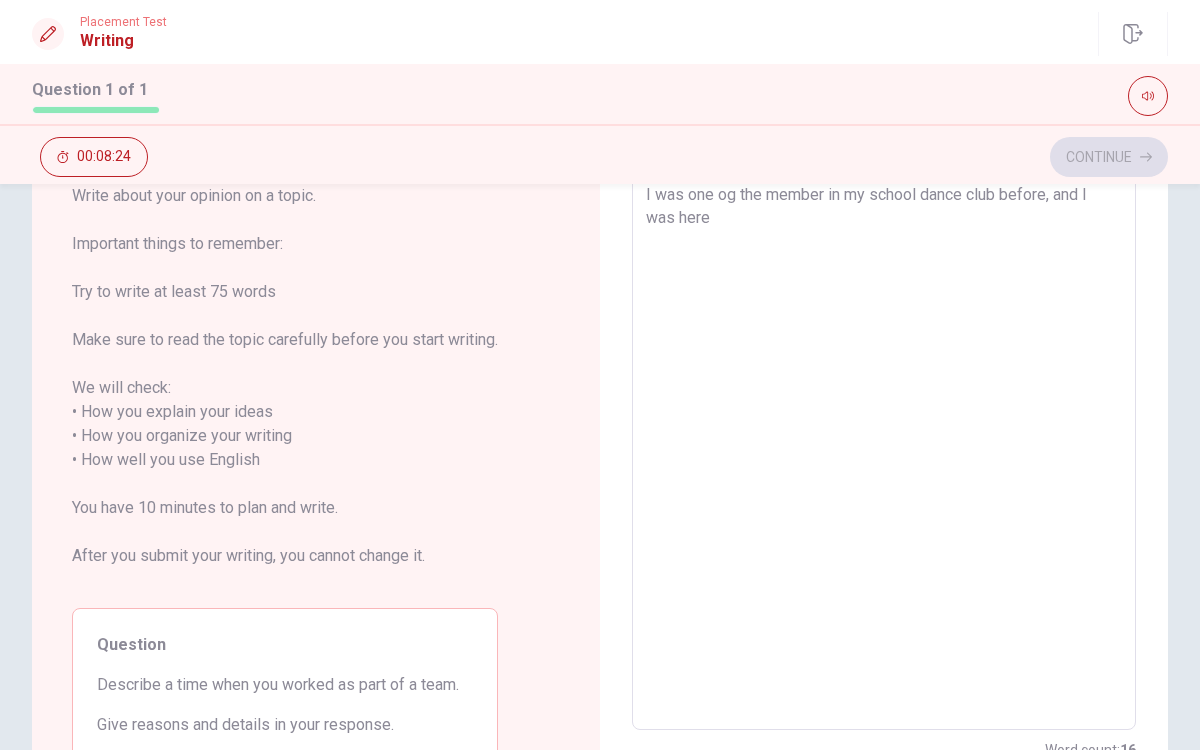 type on "x" 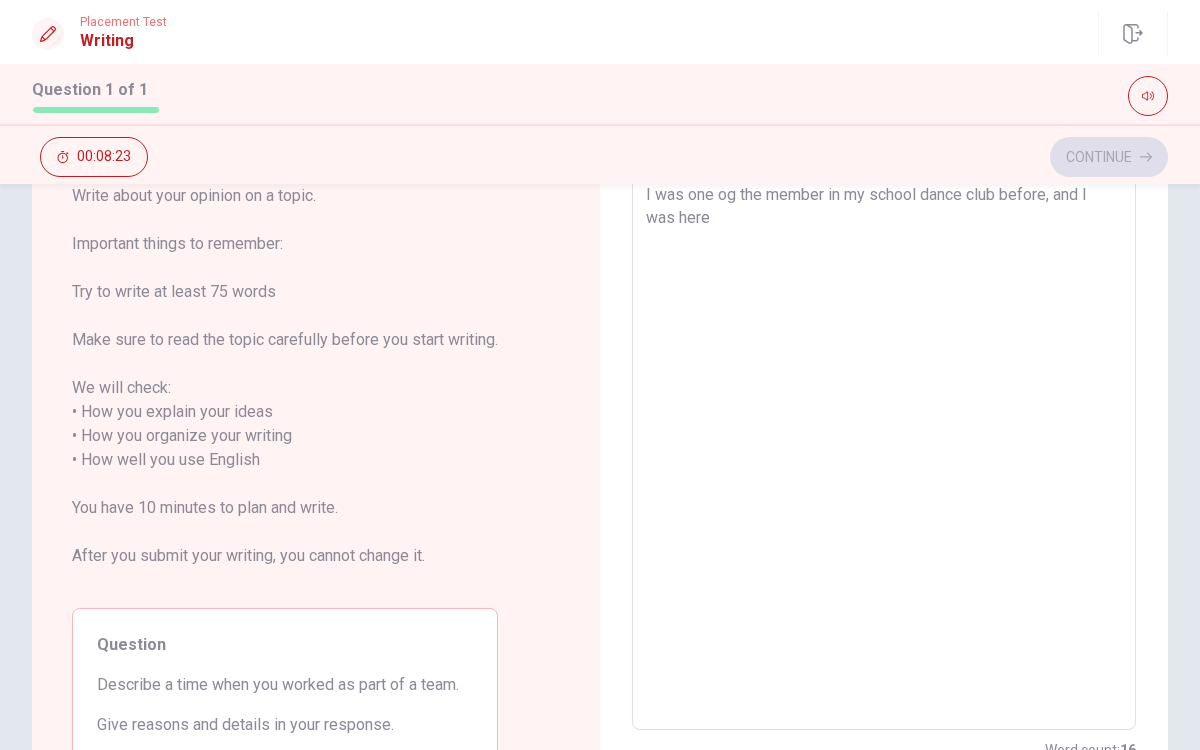 type on "I was one og the member in my school dance club before, and I was here," 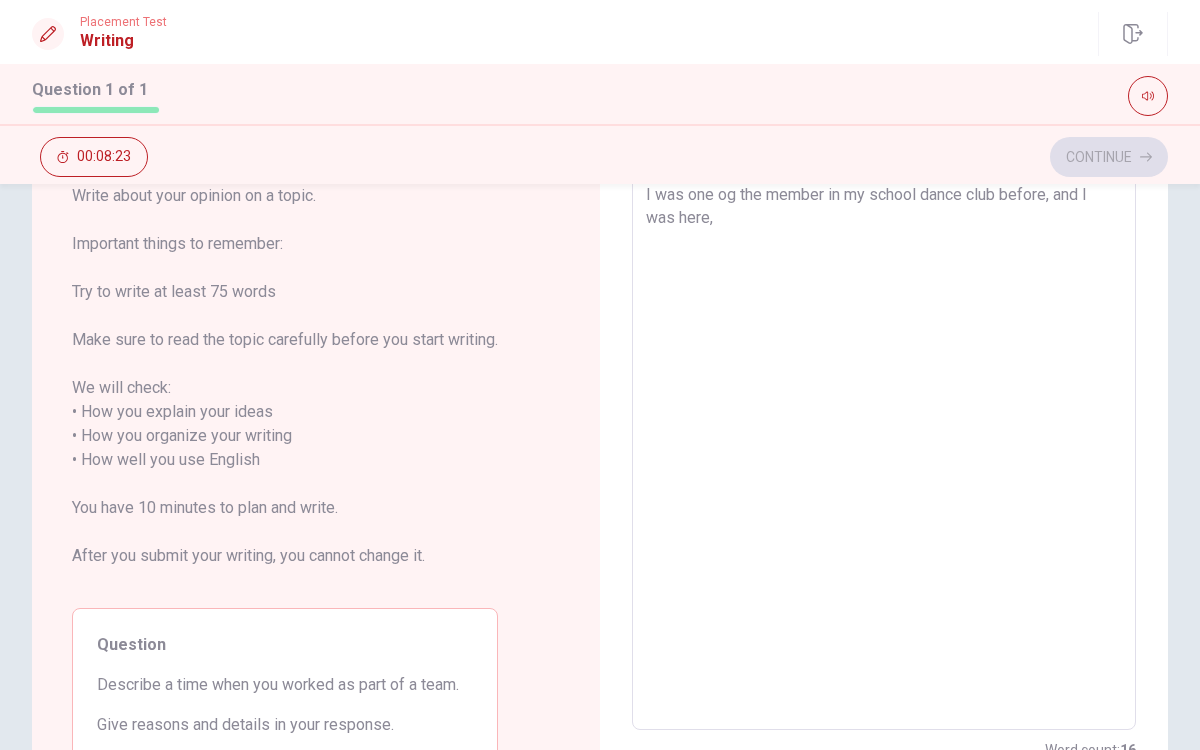 type 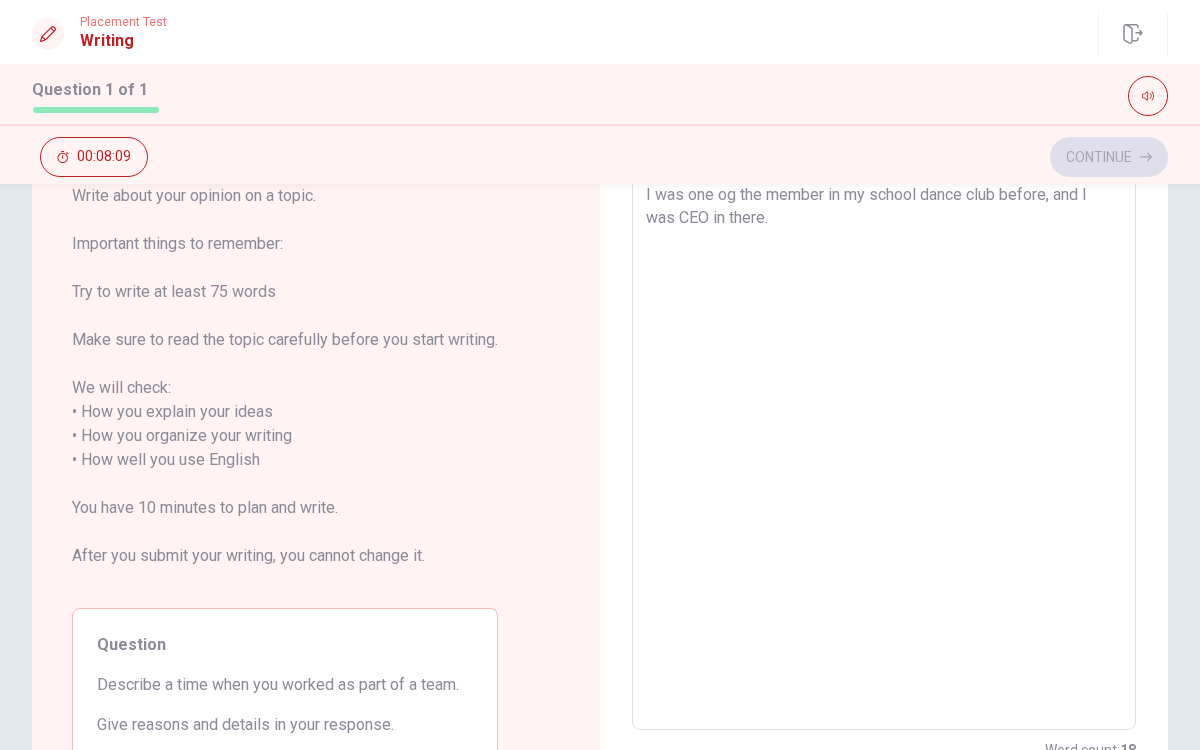 click on "I was one og the member in my school dance club before, and I was CEO in there." at bounding box center (884, 448) 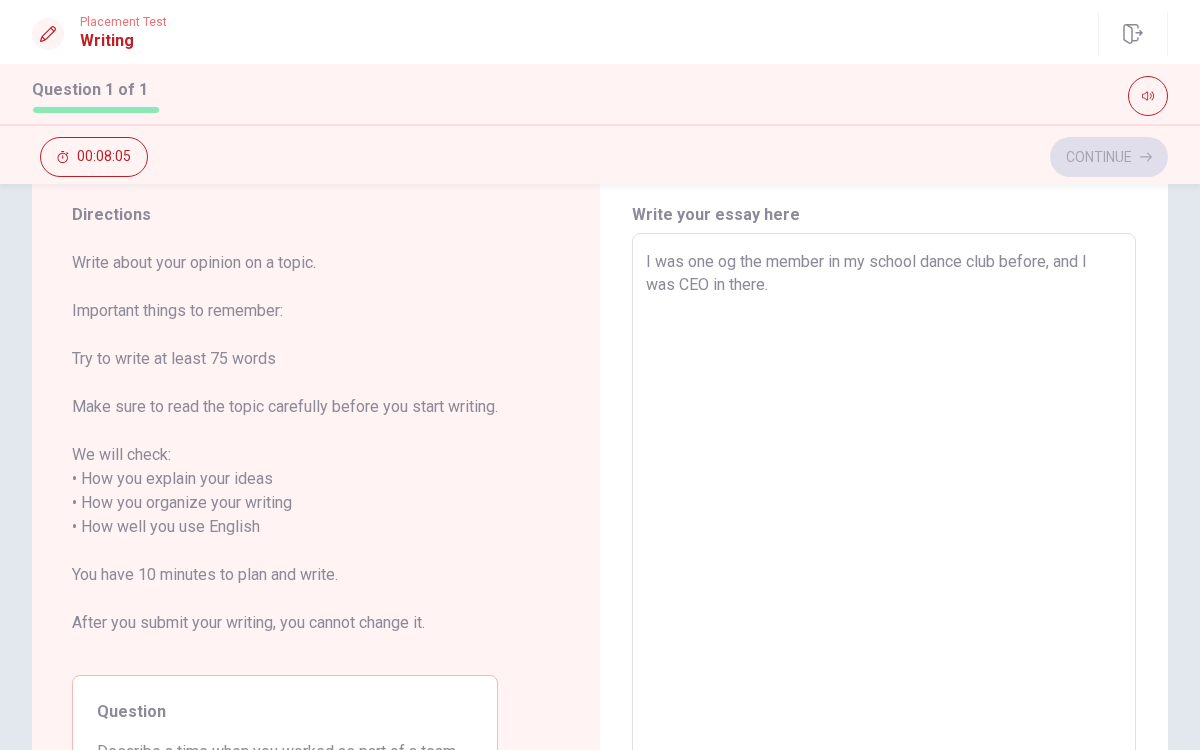 scroll, scrollTop: 58, scrollLeft: 0, axis: vertical 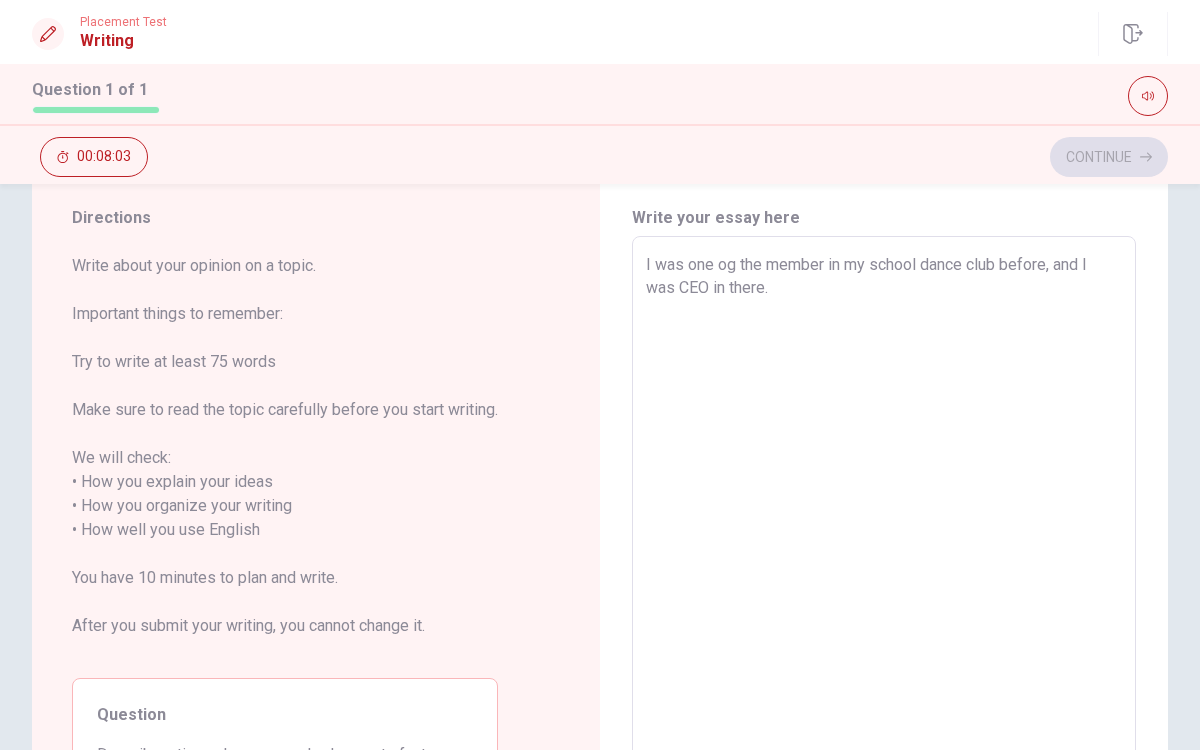 click on "I was one og the member in my school dance club before, and I was CEO in there. x ​" at bounding box center [884, 518] 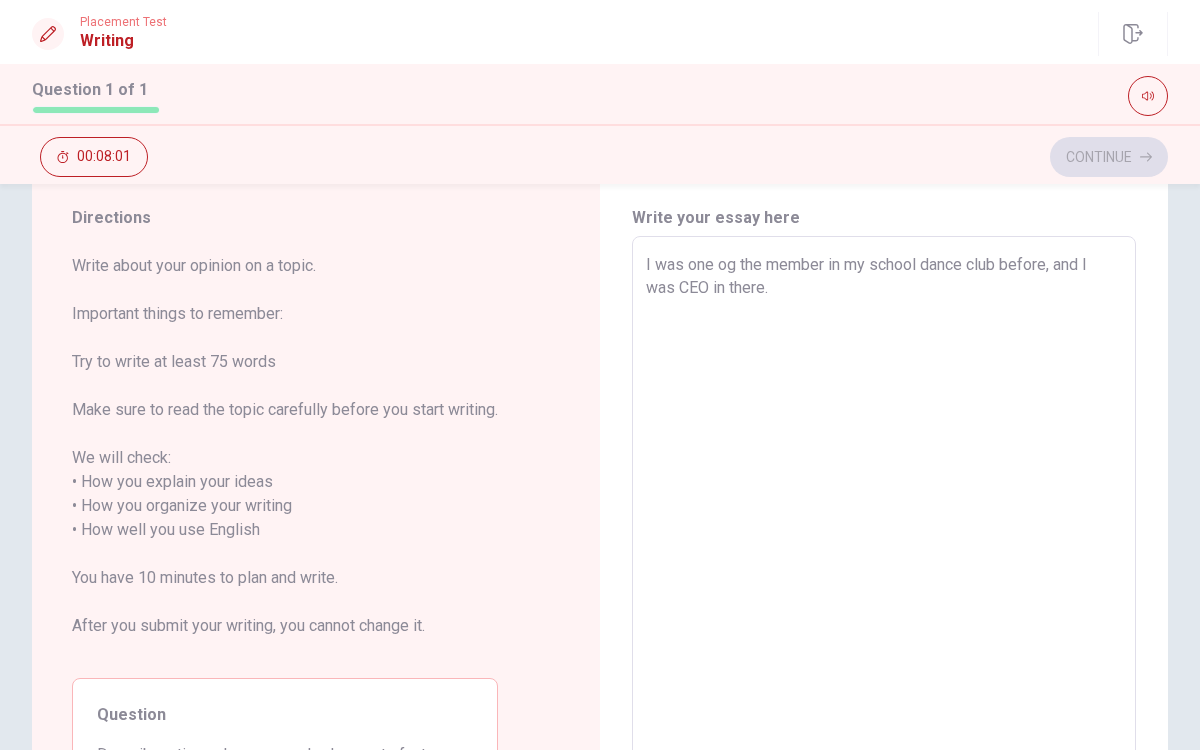 click on "I was one og the member in my school dance club before, and I was CEO in there." at bounding box center [884, 518] 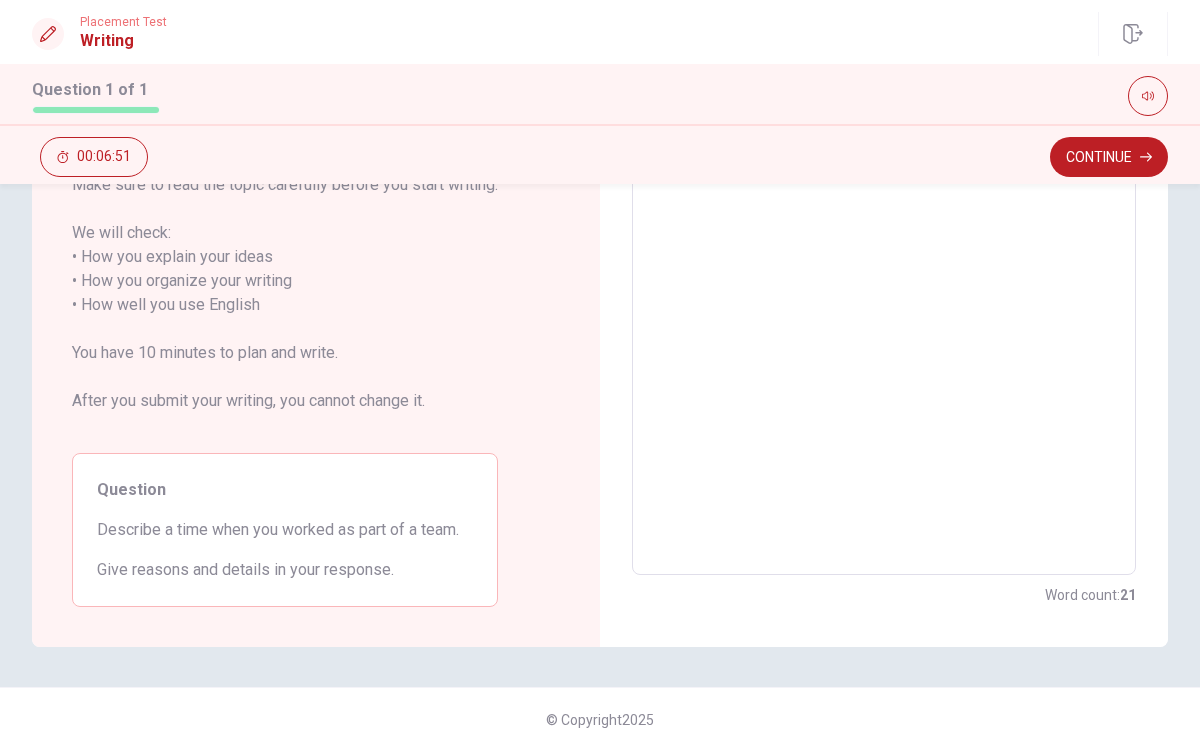 scroll, scrollTop: 0, scrollLeft: 0, axis: both 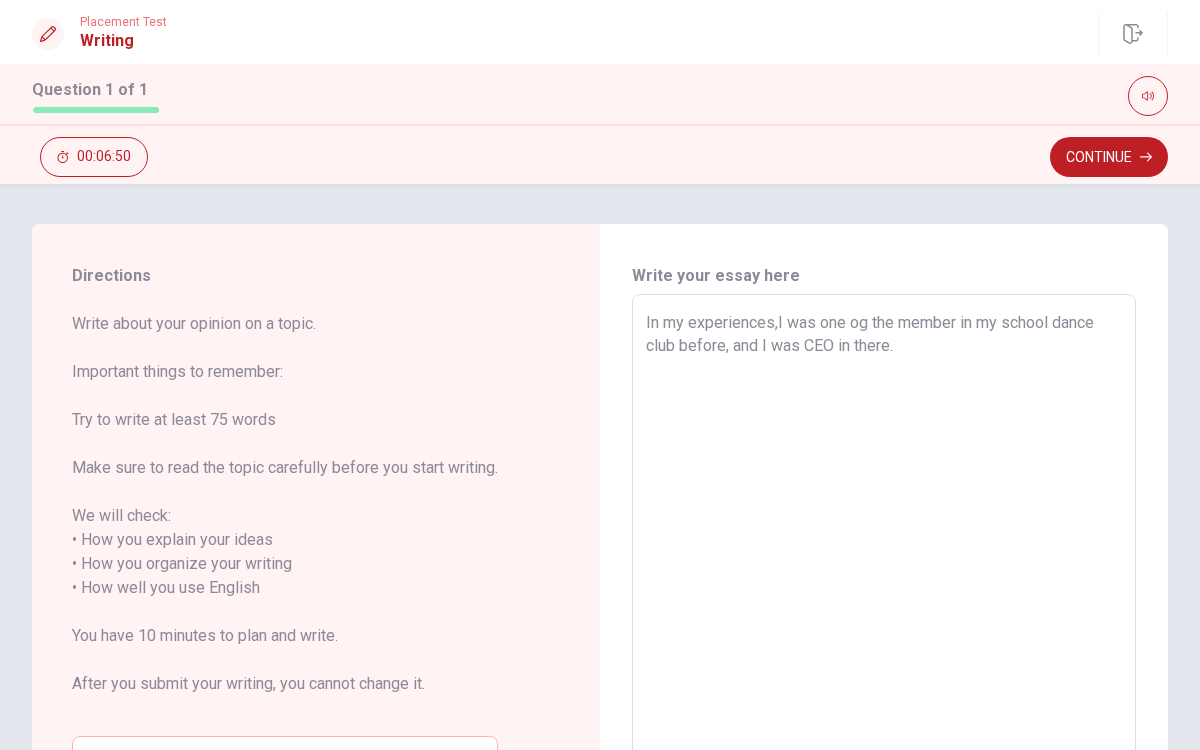 click on "In my experiences,I was one og the member in my school dance club before, and I was CEO in there. x ​" at bounding box center (884, 576) 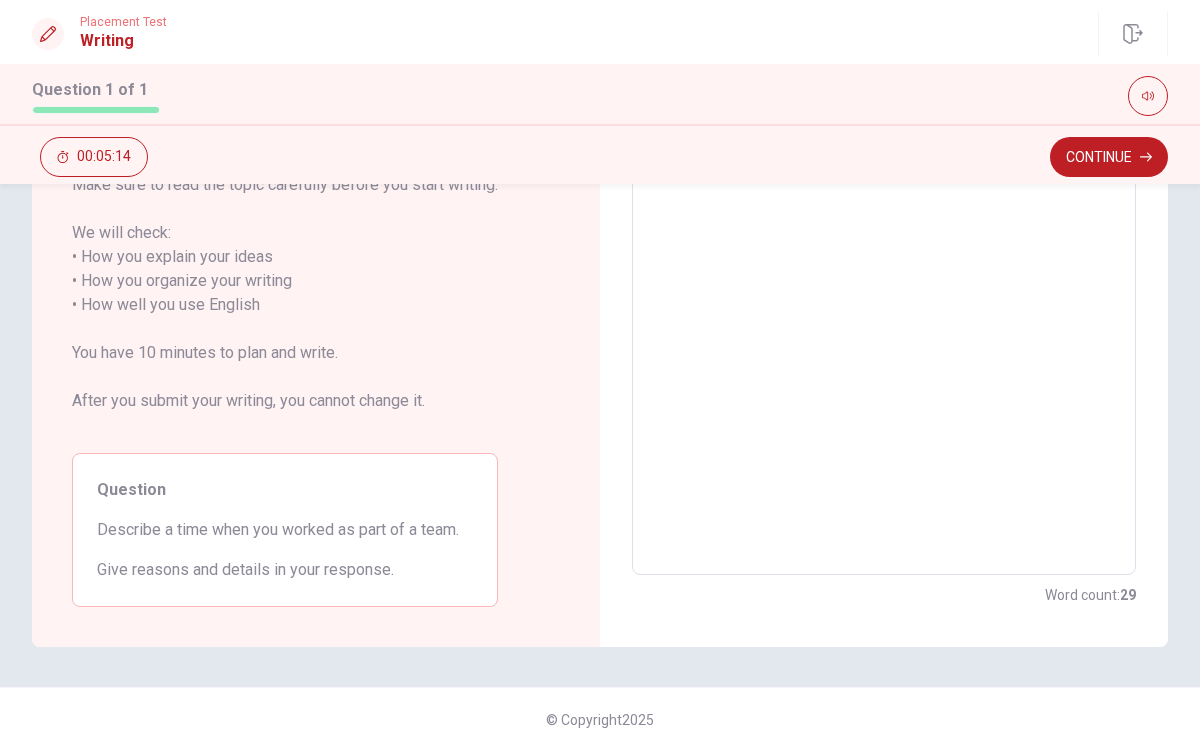 scroll, scrollTop: 0, scrollLeft: 0, axis: both 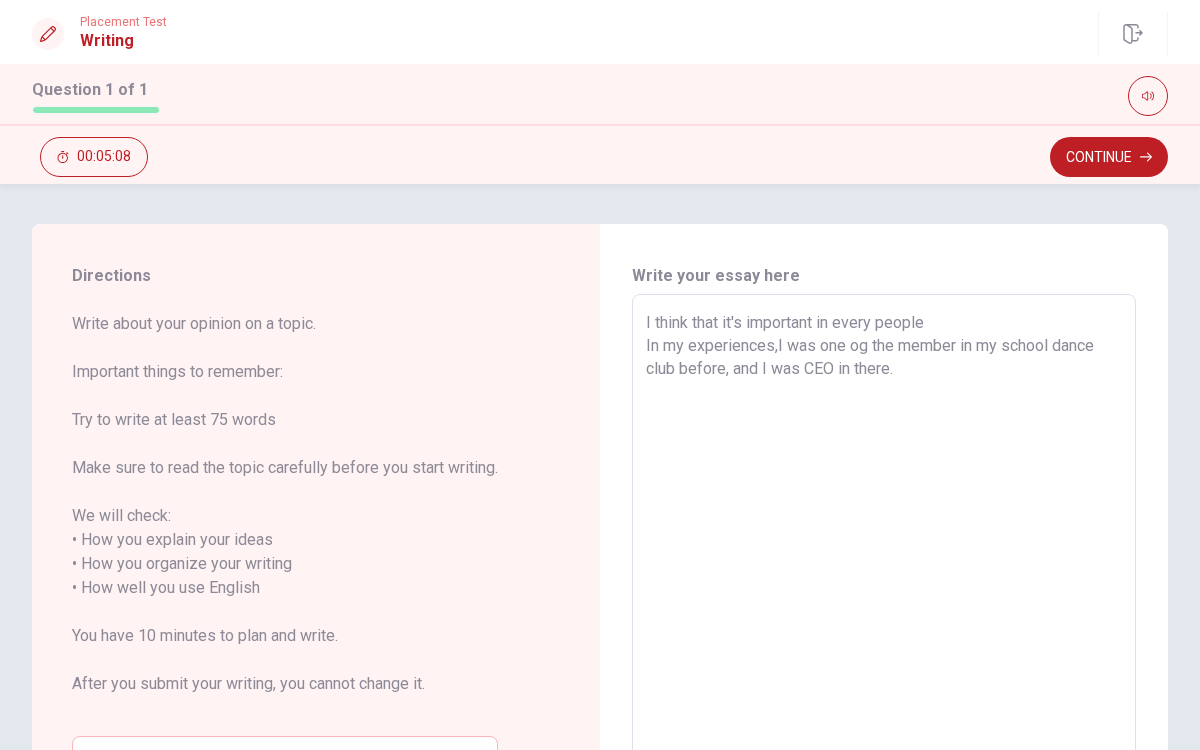 click on "I think that it's important in every people
In my experiences,I was one og the member in my school dance club before, and I was CEO in there." at bounding box center (884, 576) 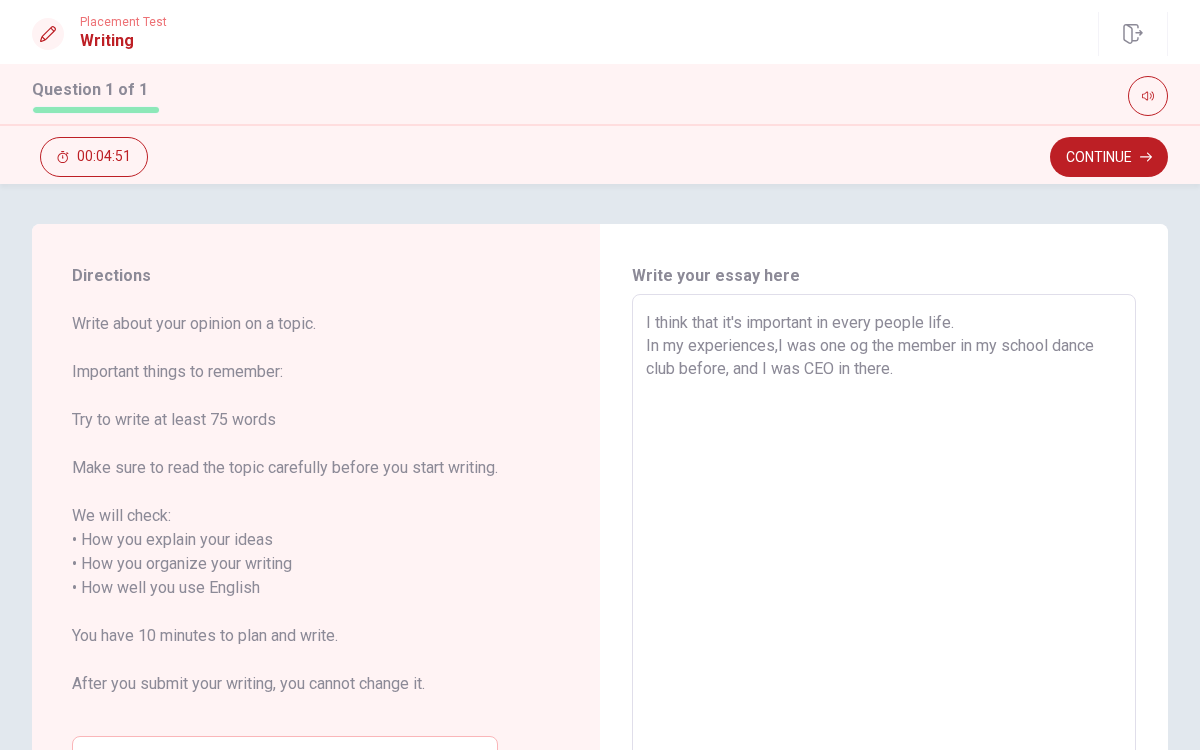 click on "I think that it's important in every people life.
In my experiences,I was one og the member in my school dance club before, and I was CEO in there." at bounding box center [884, 576] 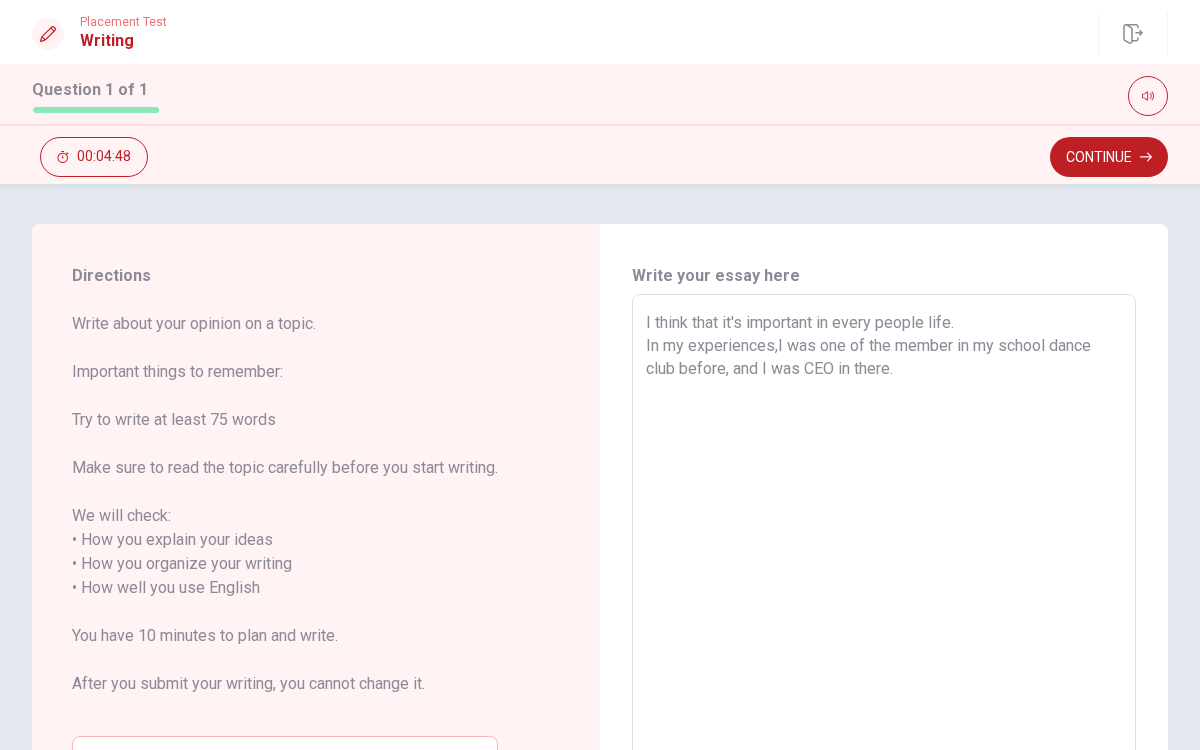 click on "I think that it's important in every people life.
In my experiences,I was one of the member in my school dance club before, and I was CEO in there." at bounding box center [884, 576] 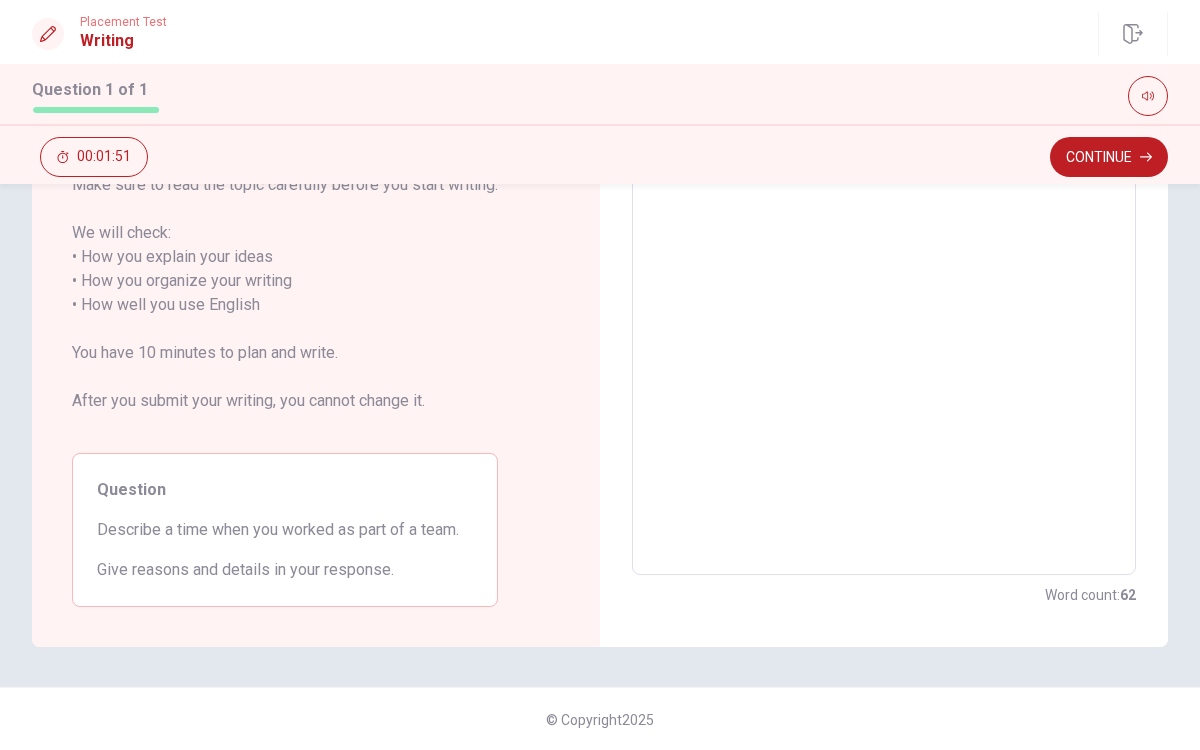 scroll, scrollTop: 0, scrollLeft: 0, axis: both 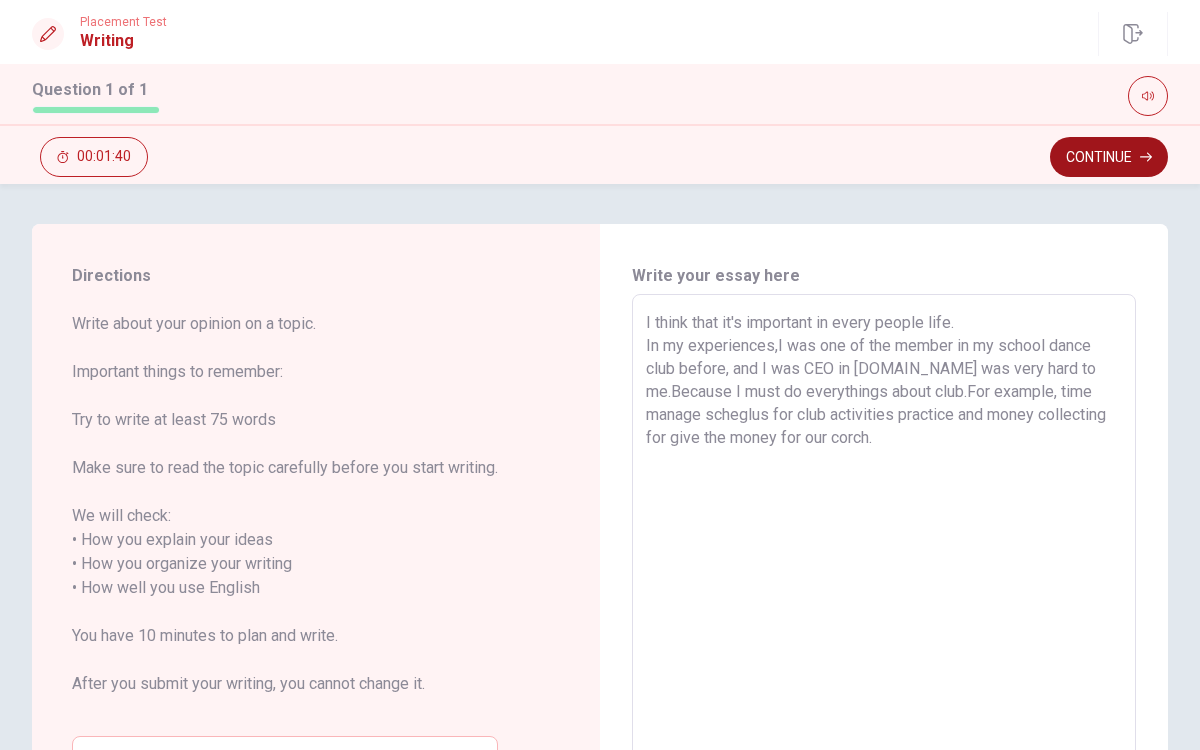 click on "Continue" at bounding box center [1109, 157] 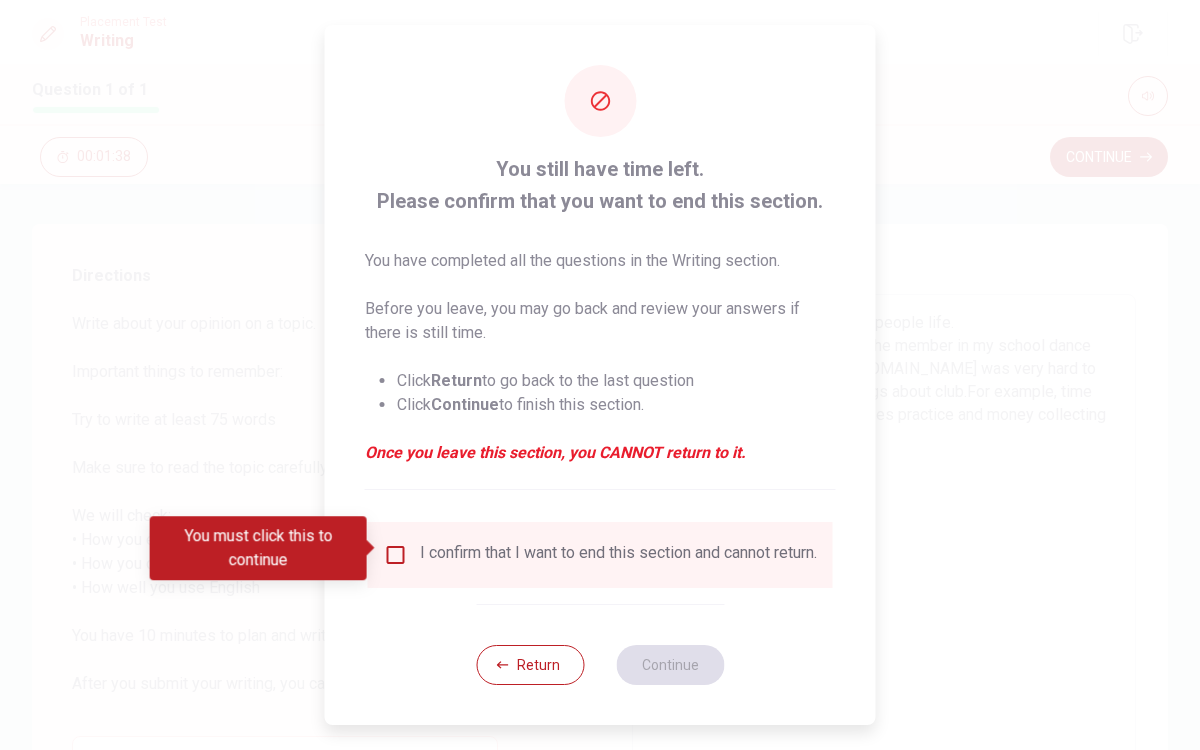 click at bounding box center (396, 555) 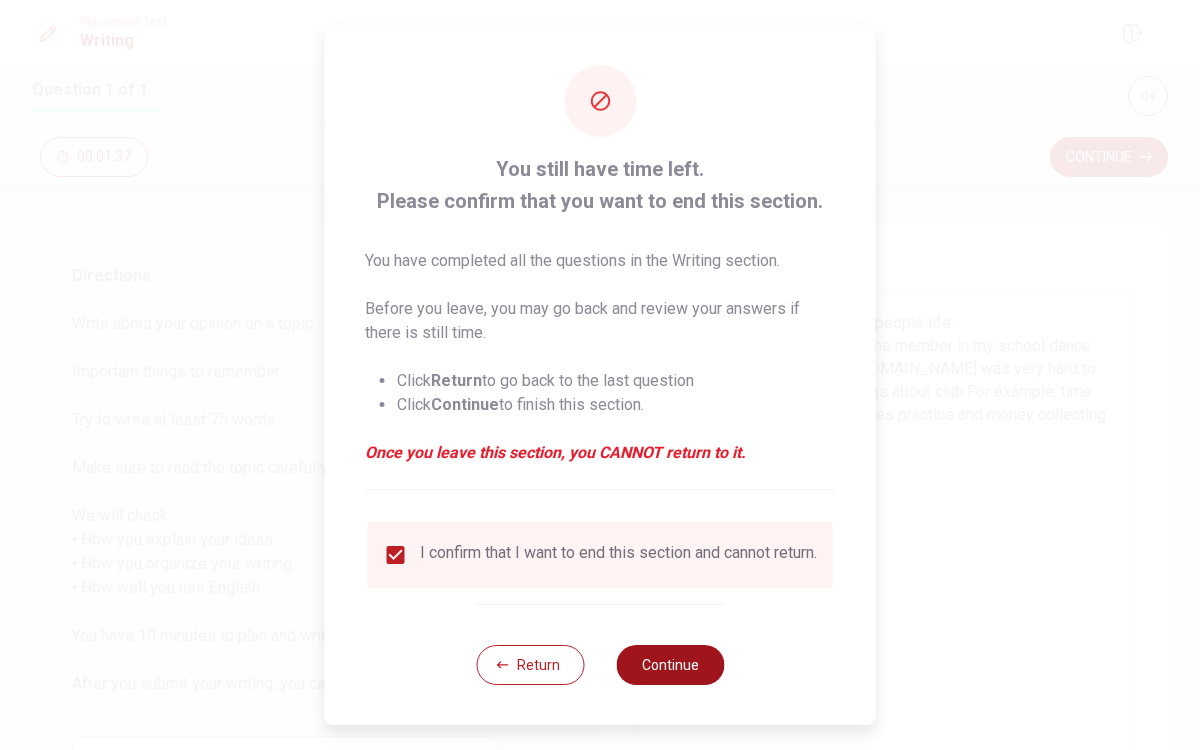 click on "Continue" at bounding box center (670, 665) 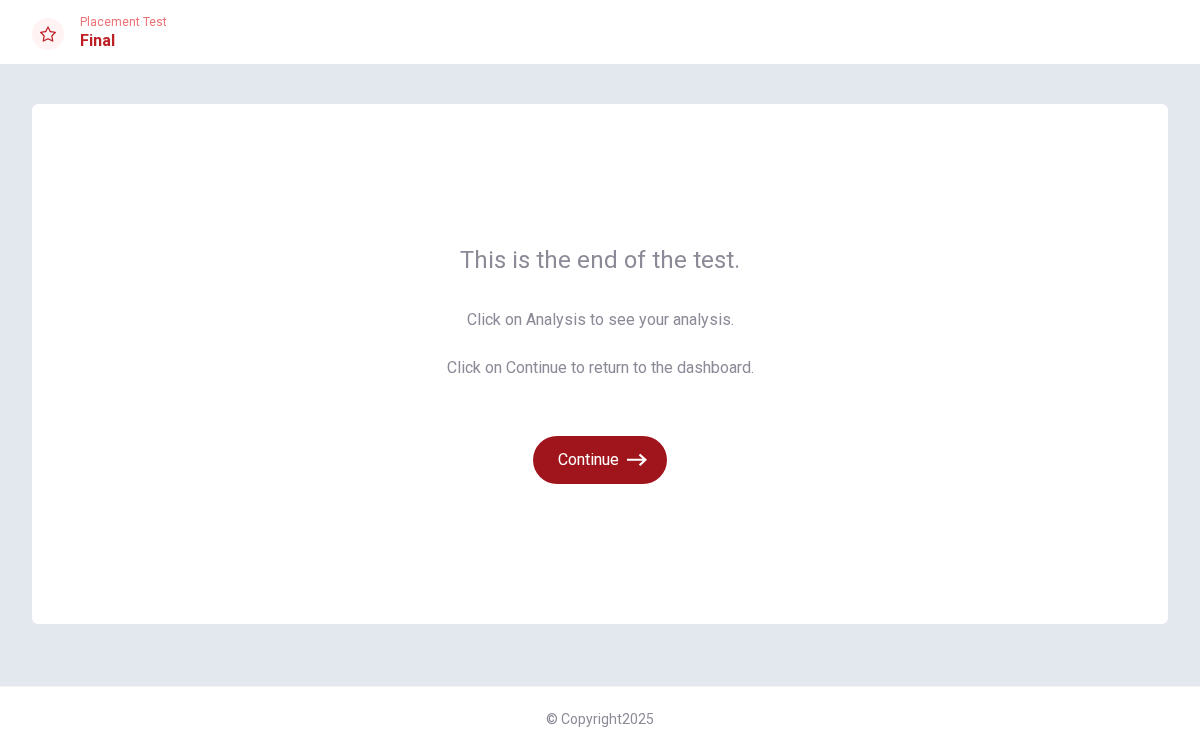click on "Continue" at bounding box center (600, 460) 